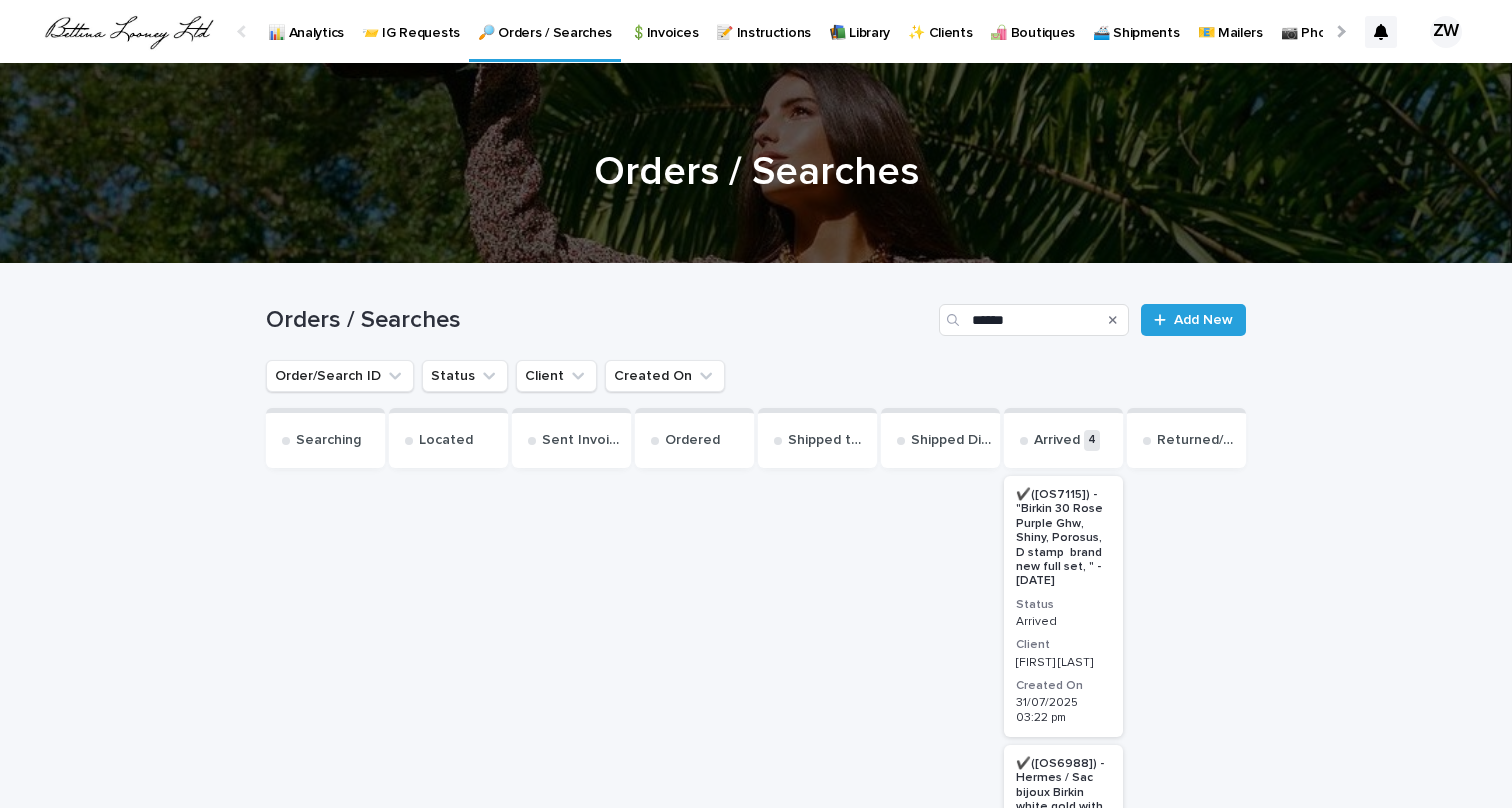 scroll, scrollTop: 0, scrollLeft: 0, axis: both 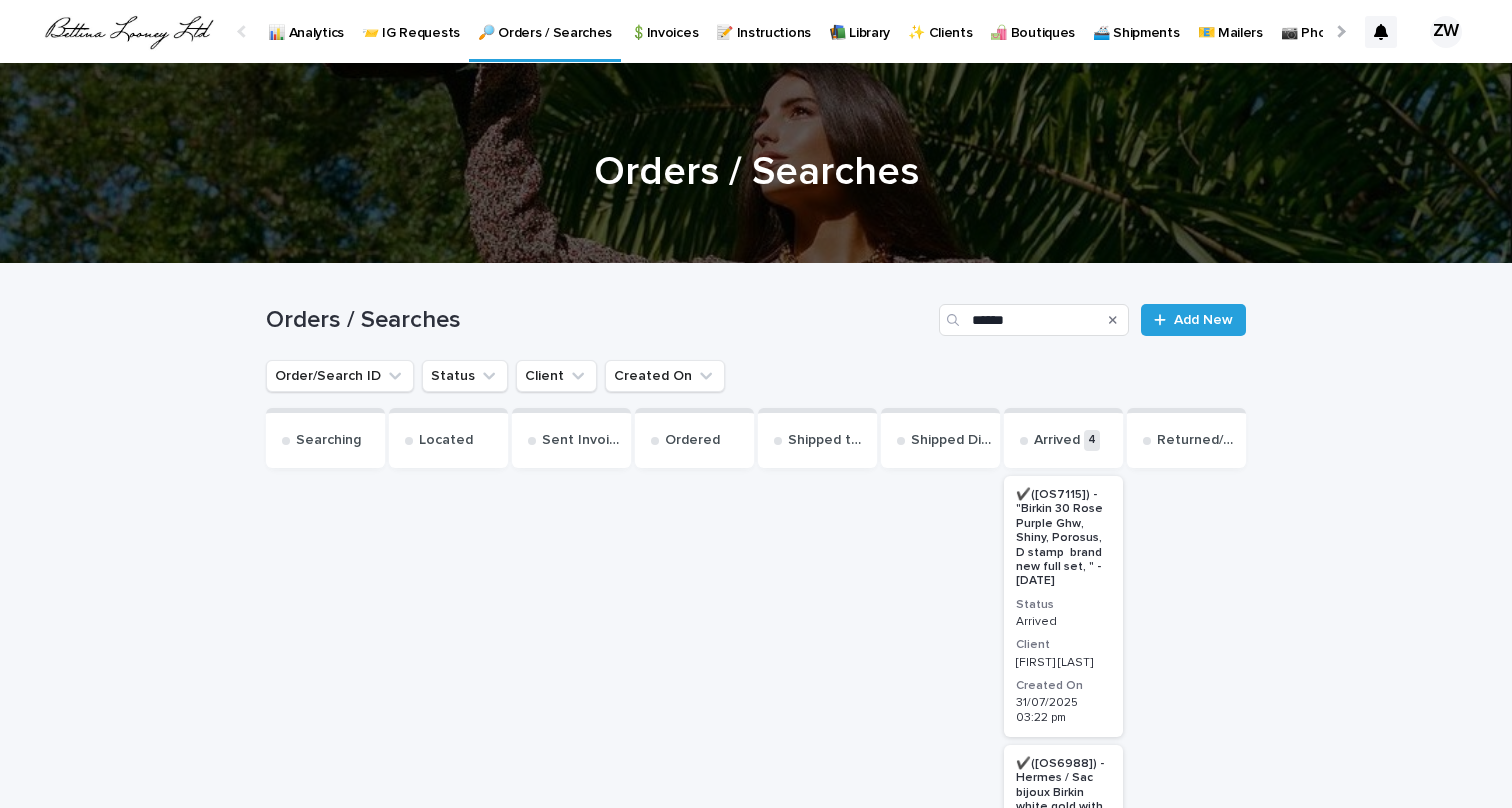 click on "🔎 Orders / Searches" at bounding box center (545, 21) 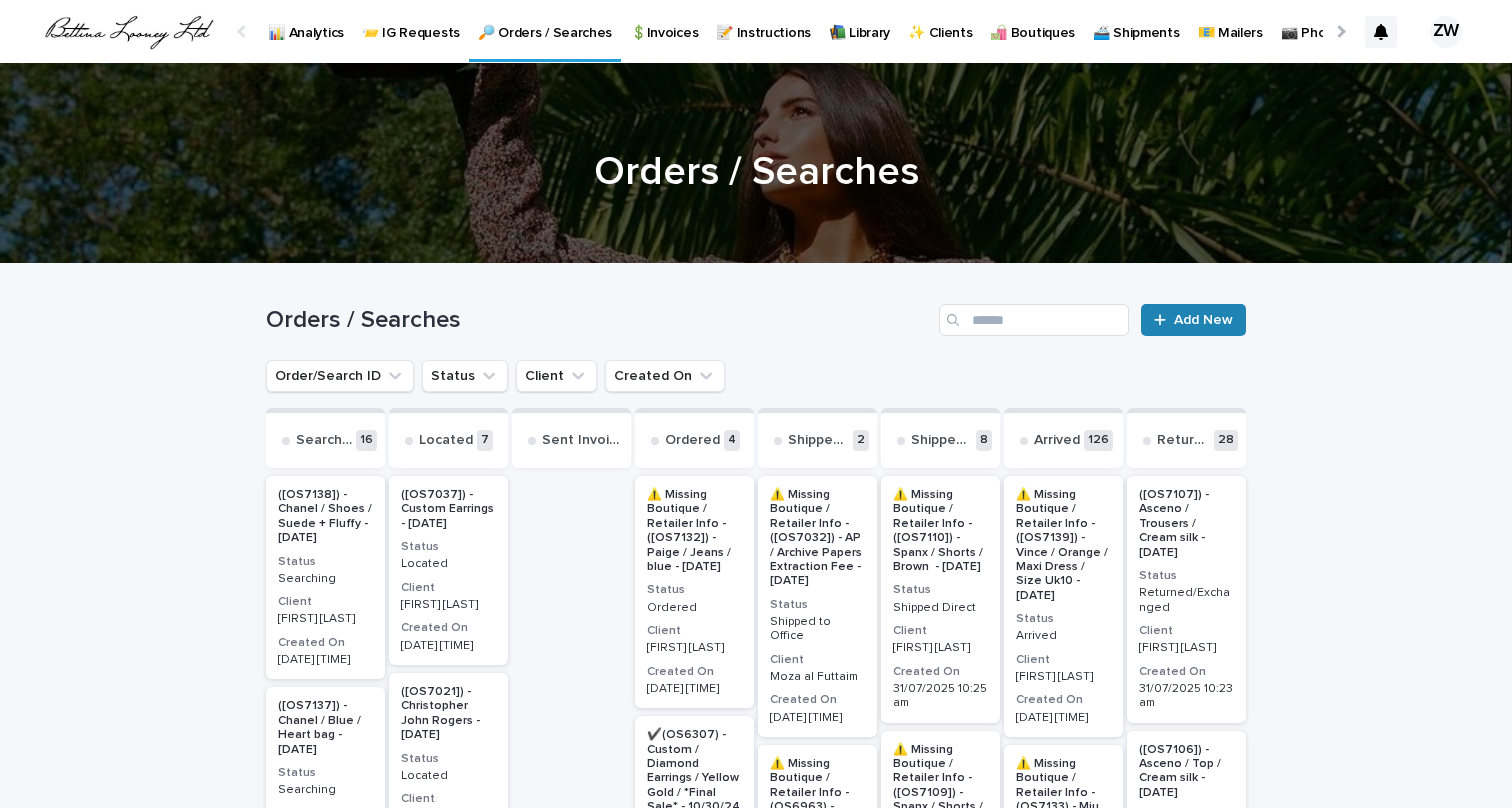 click on "Add New" at bounding box center (1203, 320) 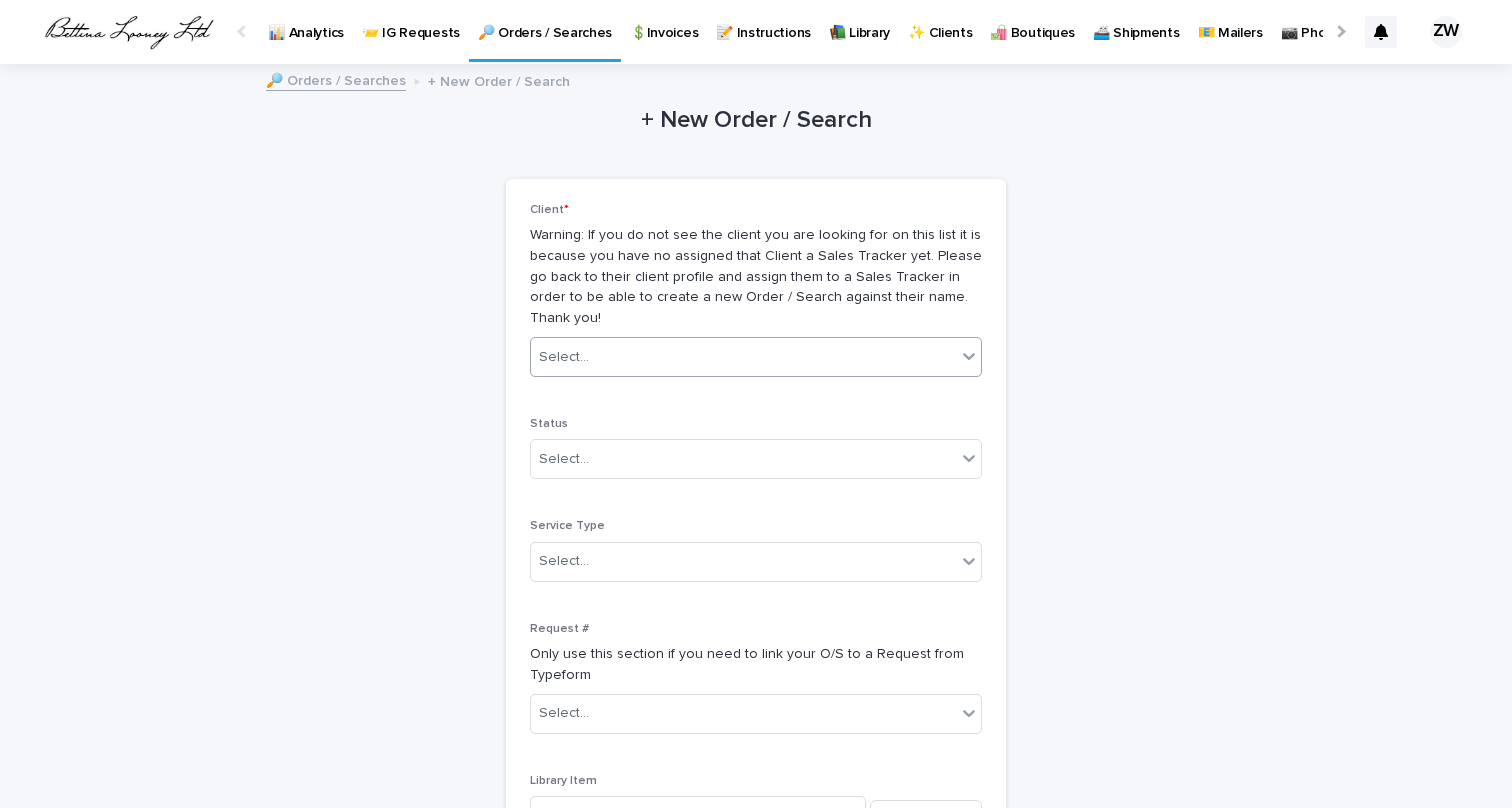 click on "Select..." at bounding box center (564, 357) 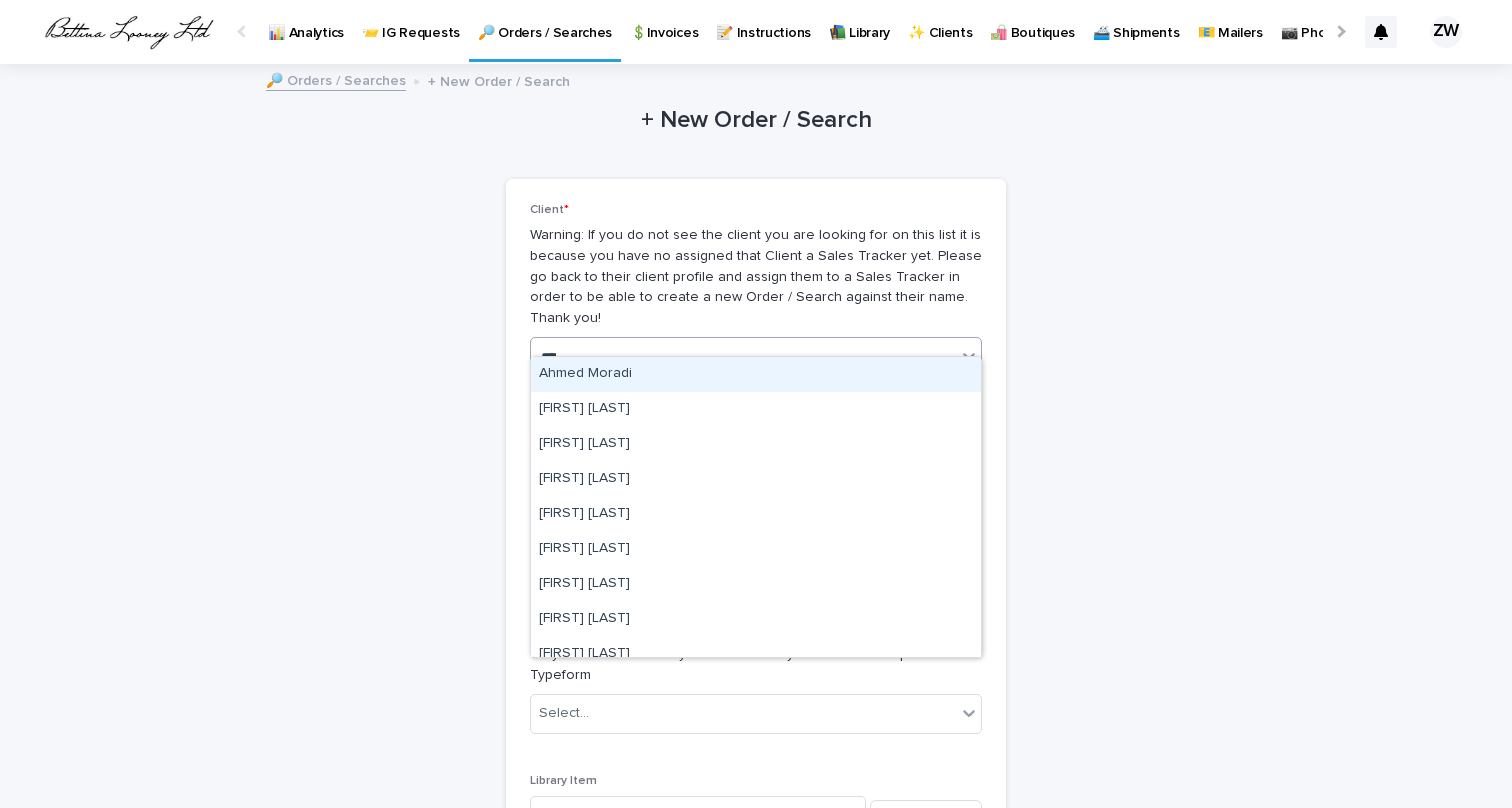 type on "*****" 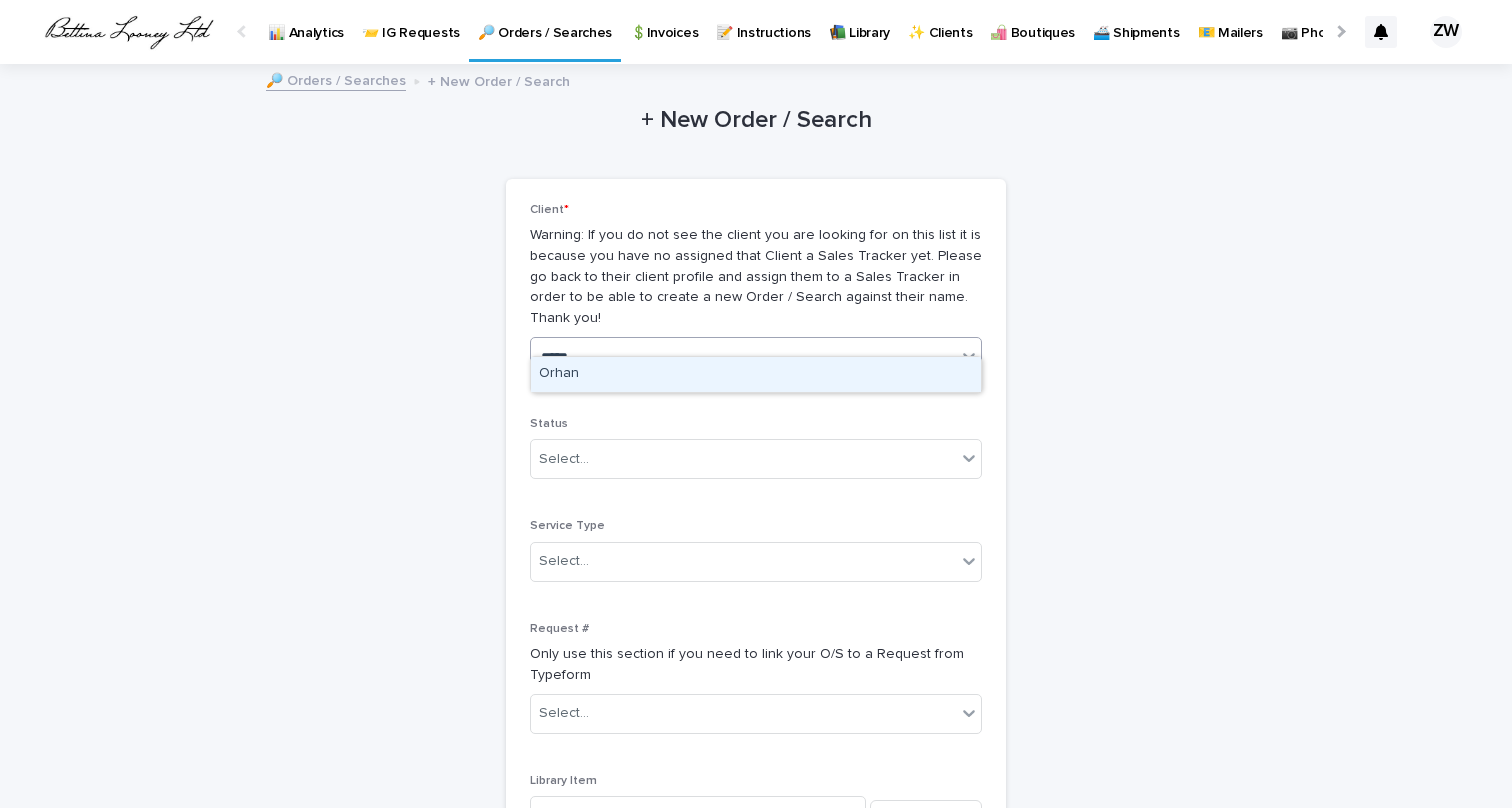click on "Orhan" at bounding box center (756, 374) 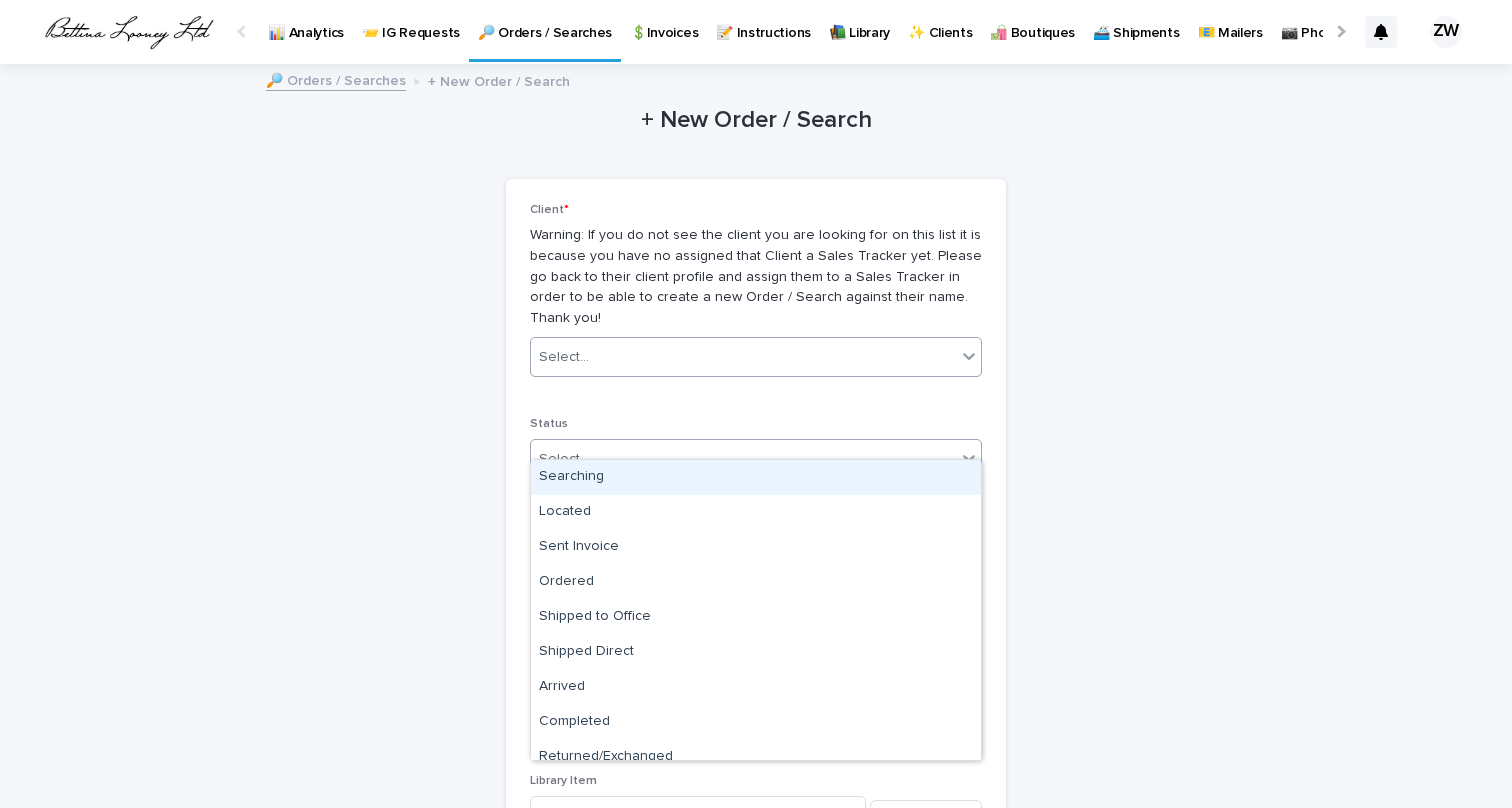 click on "Select..." at bounding box center (756, 459) 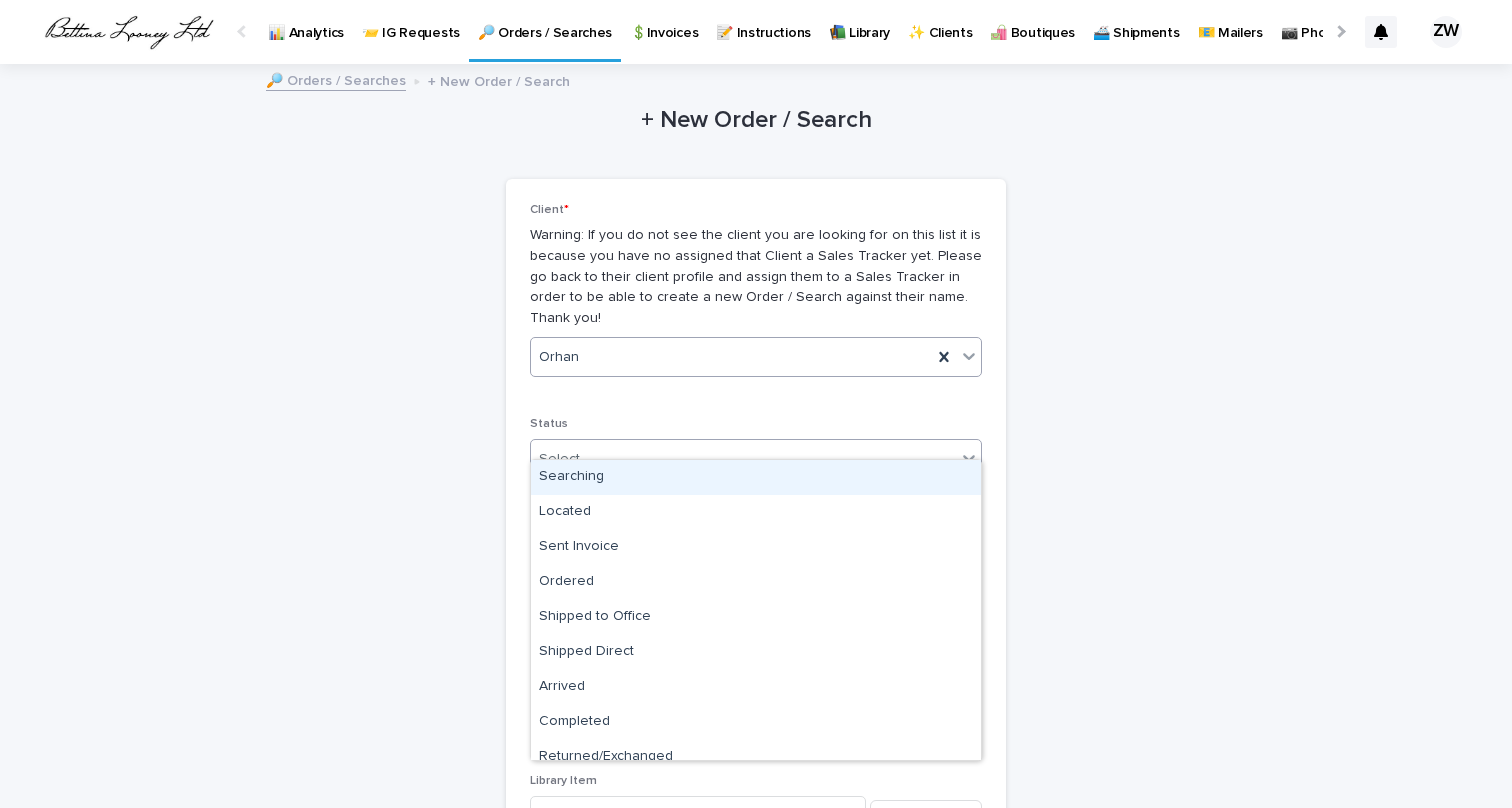 click on "Searching" at bounding box center (756, 477) 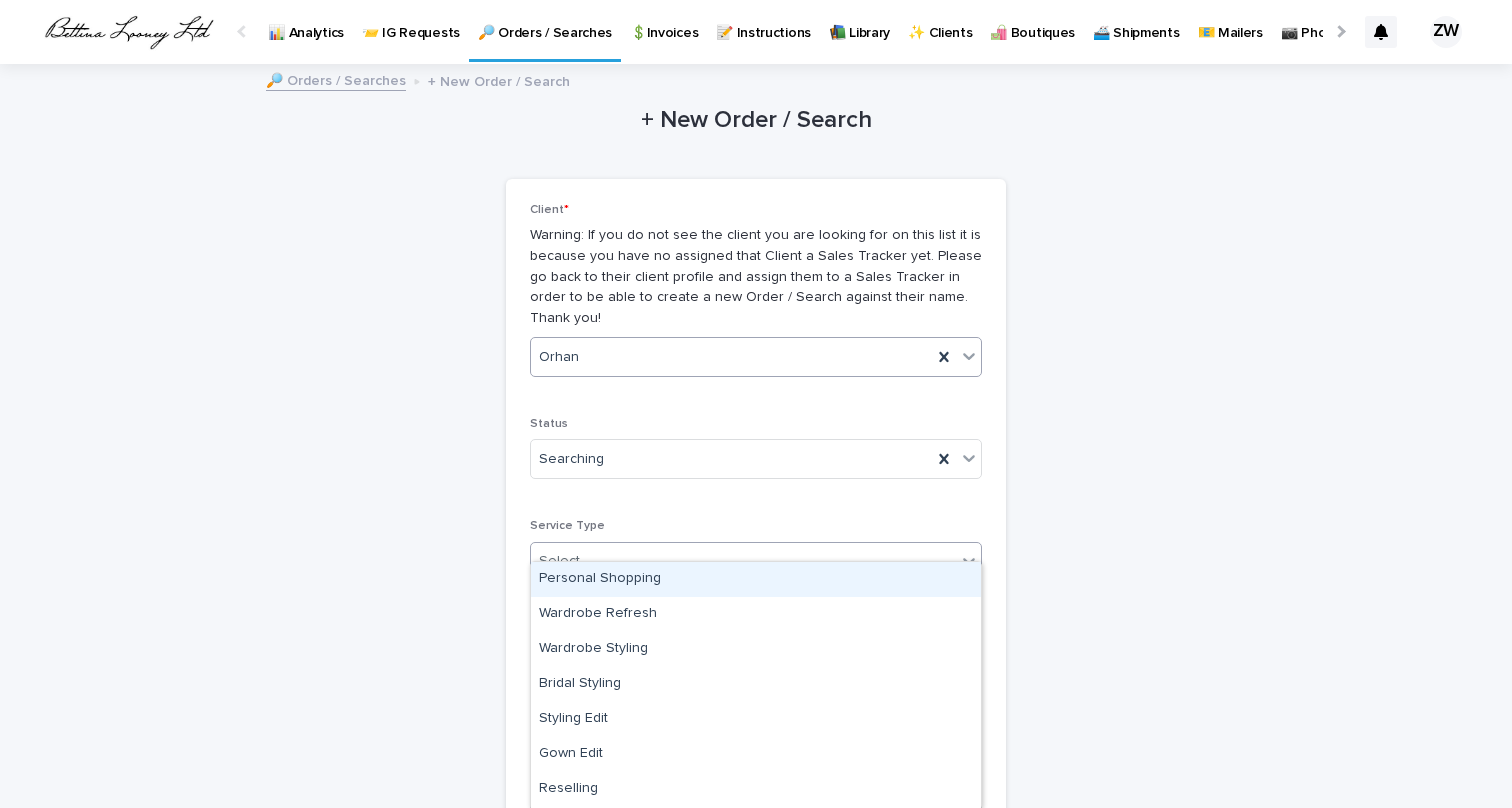 click on "Select..." at bounding box center [743, 561] 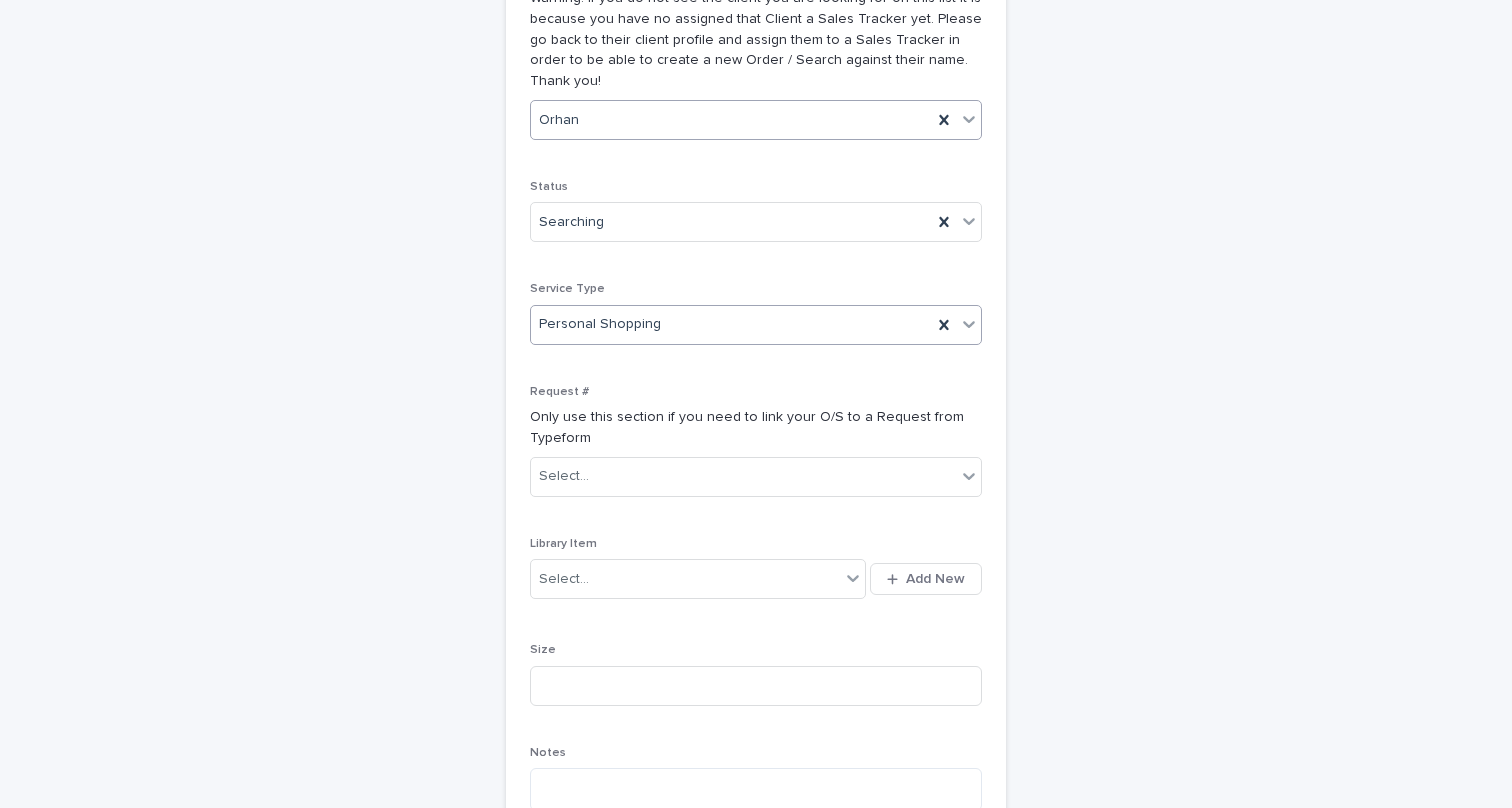 scroll, scrollTop: 252, scrollLeft: 0, axis: vertical 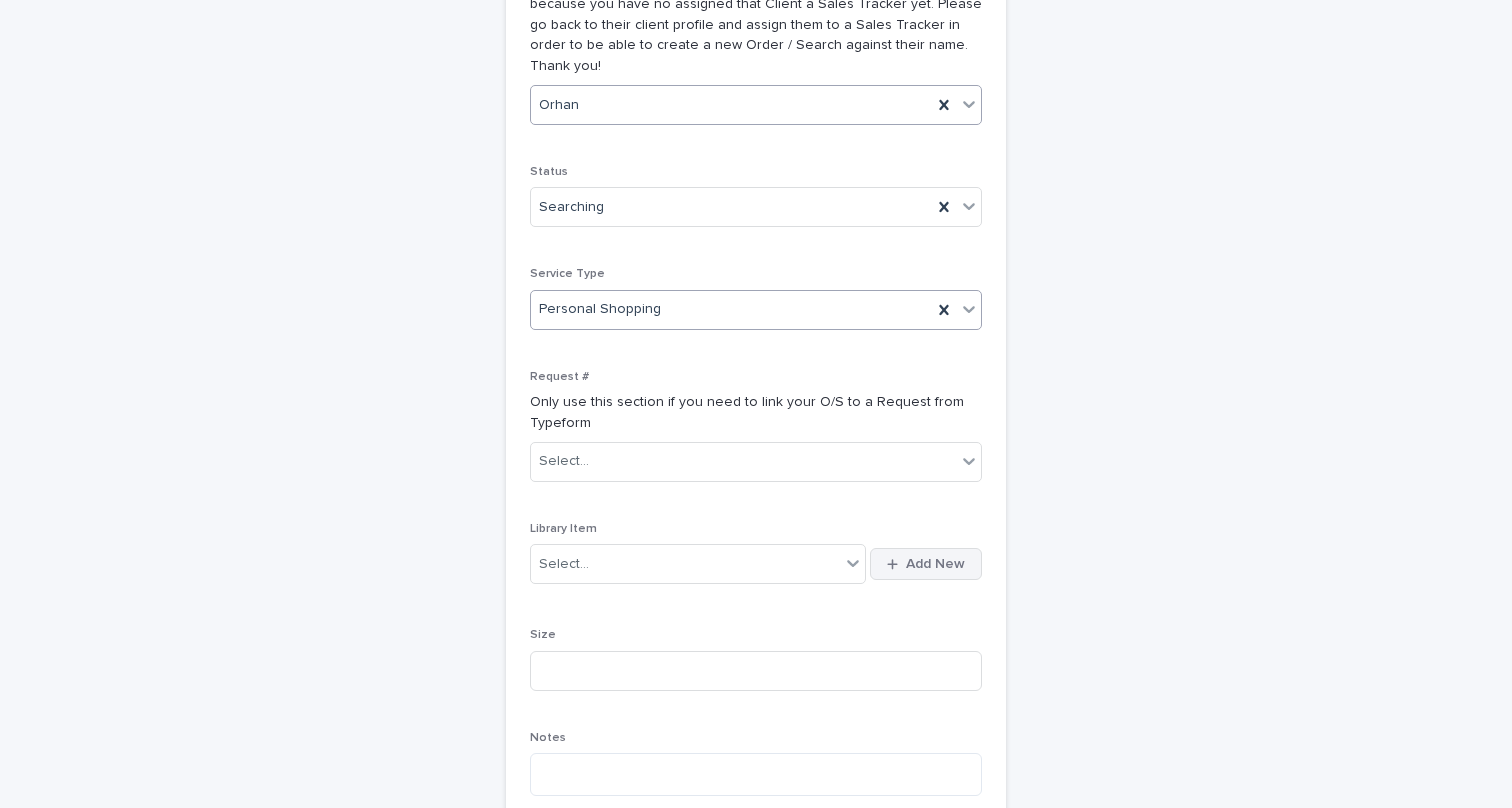 click on "Add New" at bounding box center [935, 564] 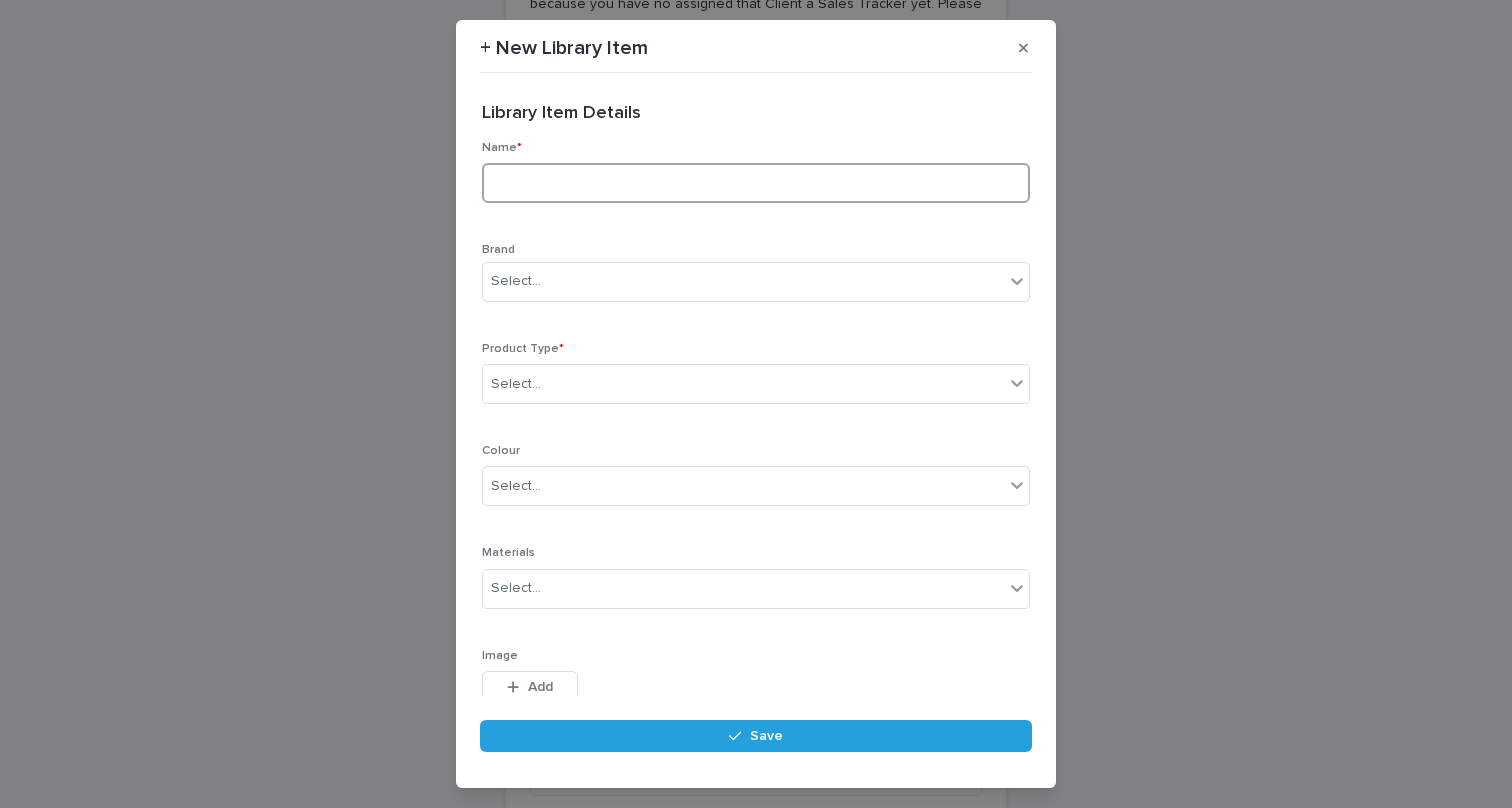 click at bounding box center (756, 183) 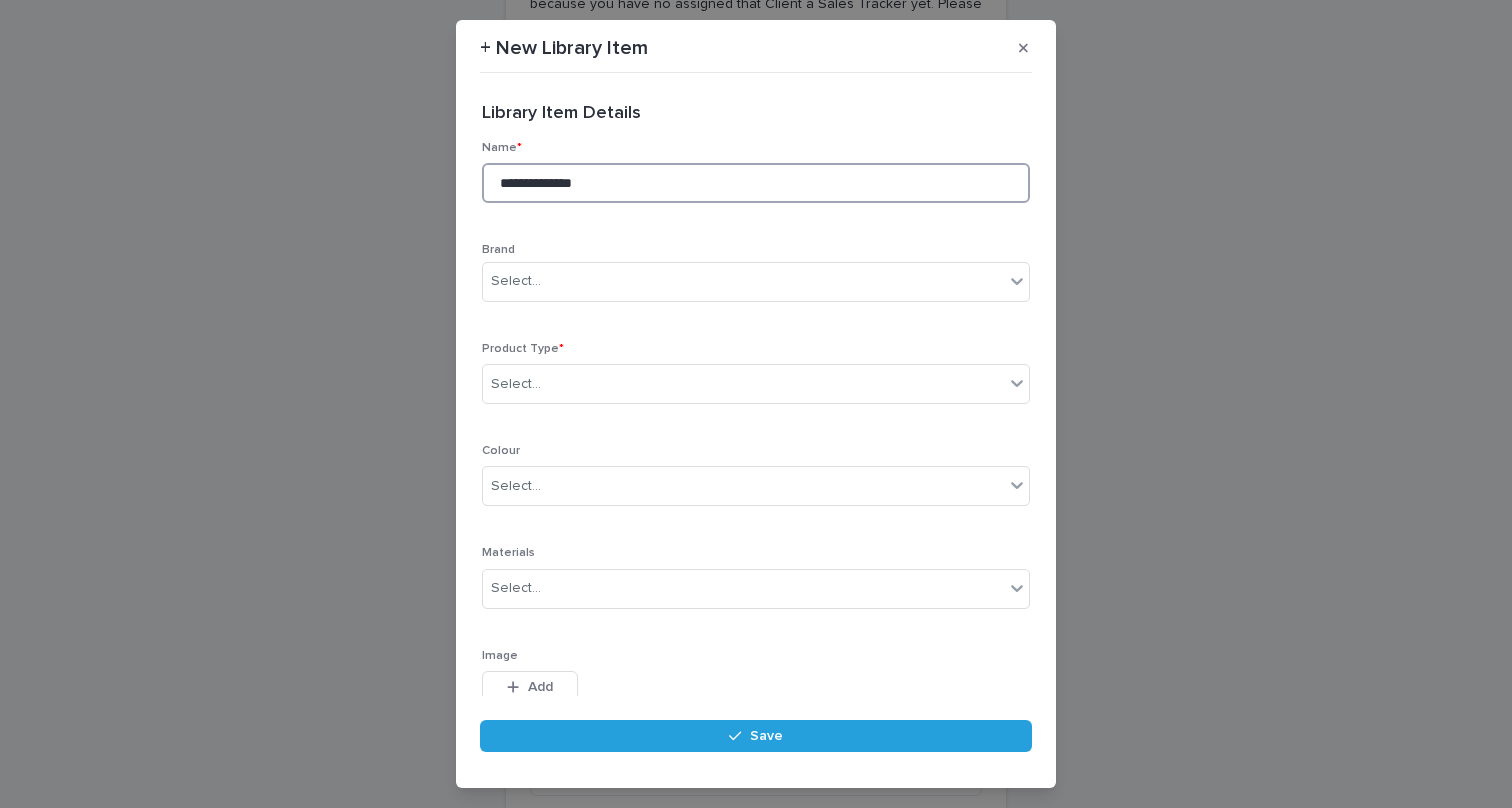 paste on "**********" 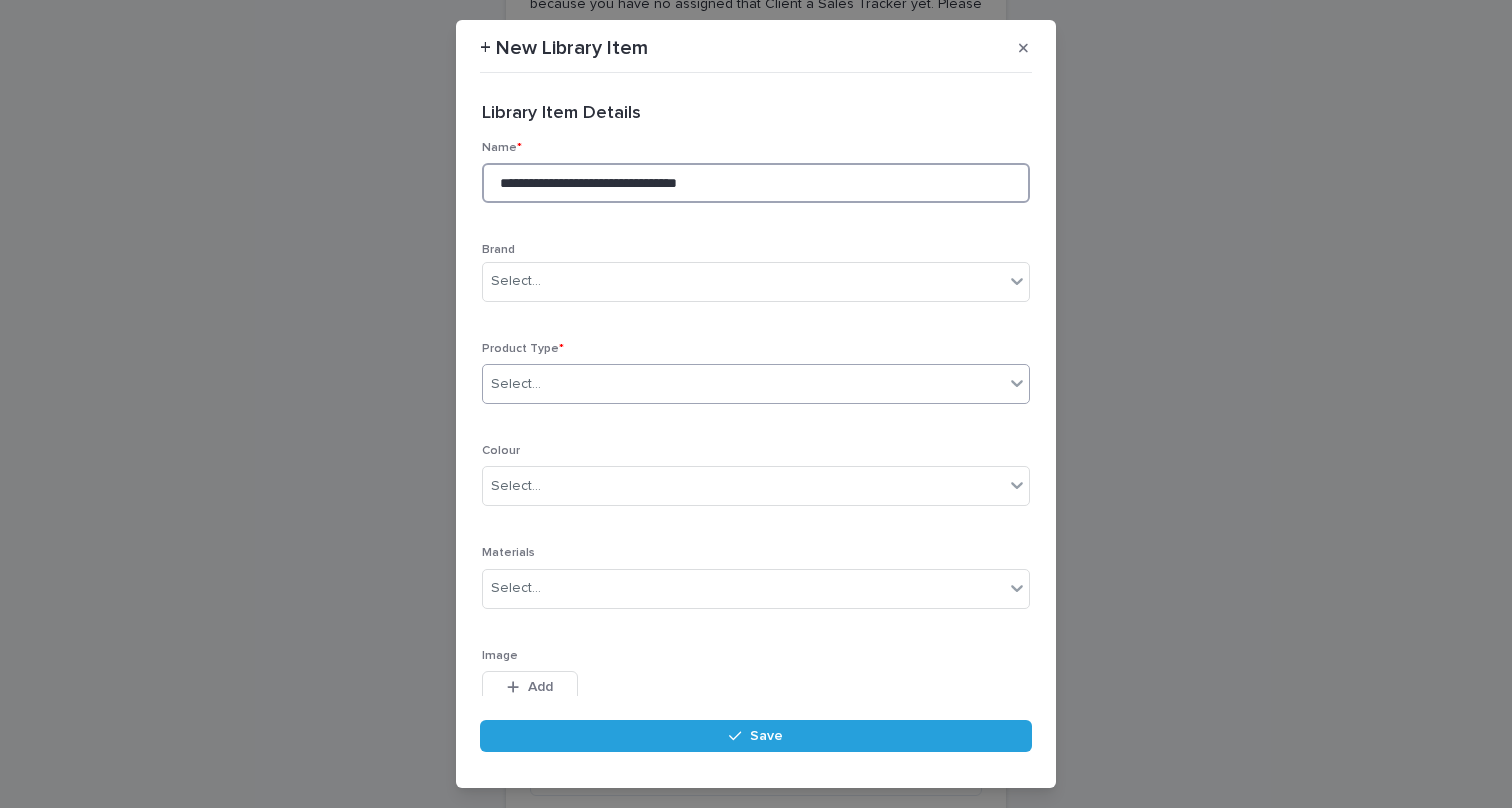 type on "**********" 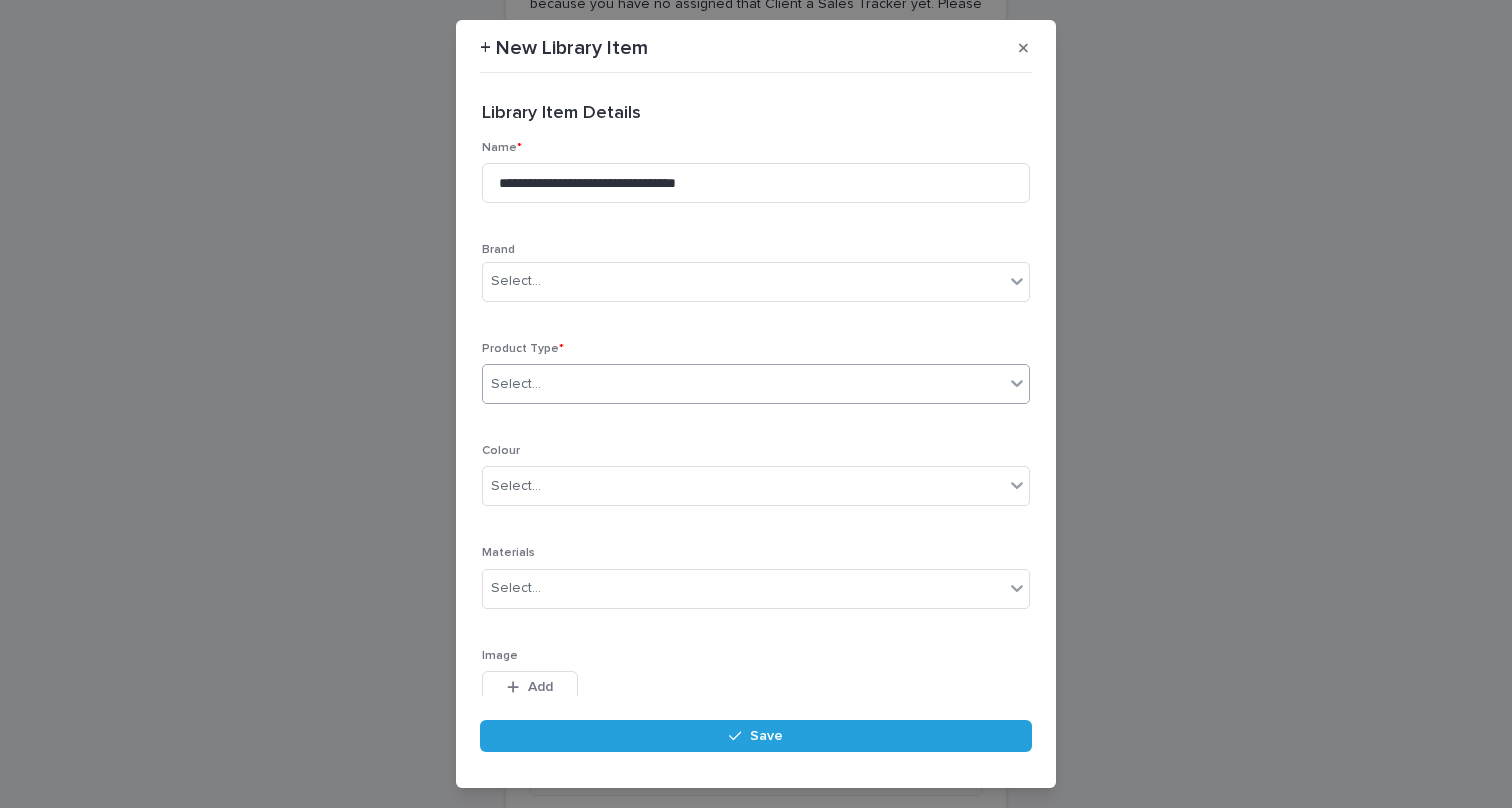 click on "Select..." at bounding box center (743, 384) 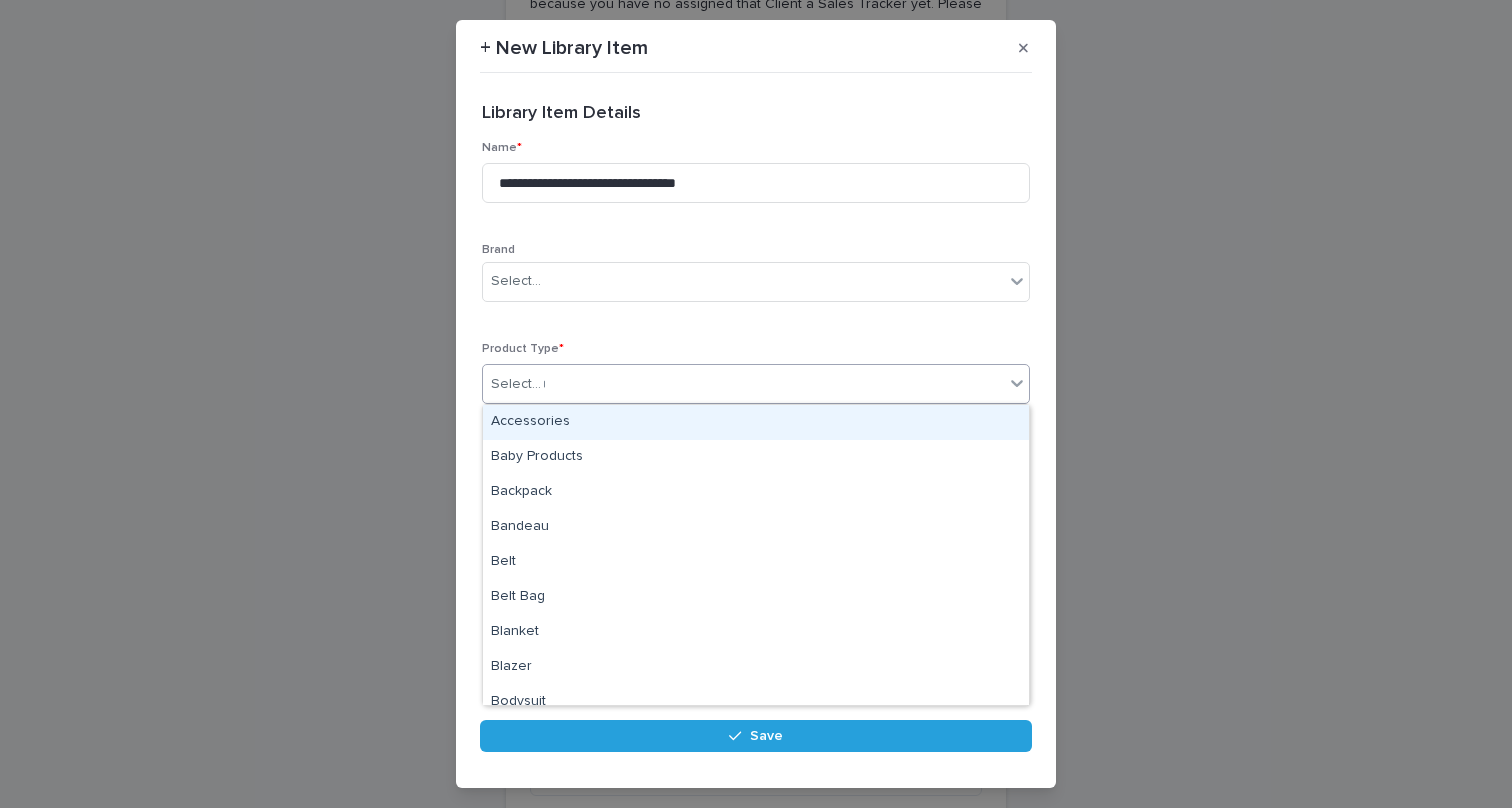 type on "***" 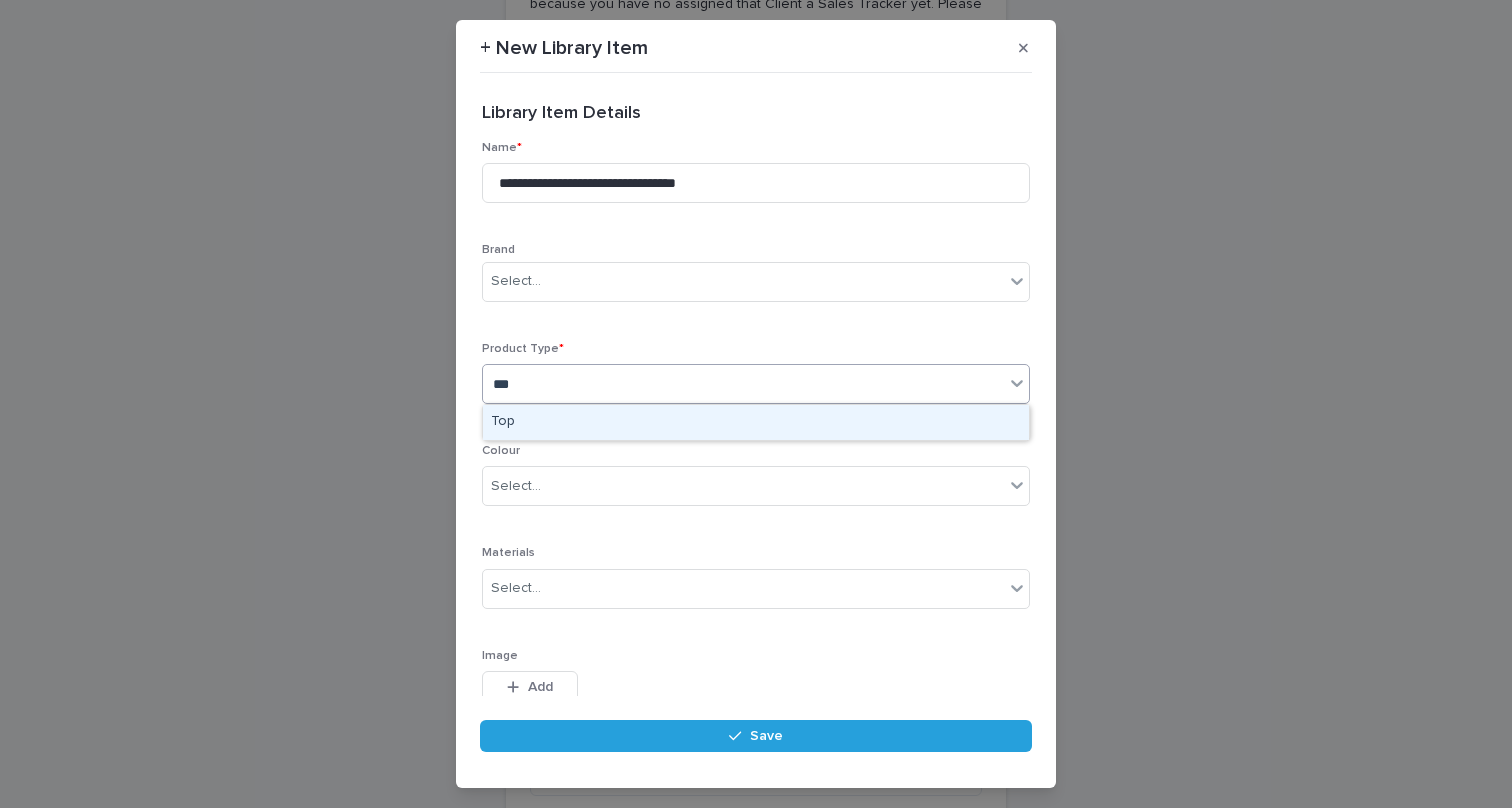 click on "Top" at bounding box center [756, 422] 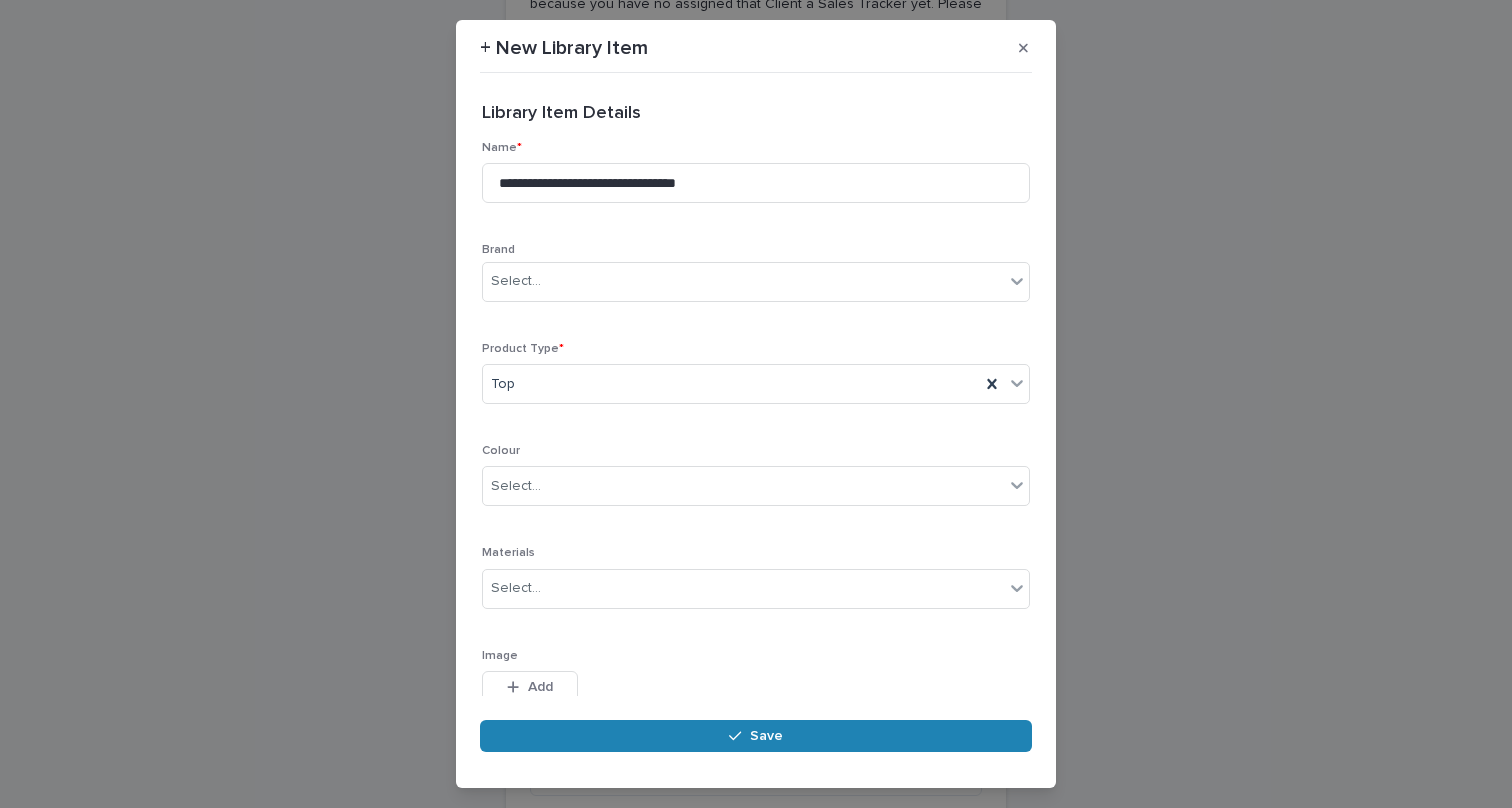 click on "Save" at bounding box center [756, 736] 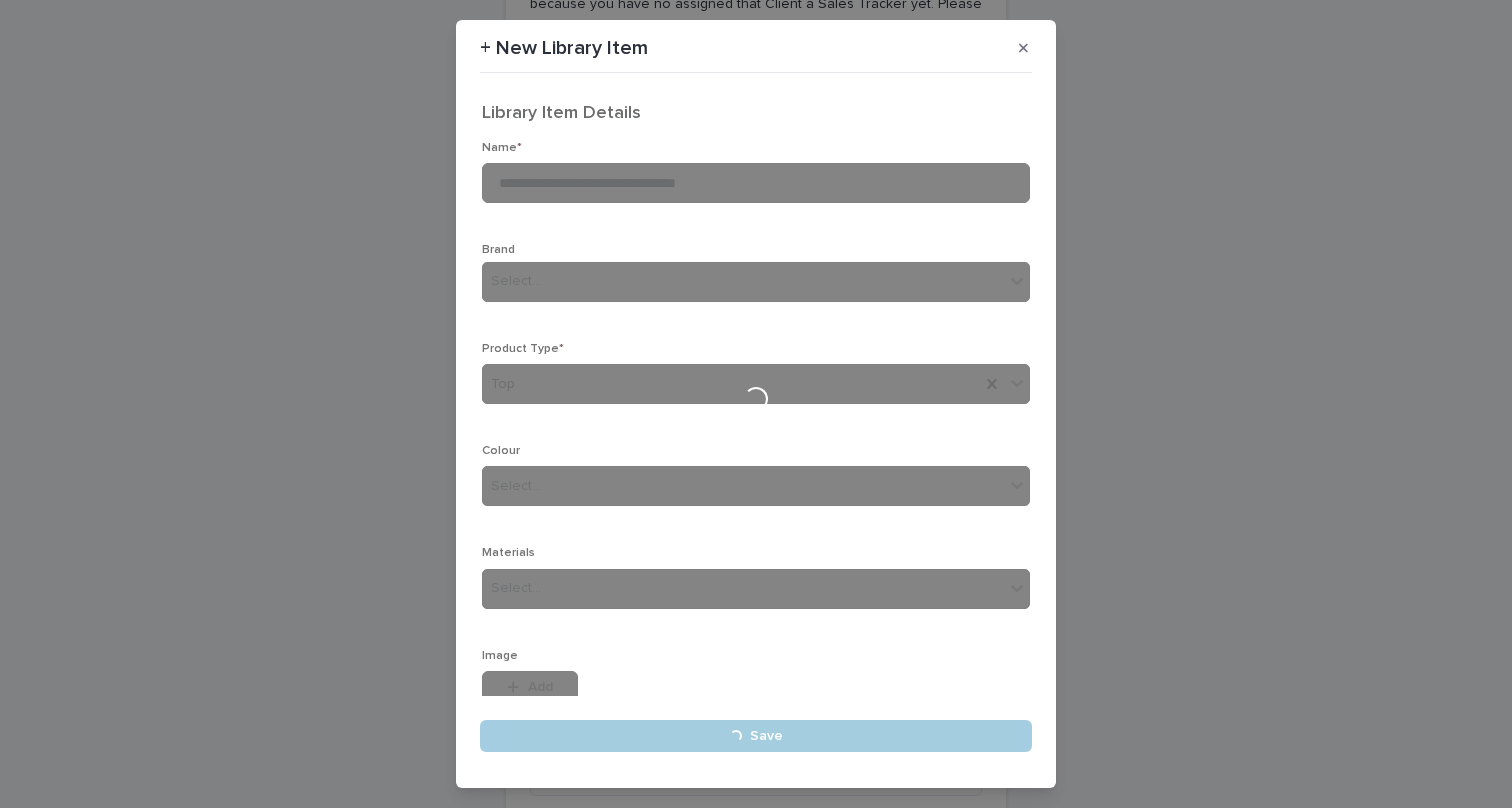 type 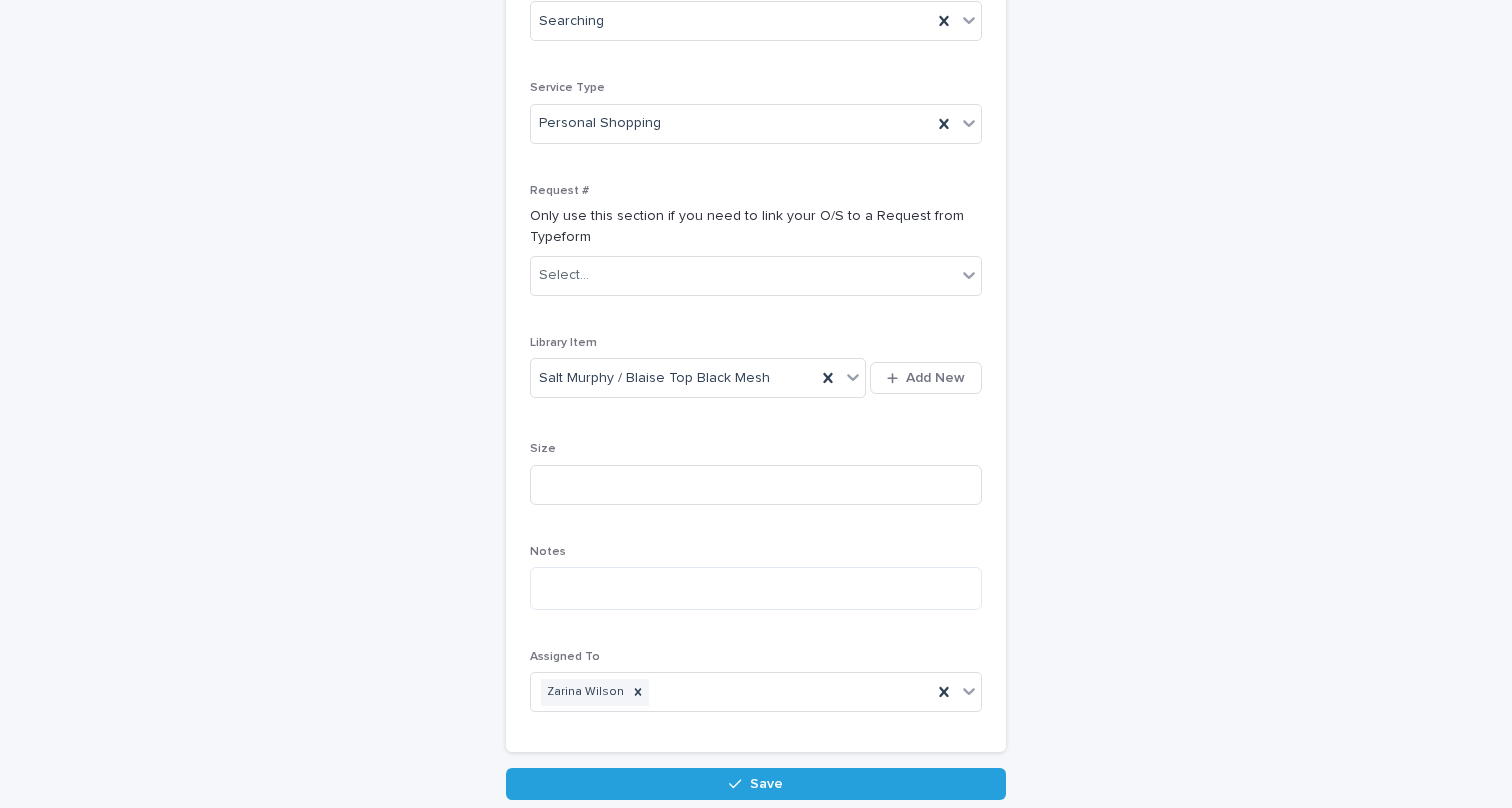 scroll, scrollTop: 445, scrollLeft: 0, axis: vertical 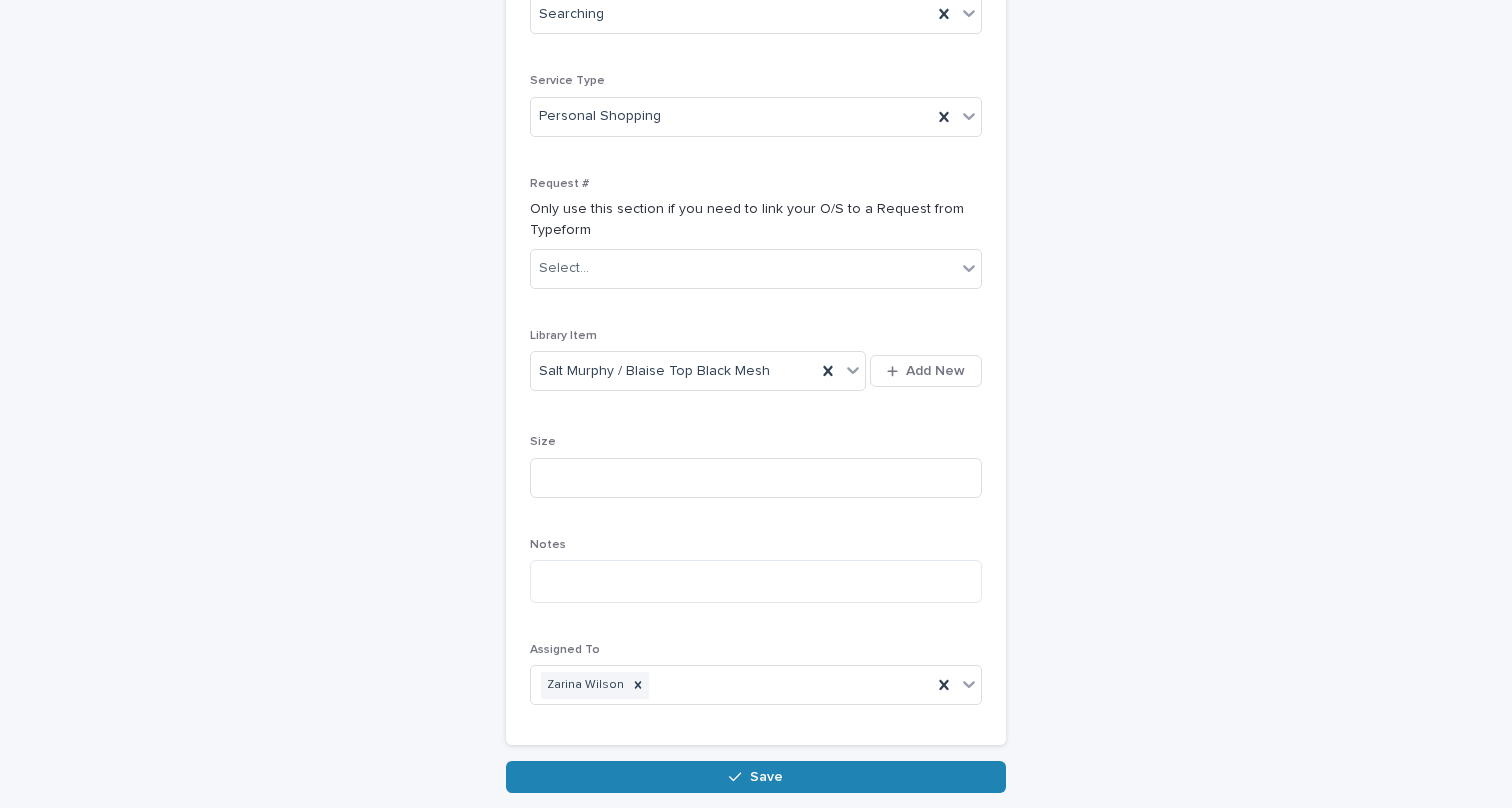 click on "Save" at bounding box center (756, 777) 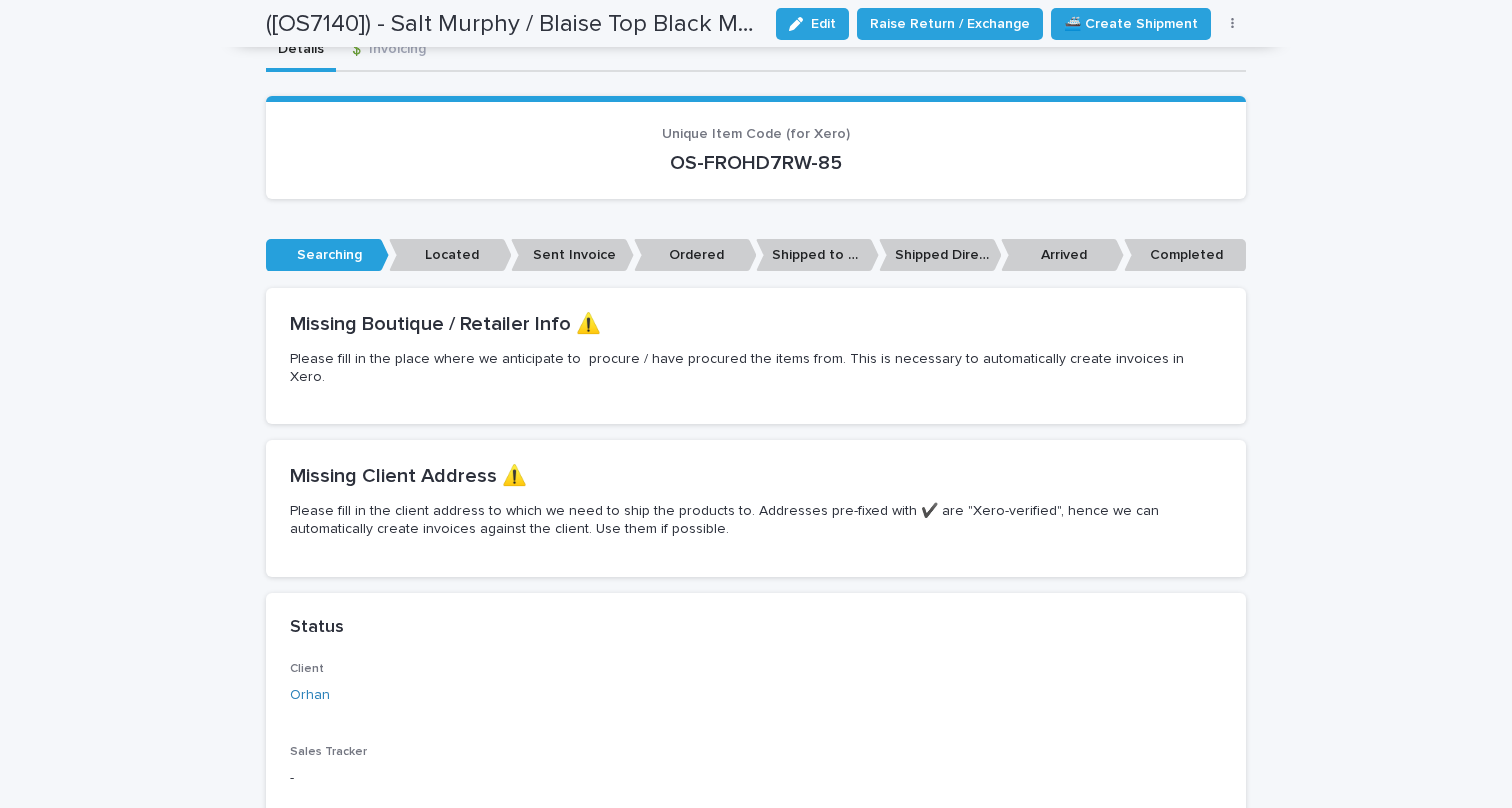 scroll, scrollTop: 0, scrollLeft: 0, axis: both 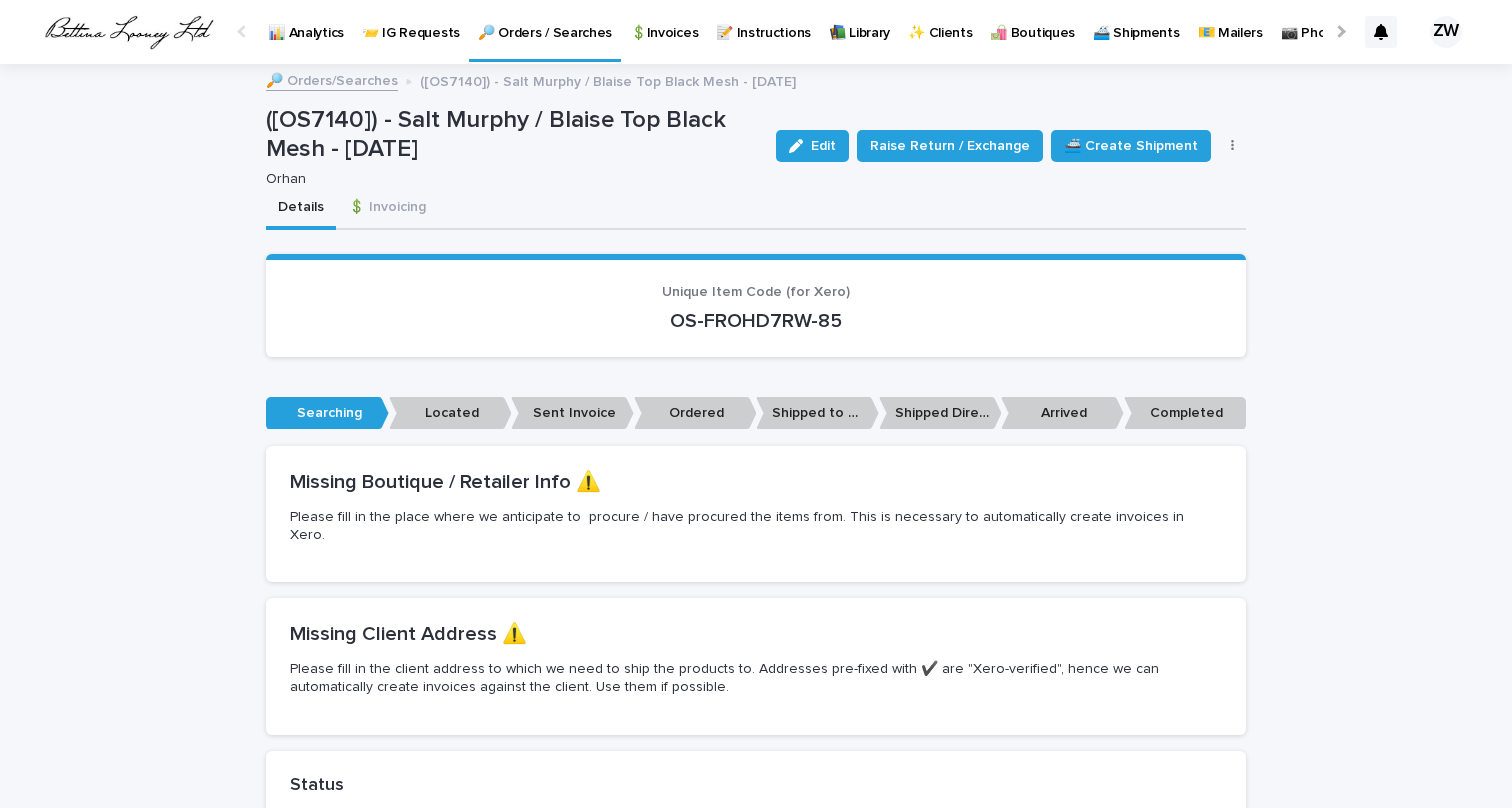 click on "🔎 Orders / Searches" at bounding box center [545, 21] 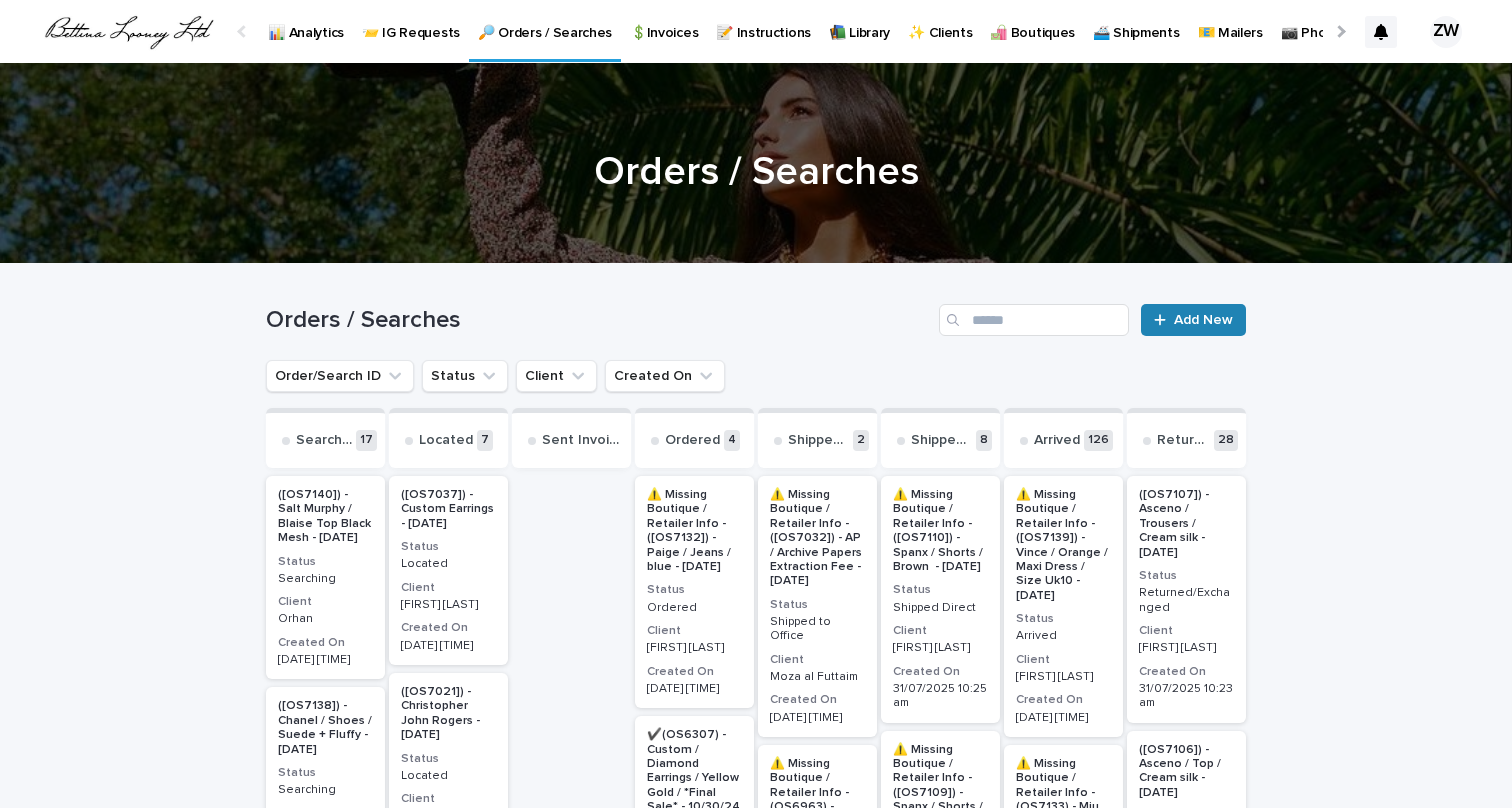 click on "Add New" at bounding box center [1203, 320] 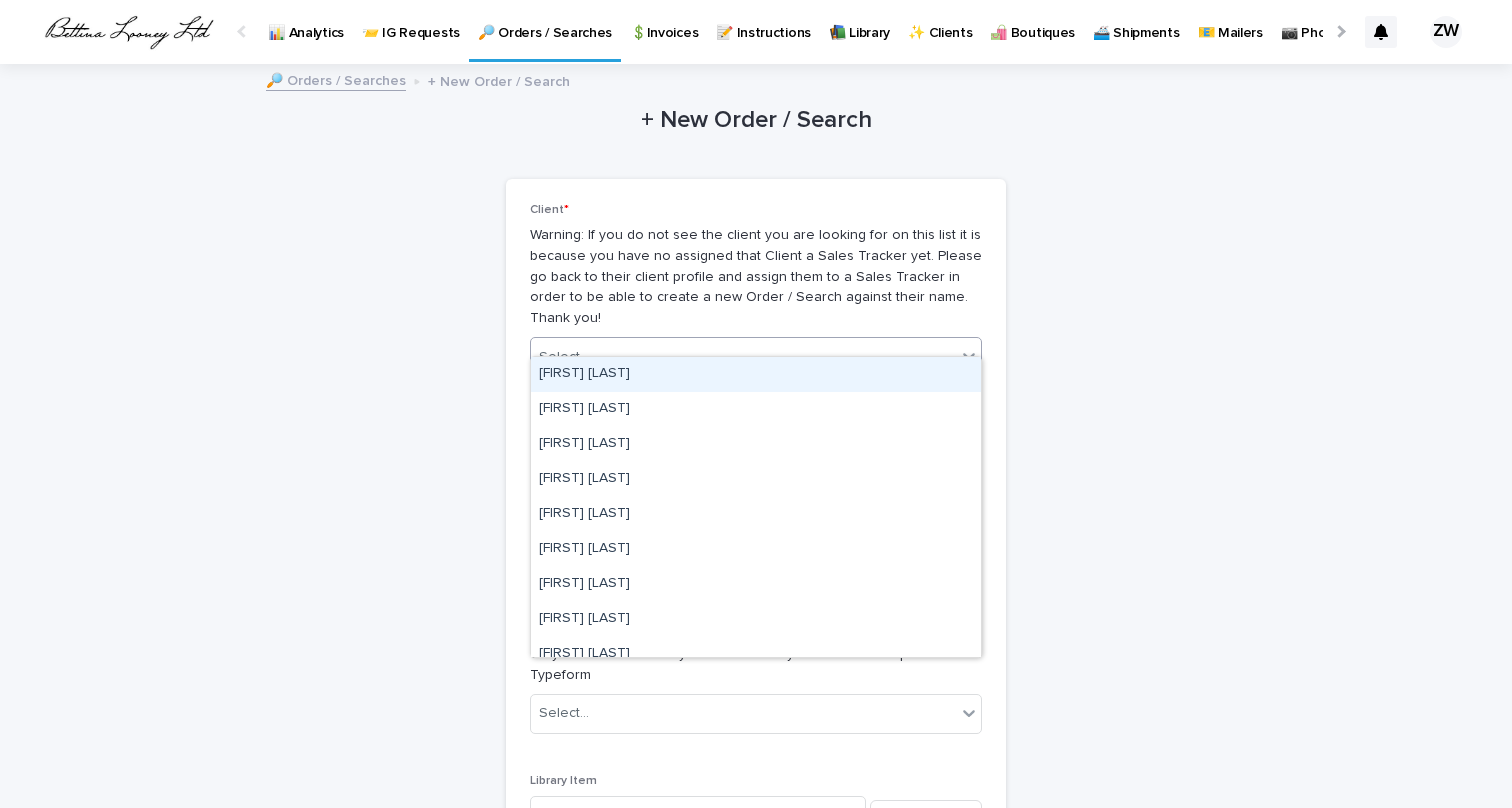 click on "Select..." at bounding box center (743, 357) 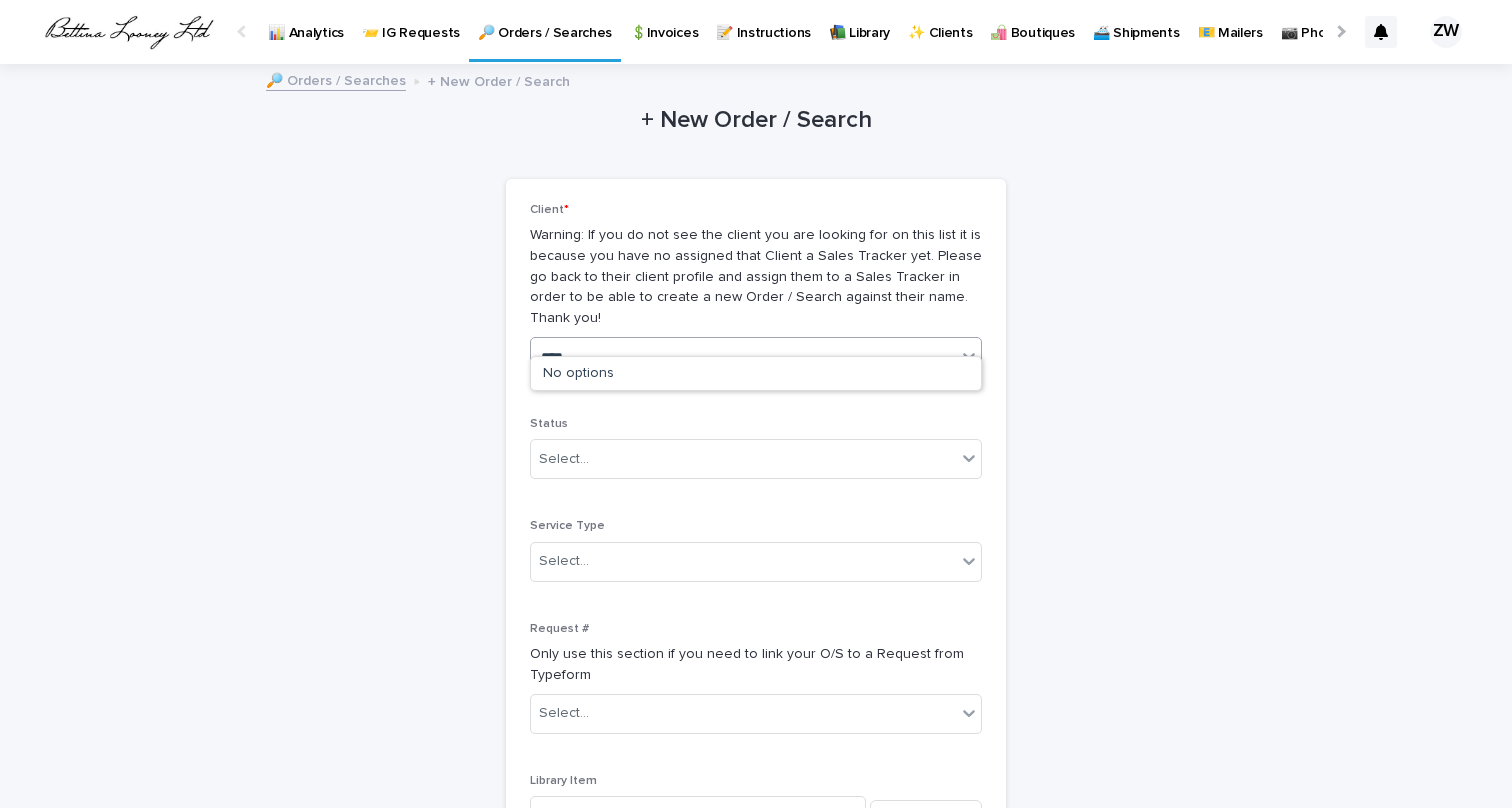 type on "*****" 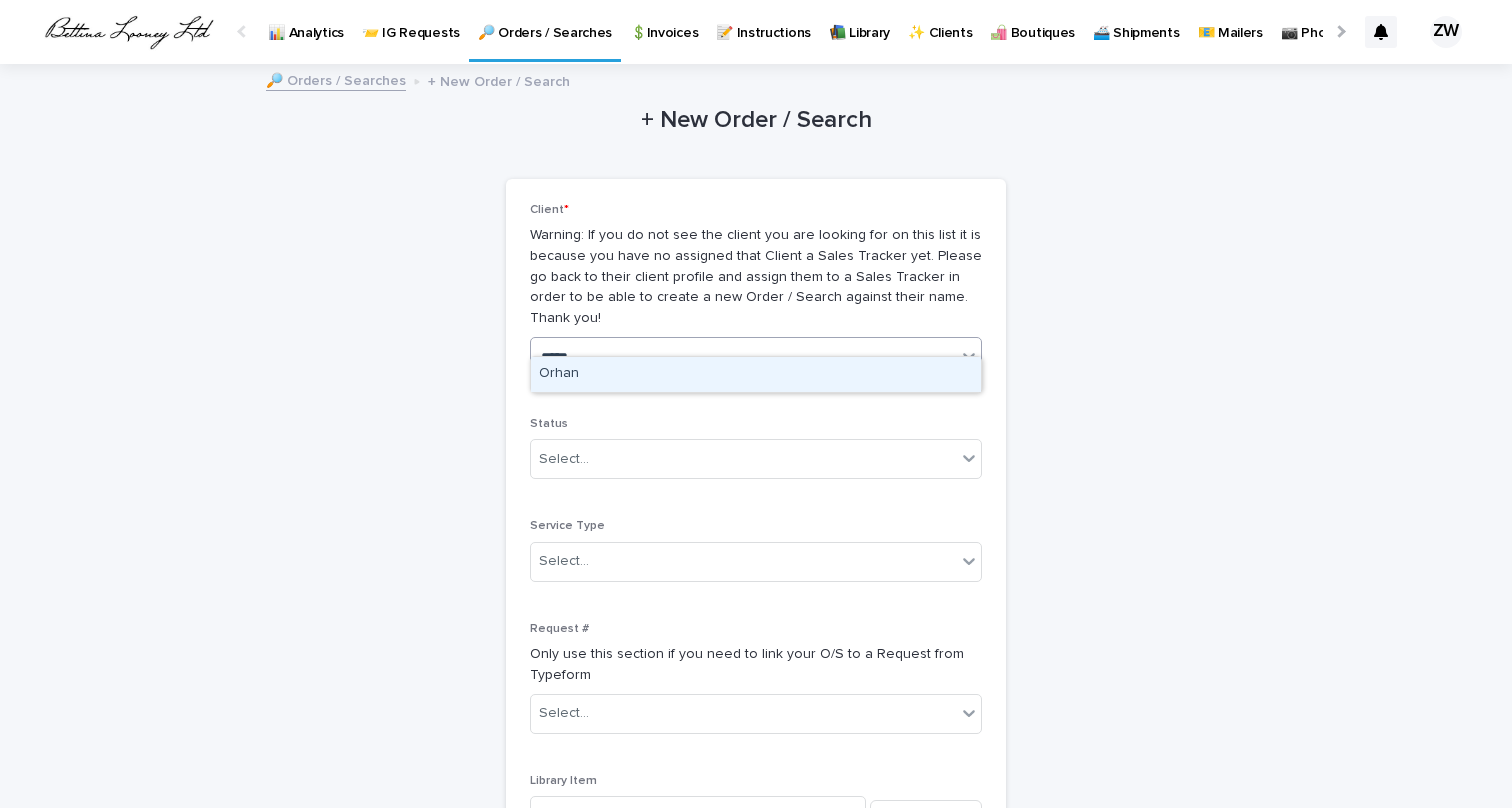 click on "Orhan" at bounding box center (756, 374) 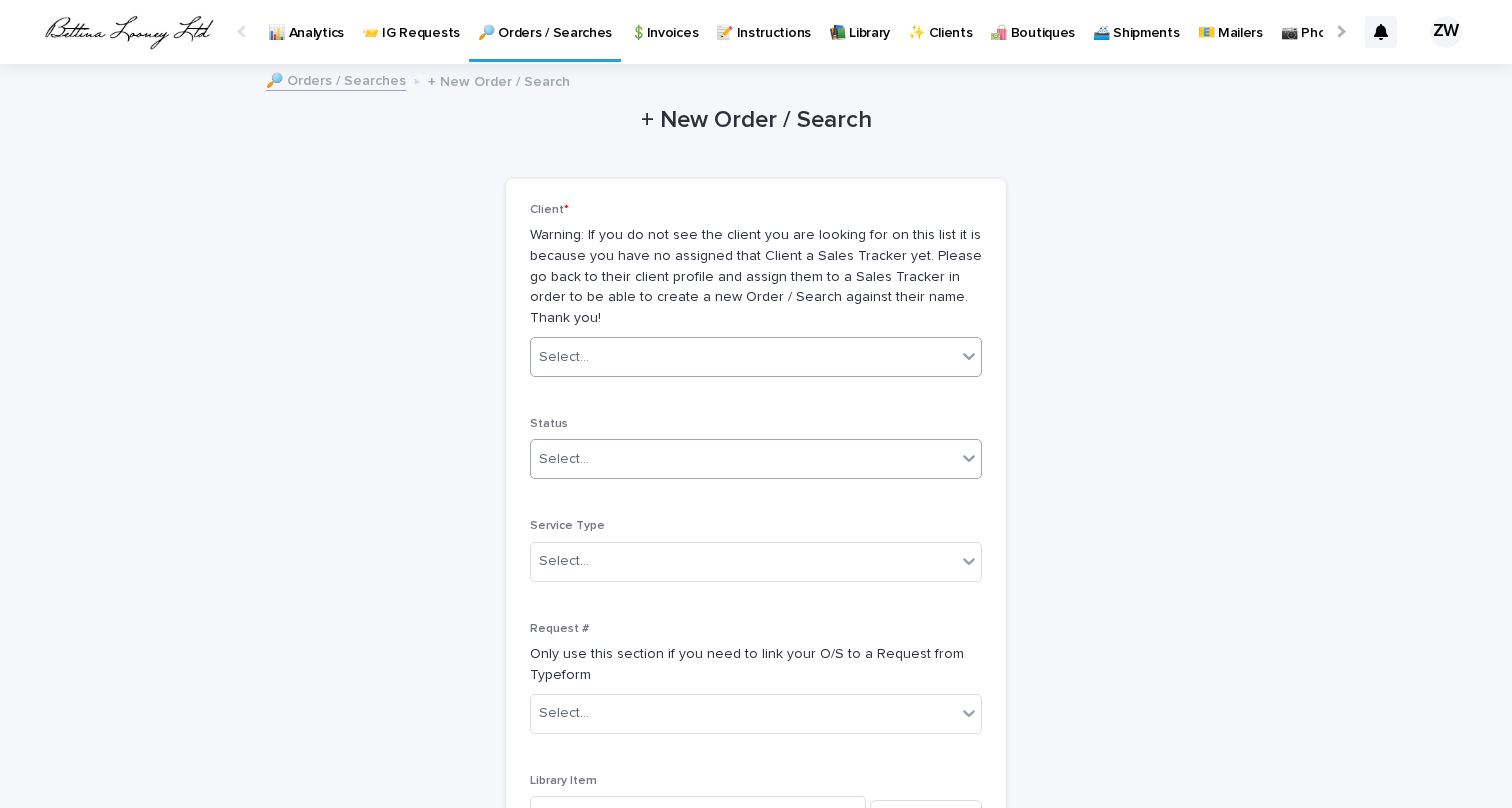 click on "Select..." at bounding box center (743, 459) 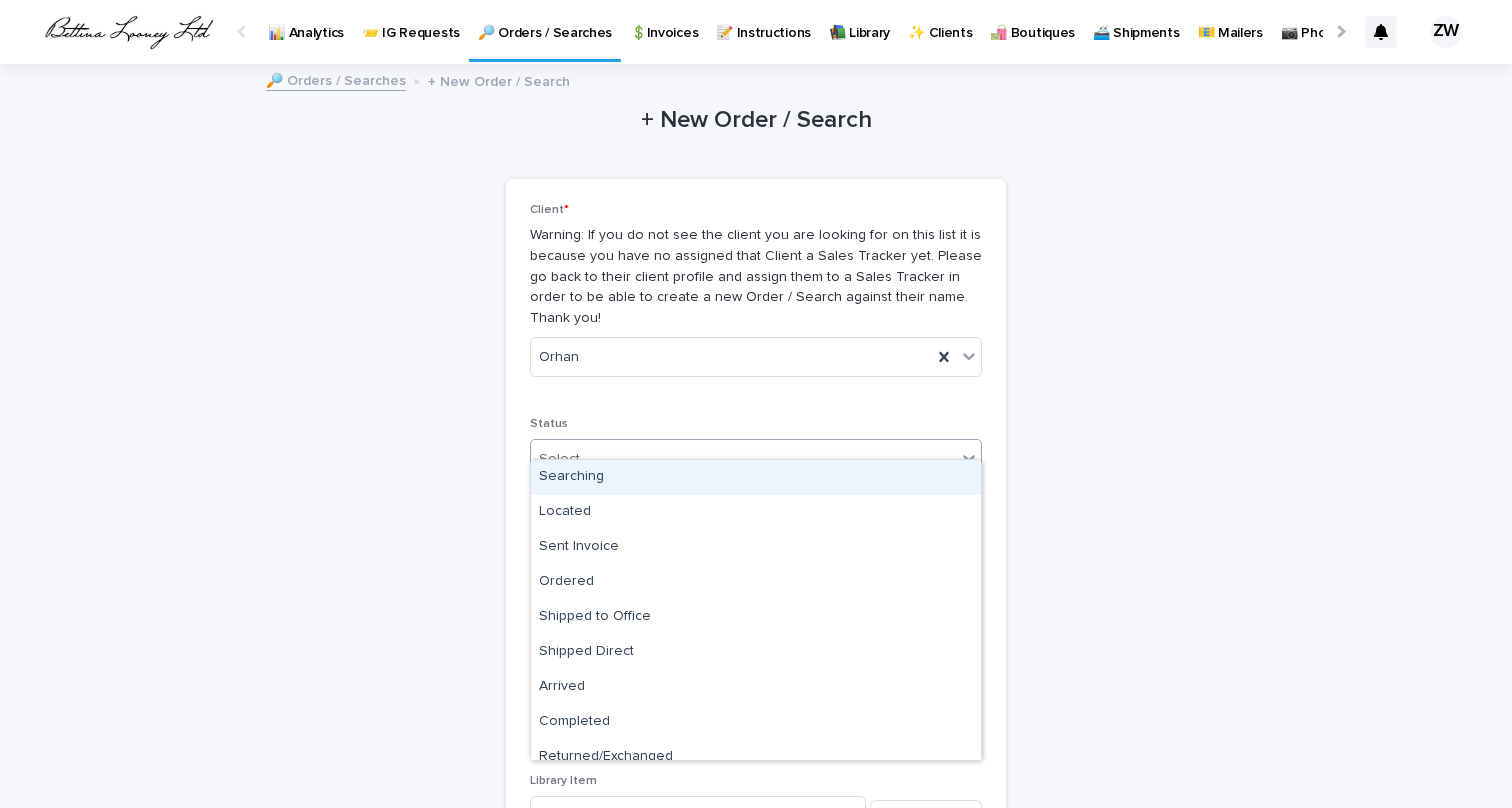 click on "Searching" at bounding box center (756, 477) 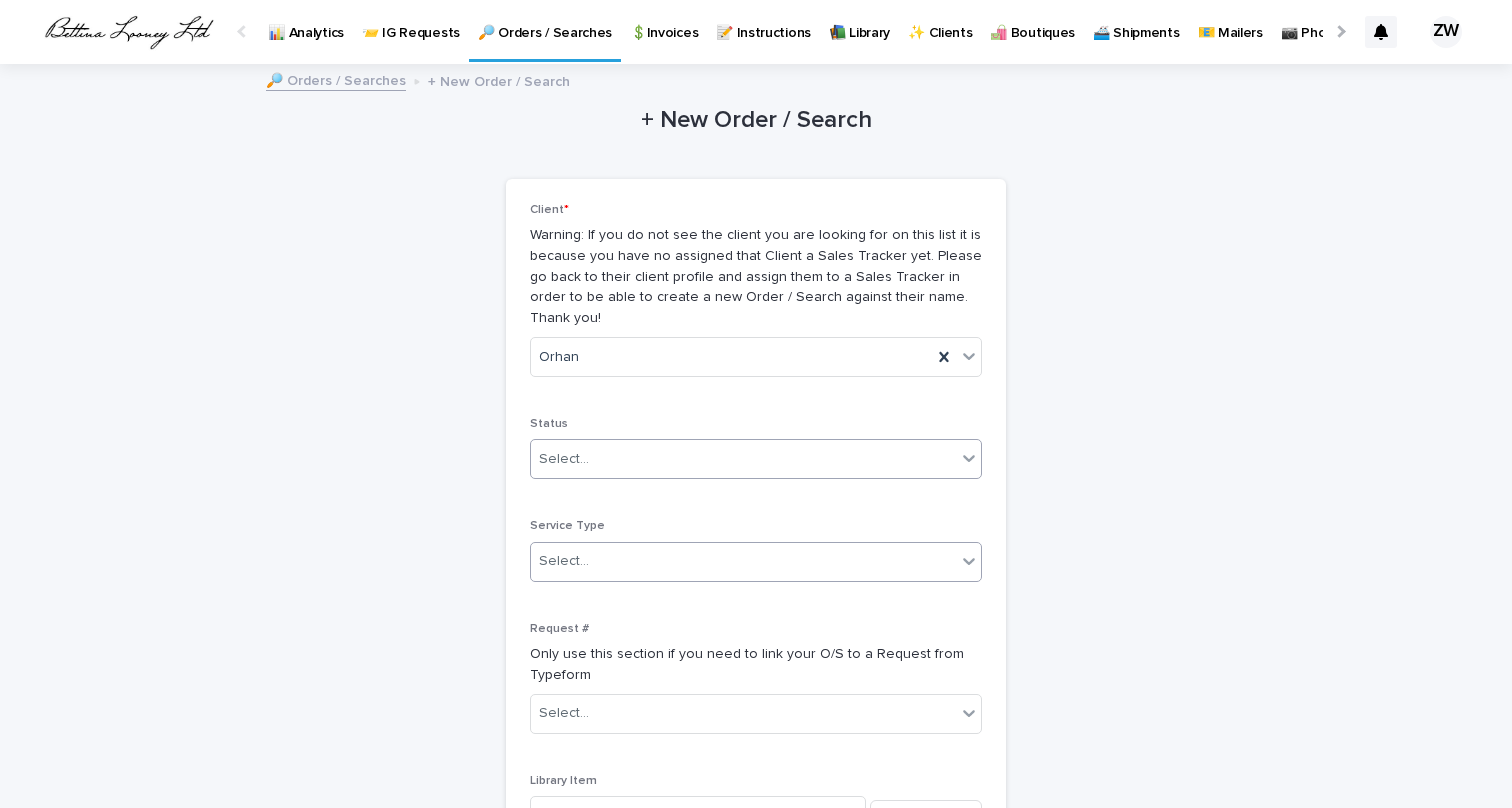 click on "Select..." at bounding box center [743, 561] 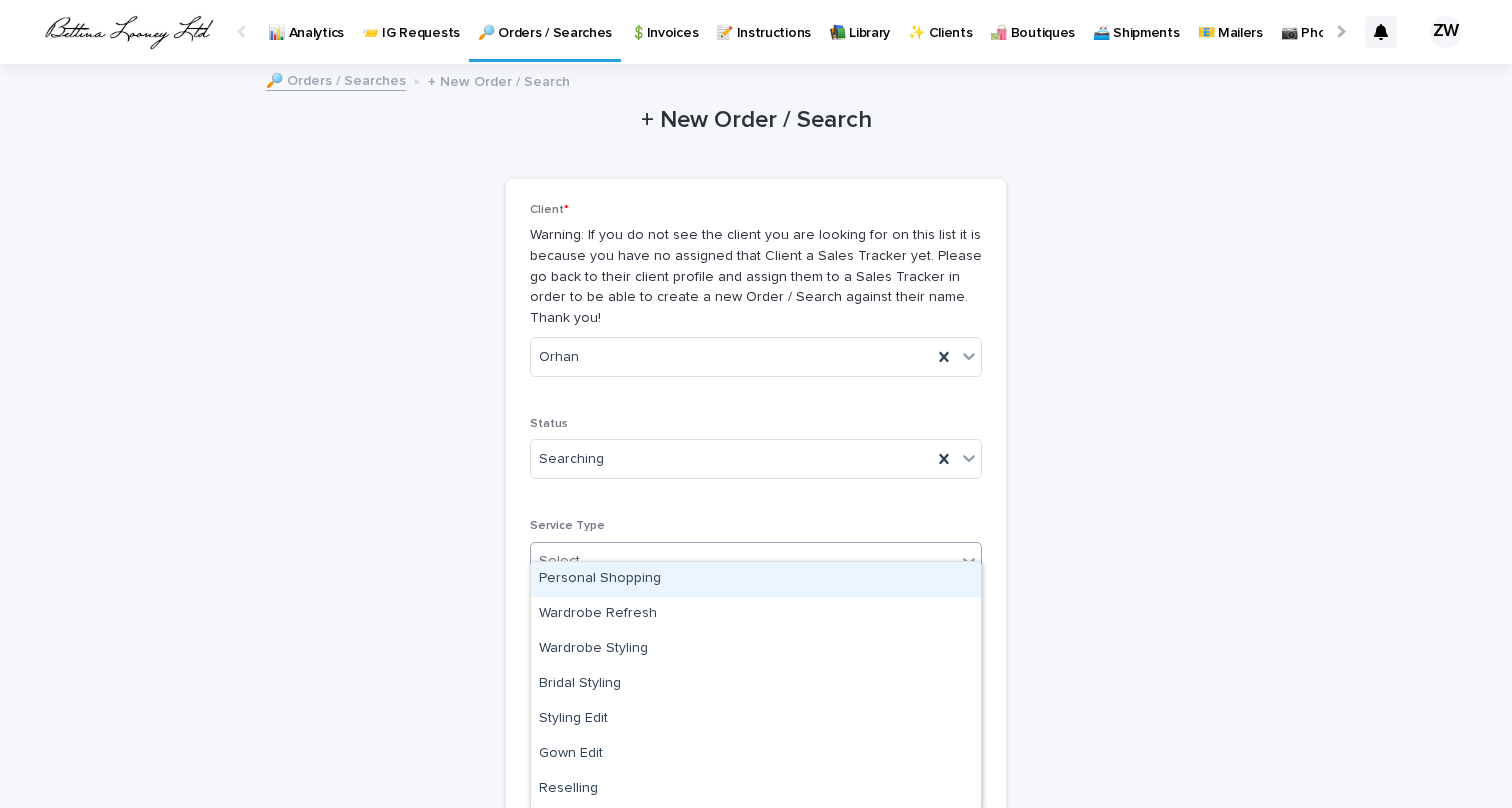 click on "Personal Shopping" at bounding box center (756, 579) 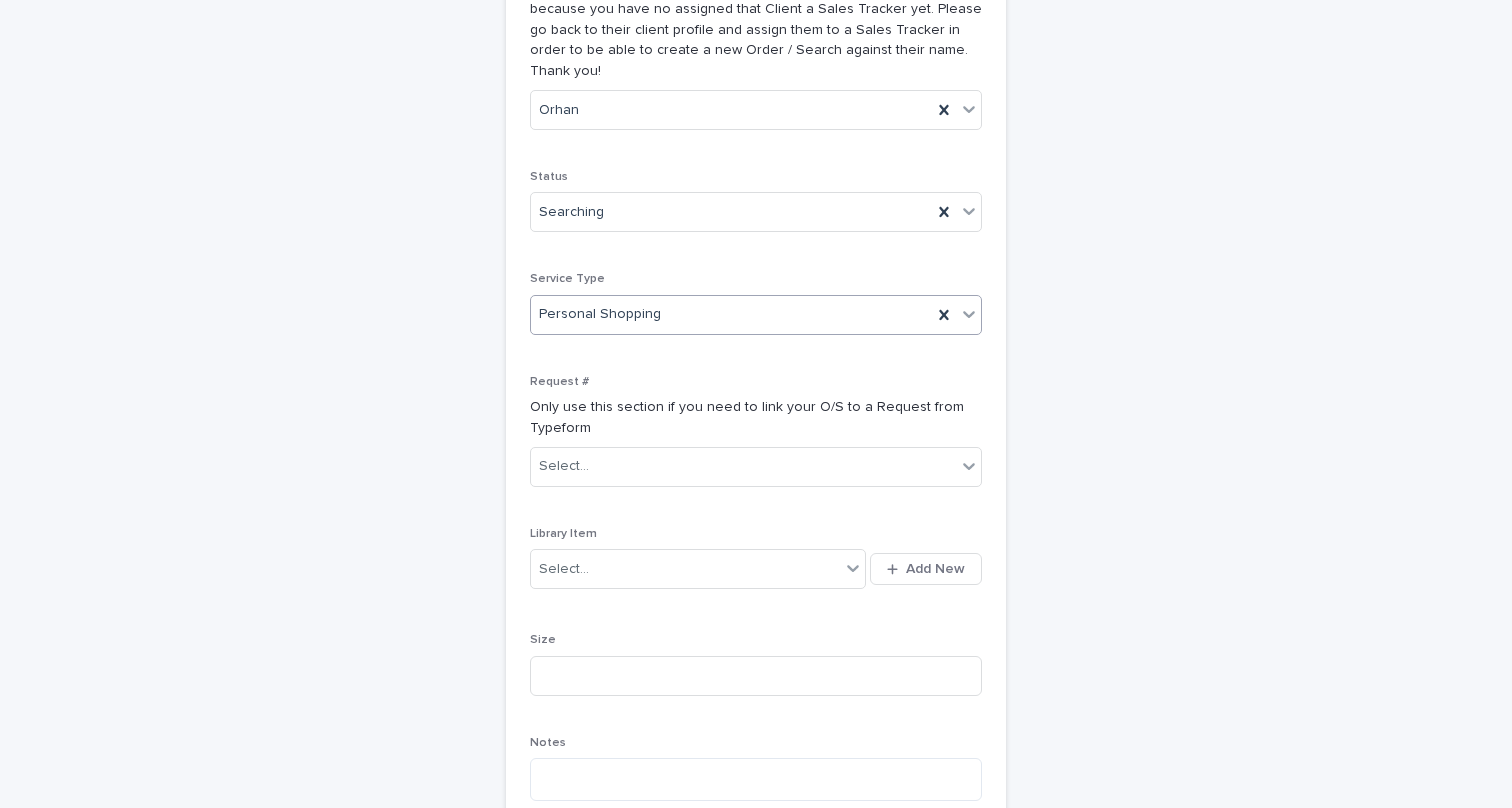 scroll, scrollTop: 251, scrollLeft: 0, axis: vertical 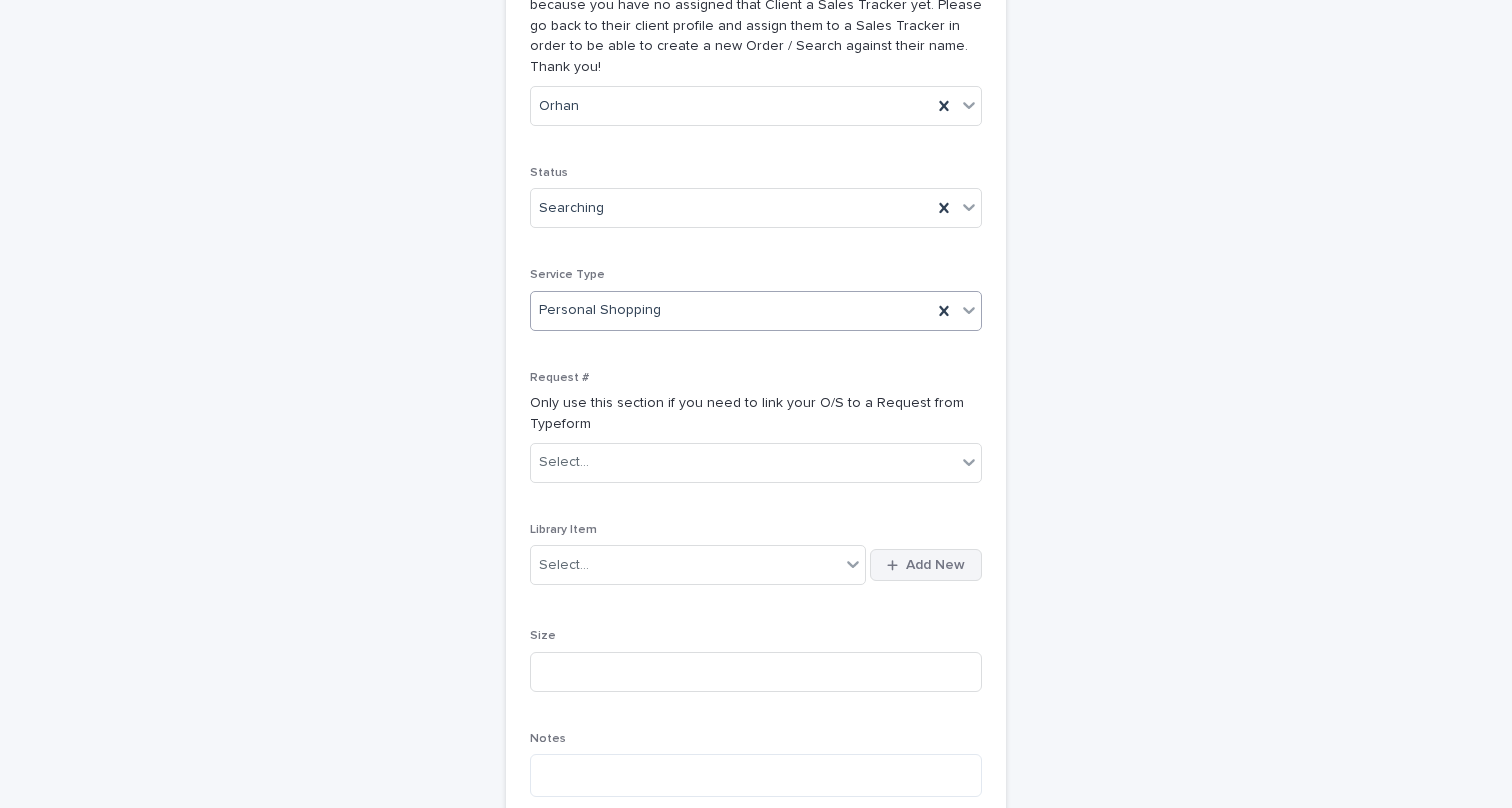click on "Add New" at bounding box center [935, 565] 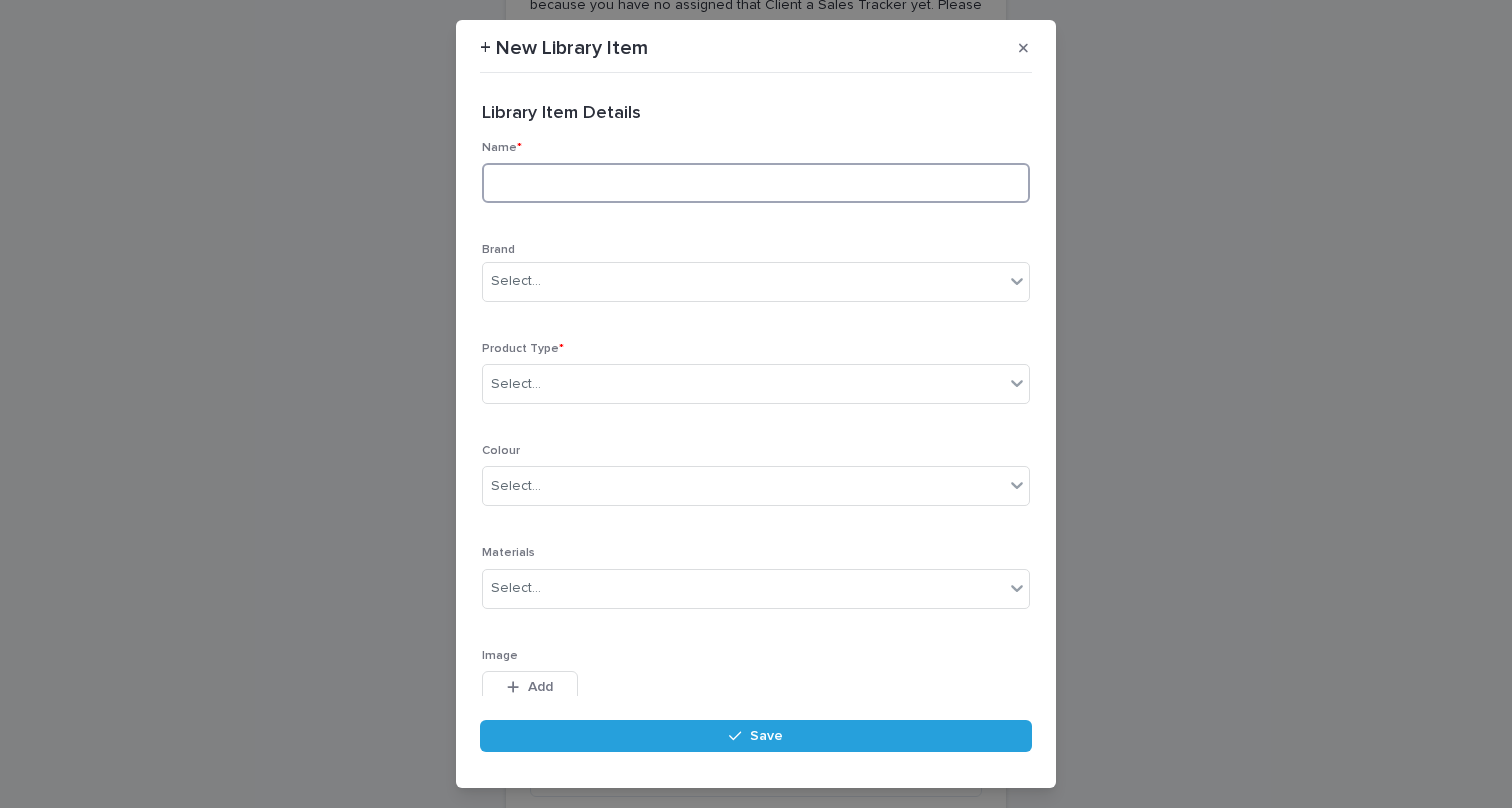 click at bounding box center (756, 183) 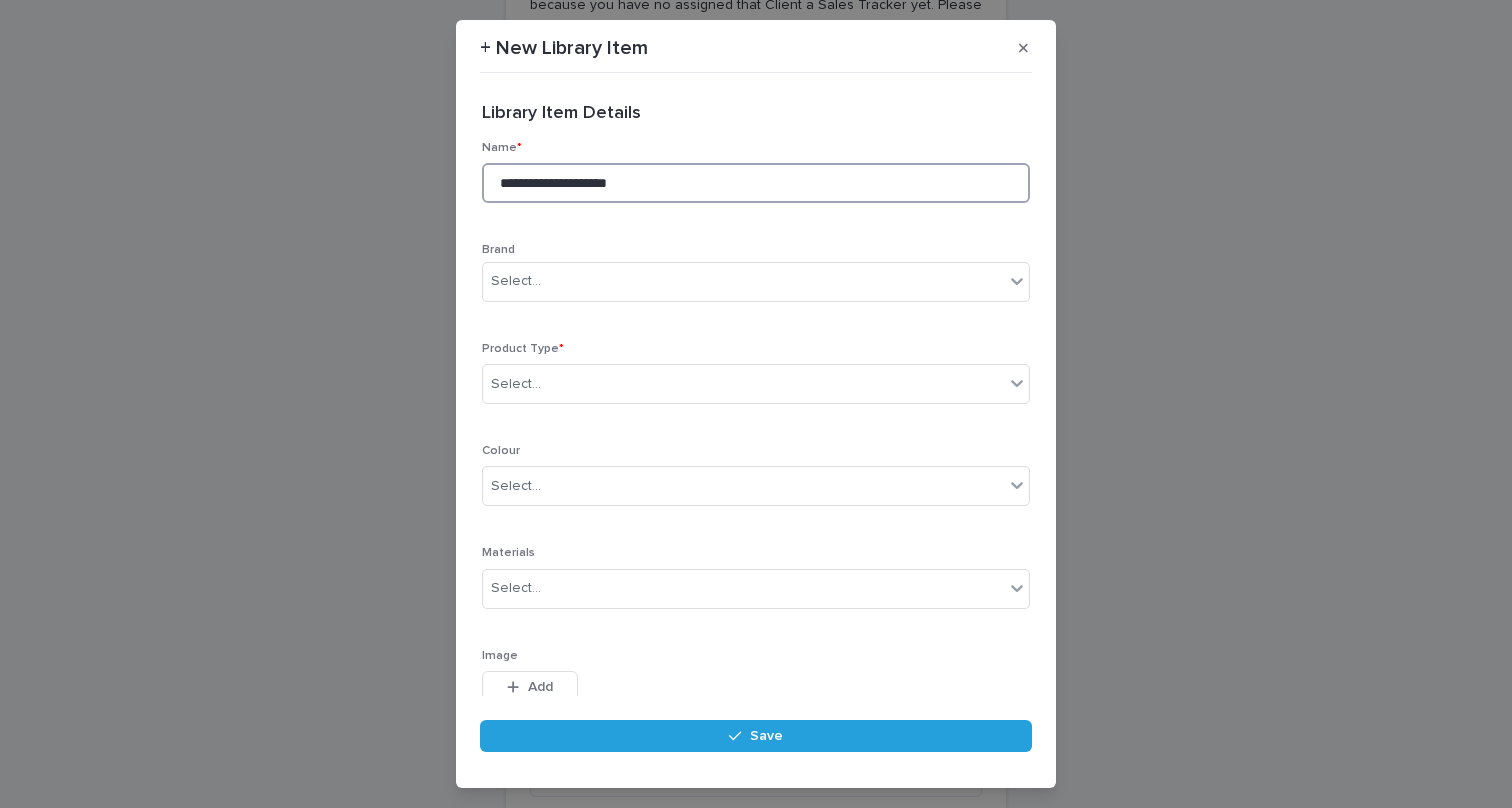 click on "**********" at bounding box center (756, 183) 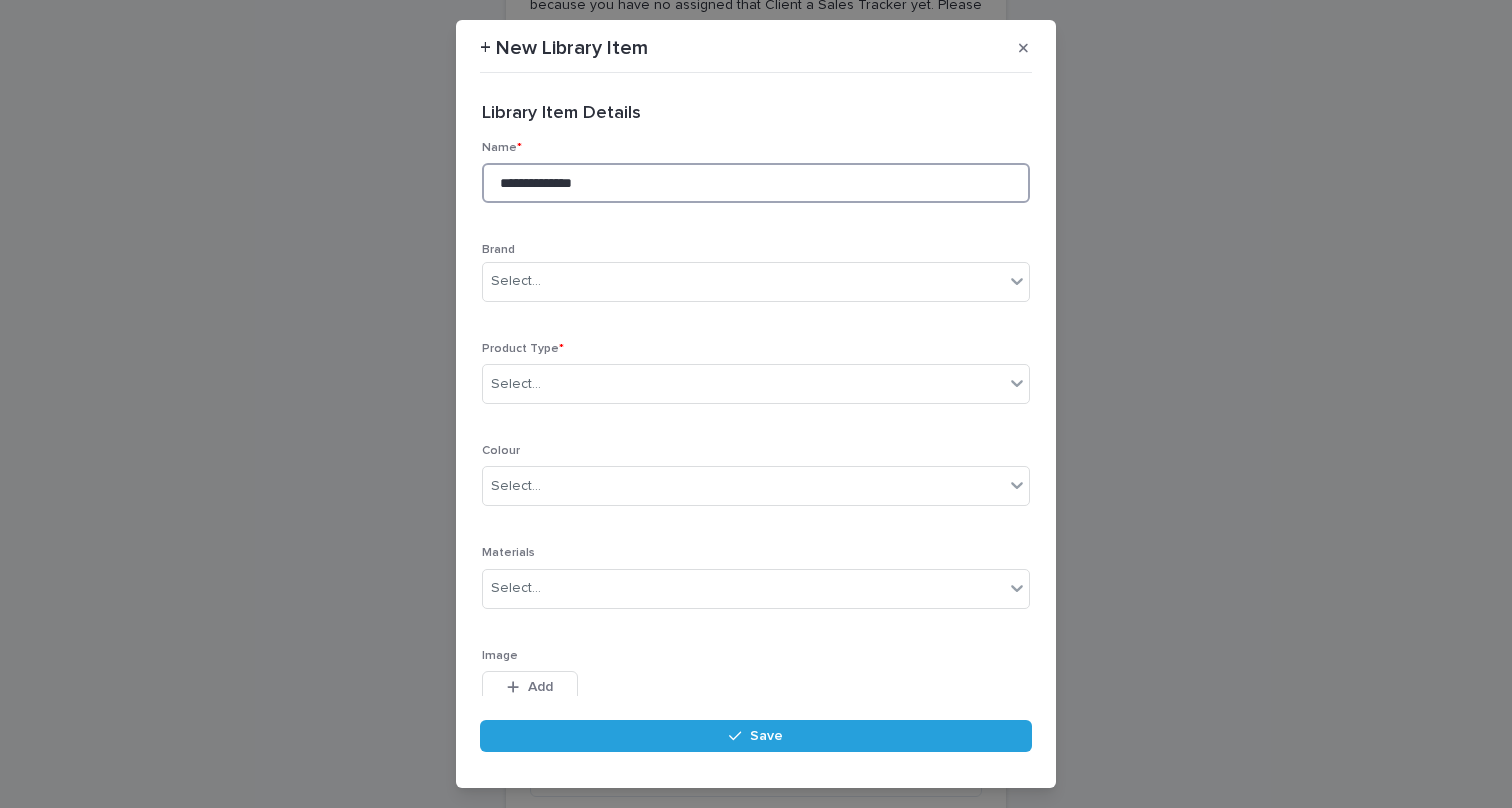 paste on "**********" 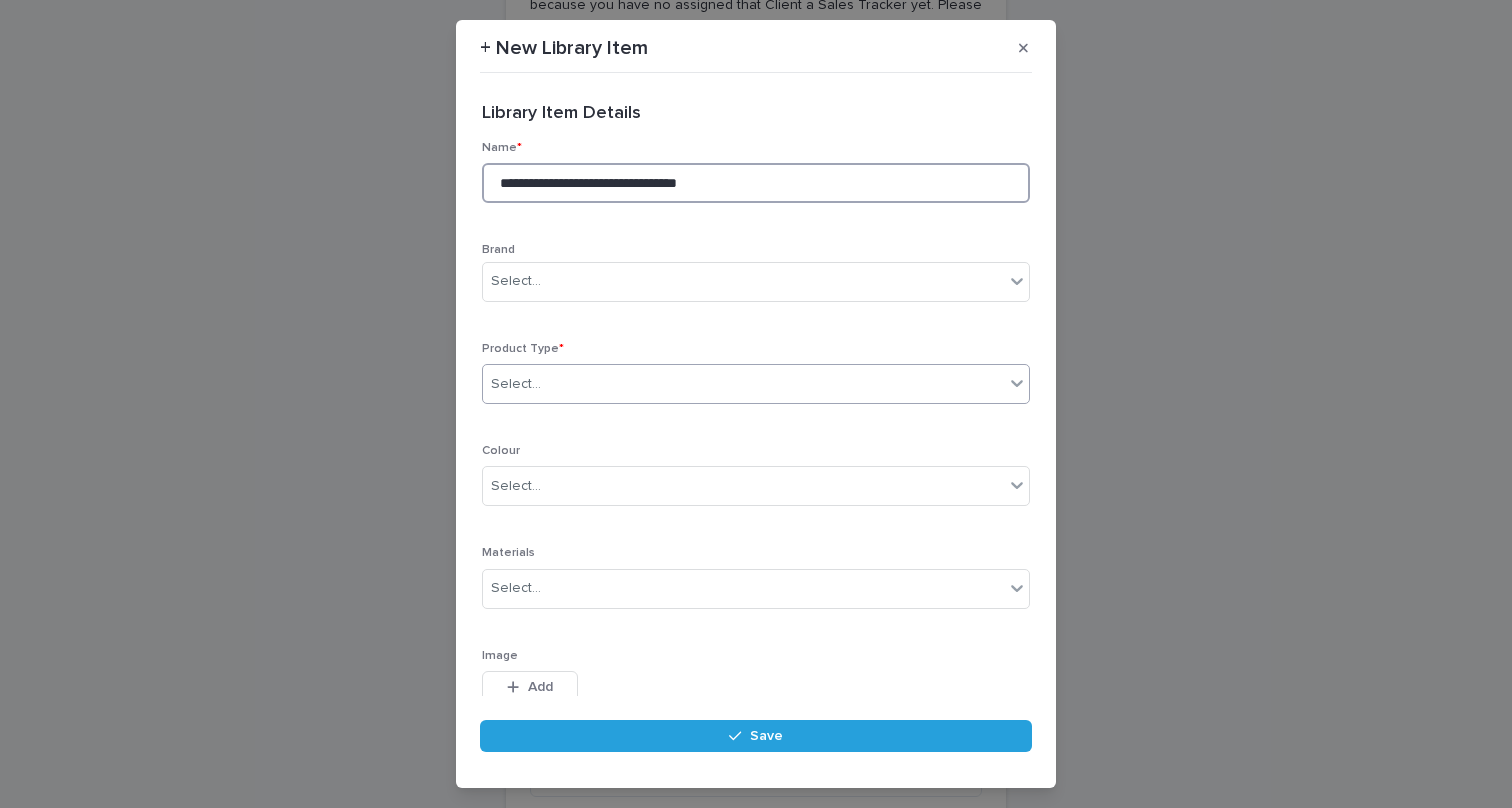 type on "**********" 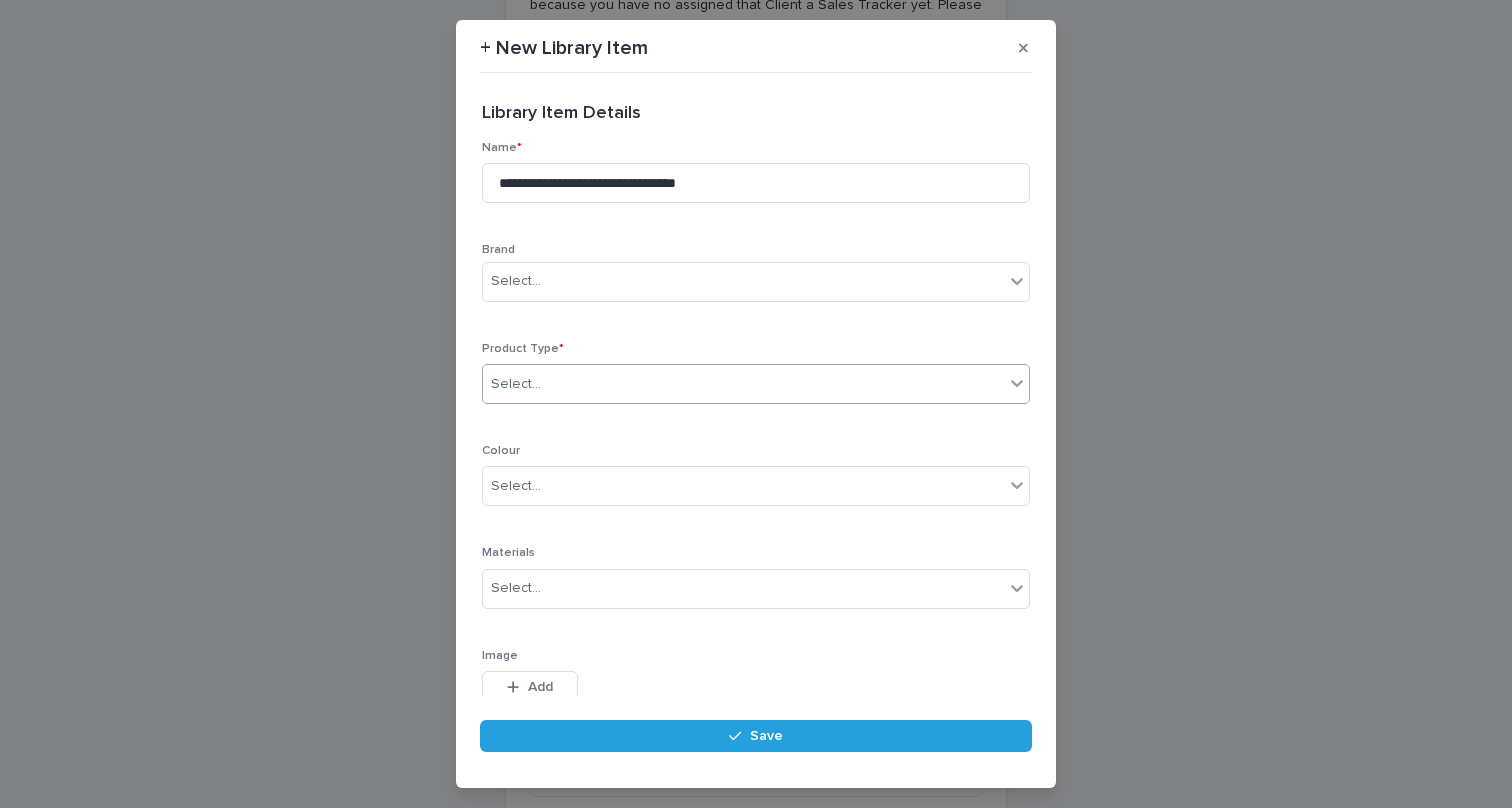 click on "Select..." at bounding box center [743, 384] 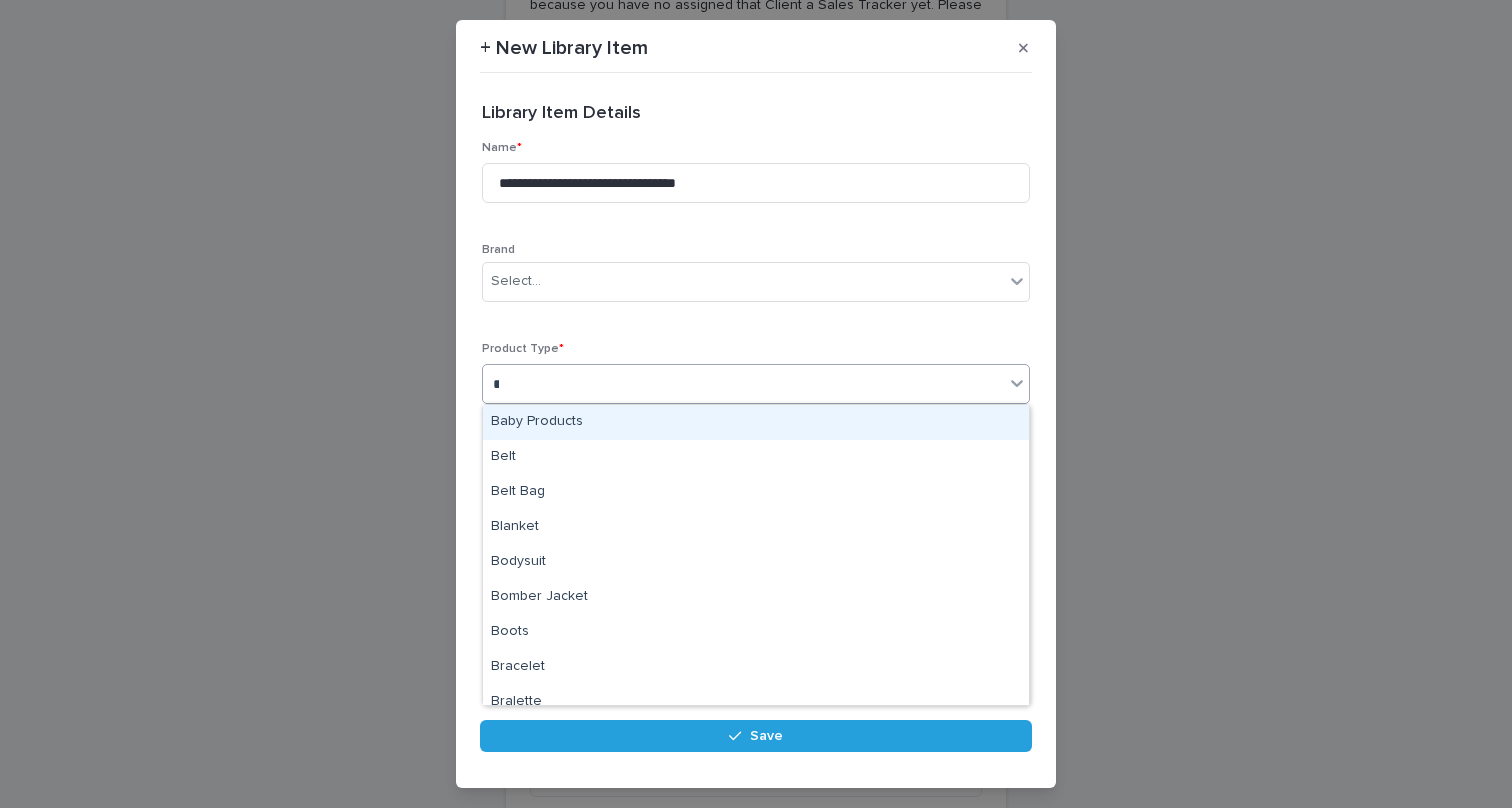 type on "***" 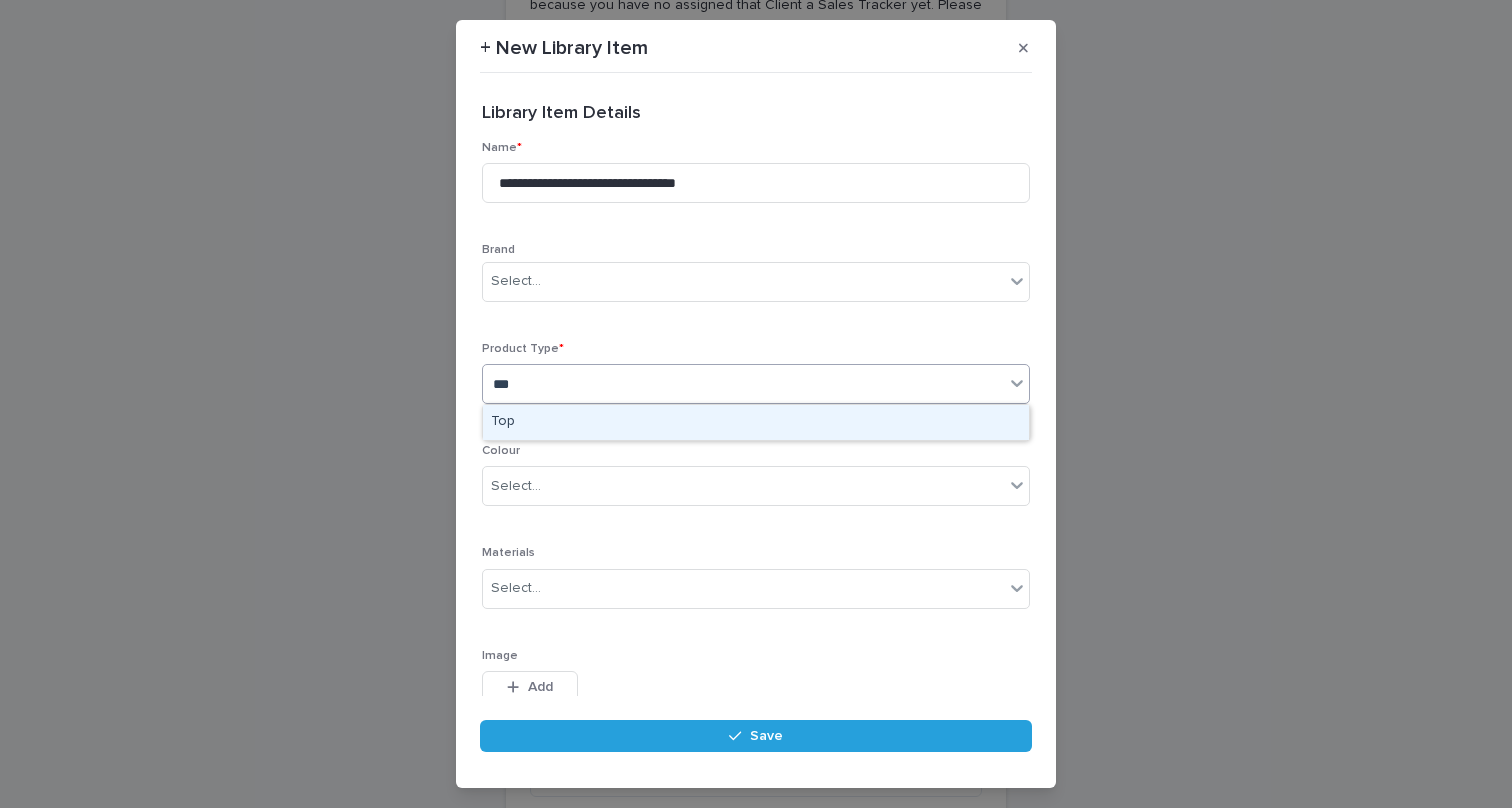 click on "Top" at bounding box center [756, 422] 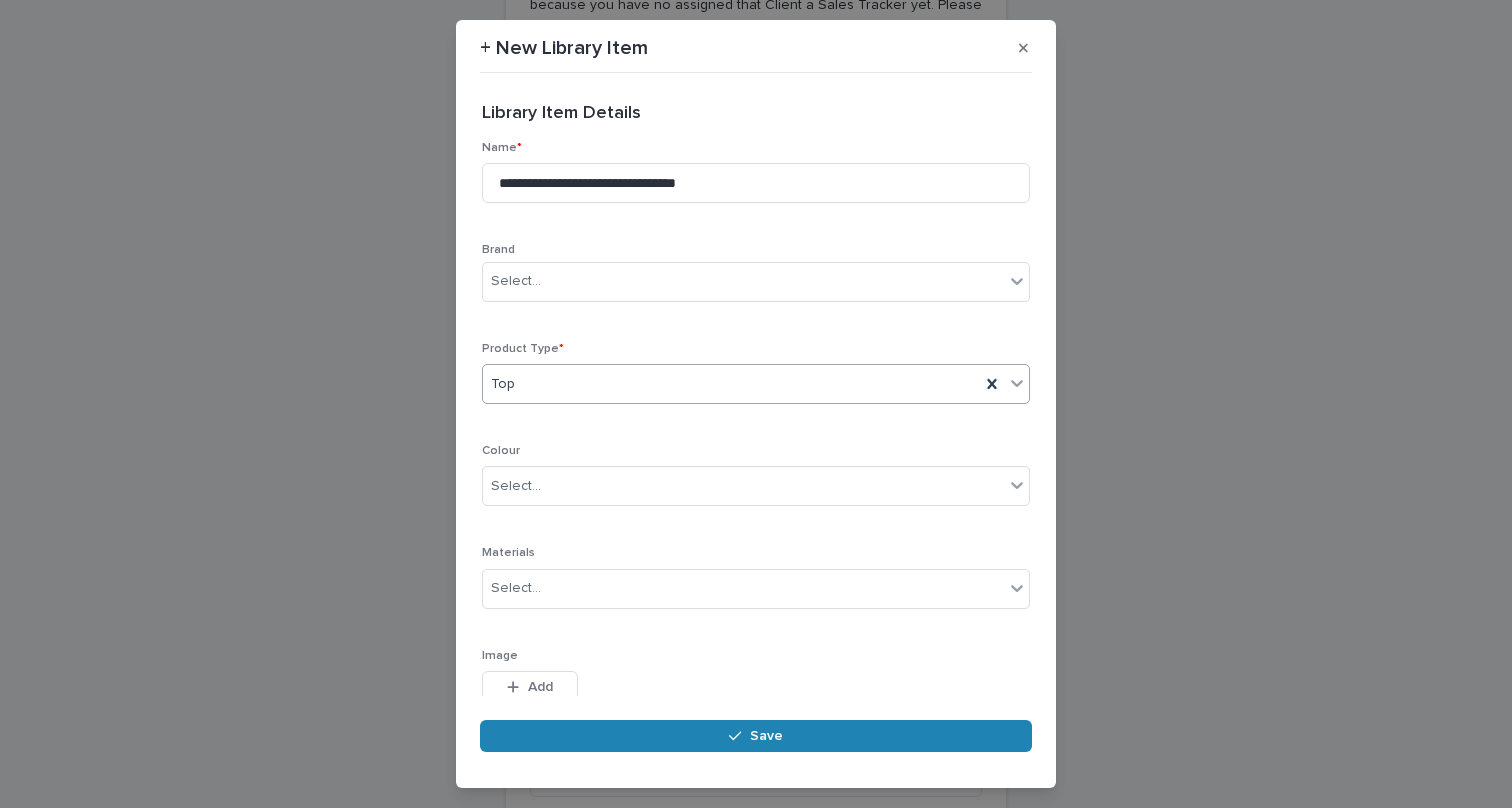click on "Save" at bounding box center [756, 736] 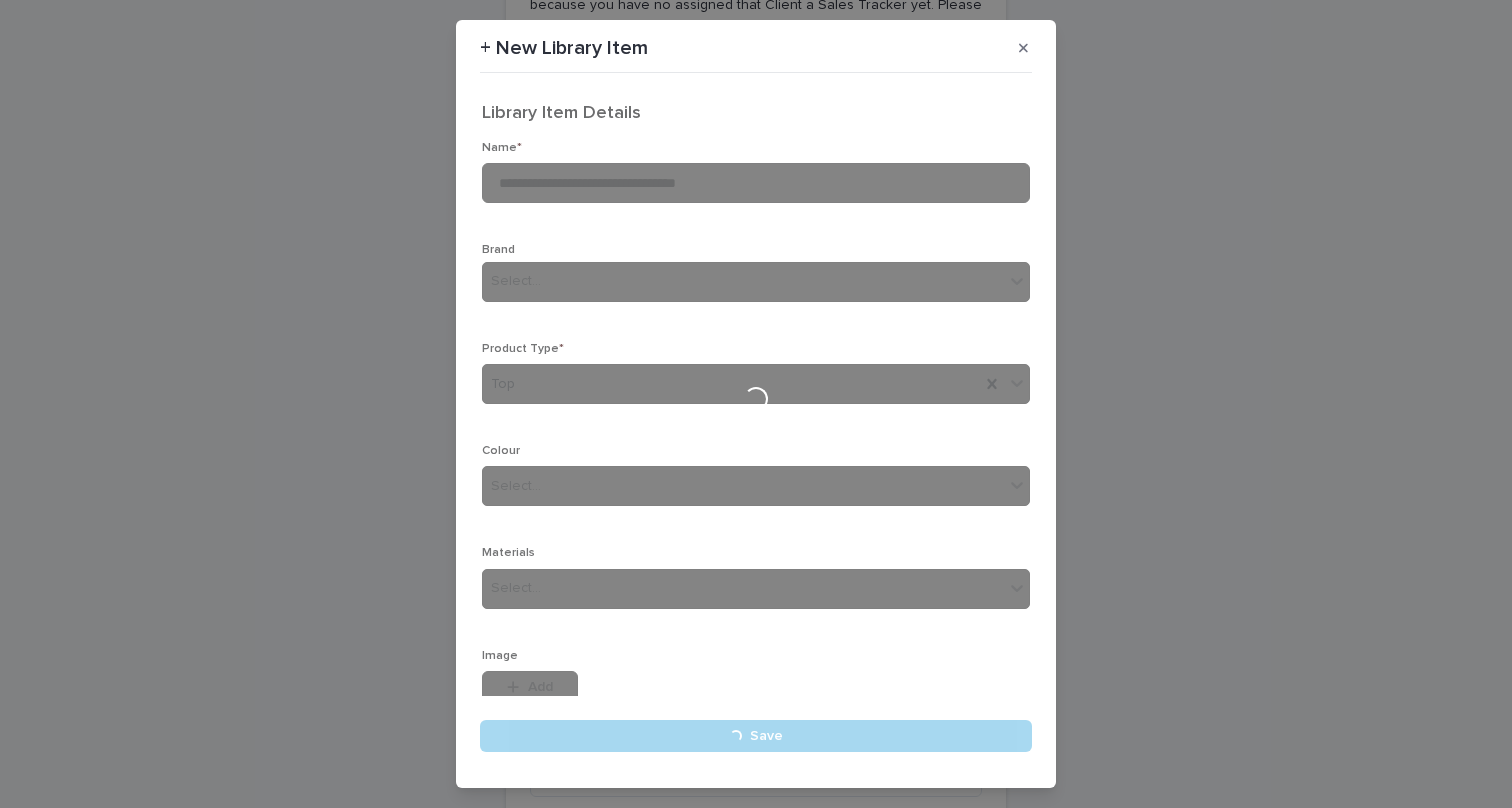 type 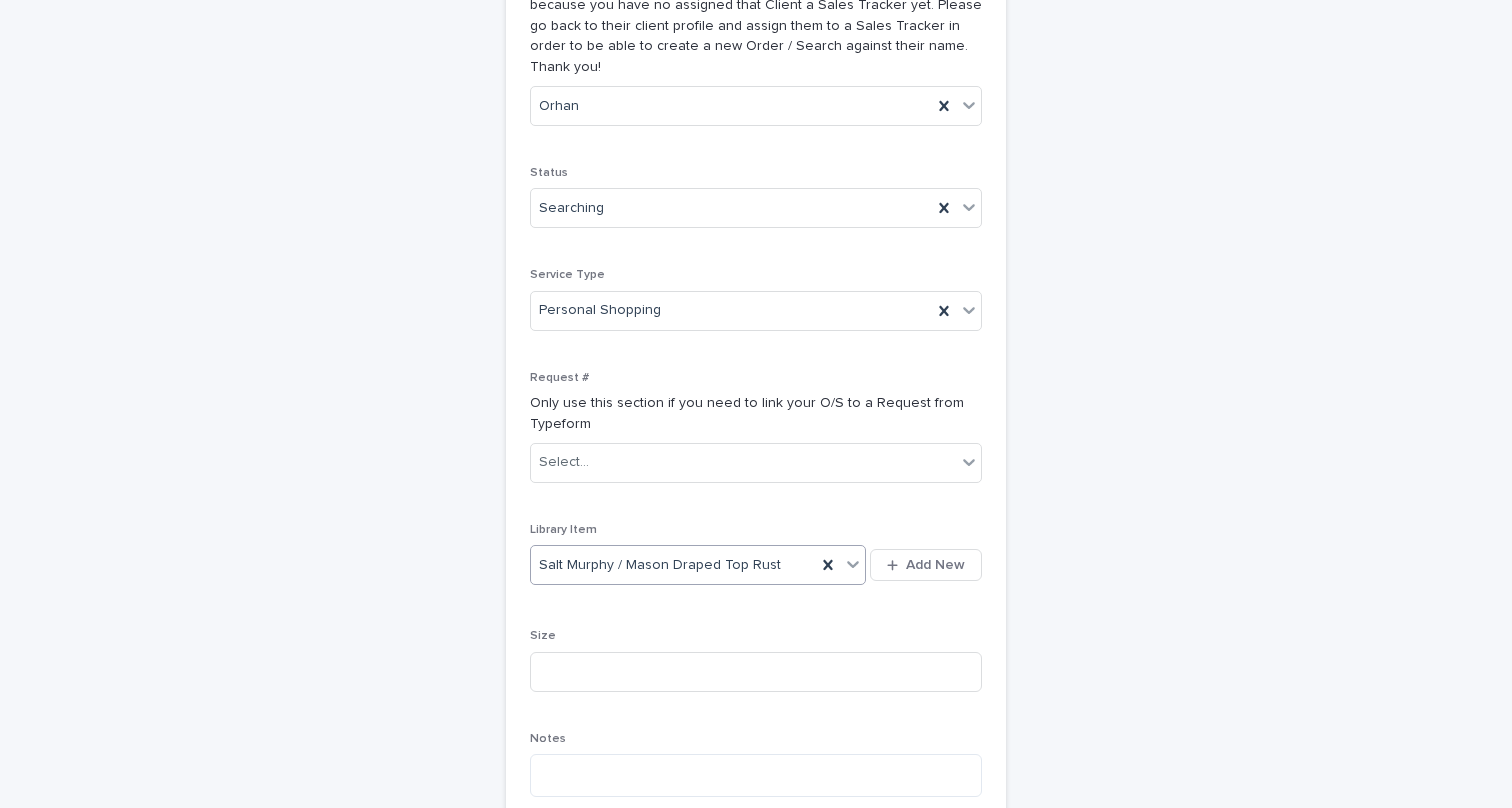 scroll, scrollTop: 509, scrollLeft: 0, axis: vertical 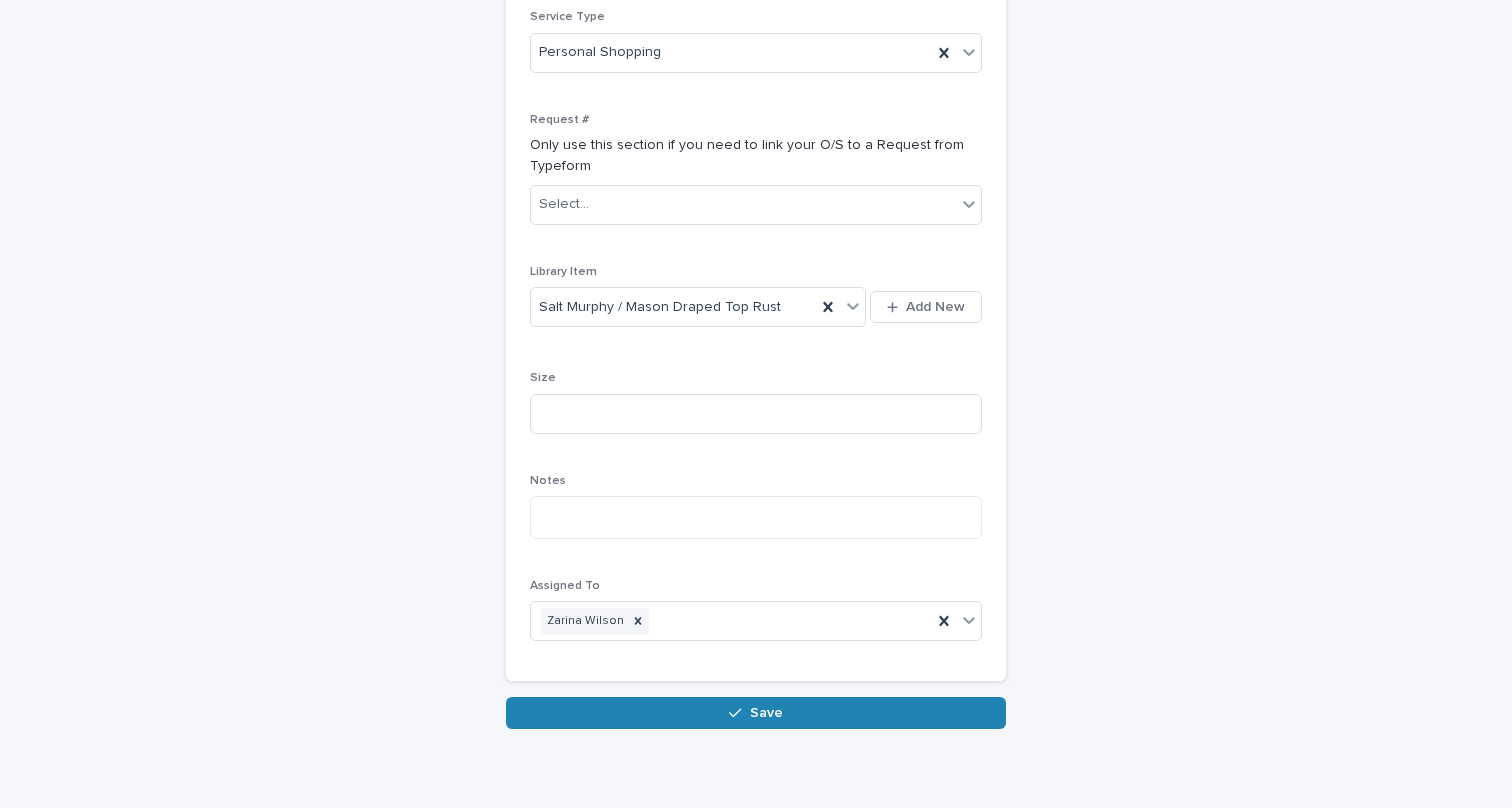 click on "Save" at bounding box center [756, 713] 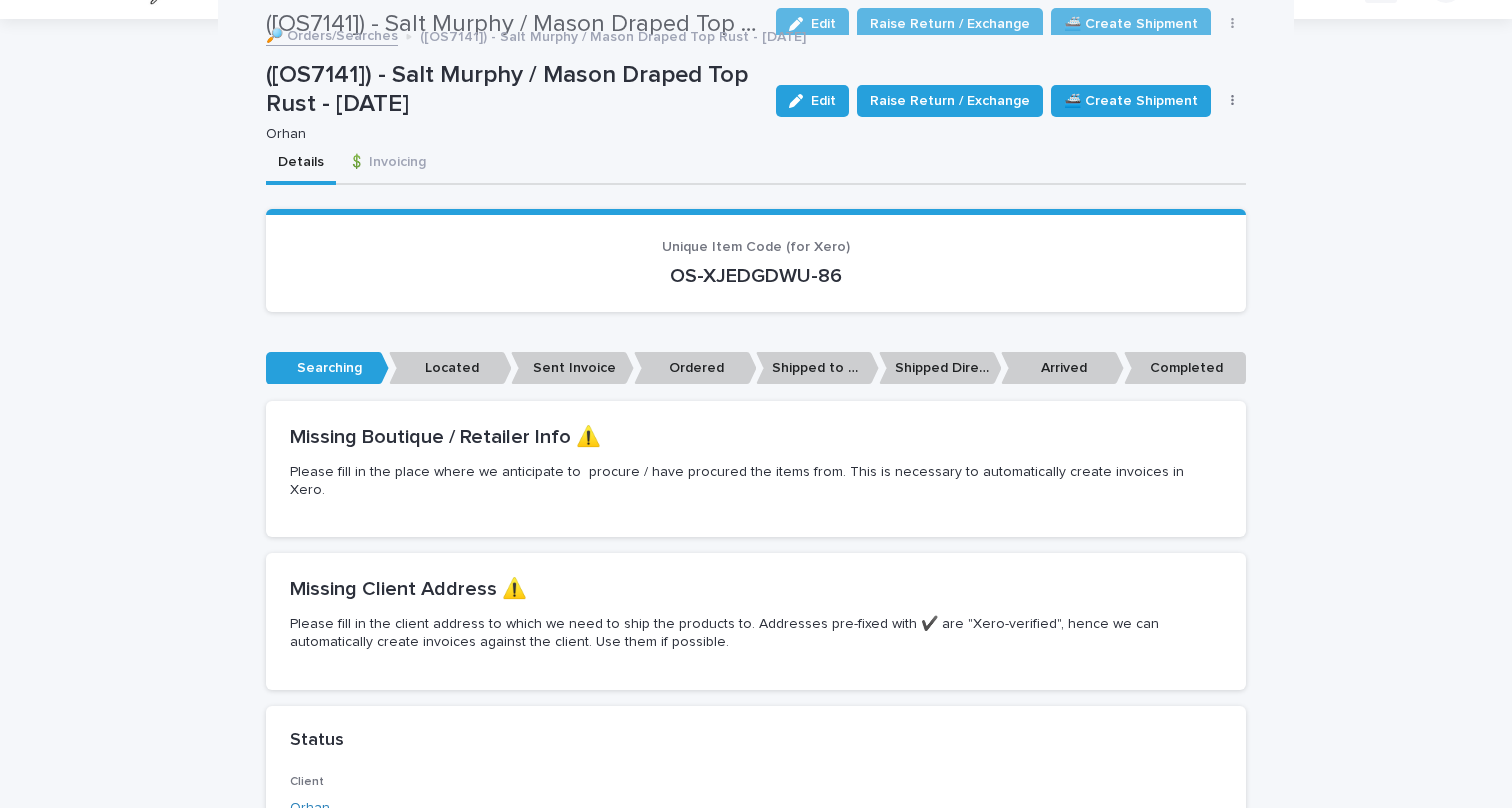 scroll, scrollTop: 0, scrollLeft: 0, axis: both 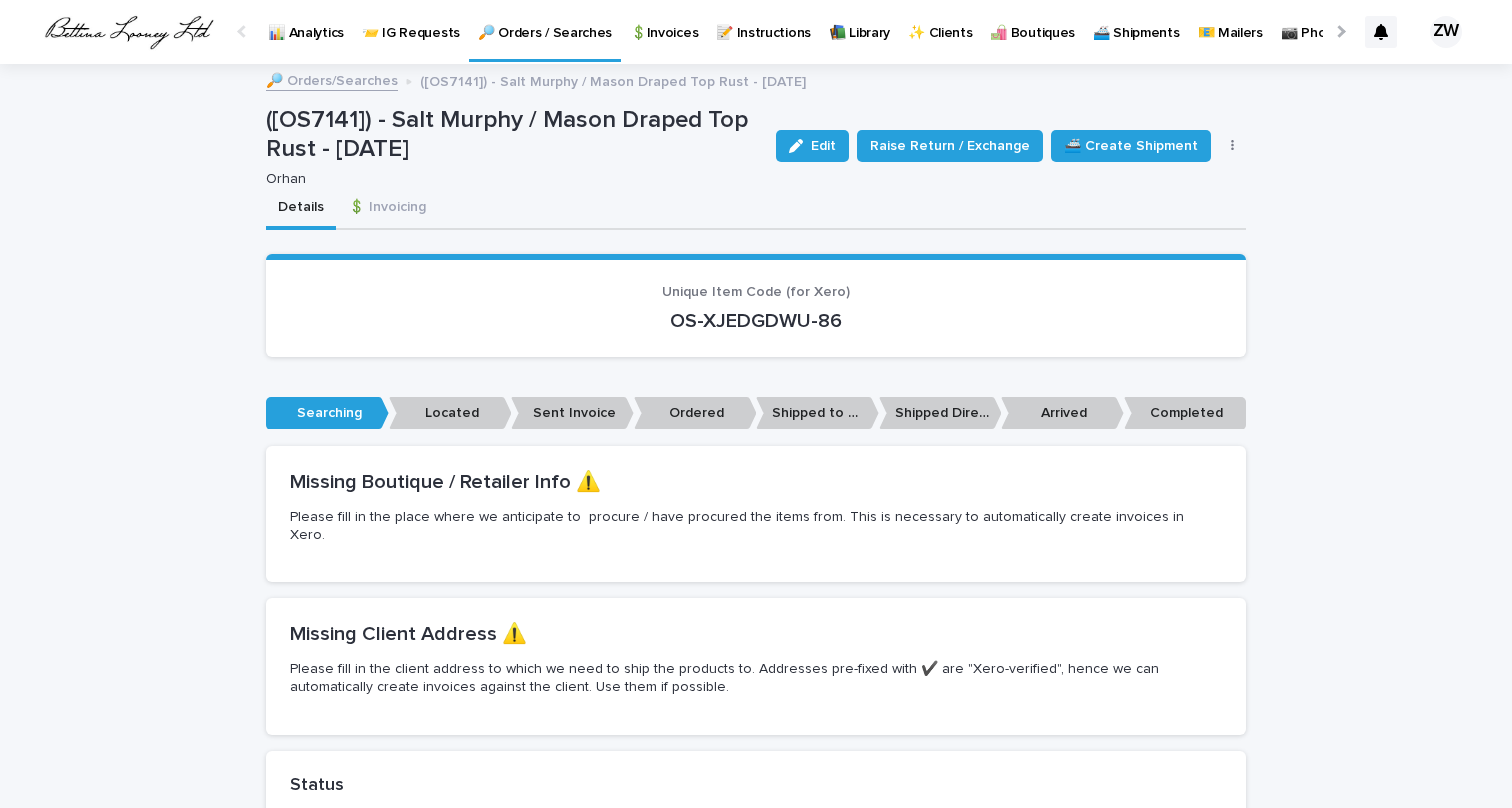 click on "🔎 Orders / Searches" at bounding box center [545, 29] 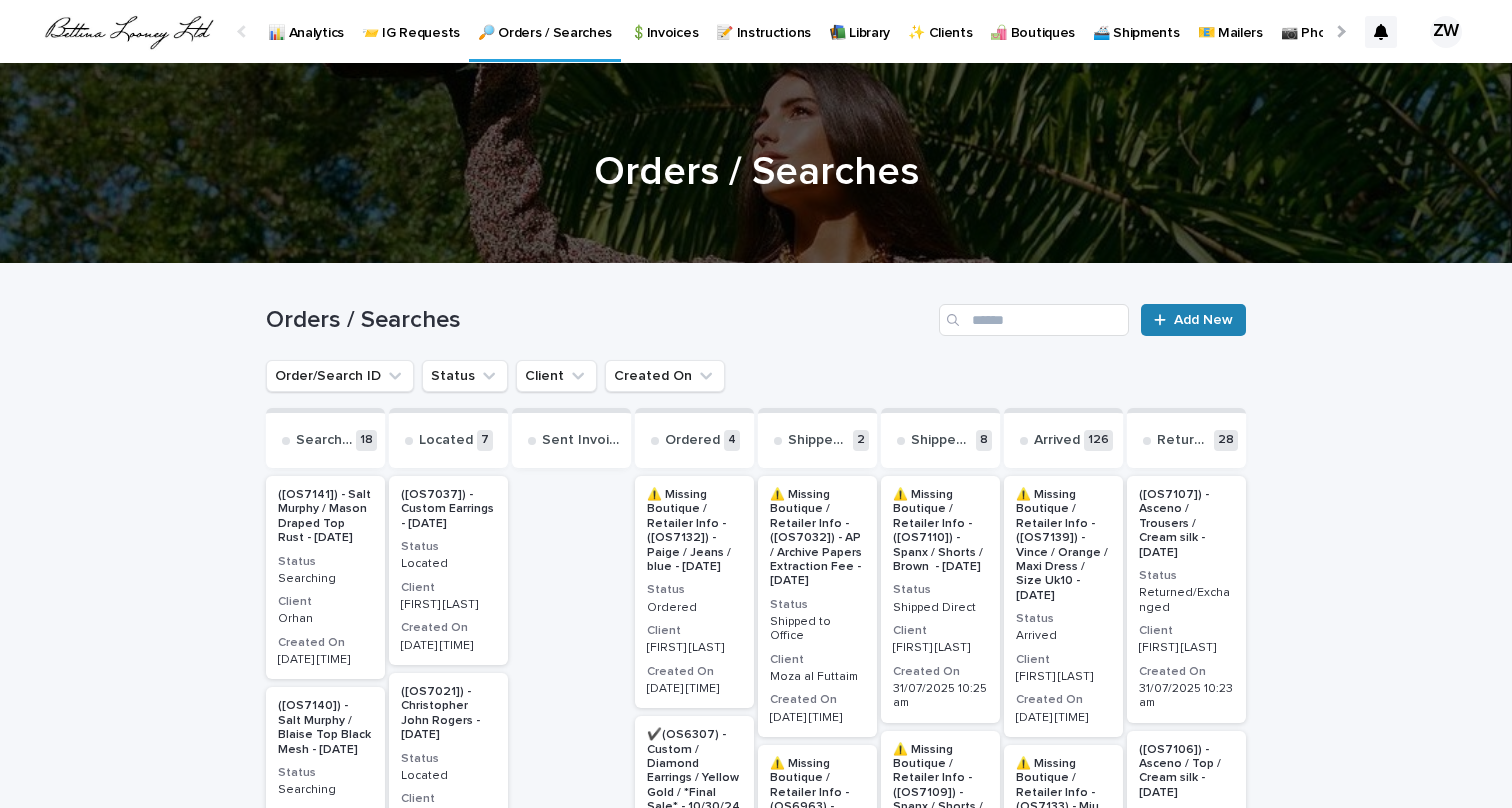 click on "Add New" at bounding box center [1193, 320] 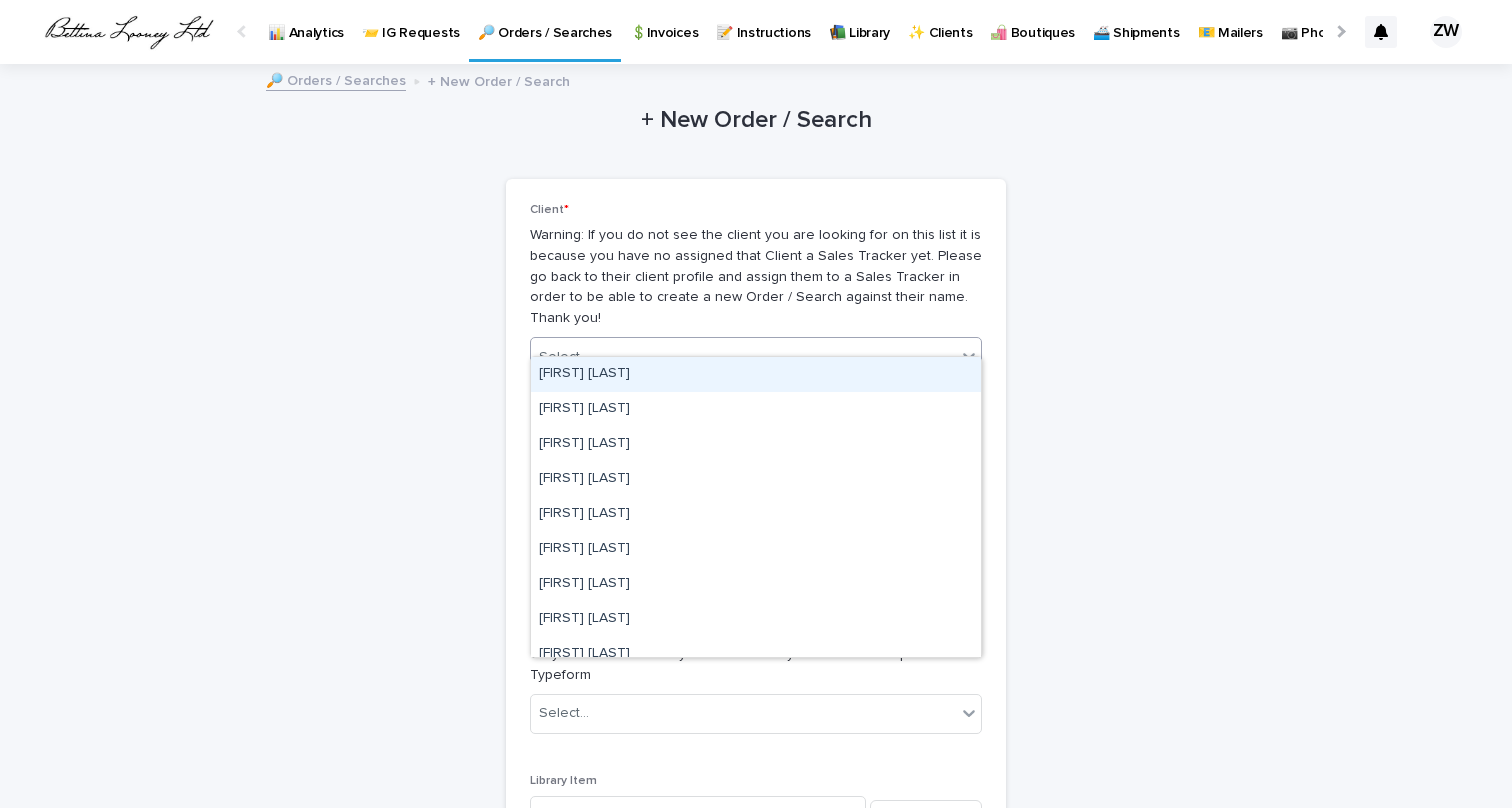 click on "Select..." at bounding box center [743, 357] 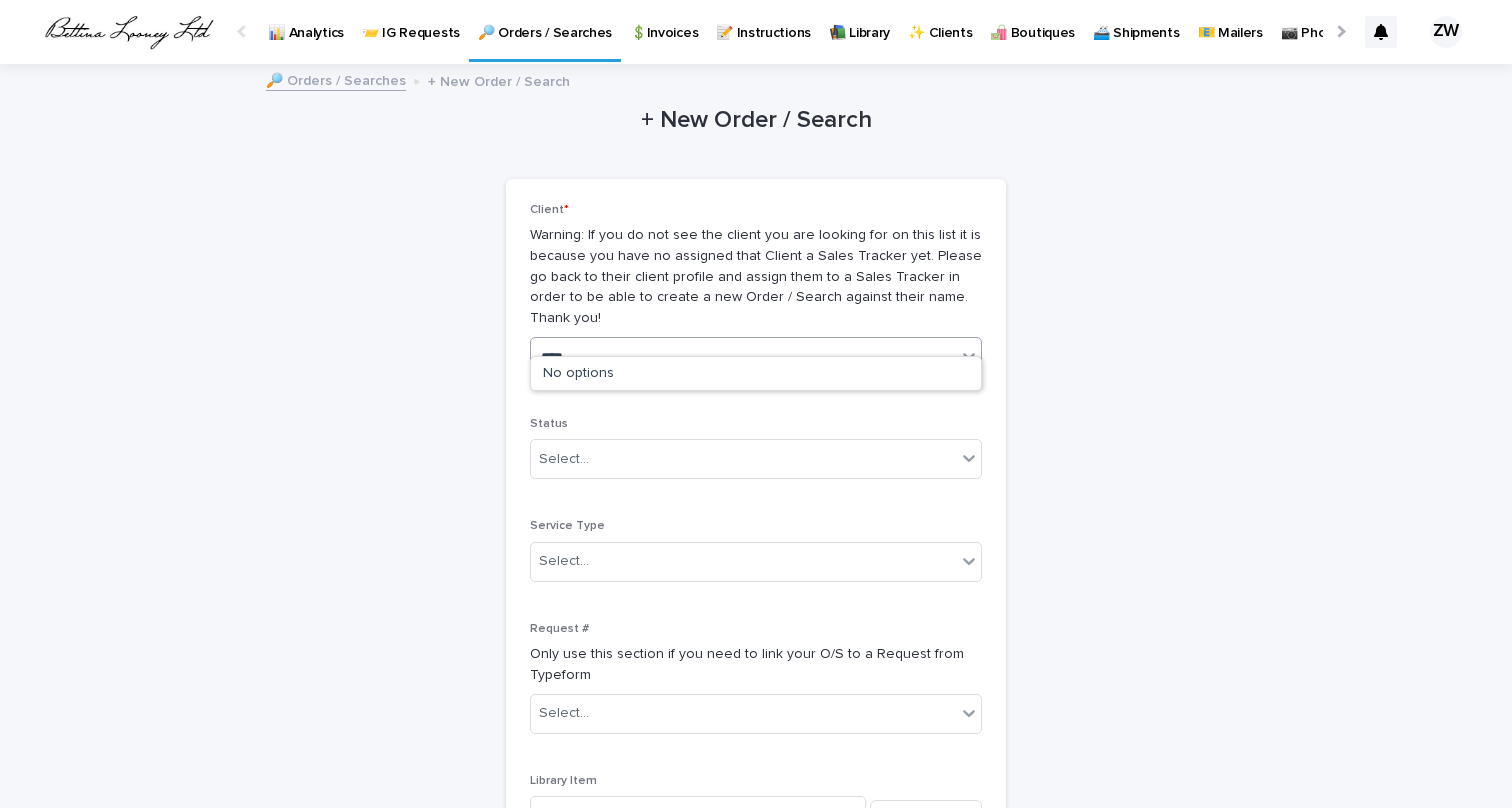type on "*****" 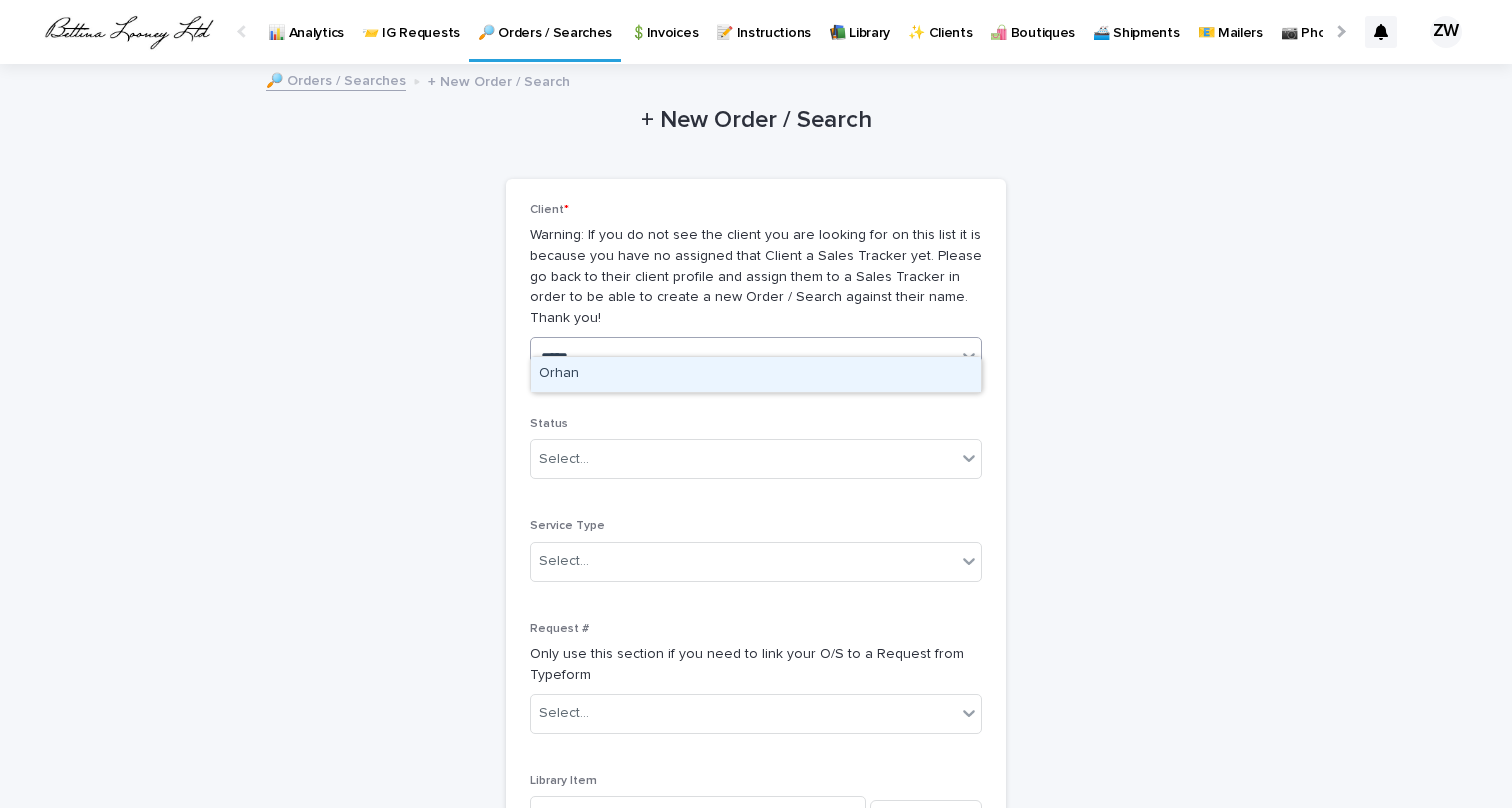 click on "Orhan" at bounding box center [756, 374] 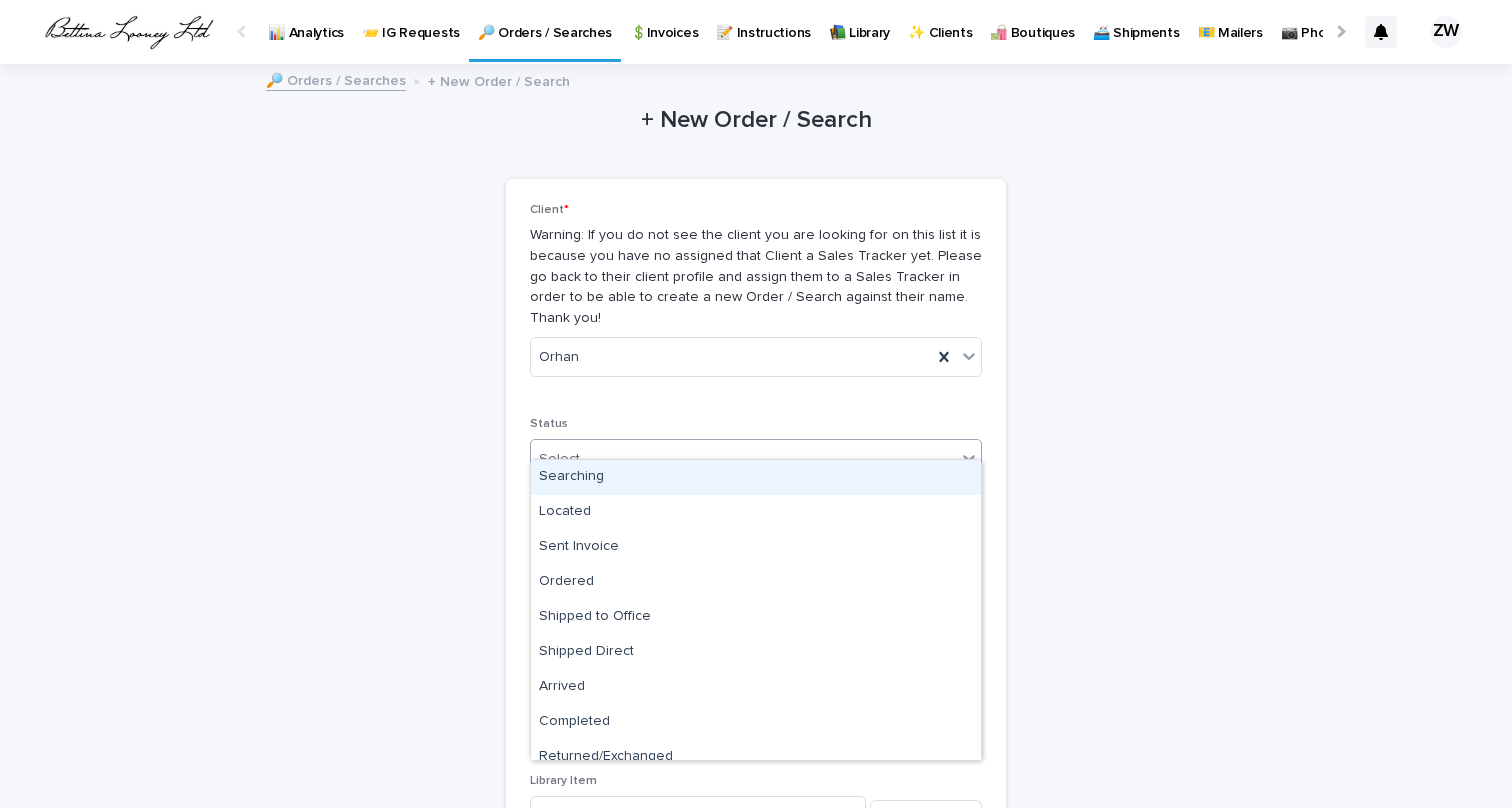 click on "Select..." at bounding box center (743, 459) 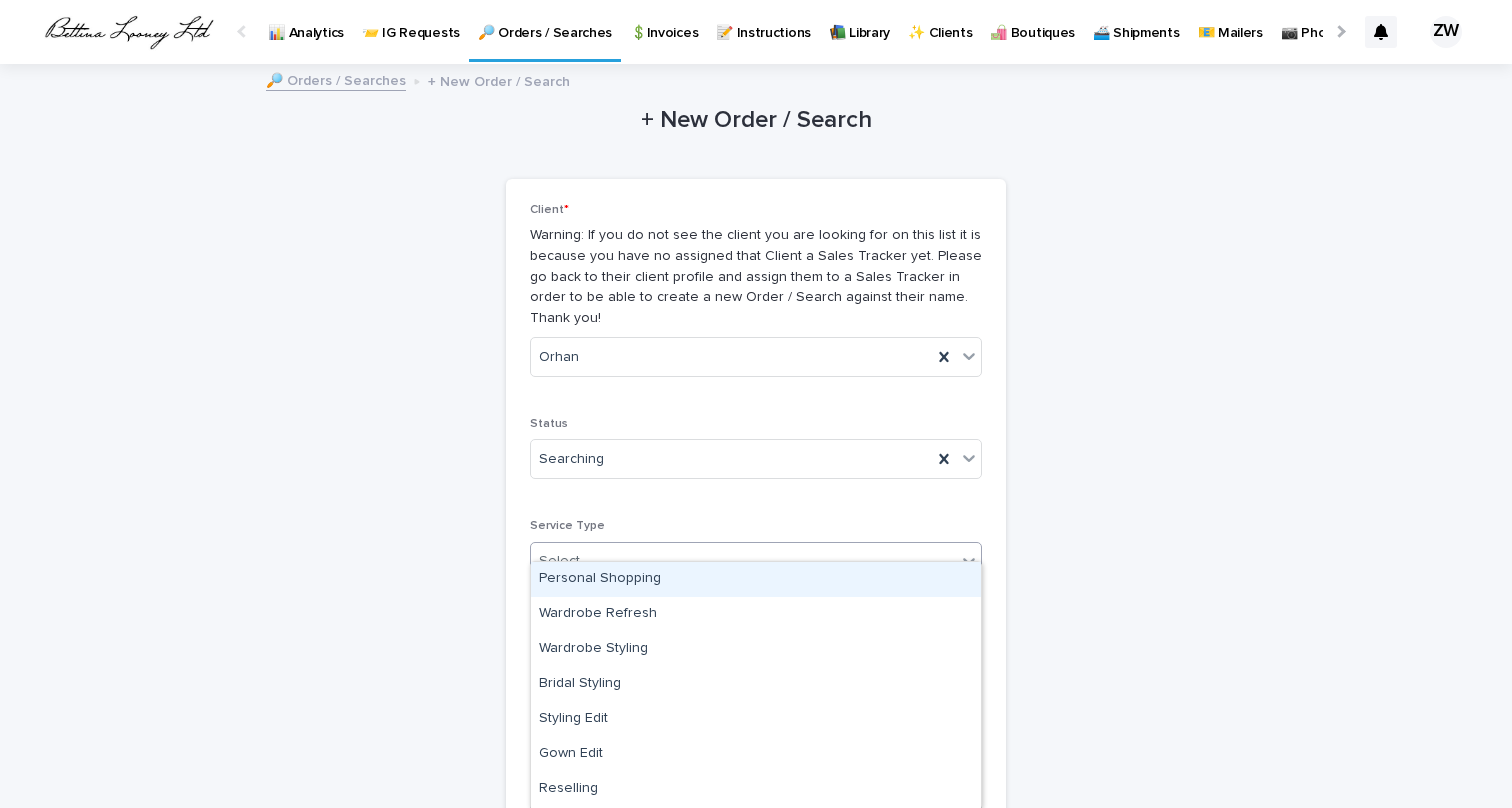click on "Select..." at bounding box center [743, 561] 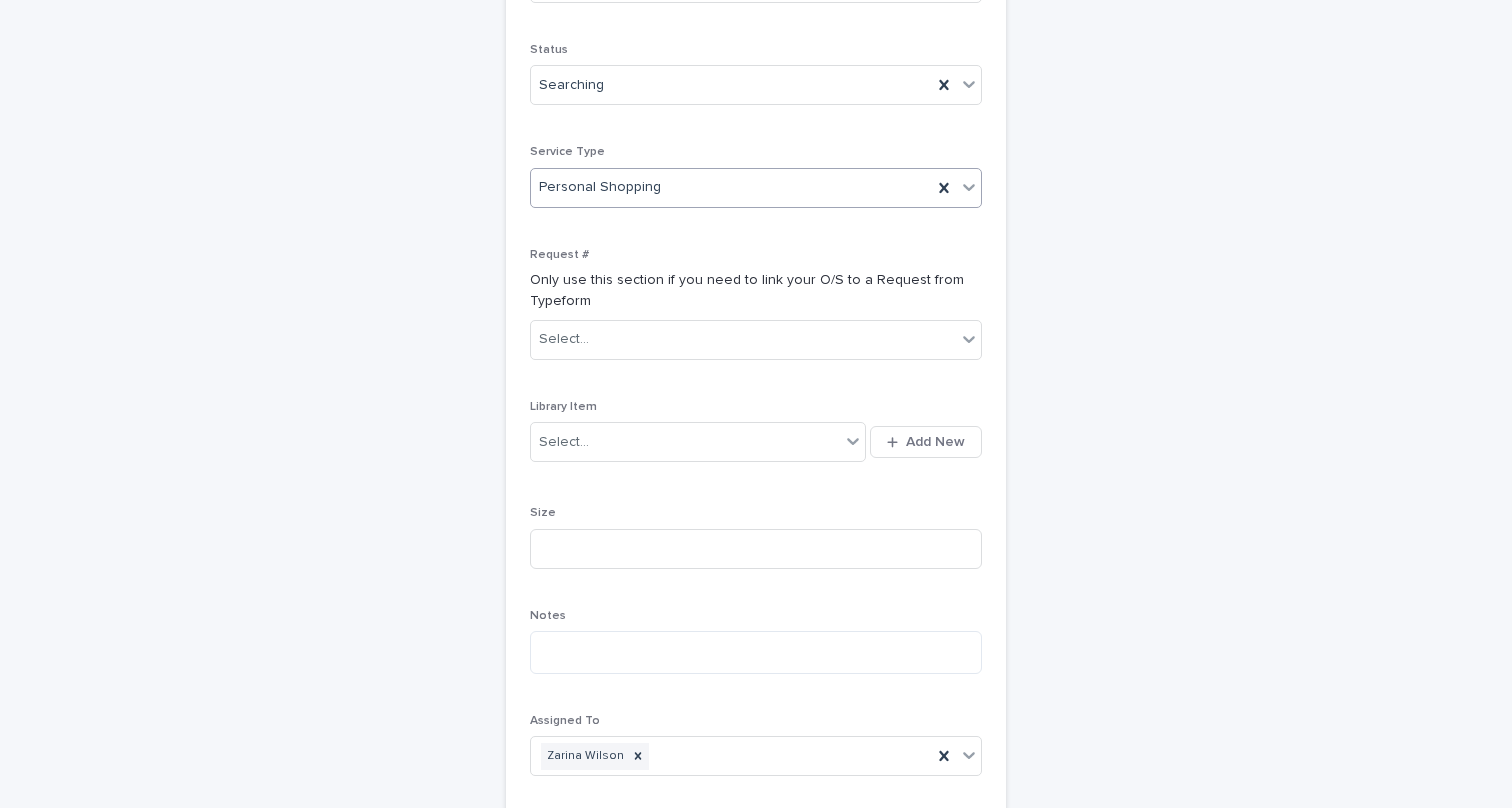 scroll, scrollTop: 375, scrollLeft: 0, axis: vertical 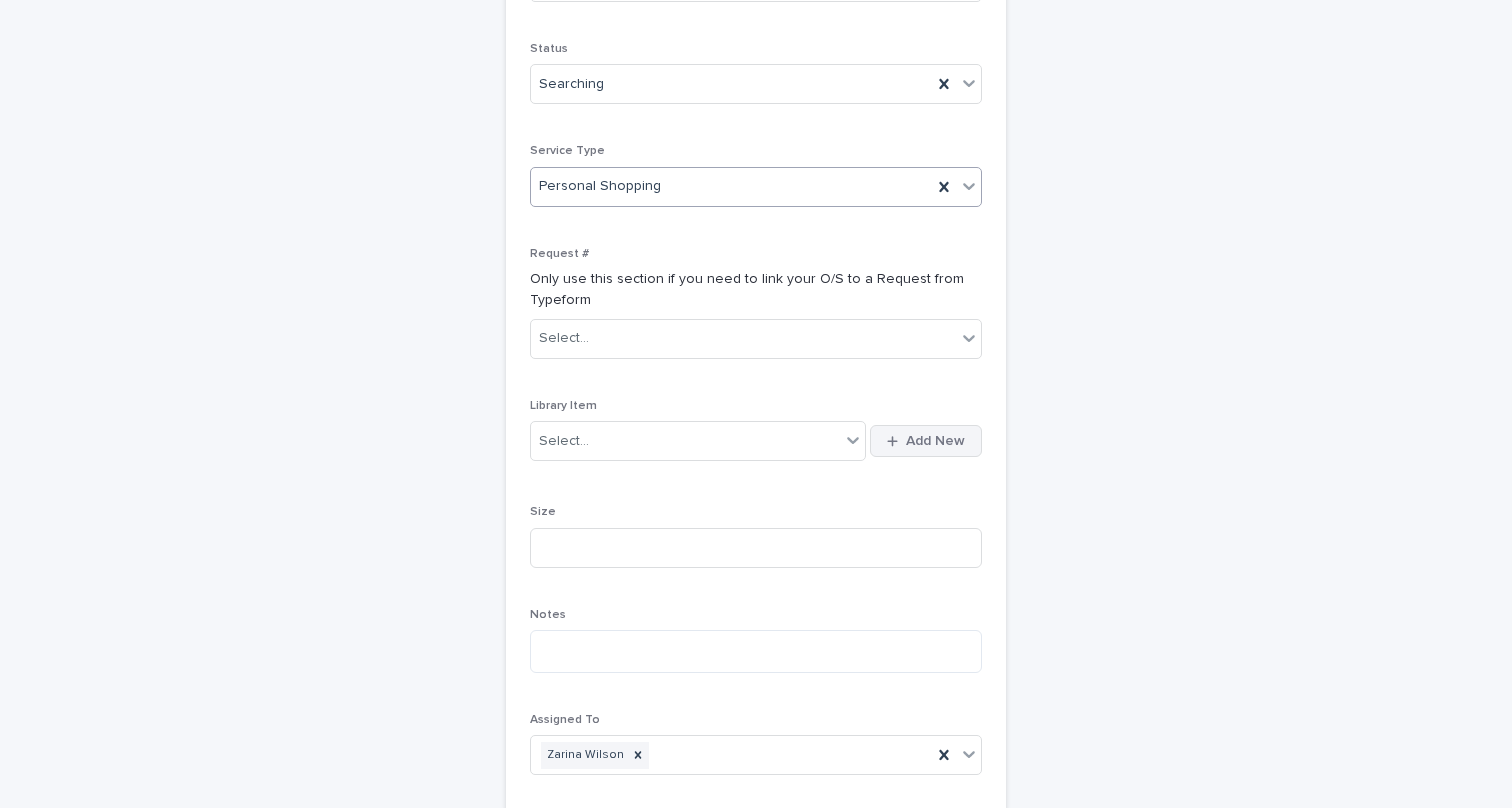 click on "Add New" at bounding box center [935, 441] 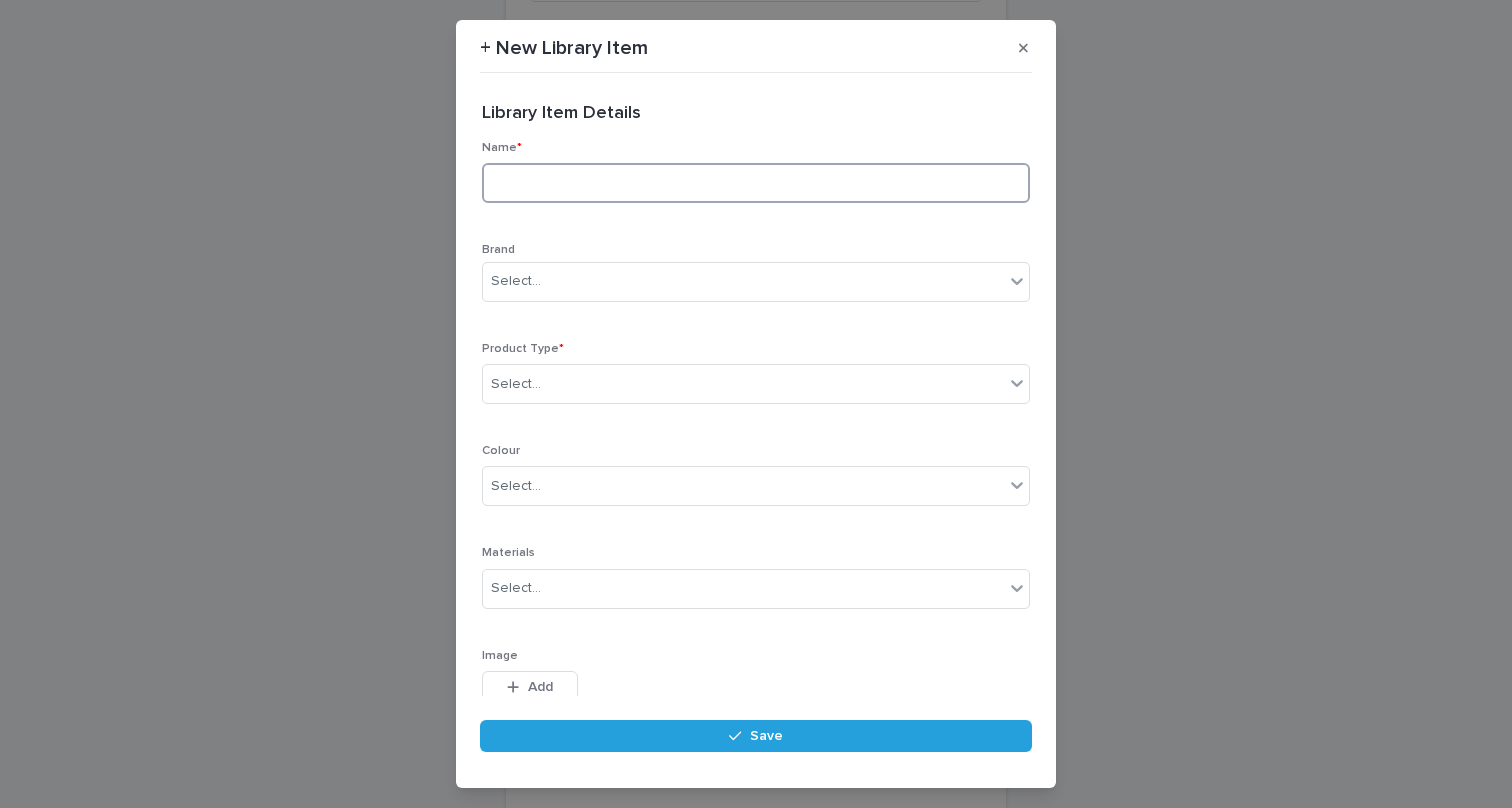 click at bounding box center [756, 183] 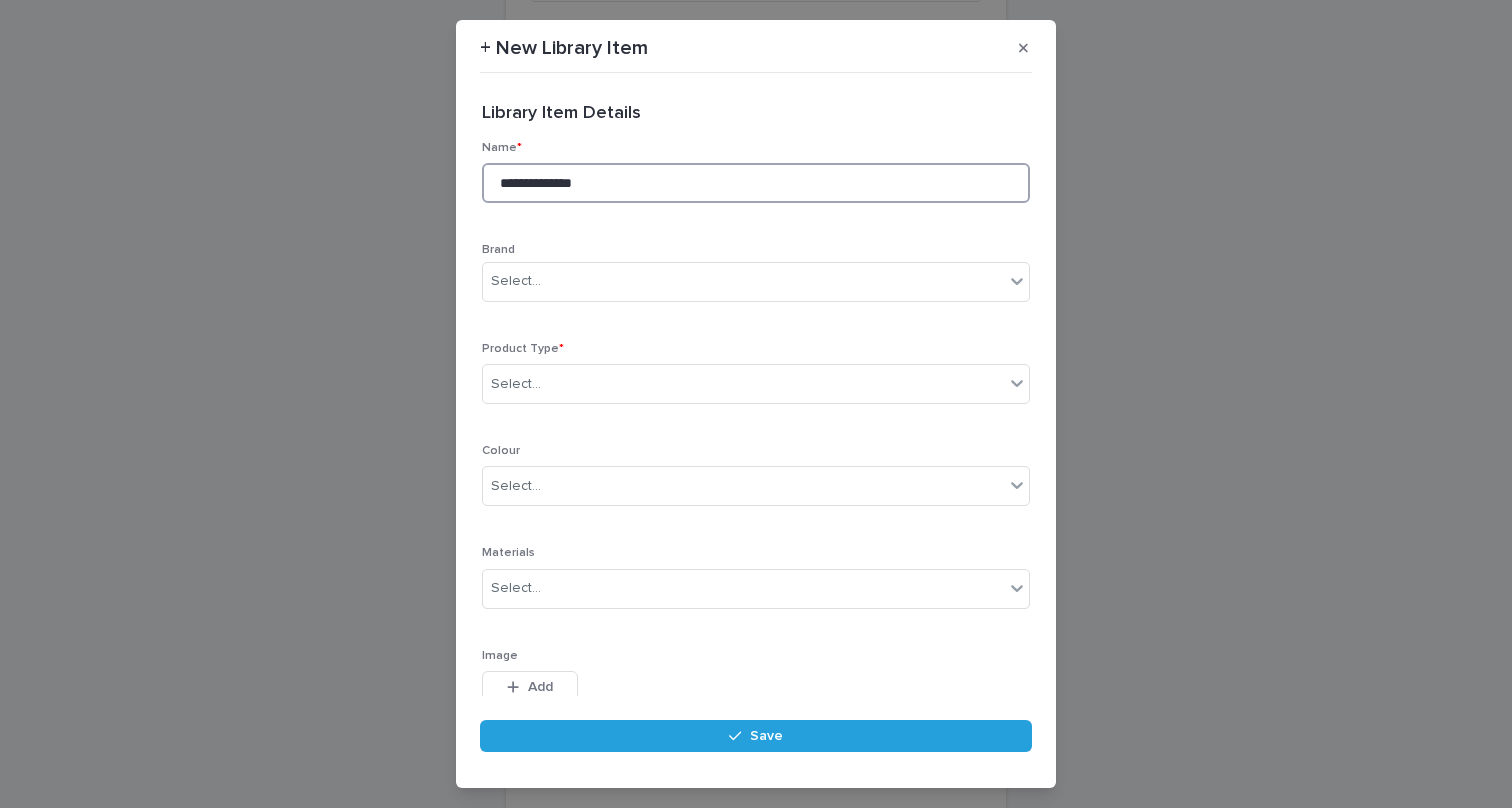 paste on "**********" 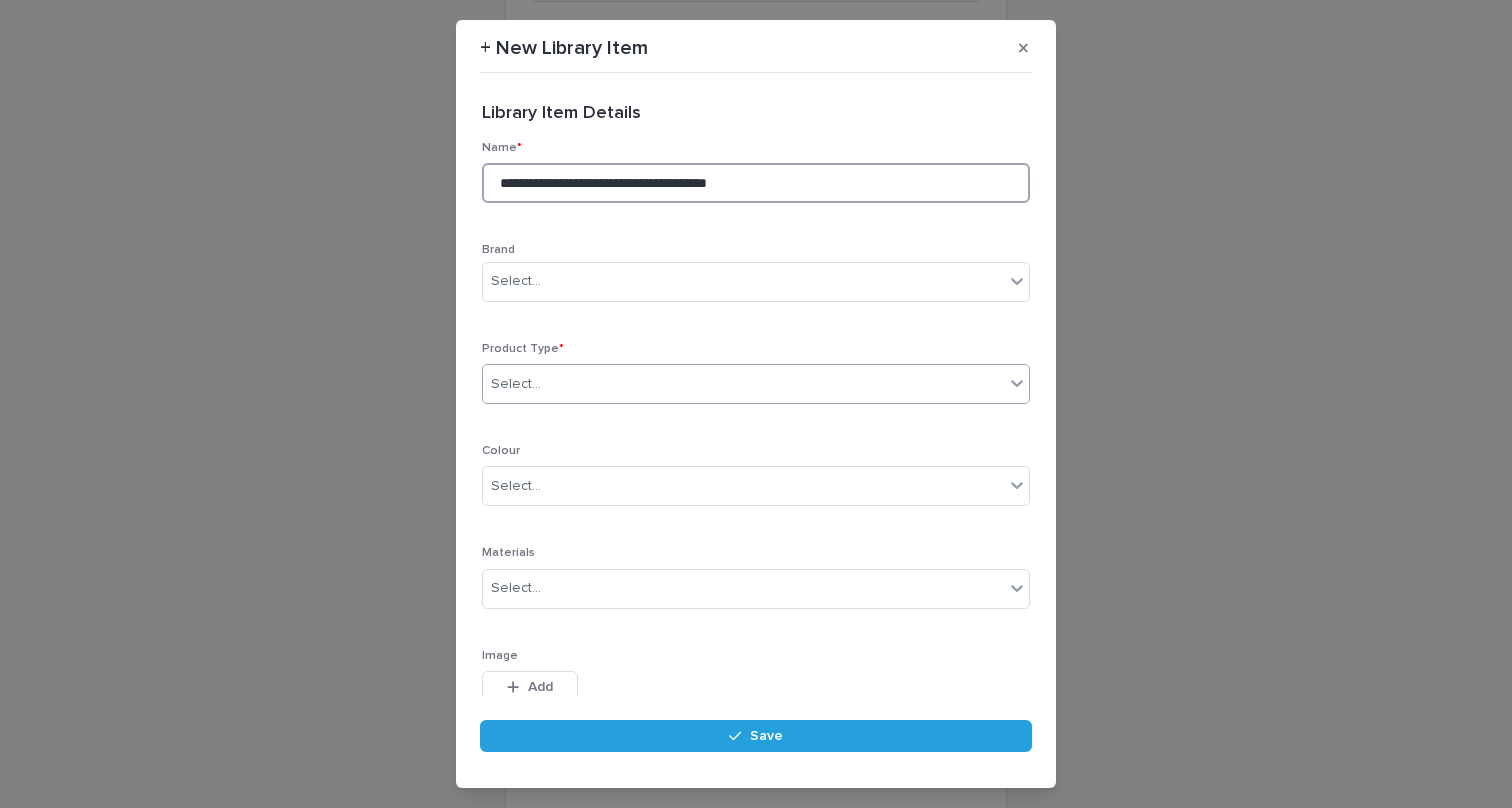 type on "**********" 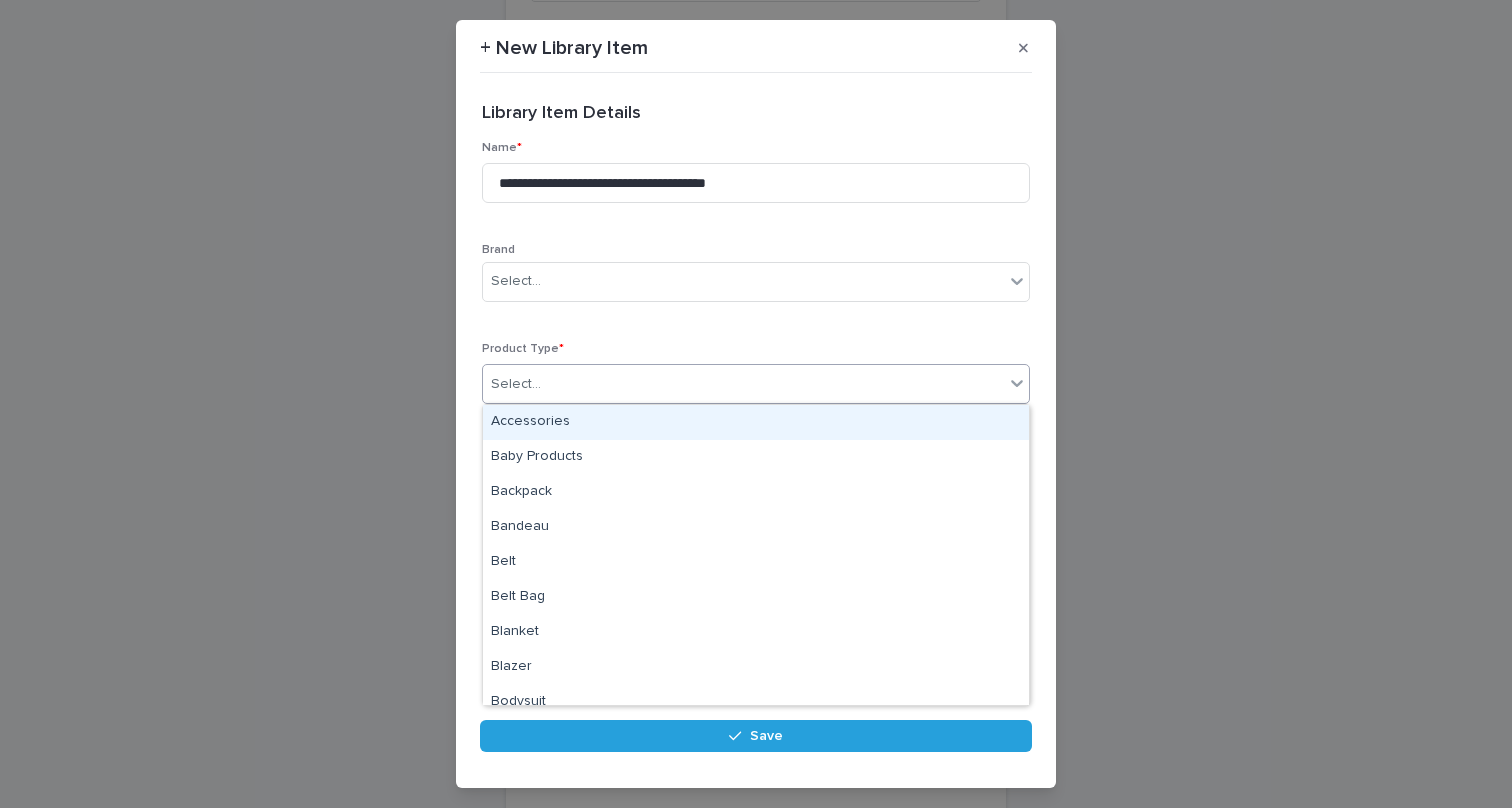 click on "Select..." at bounding box center (743, 384) 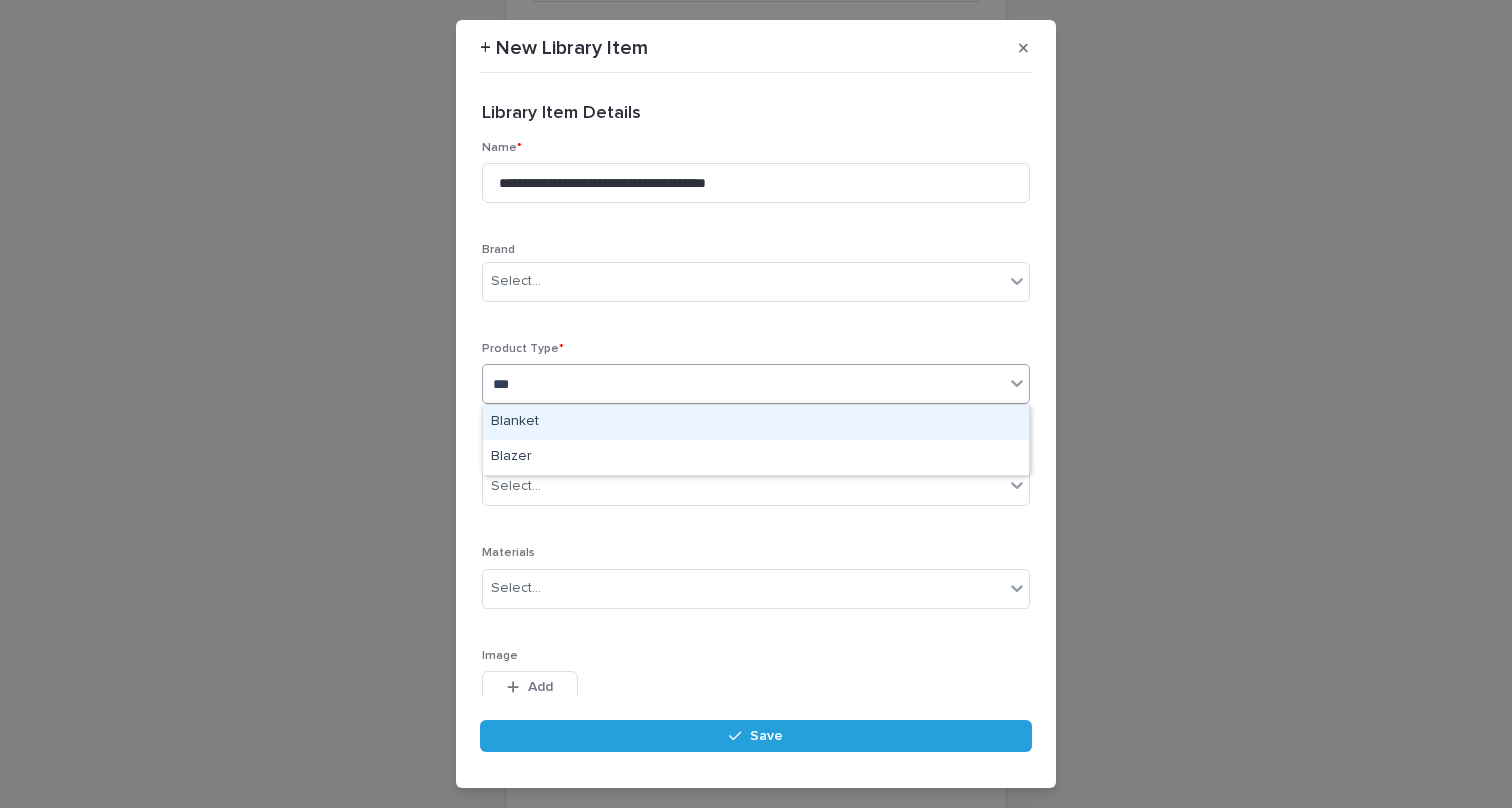 type on "****" 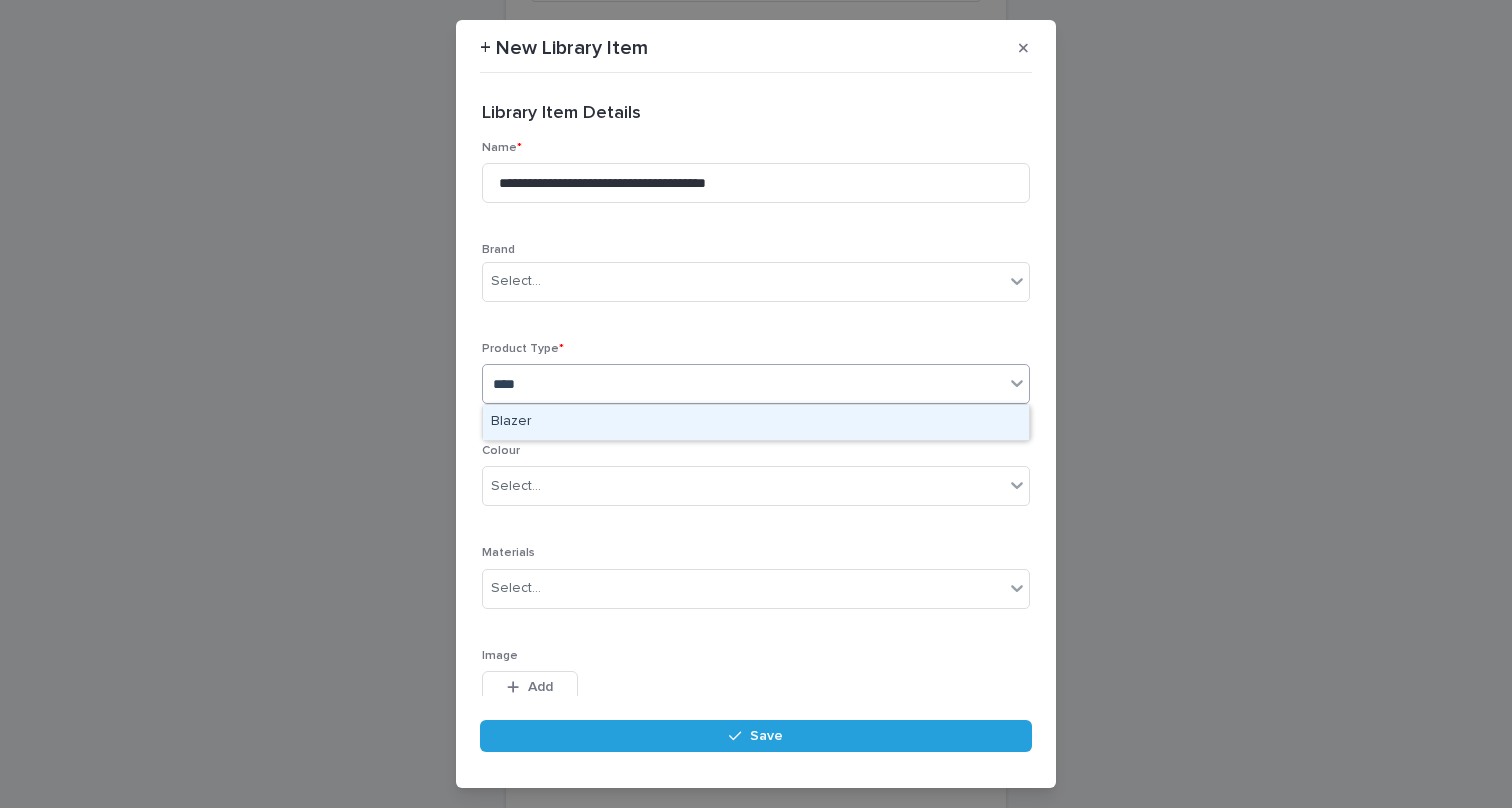 click on "Blazer" at bounding box center (756, 422) 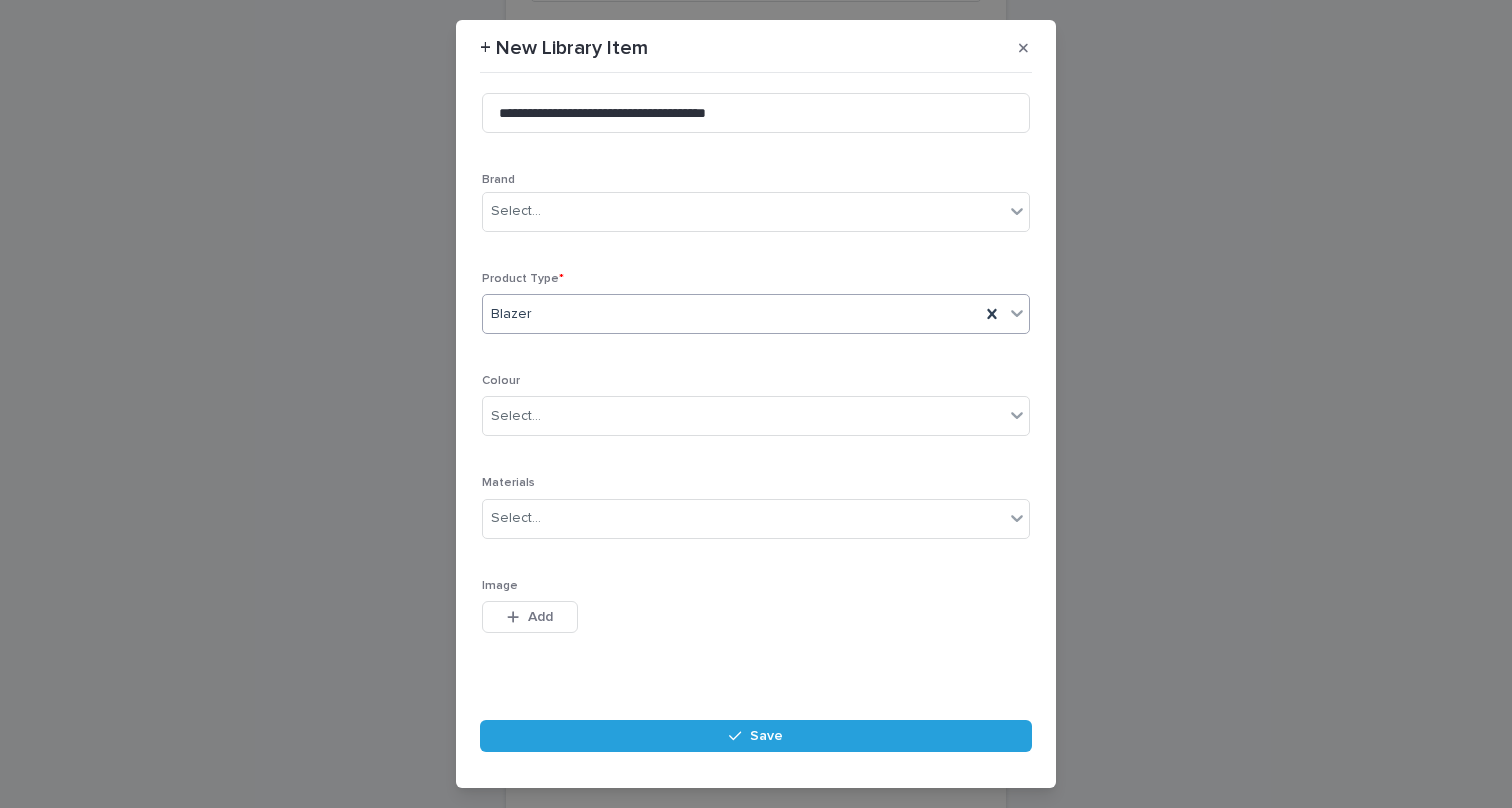 scroll, scrollTop: 79, scrollLeft: 0, axis: vertical 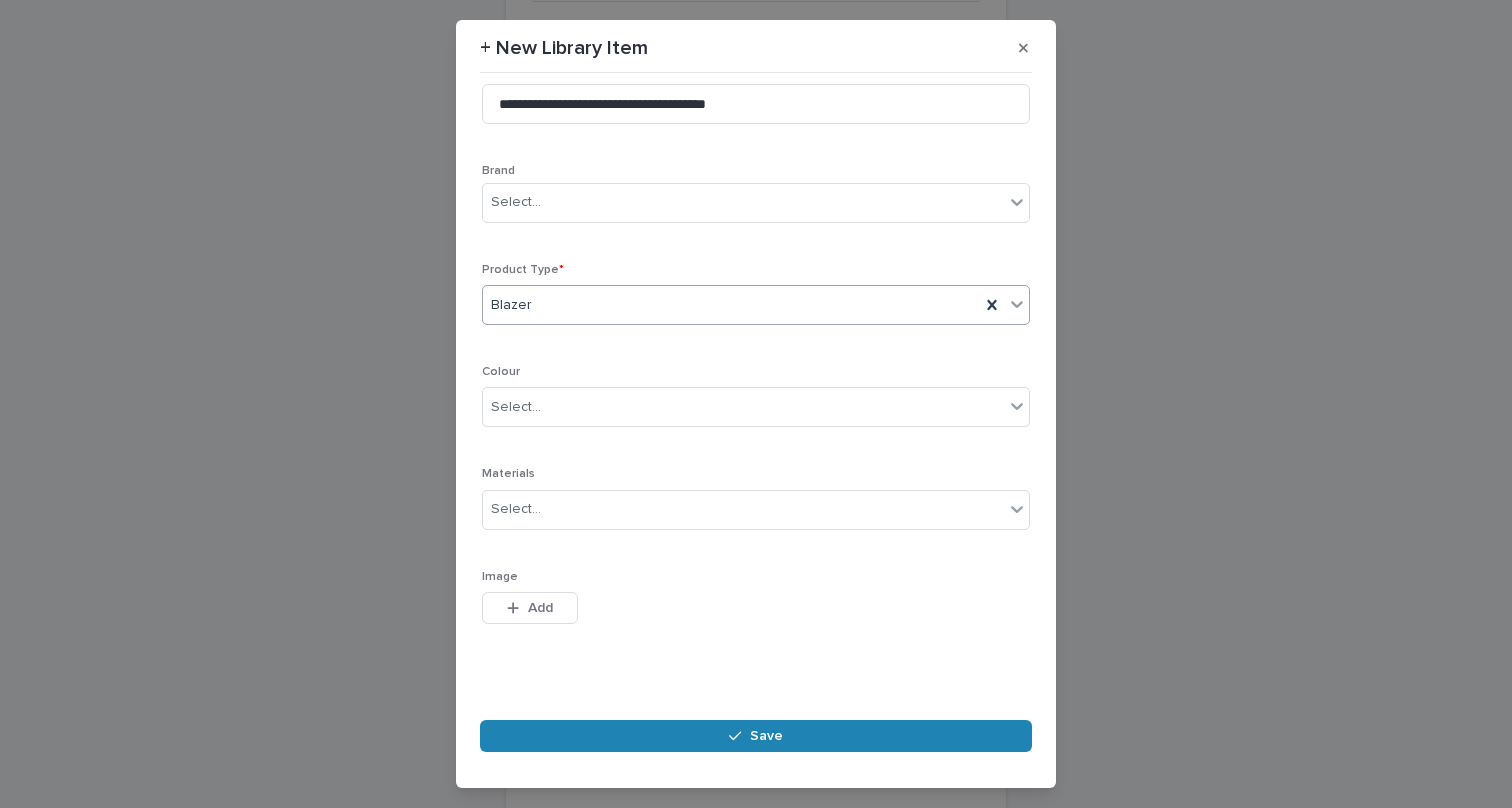 click on "Save" at bounding box center [756, 736] 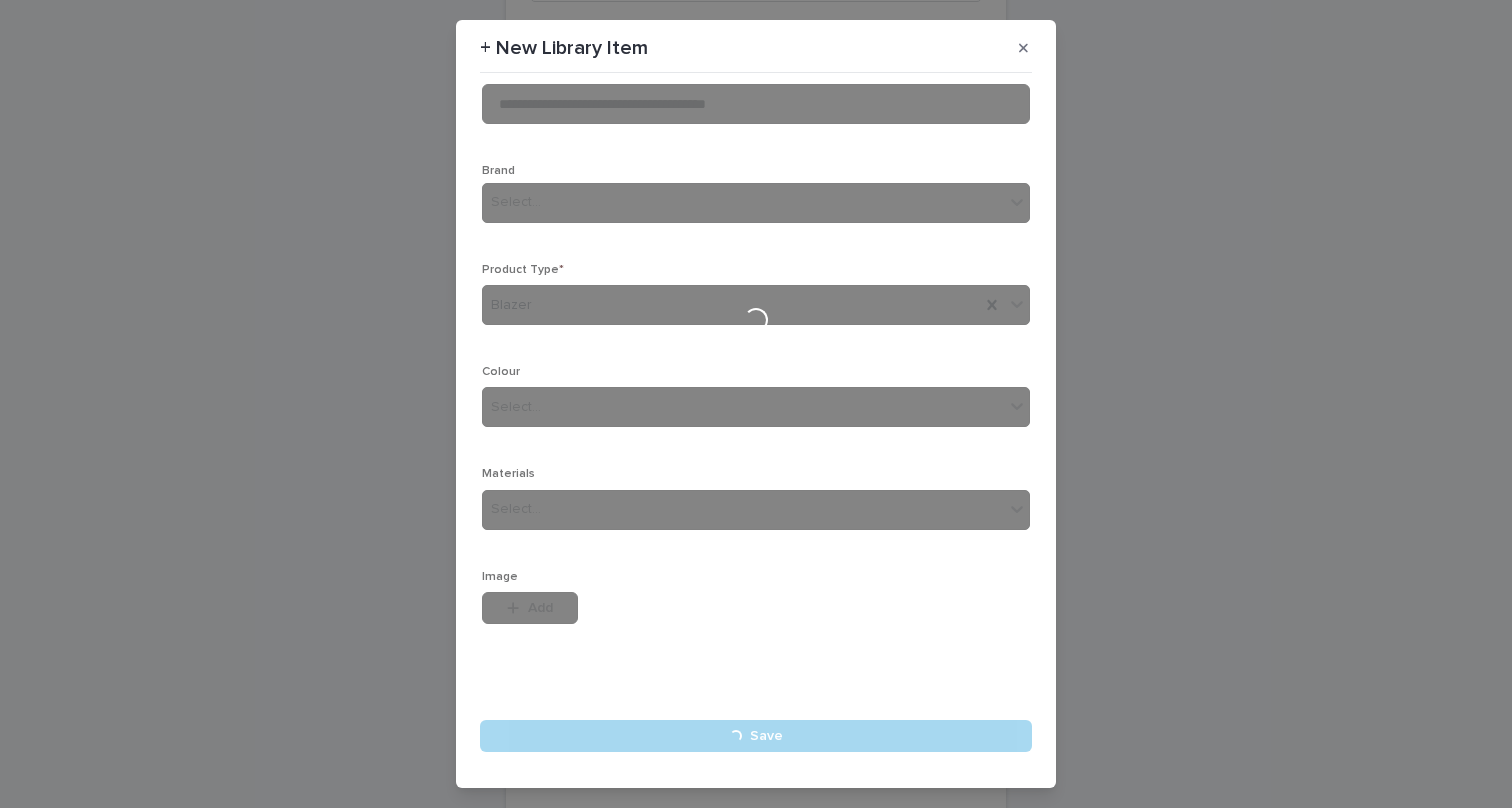 type 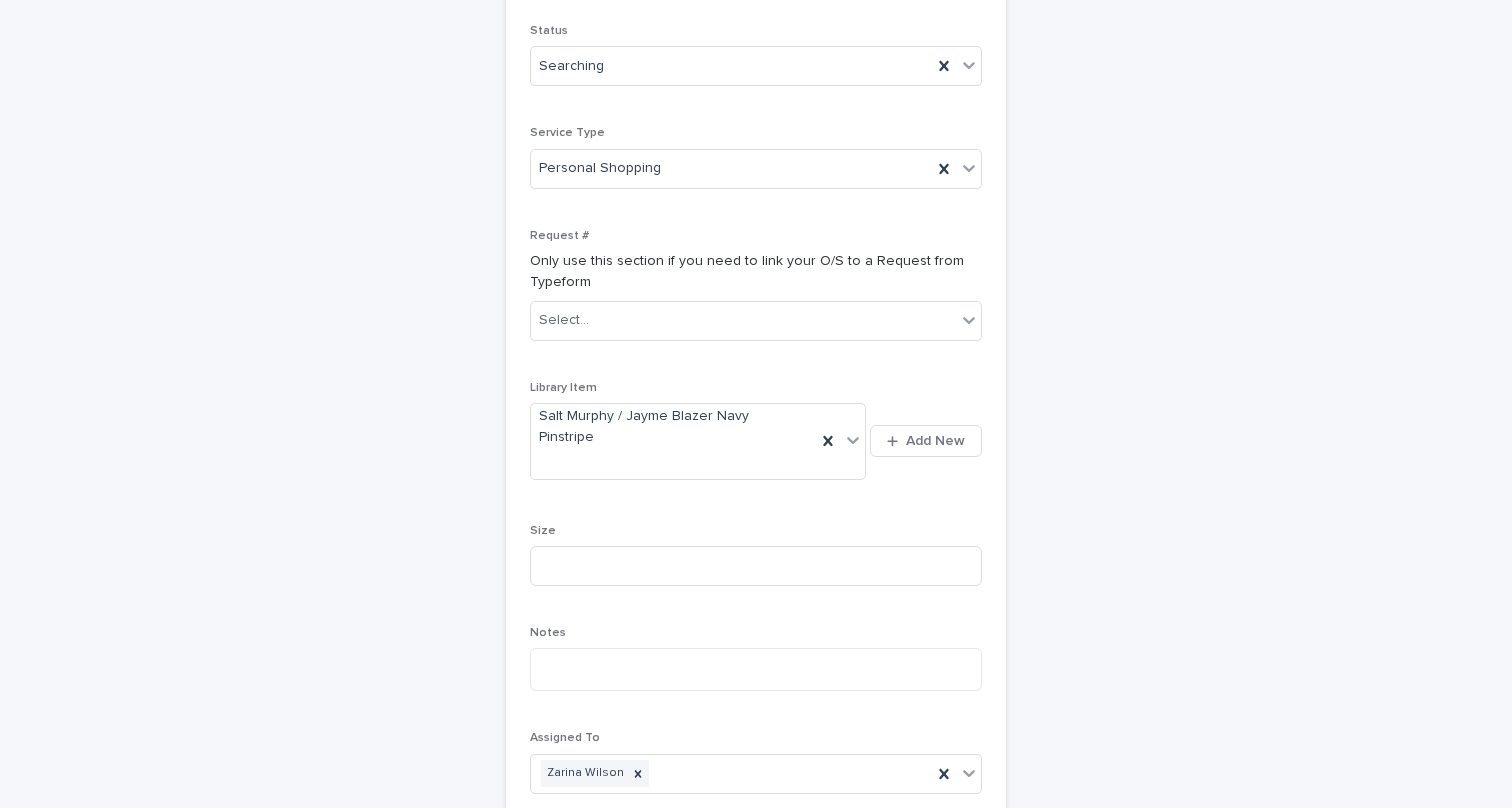 scroll, scrollTop: 375, scrollLeft: 0, axis: vertical 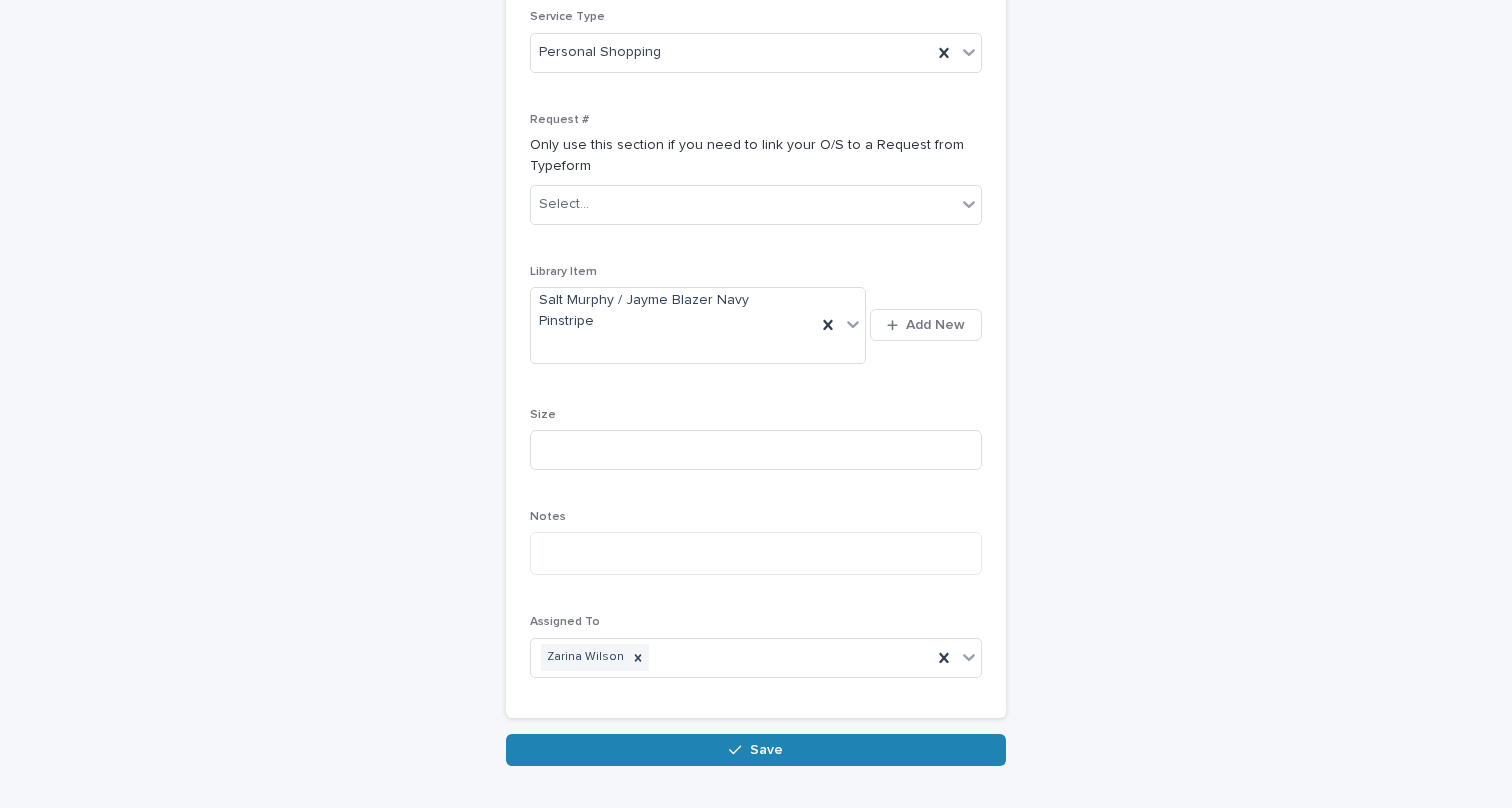 click on "Save" at bounding box center [756, 750] 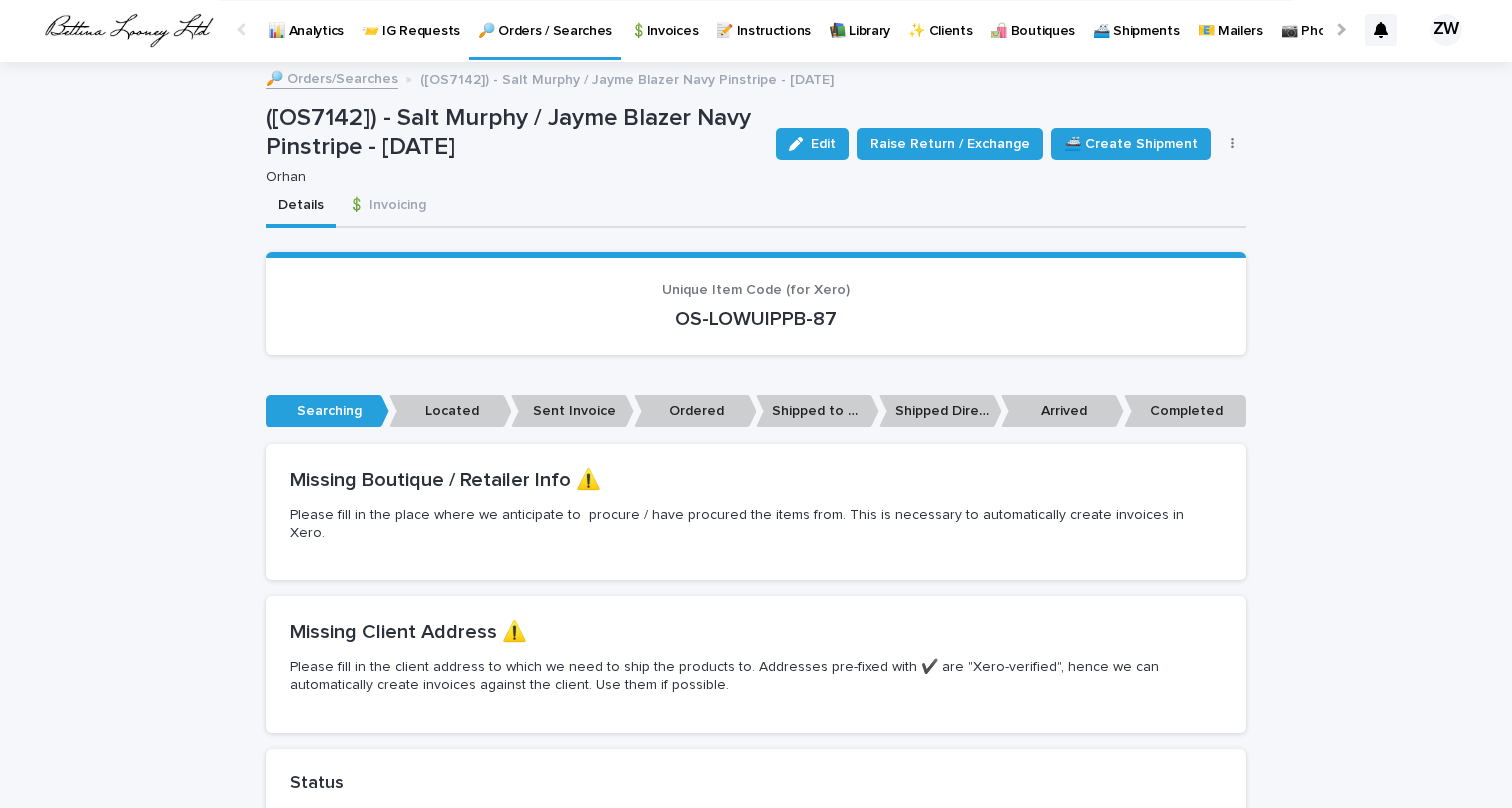 scroll, scrollTop: 0, scrollLeft: 0, axis: both 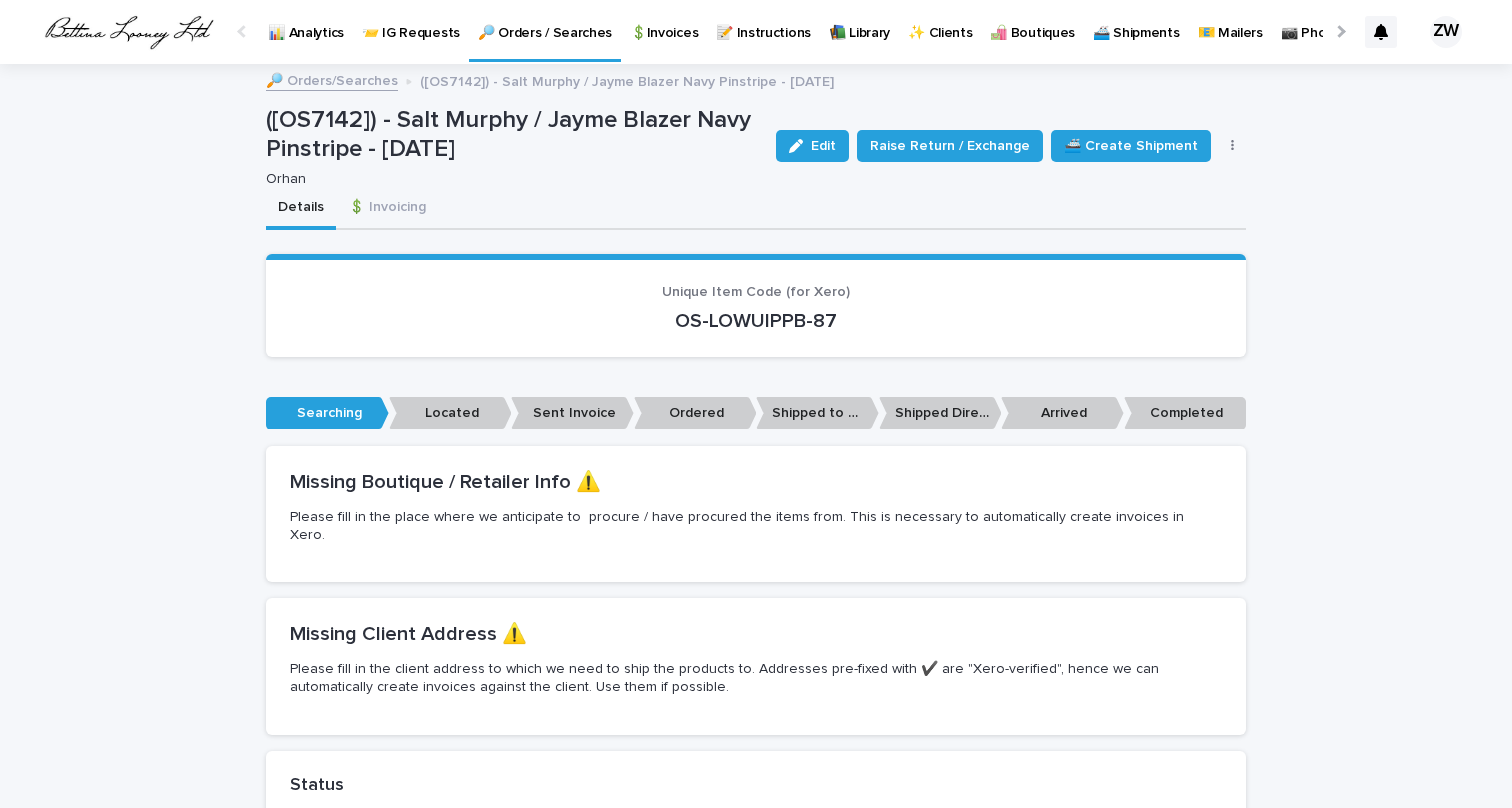 click on "🔎 Orders / Searches" at bounding box center [545, 21] 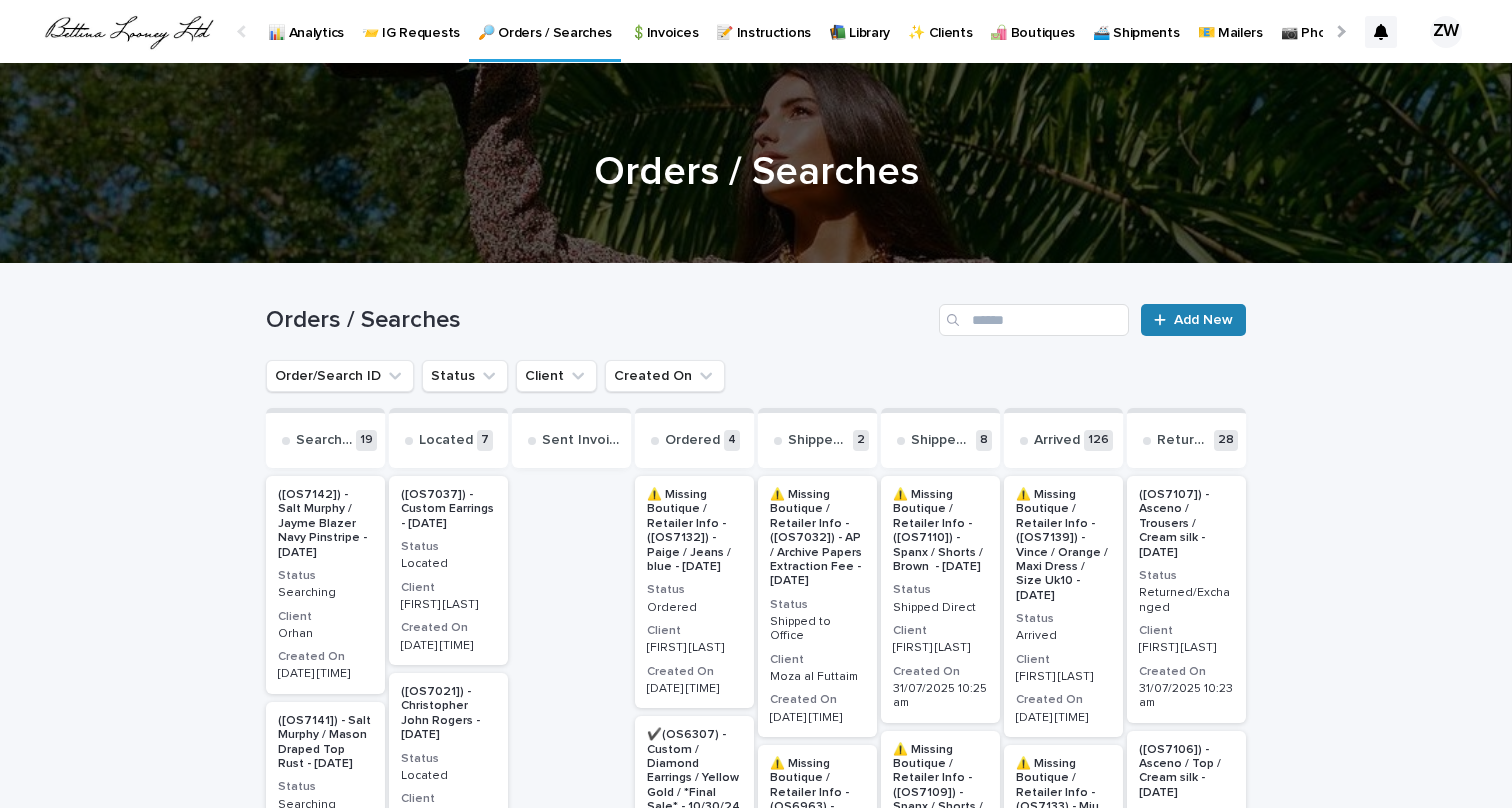 click on "Add New" at bounding box center [1203, 320] 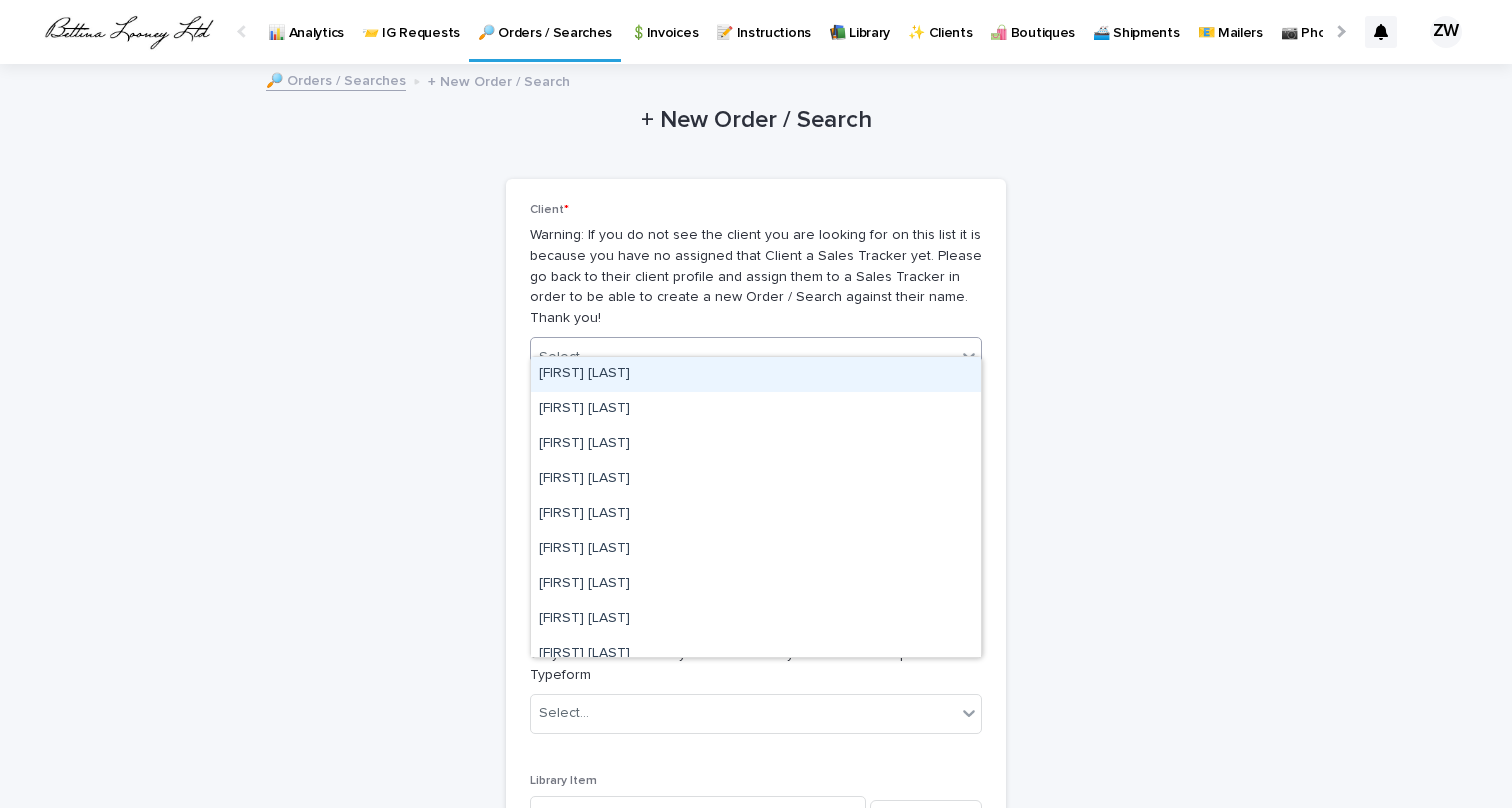 click on "Select..." at bounding box center (756, 357) 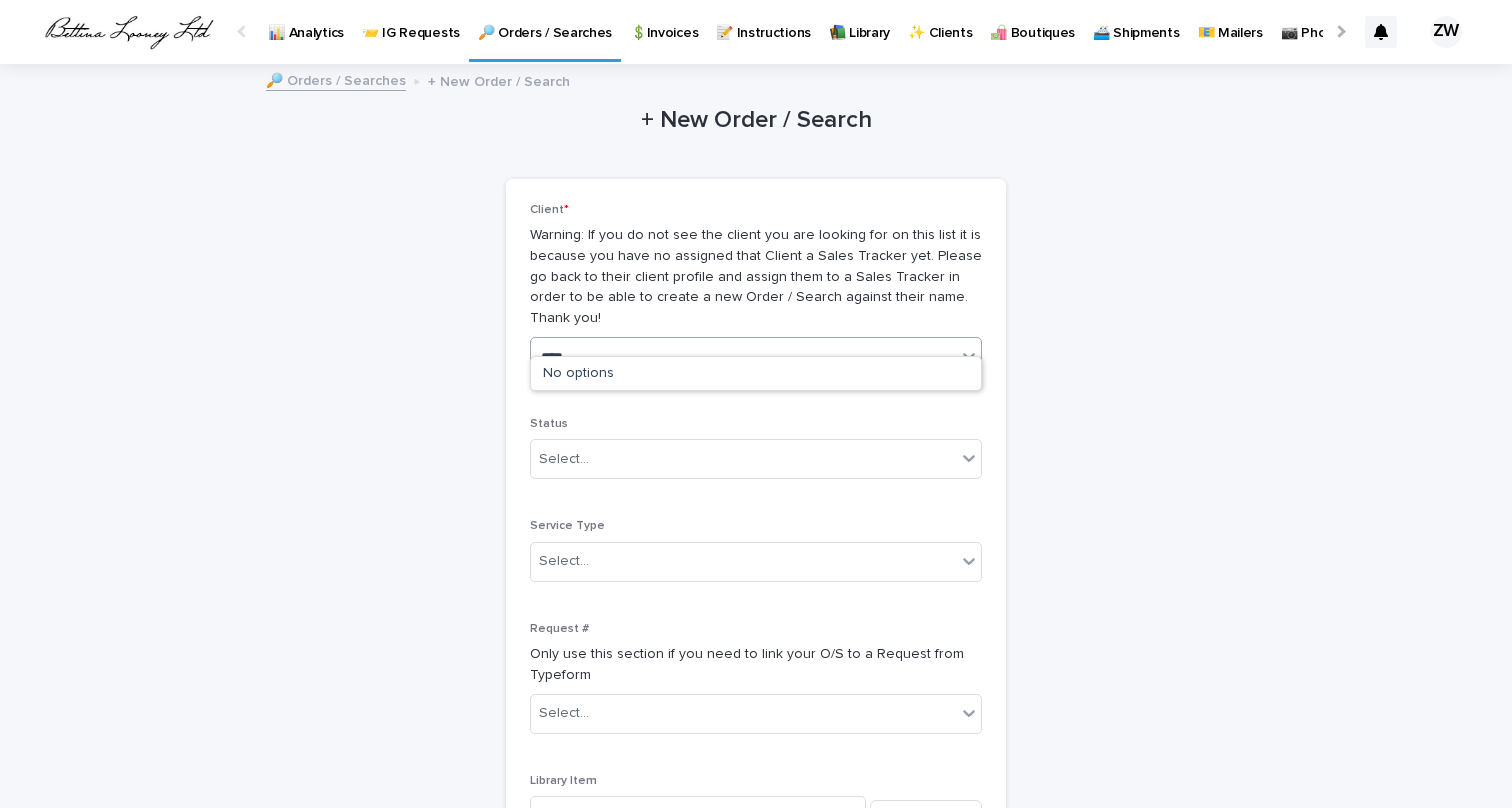 type on "*****" 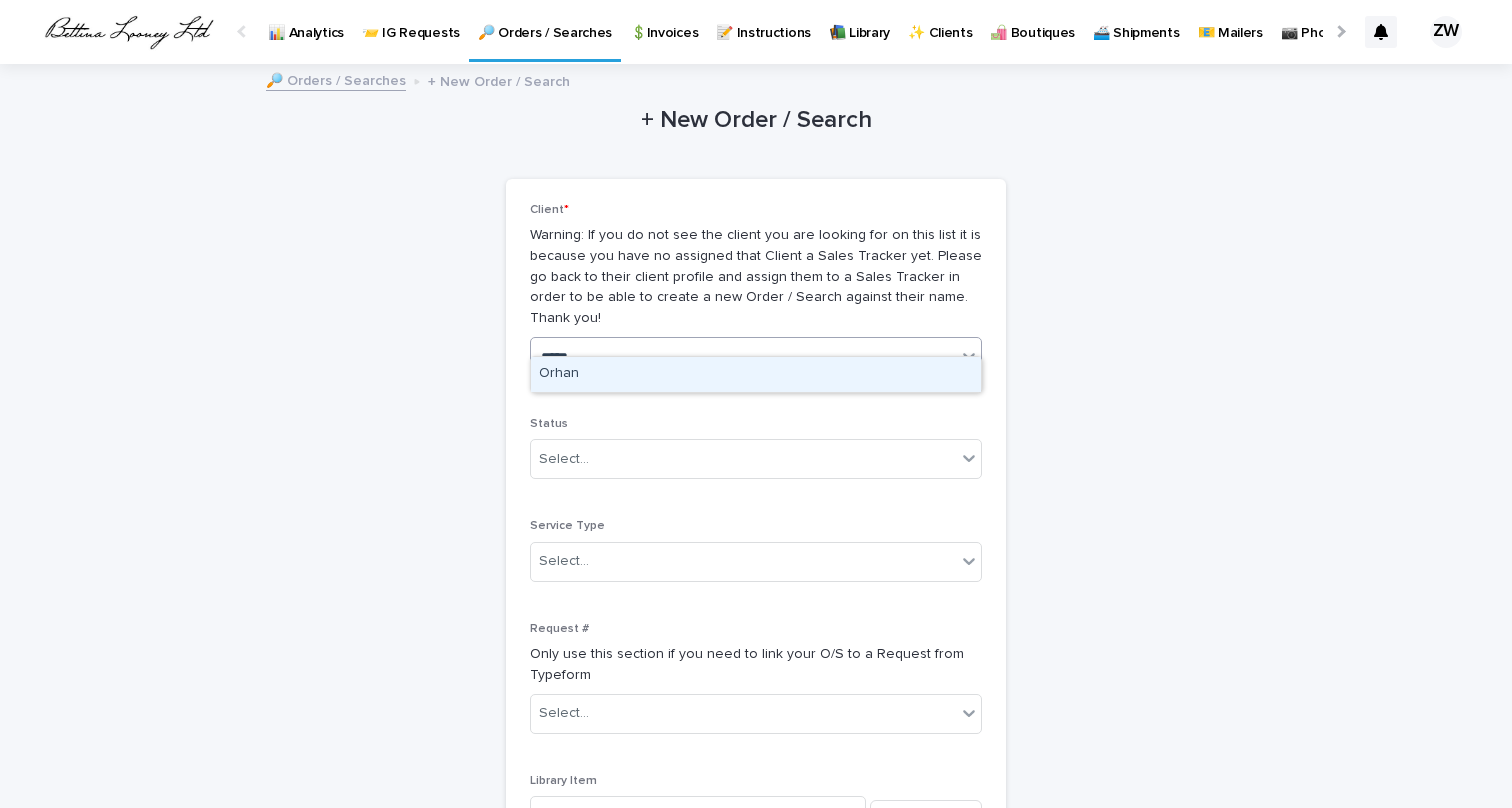 click on "Orhan" at bounding box center (756, 374) 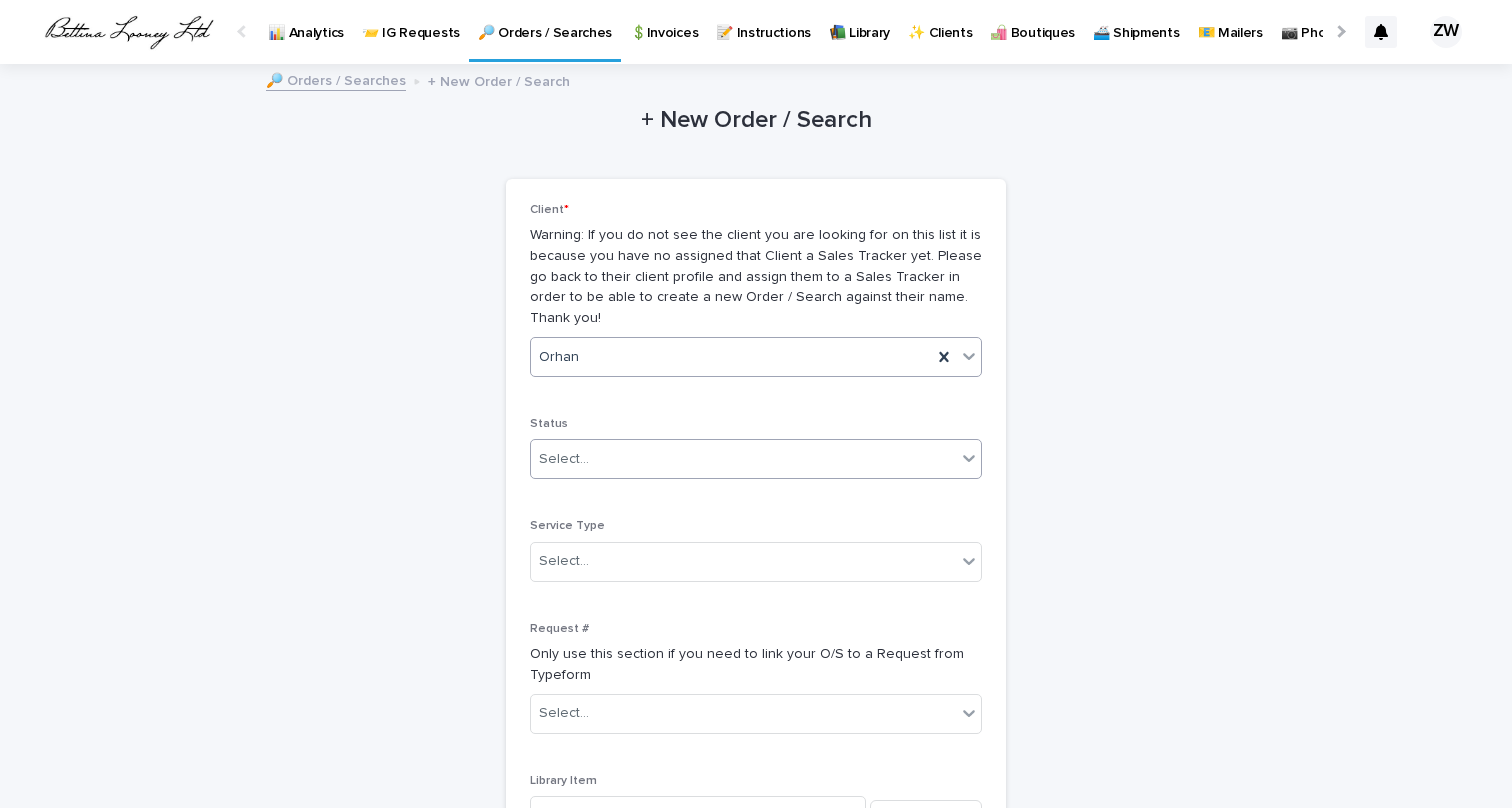 click on "Select..." at bounding box center [743, 459] 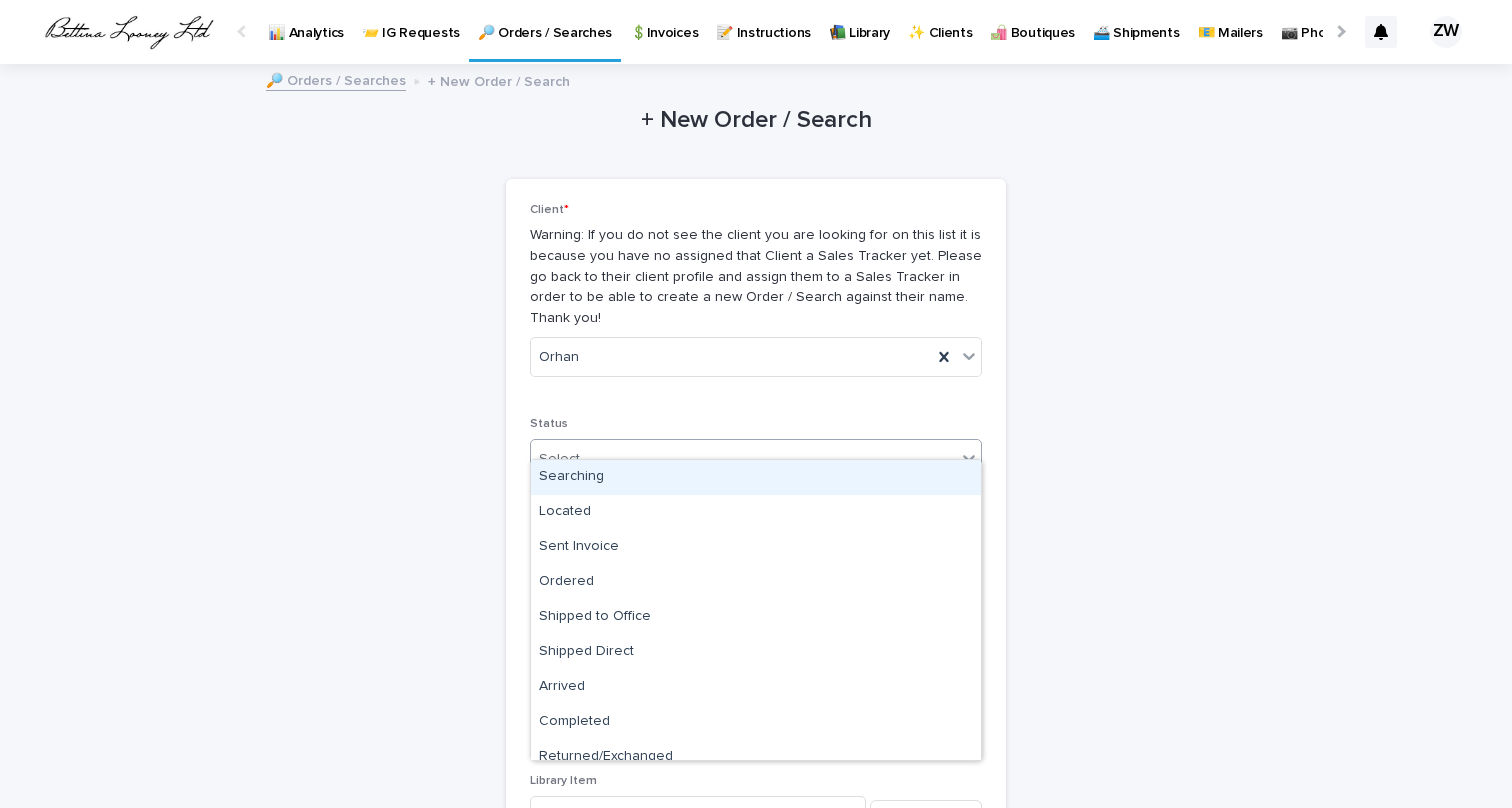 click on "Searching" at bounding box center [756, 477] 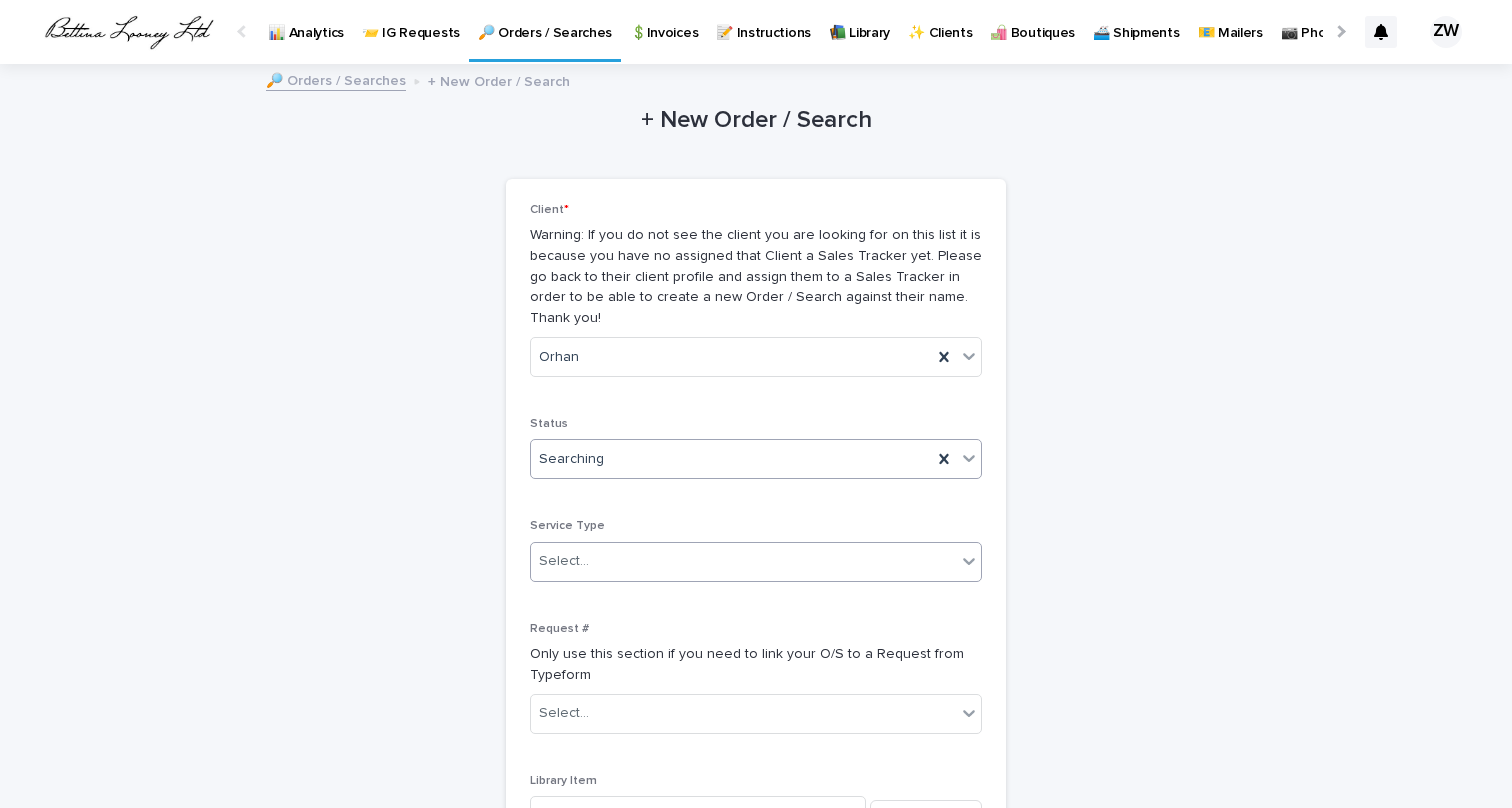 click on "Select..." at bounding box center (756, 562) 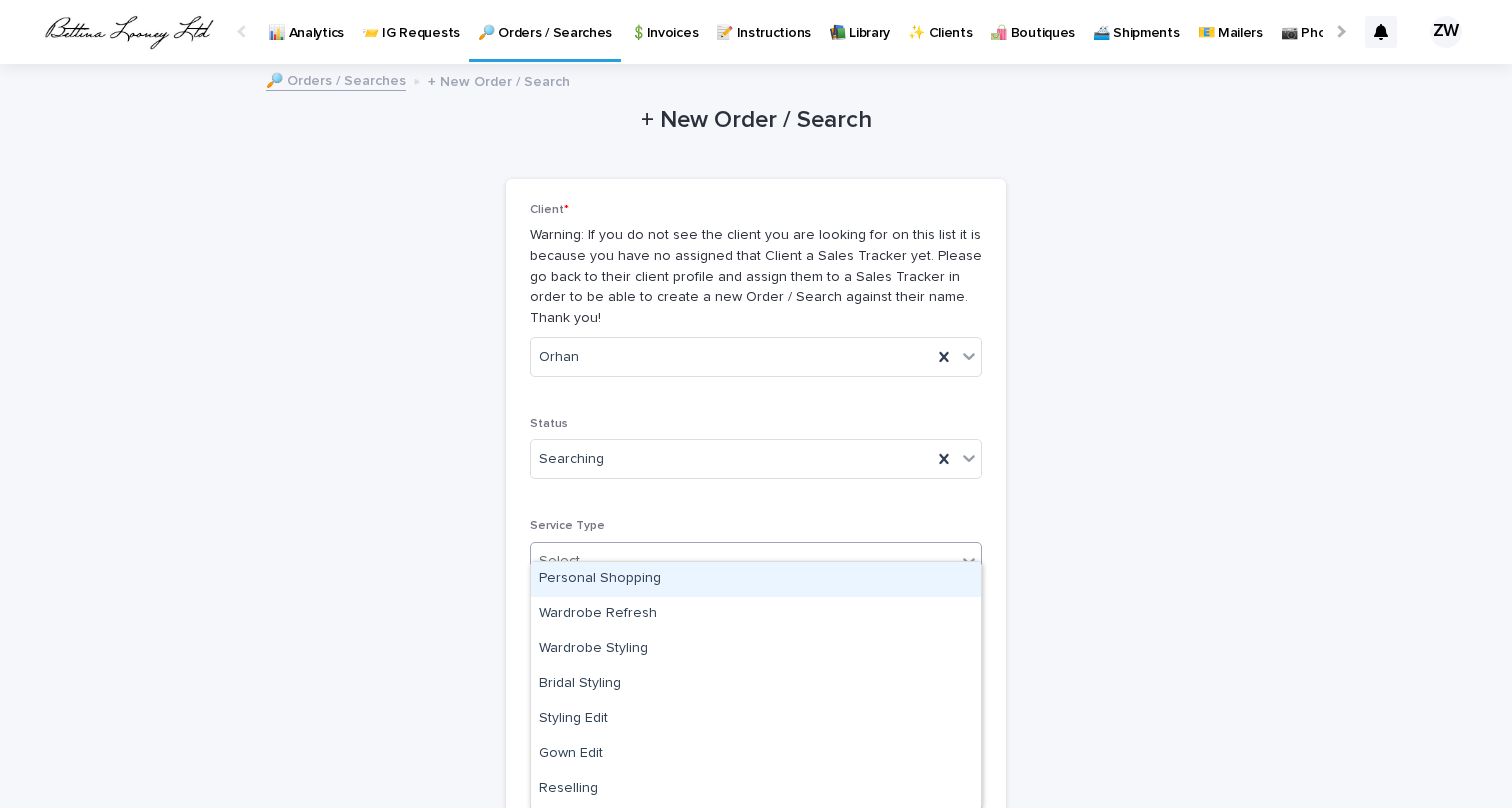 click on "Personal Shopping" at bounding box center [756, 579] 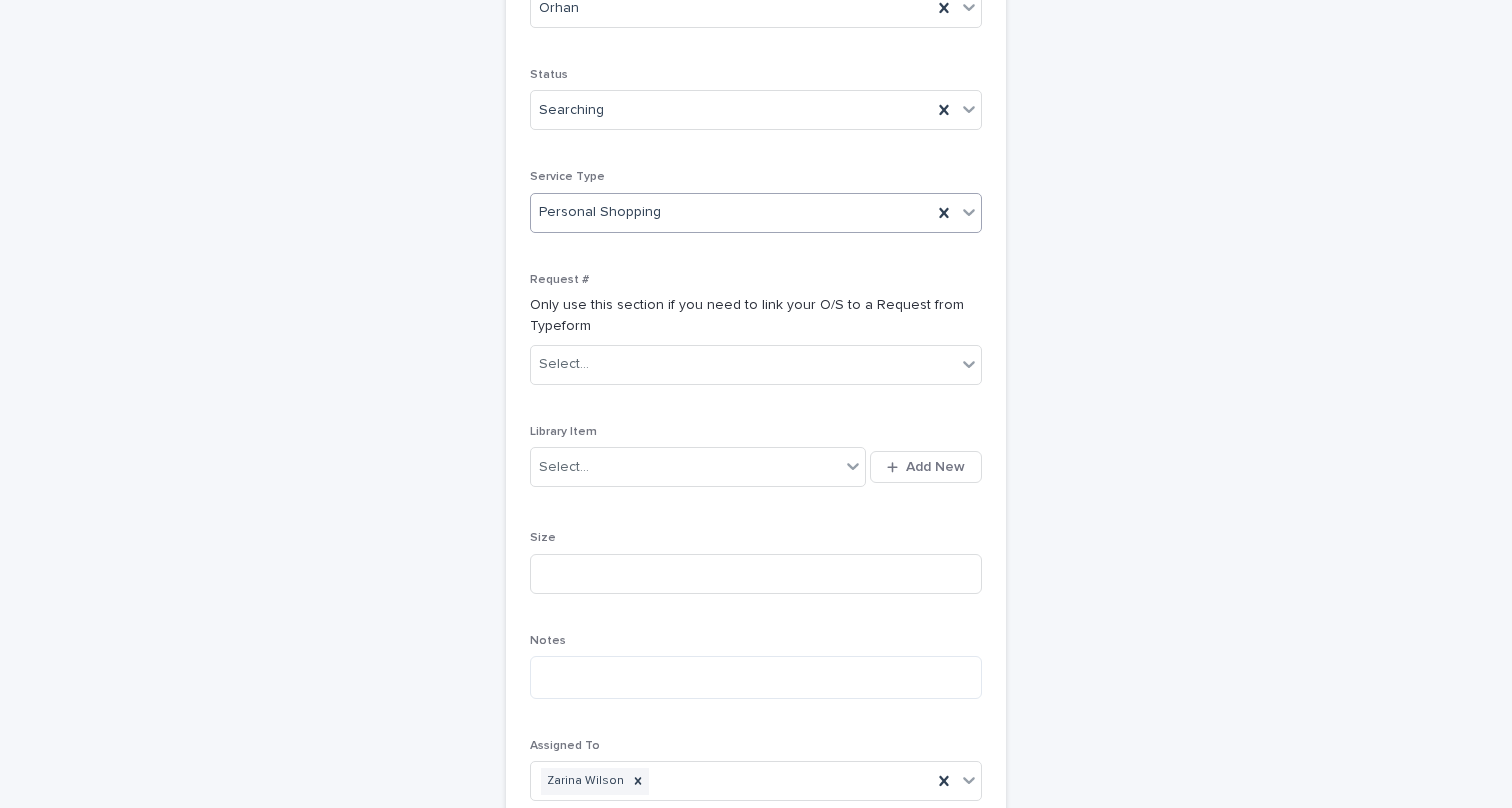 scroll, scrollTop: 356, scrollLeft: 0, axis: vertical 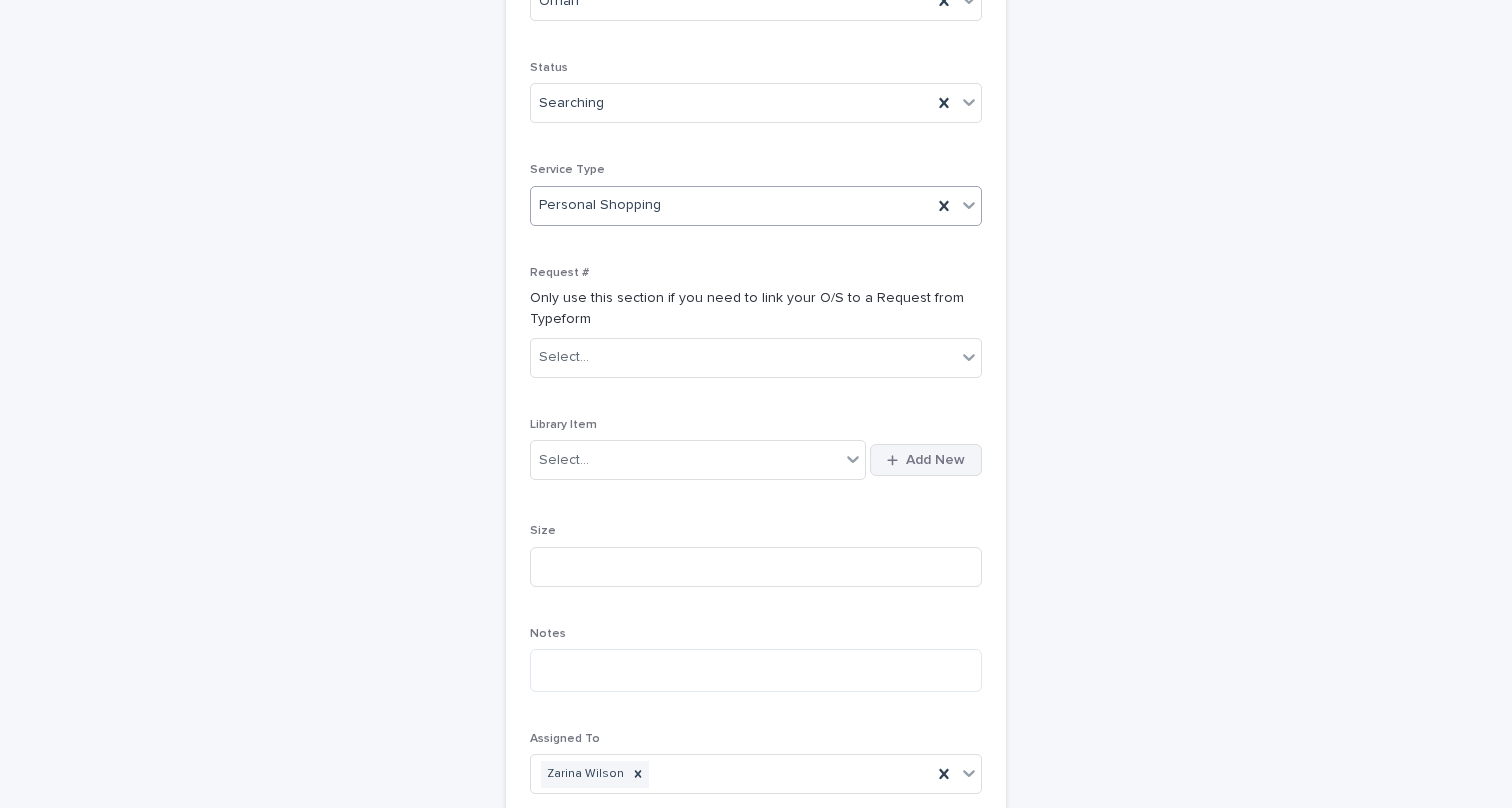 click on "Add New" at bounding box center [926, 460] 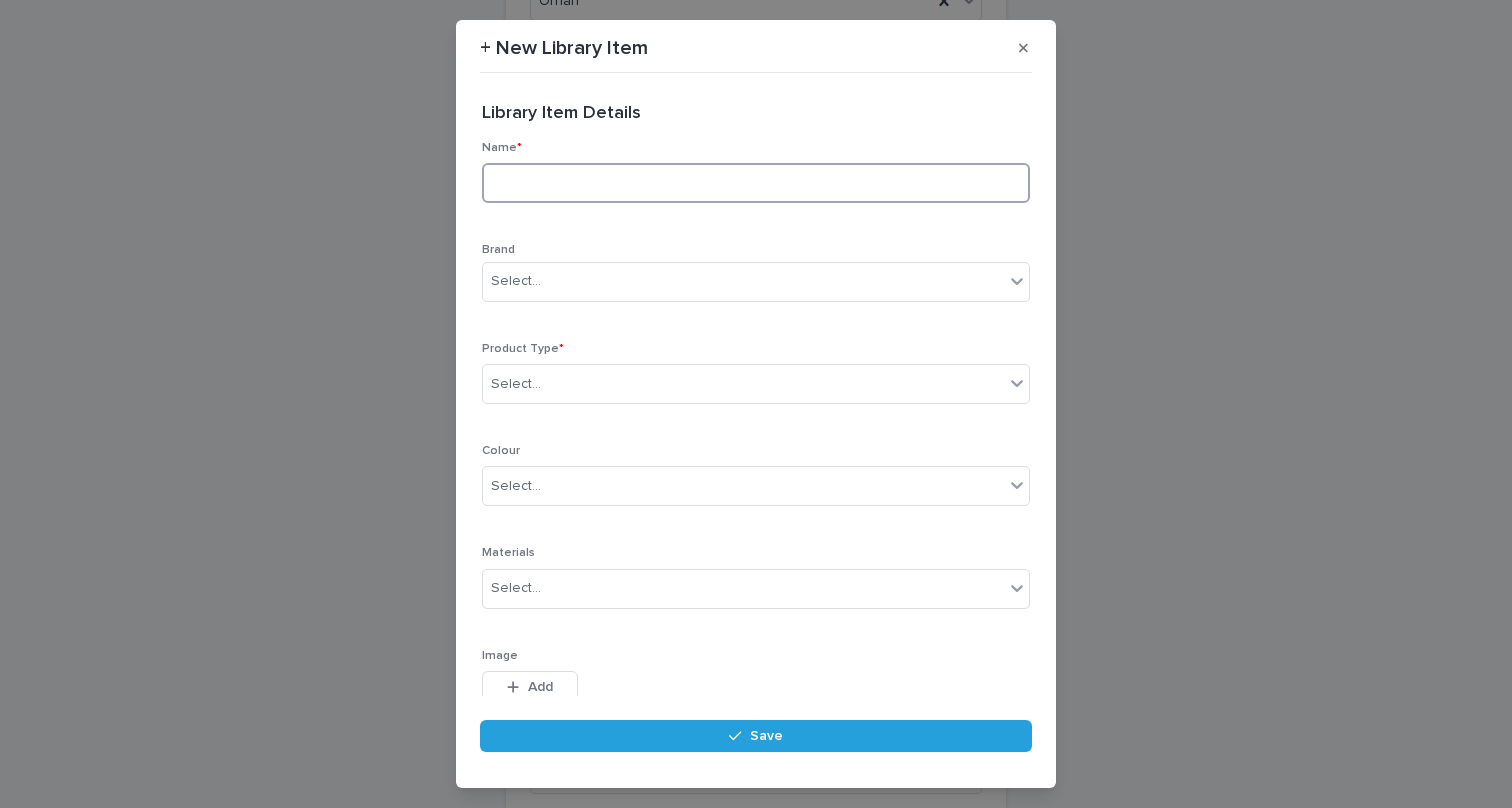 click at bounding box center [756, 183] 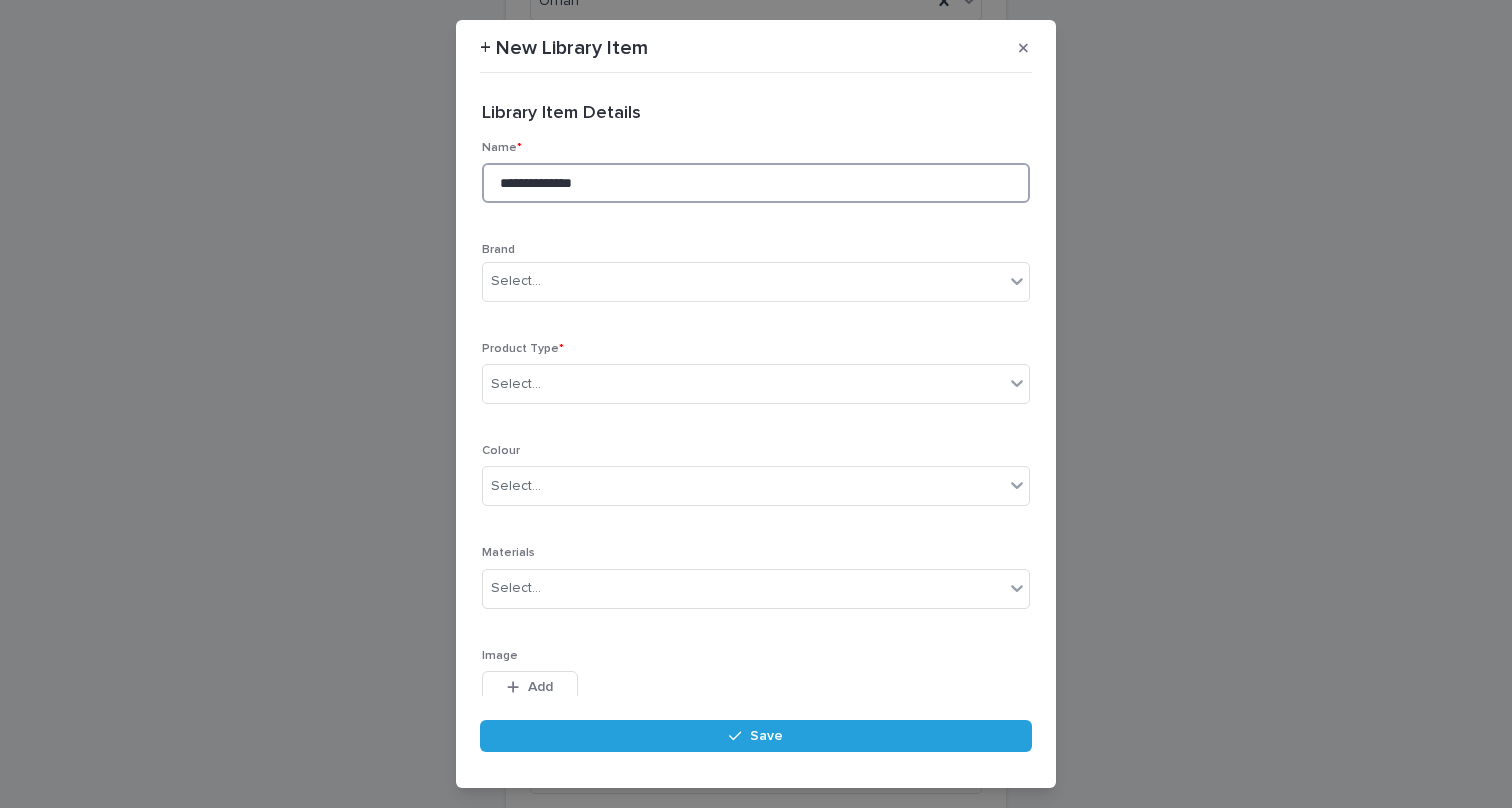 paste on "**********" 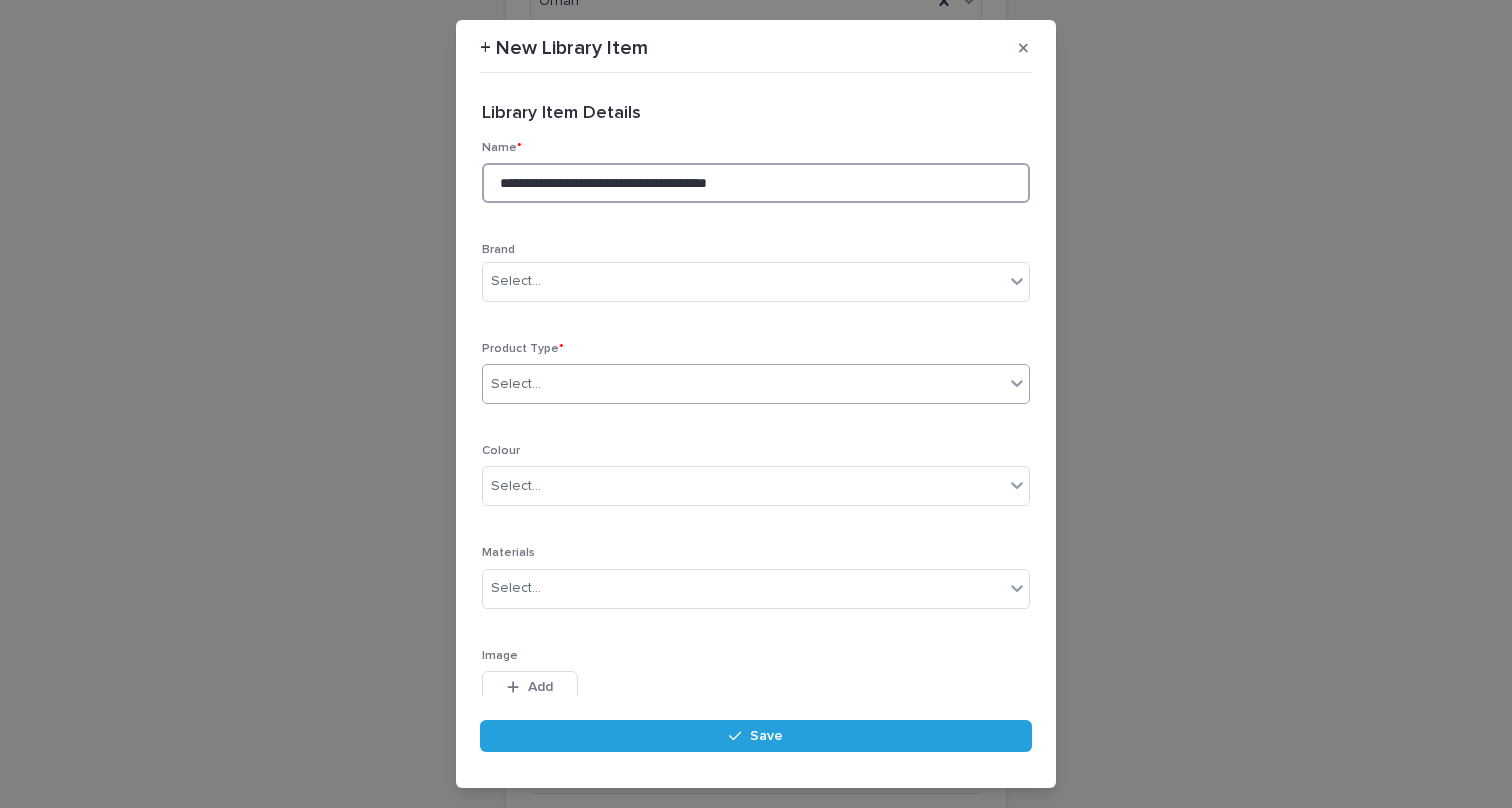 type on "**********" 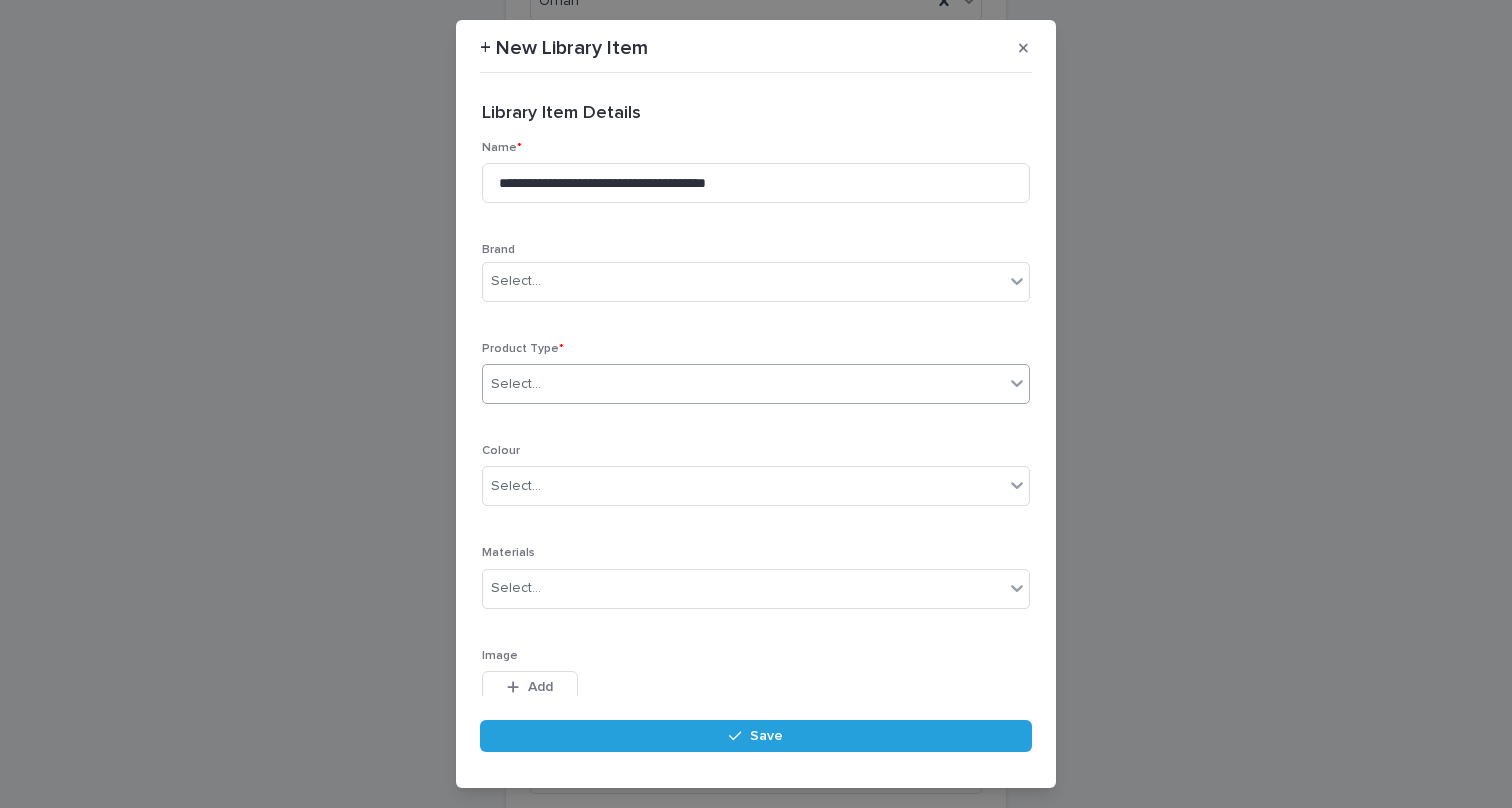 click on "Select..." at bounding box center [743, 384] 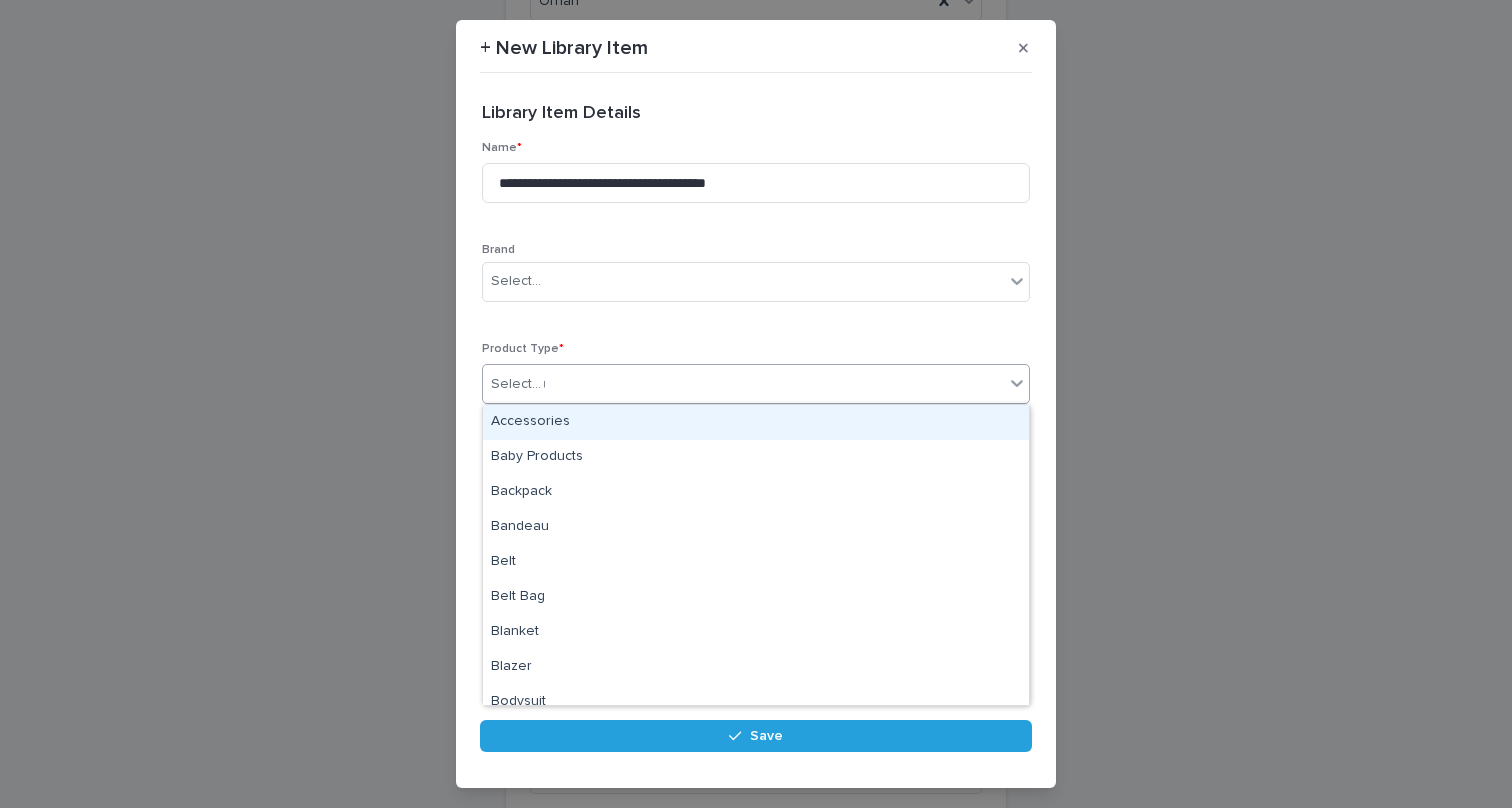type on "***" 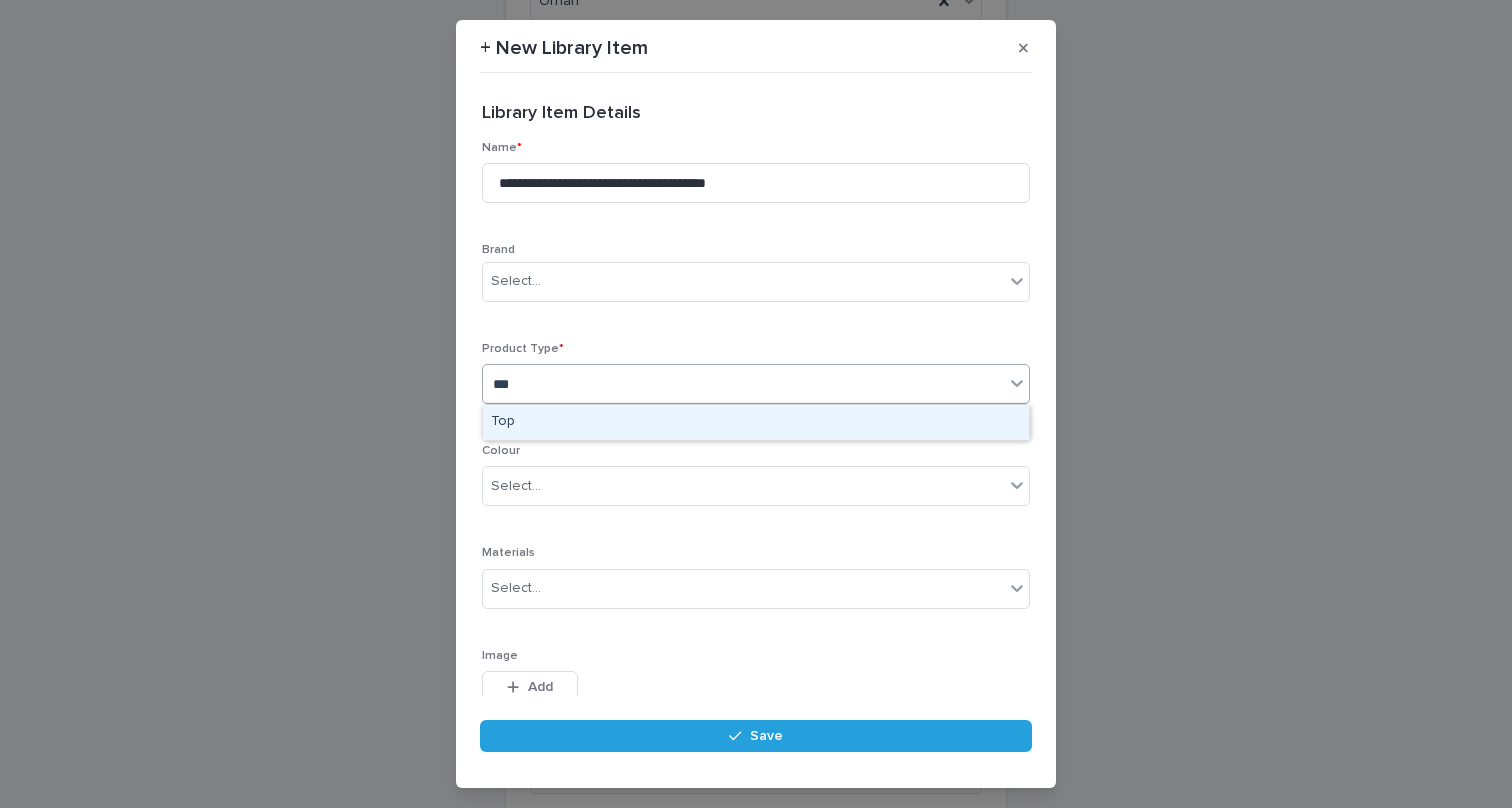 click on "Top" at bounding box center [756, 422] 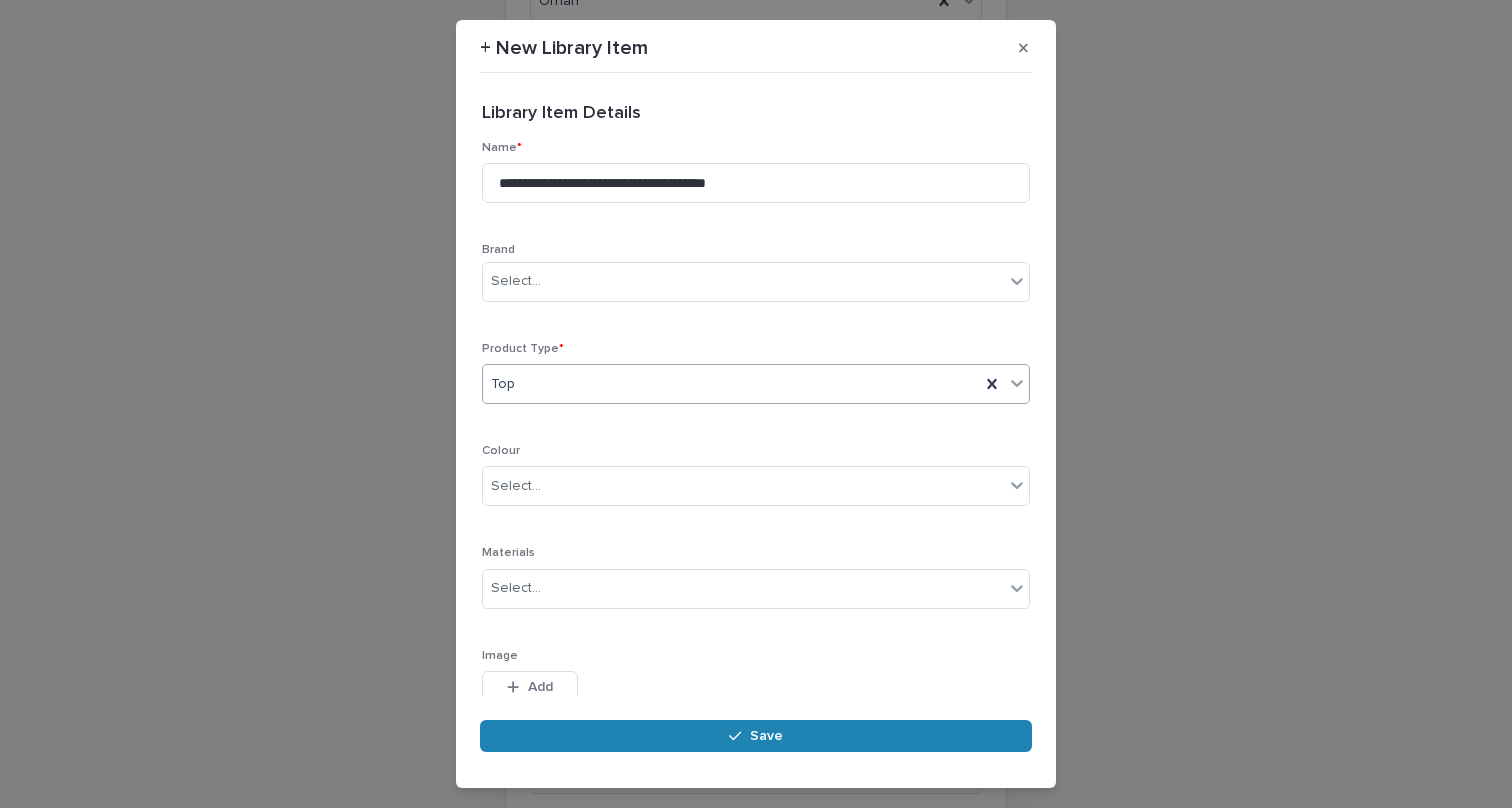 click on "Save" at bounding box center (756, 736) 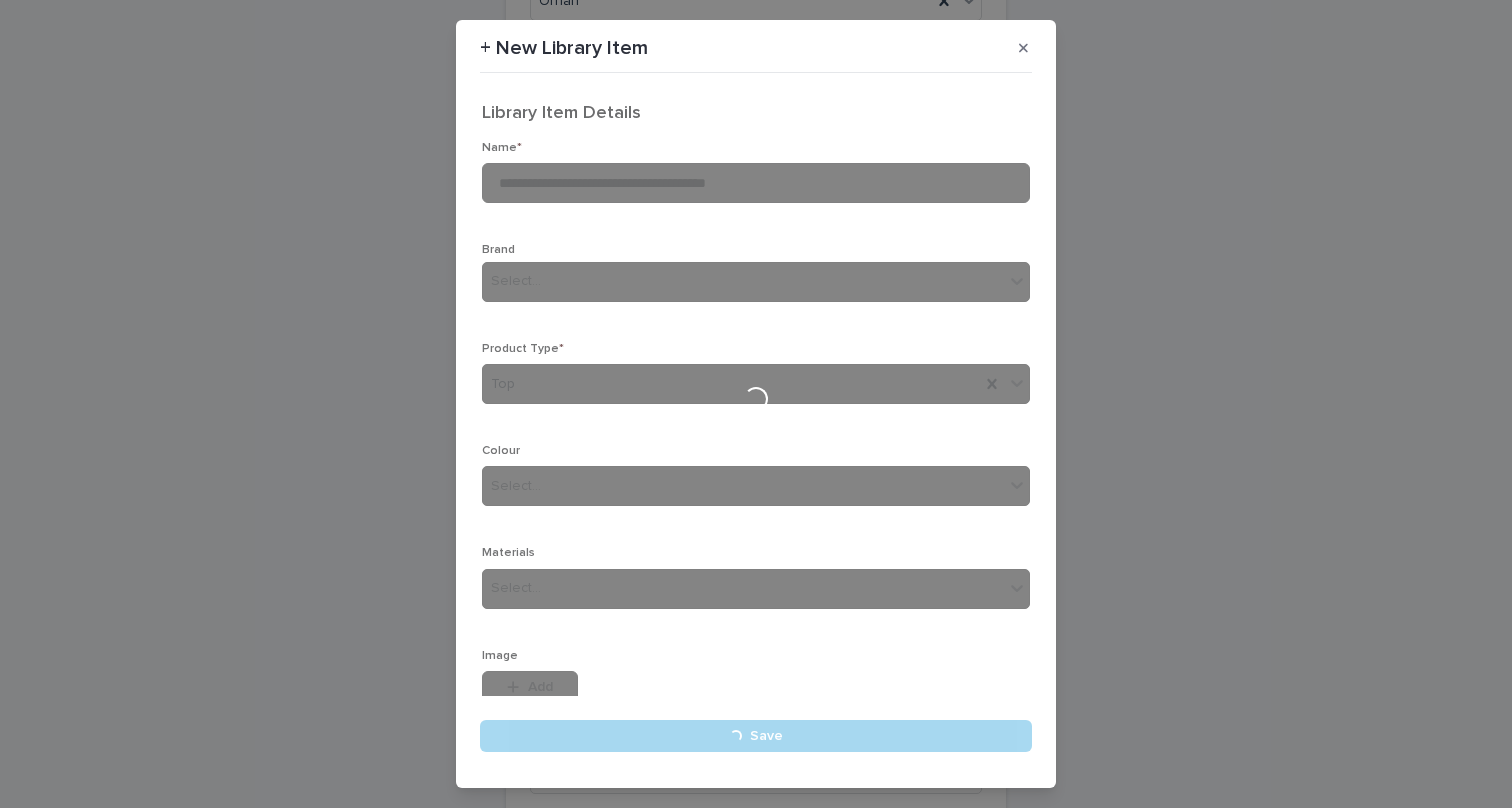type 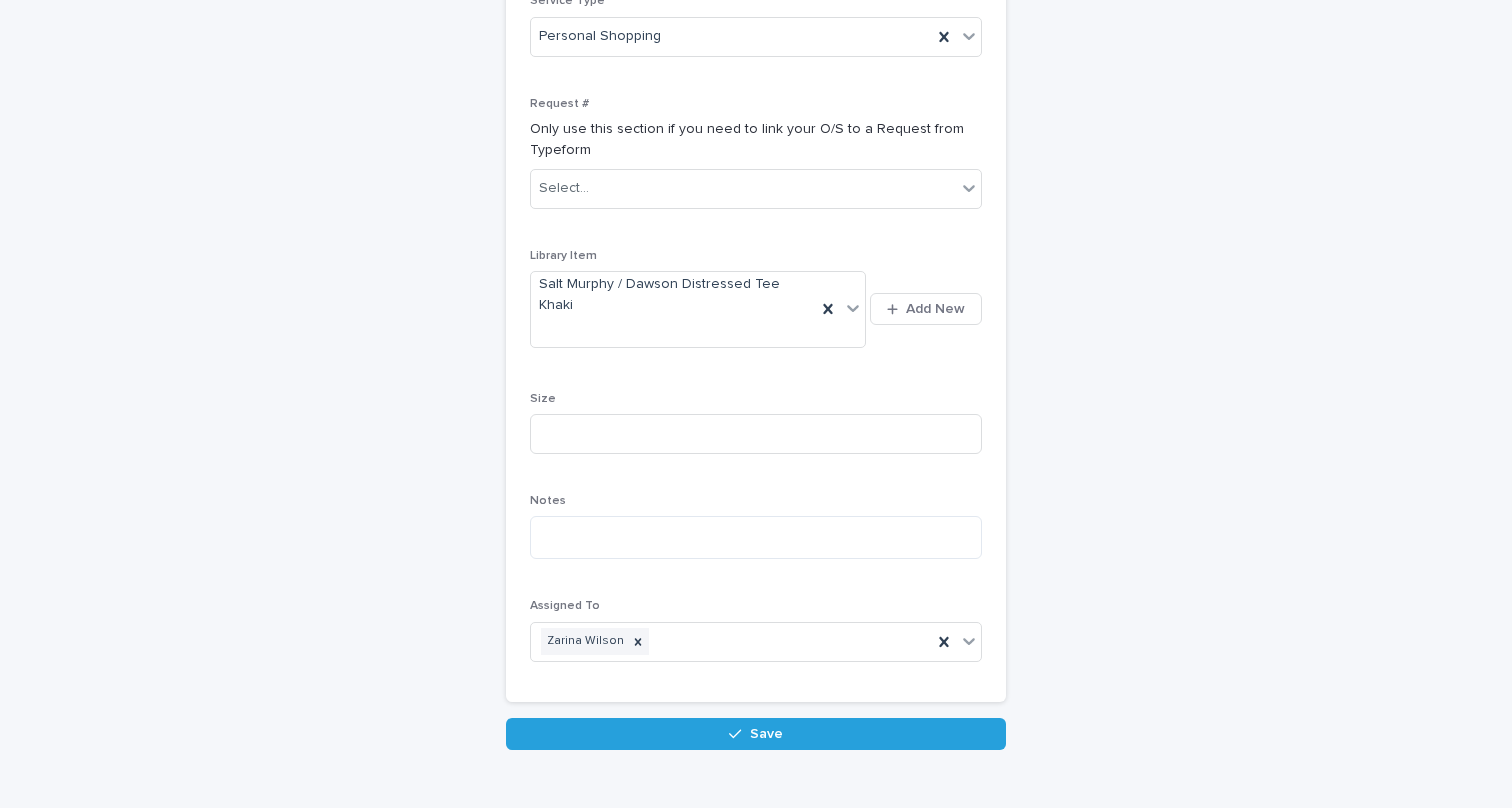 scroll, scrollTop: 524, scrollLeft: 0, axis: vertical 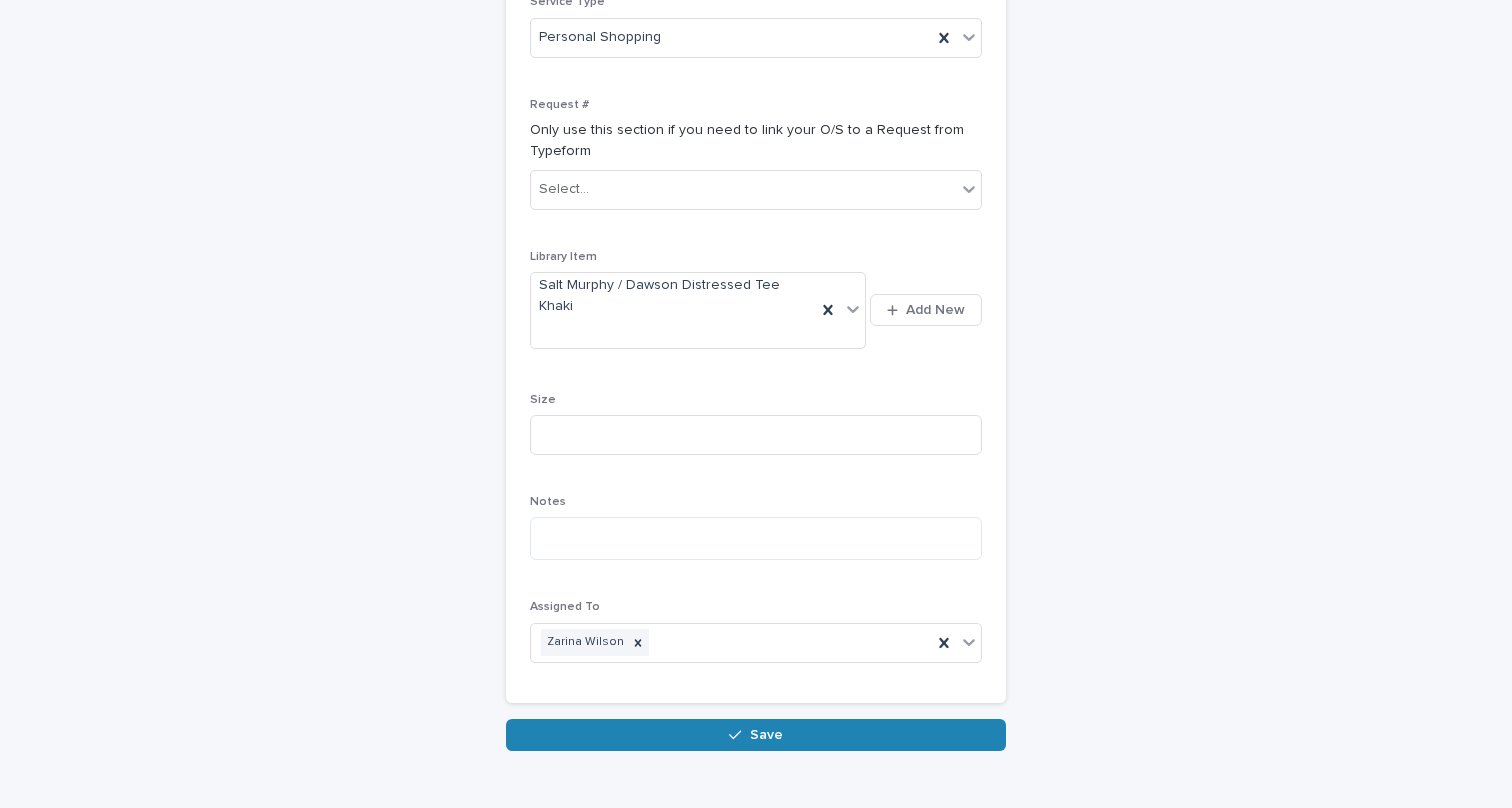 click on "Save" at bounding box center (756, 735) 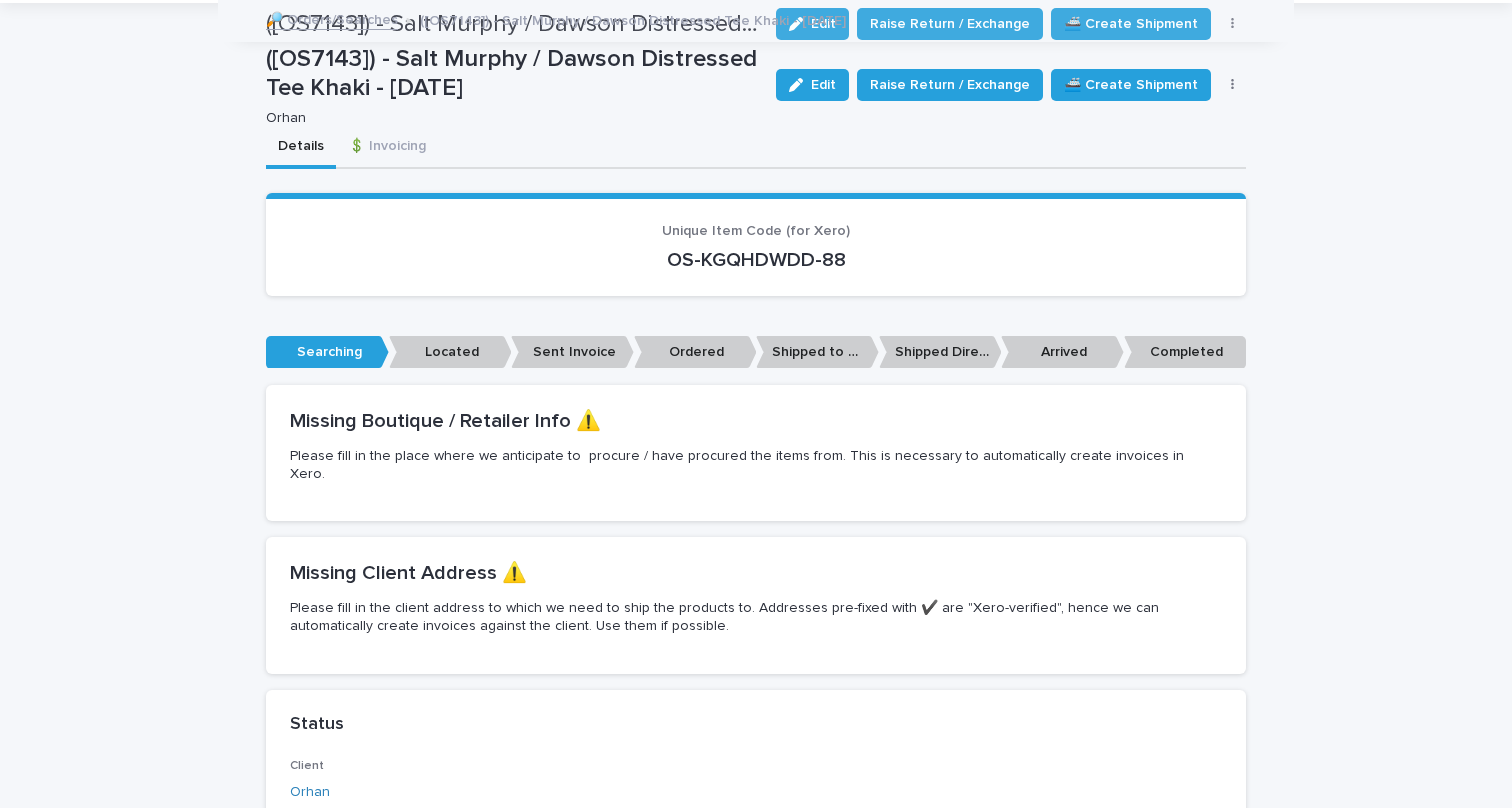 scroll, scrollTop: 0, scrollLeft: 0, axis: both 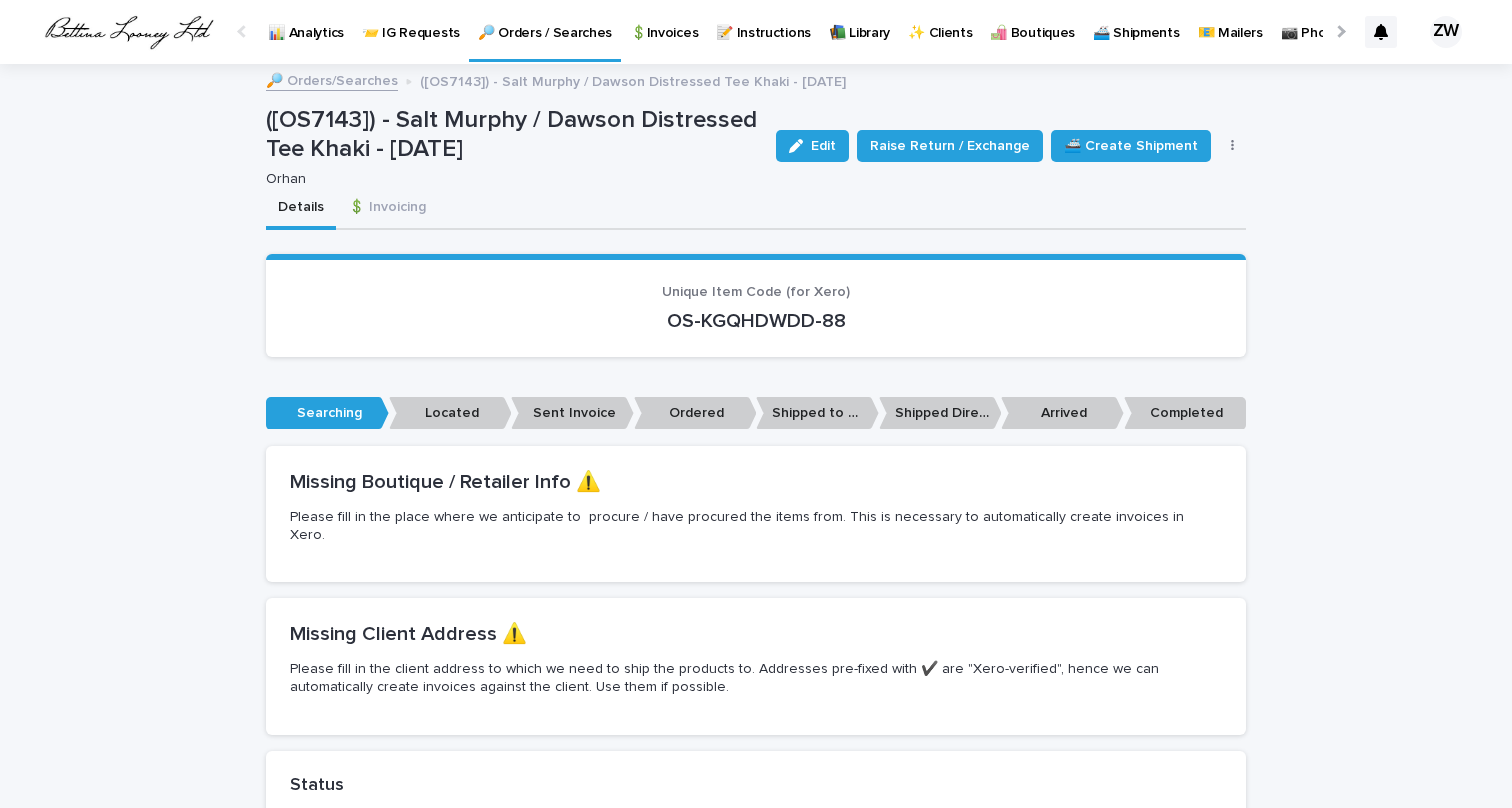 click on "🔎 Orders / Searches" at bounding box center (545, 29) 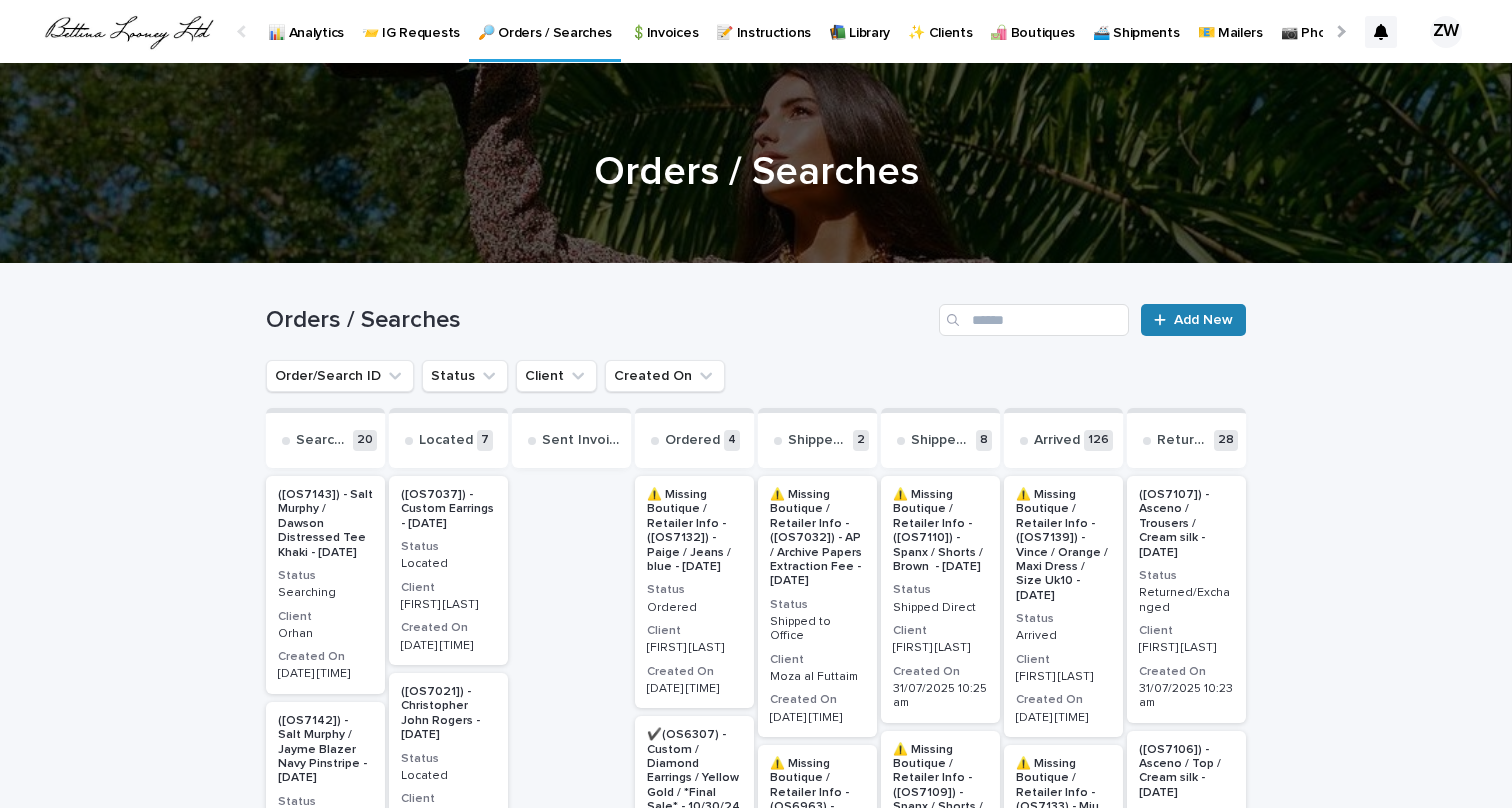 click on "Add New" at bounding box center (1193, 320) 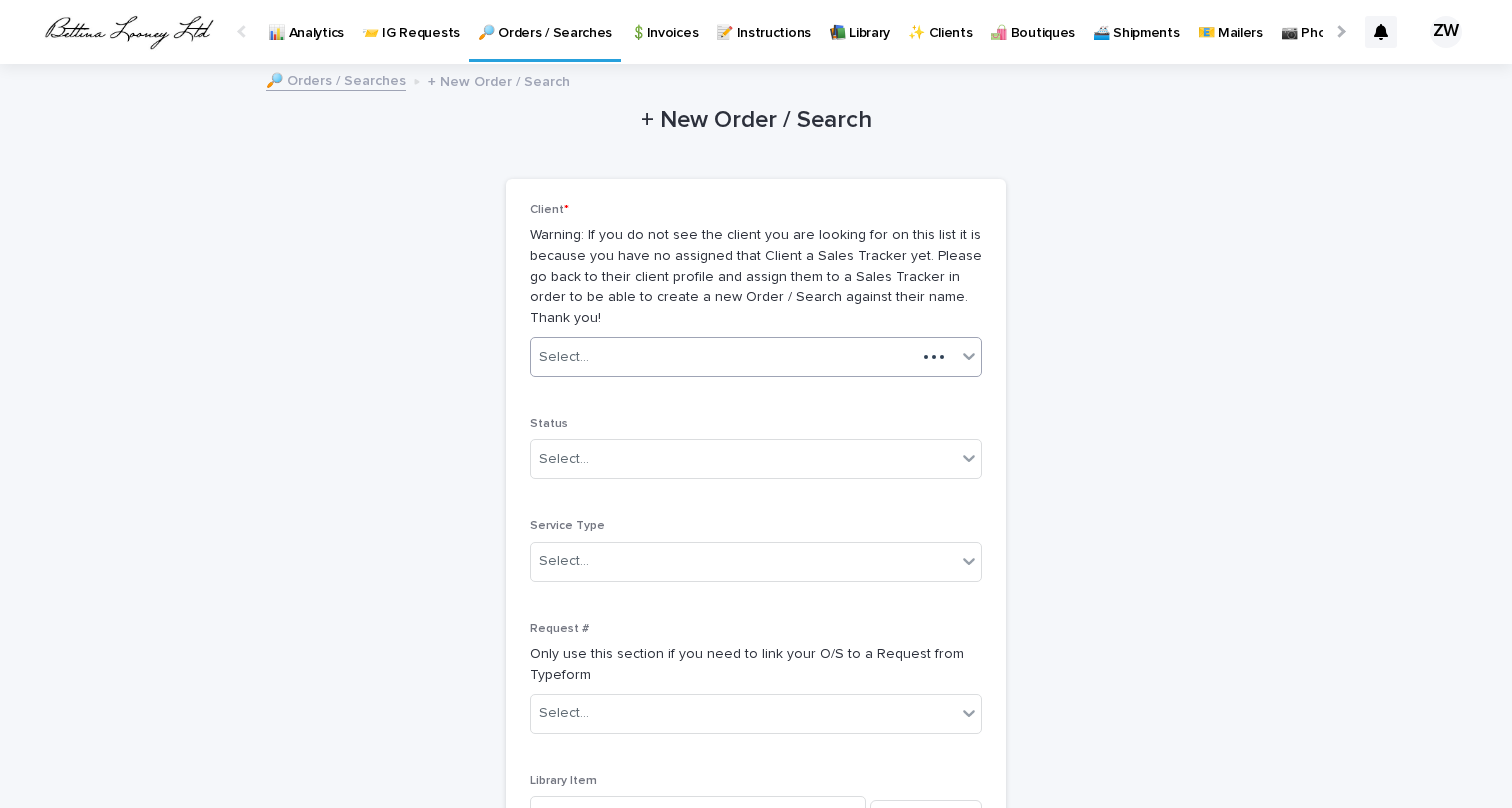 click on "Select..." at bounding box center [723, 357] 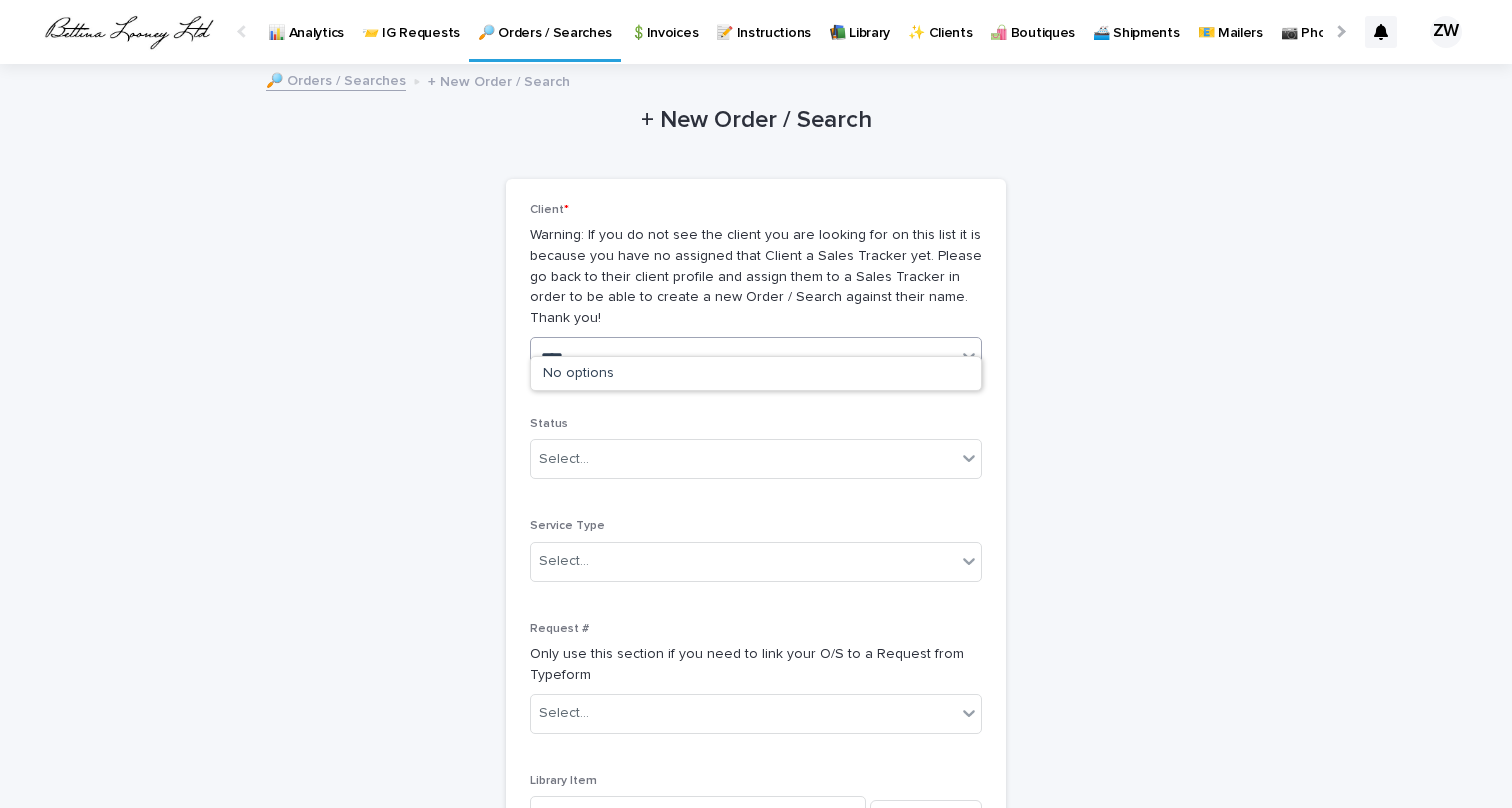 type on "*****" 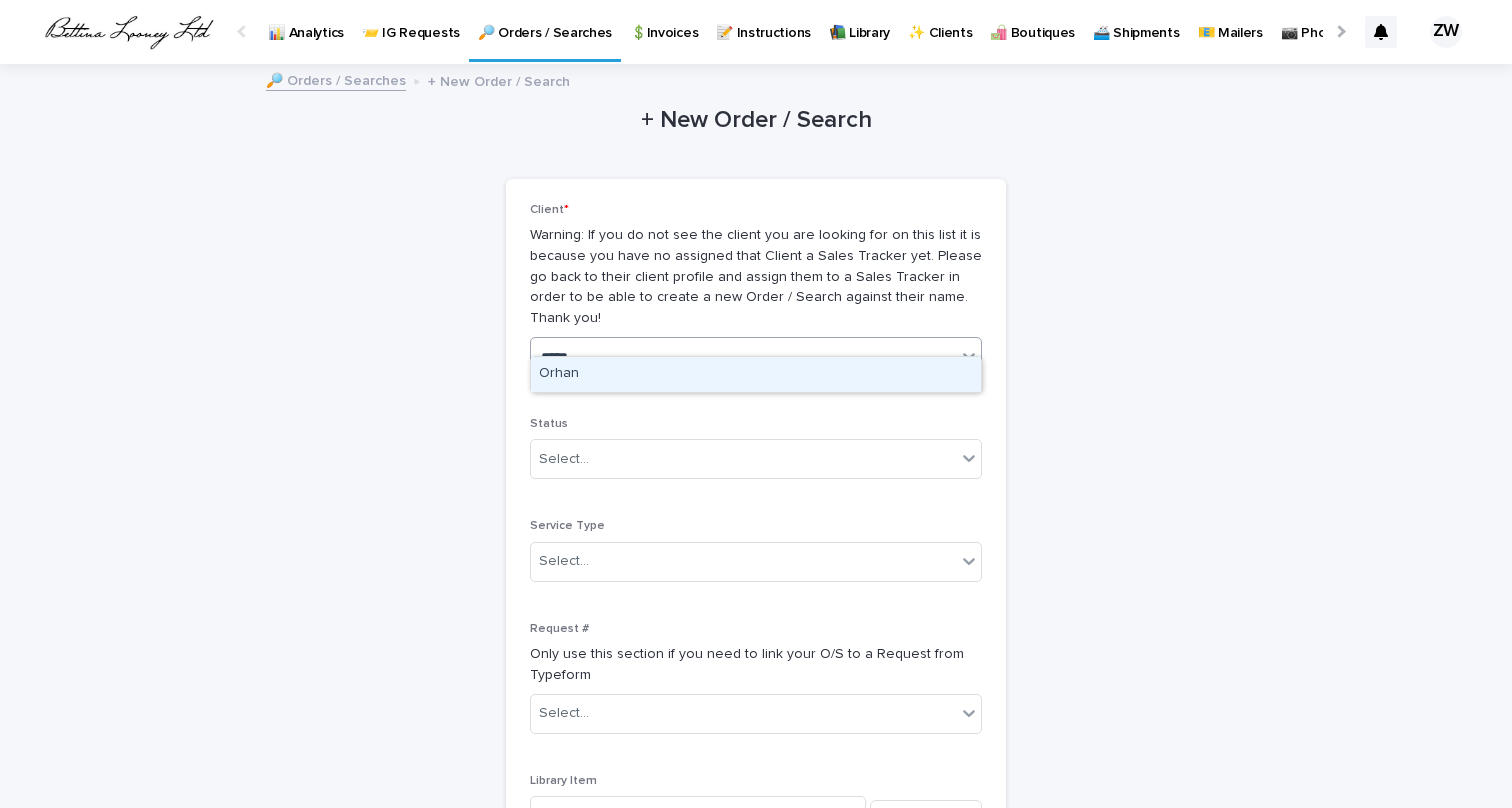 click on "Orhan" at bounding box center (756, 374) 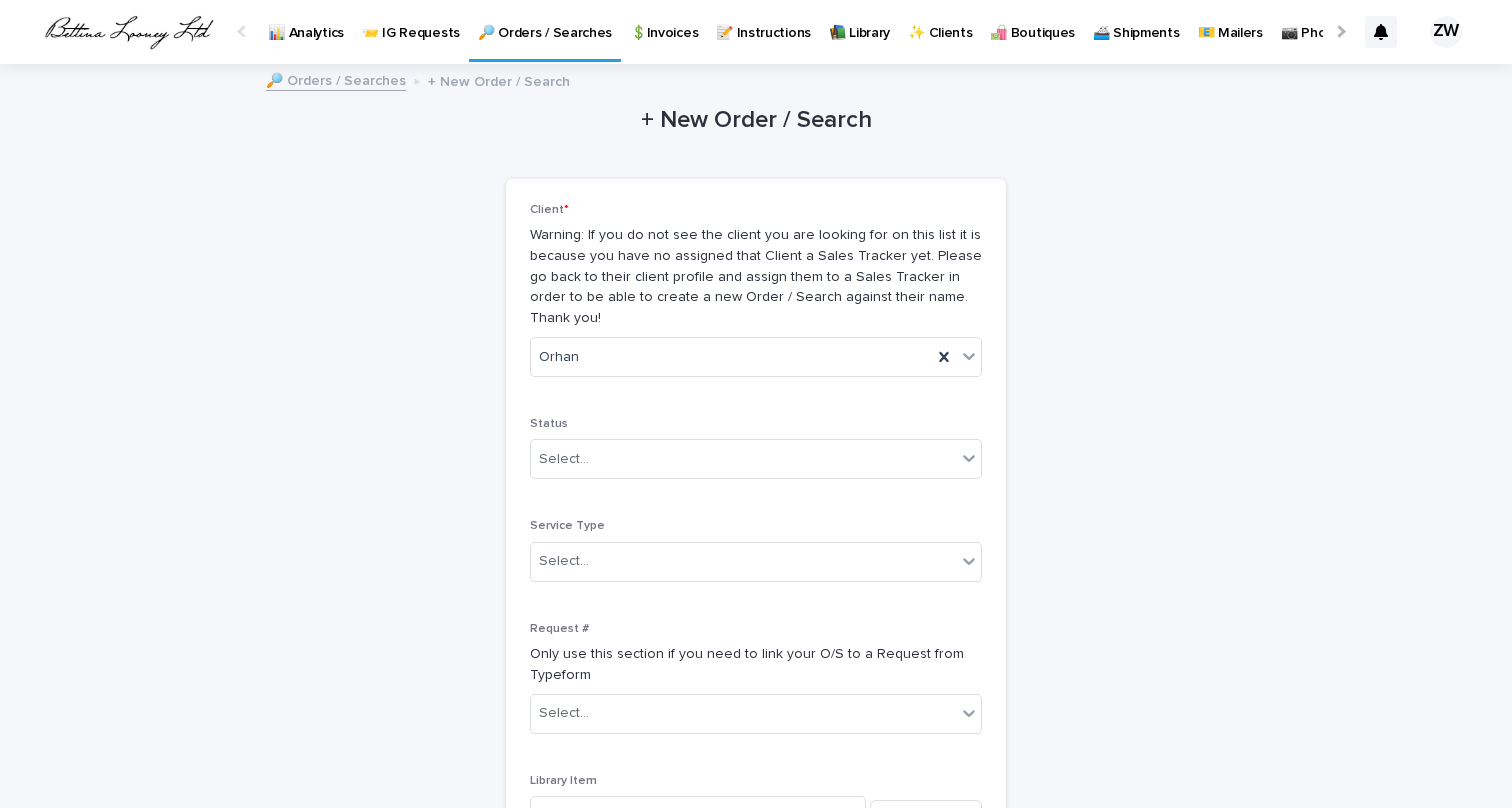 click on "Status" at bounding box center (756, 424) 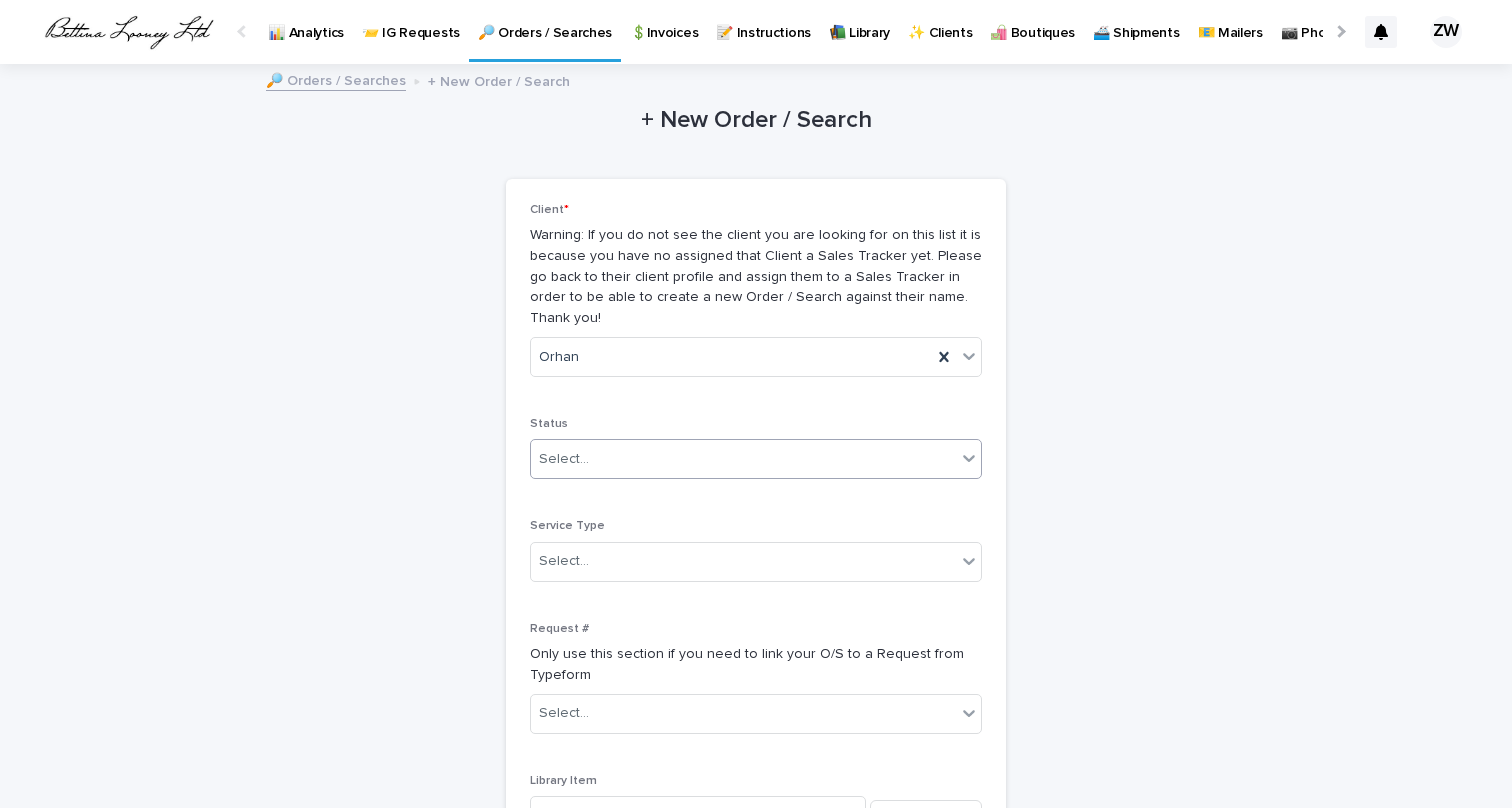 click on "Select..." at bounding box center (743, 459) 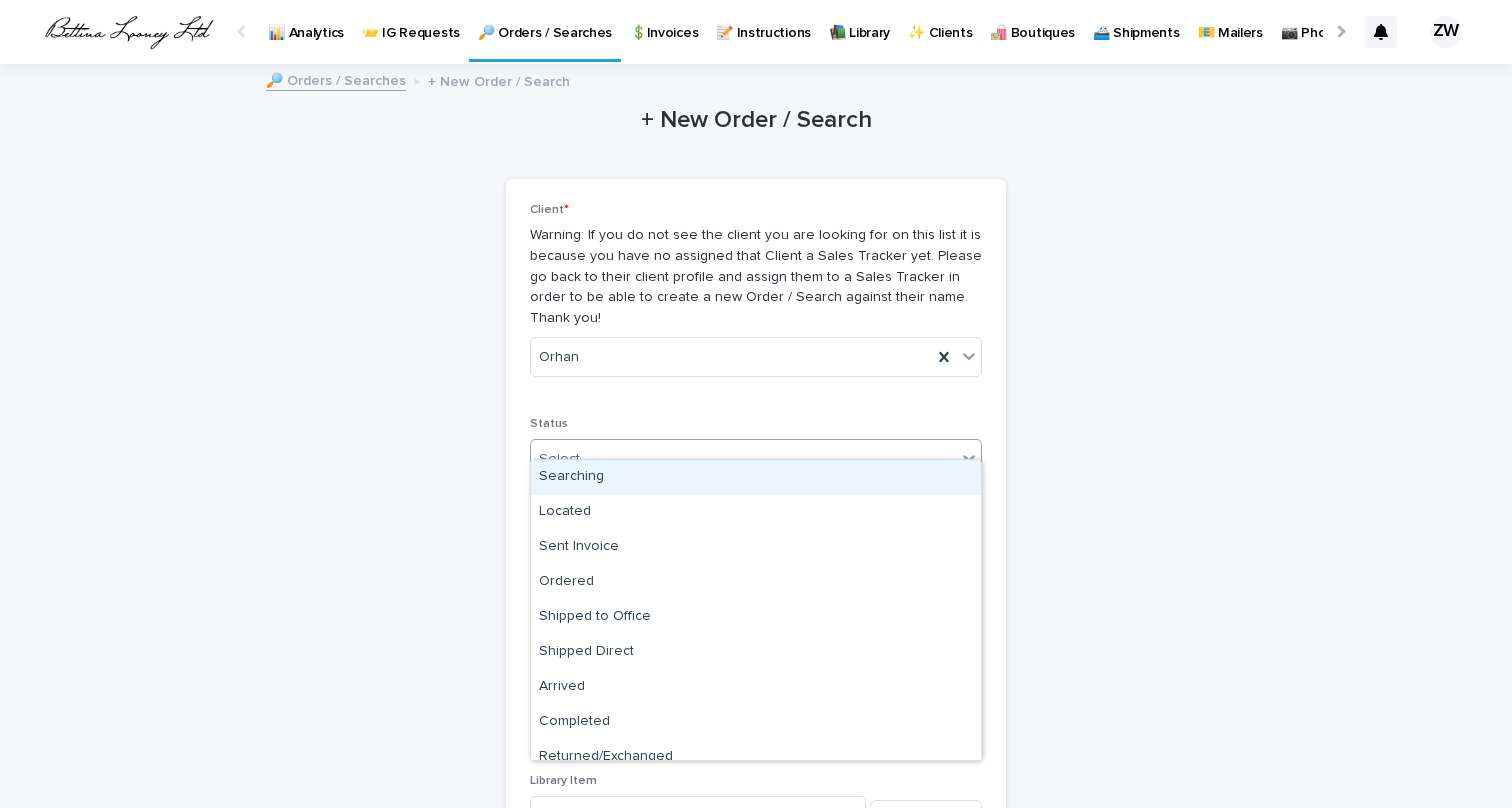 click on "Searching" at bounding box center (756, 477) 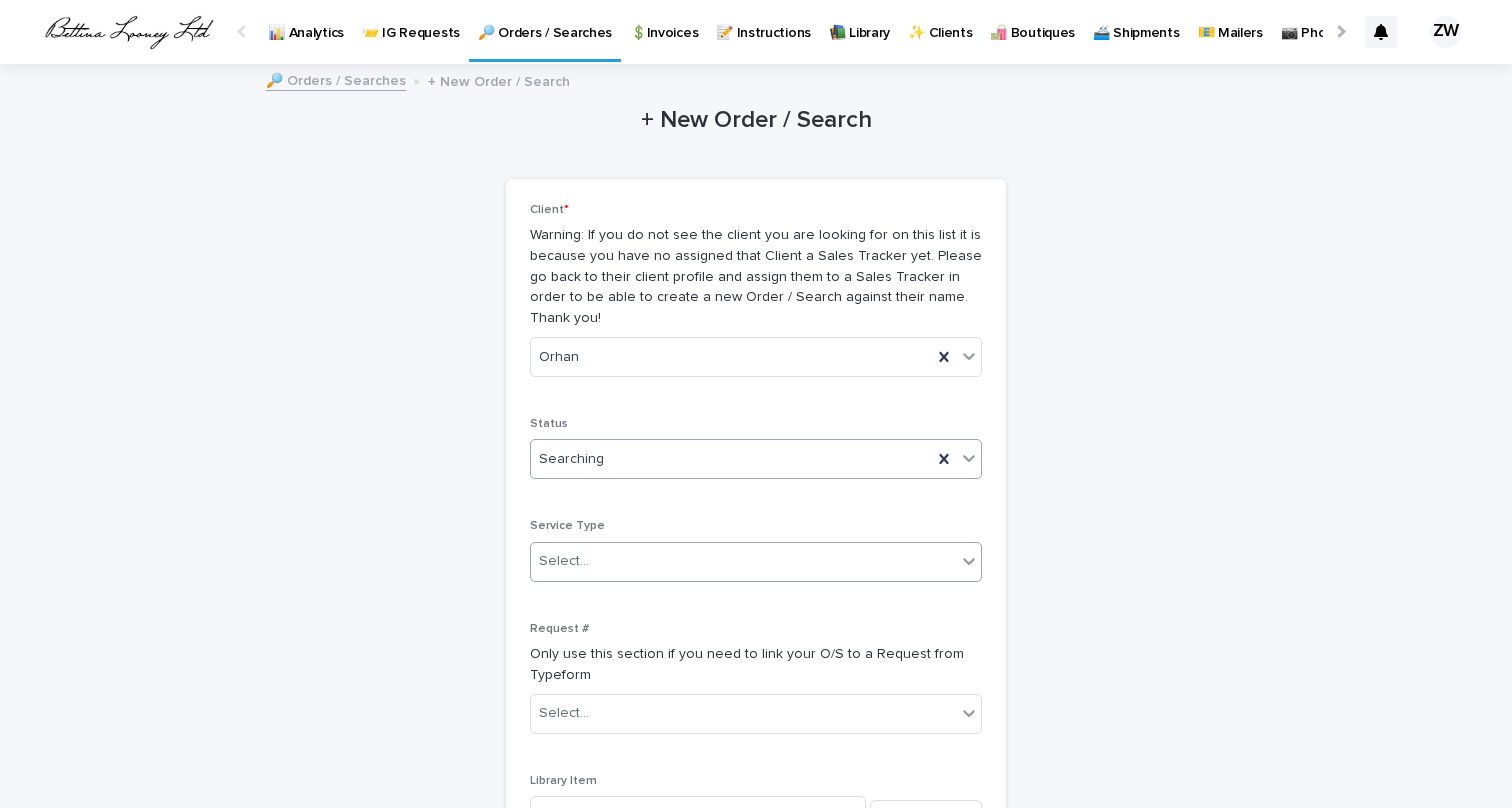 click on "Select..." at bounding box center (743, 561) 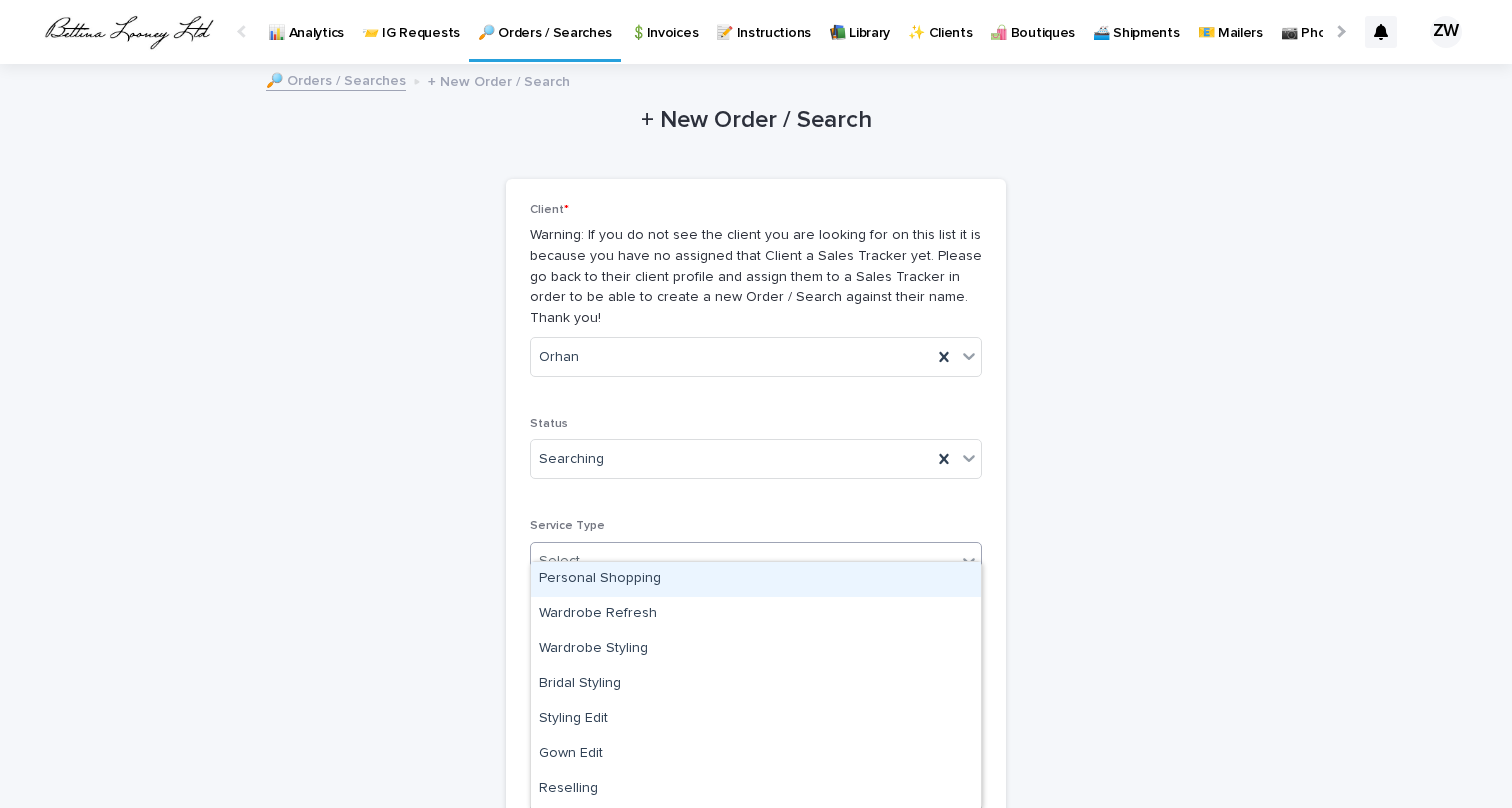 click on "Personal Shopping" at bounding box center [756, 579] 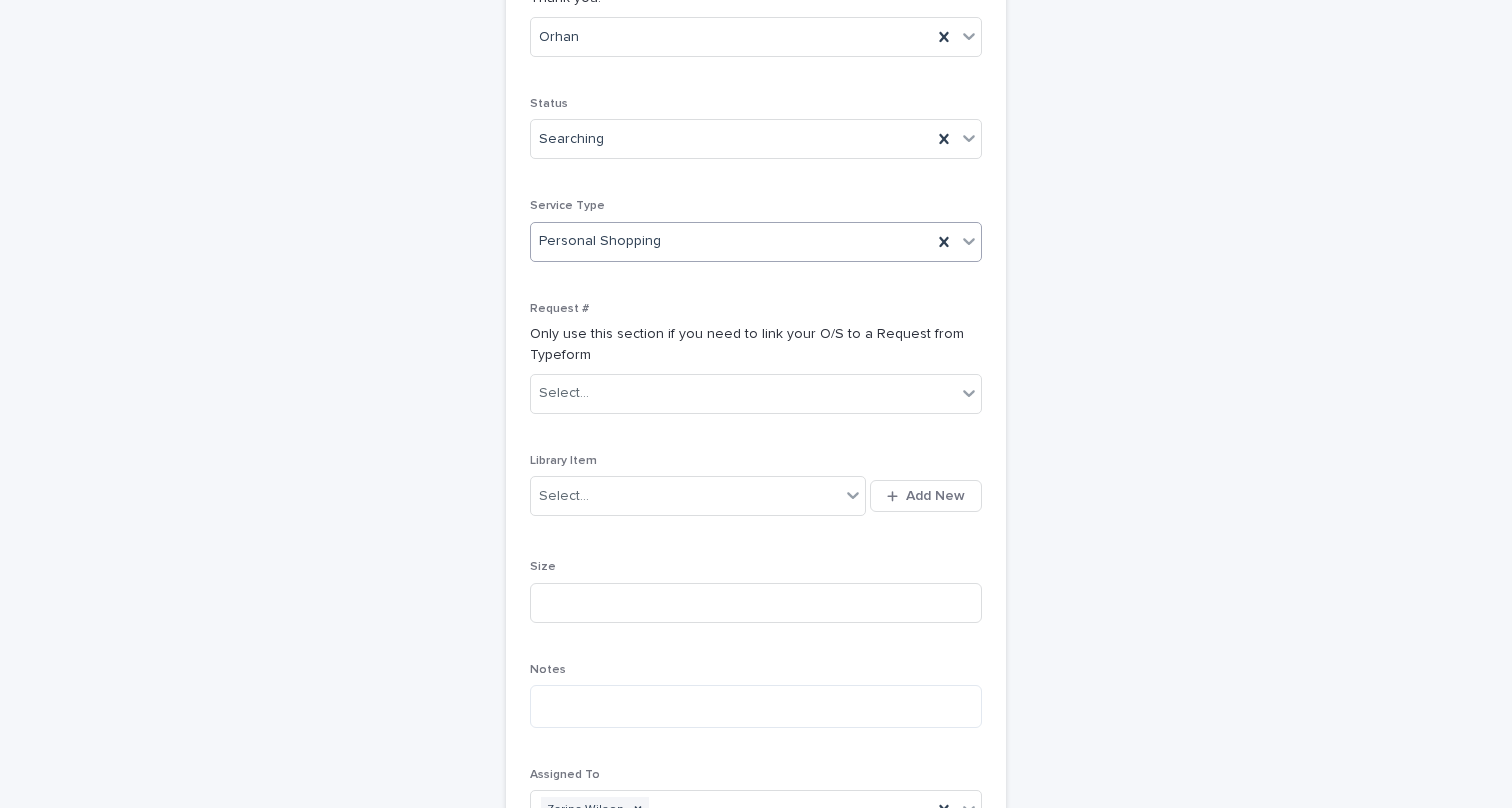 scroll, scrollTop: 329, scrollLeft: 0, axis: vertical 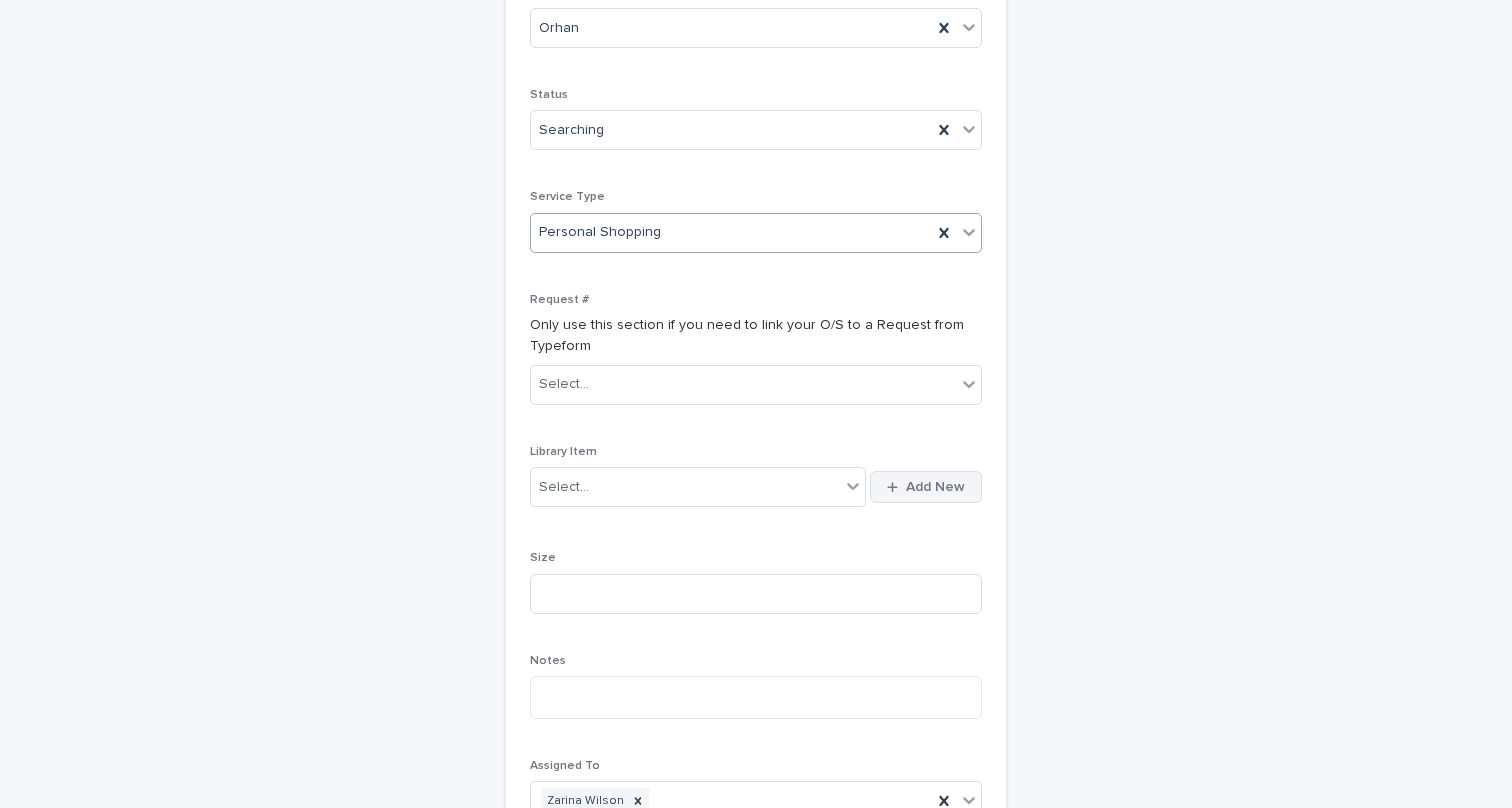click on "Add New" at bounding box center [935, 487] 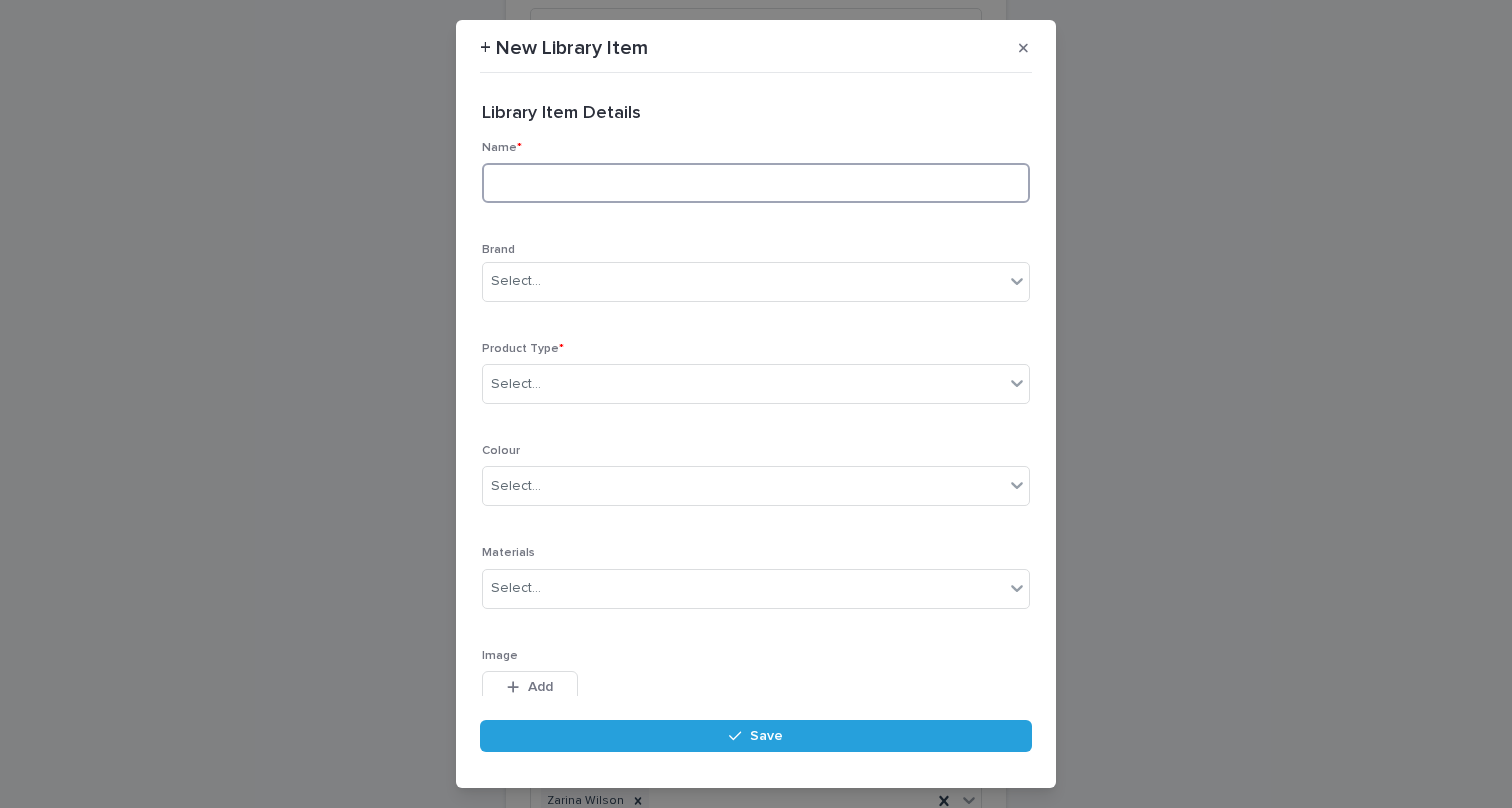 click at bounding box center [756, 183] 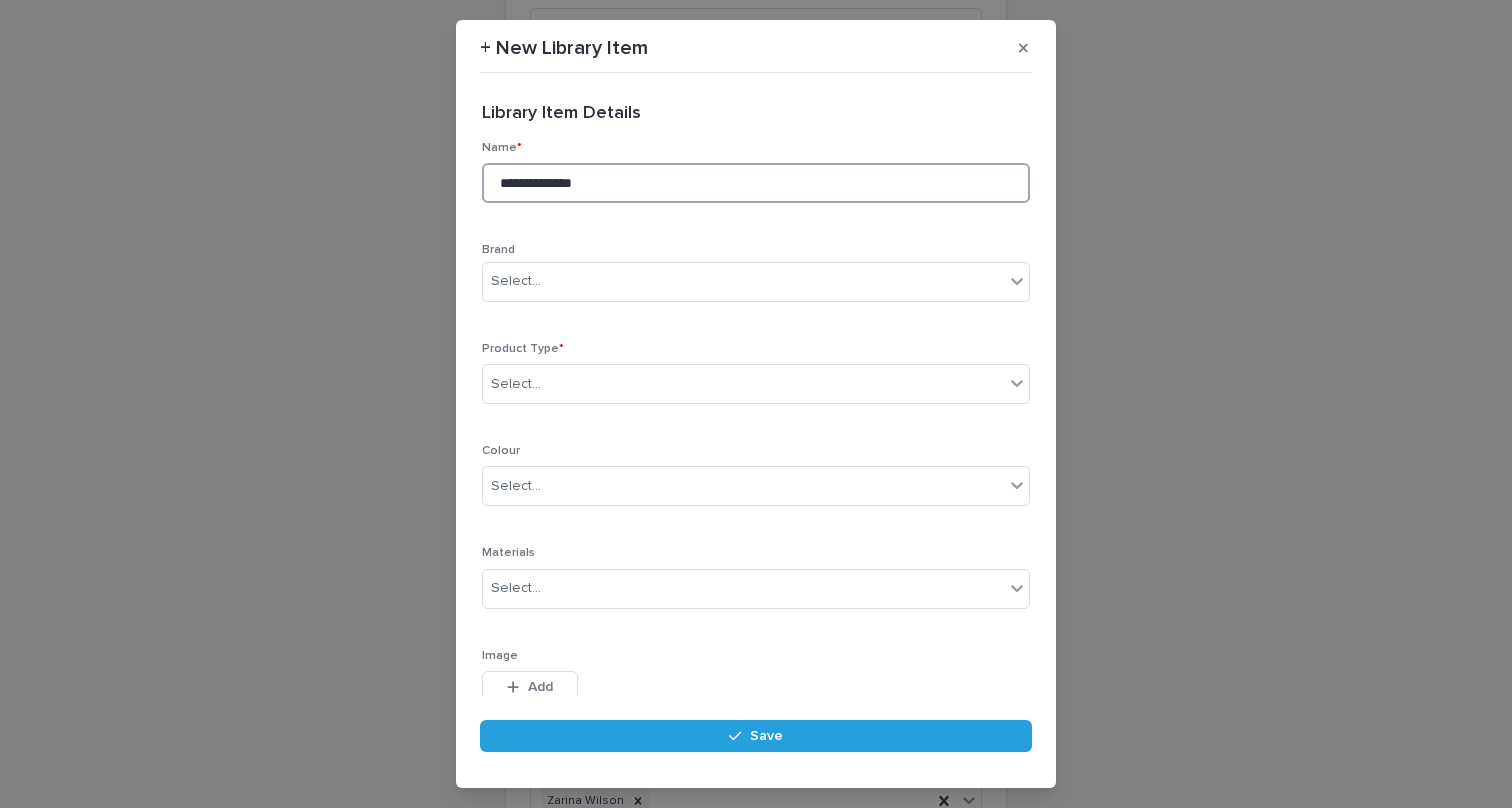 paste on "**********" 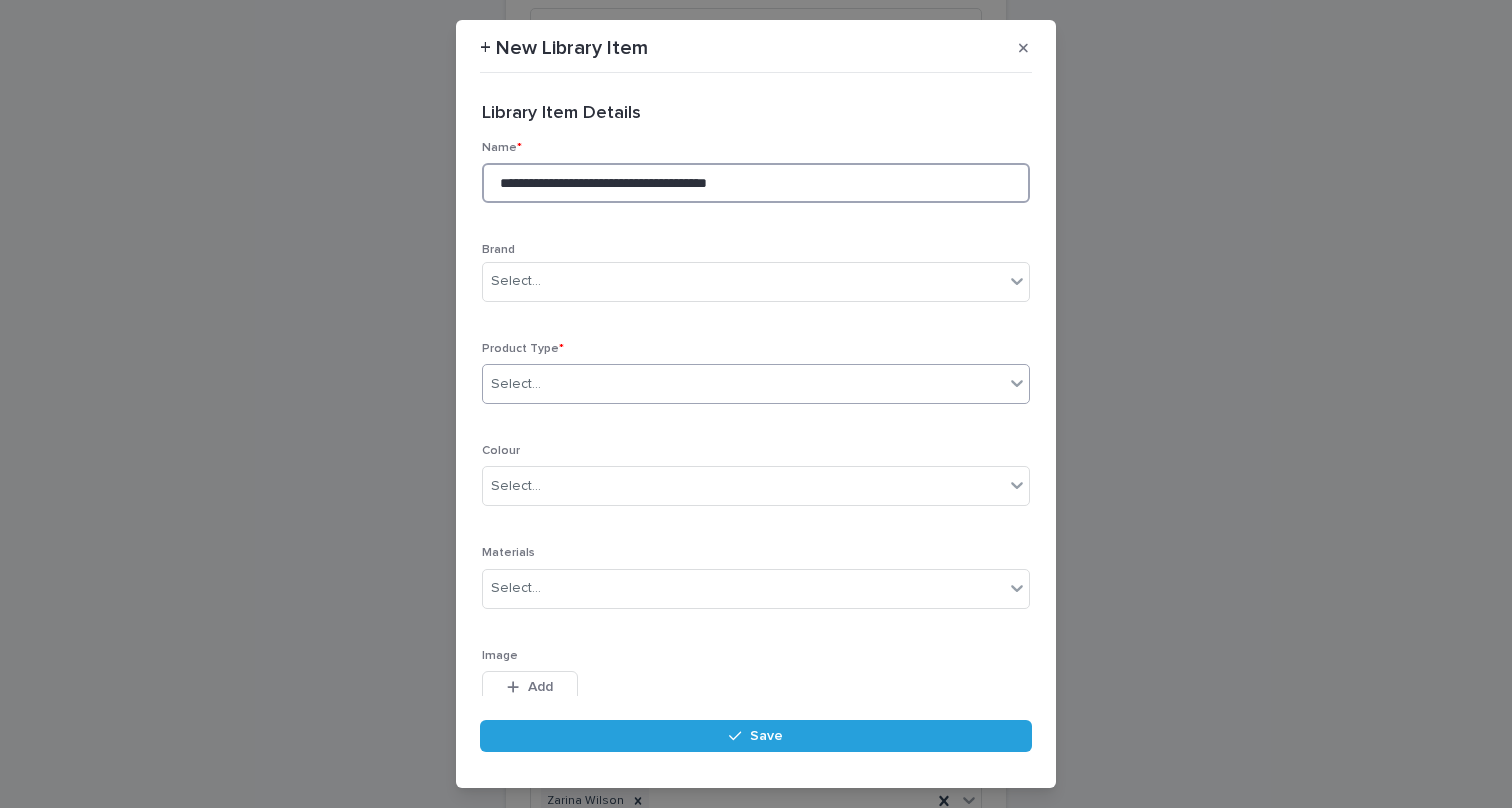 type on "**********" 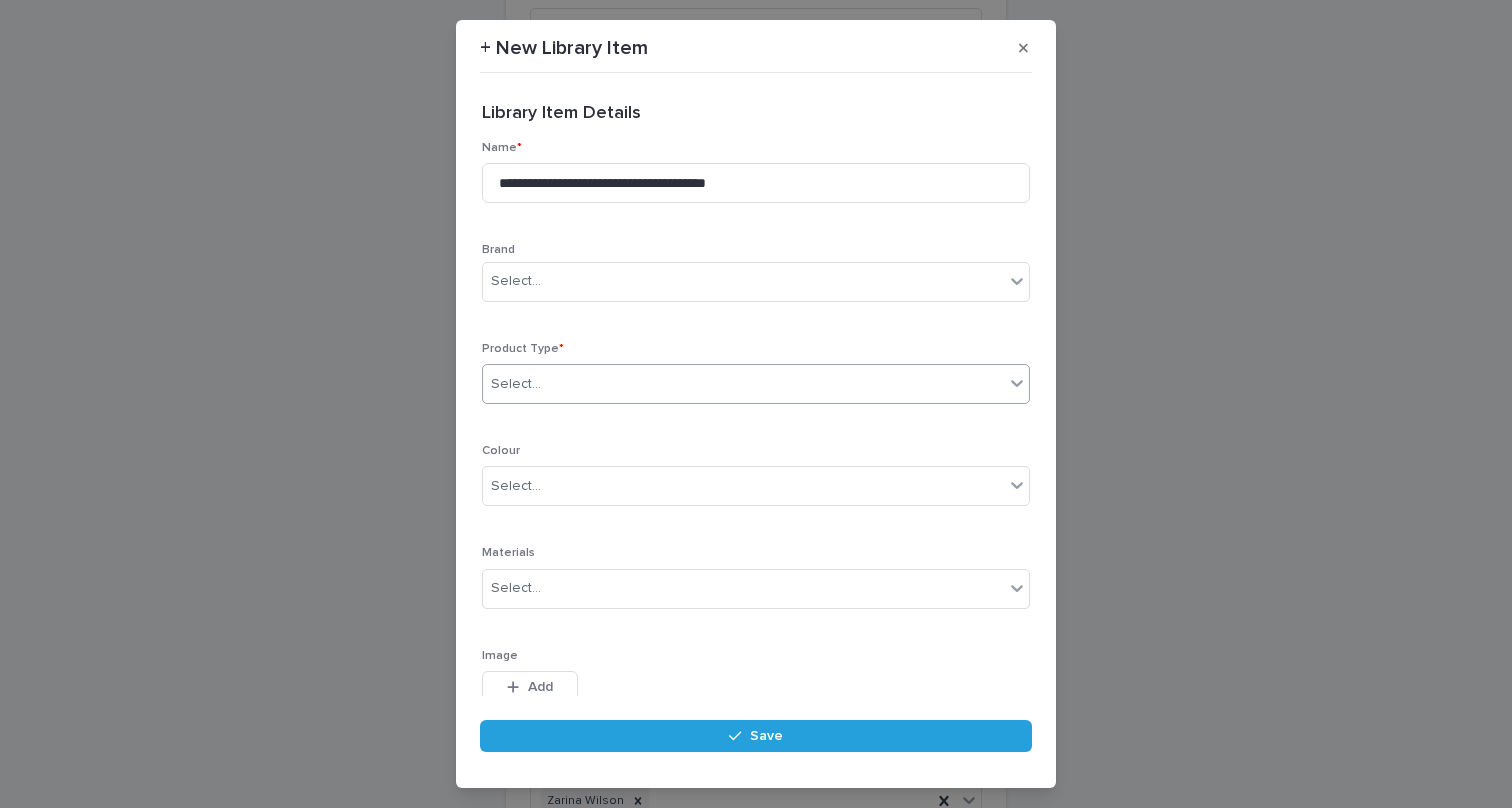 click on "Select..." at bounding box center [743, 384] 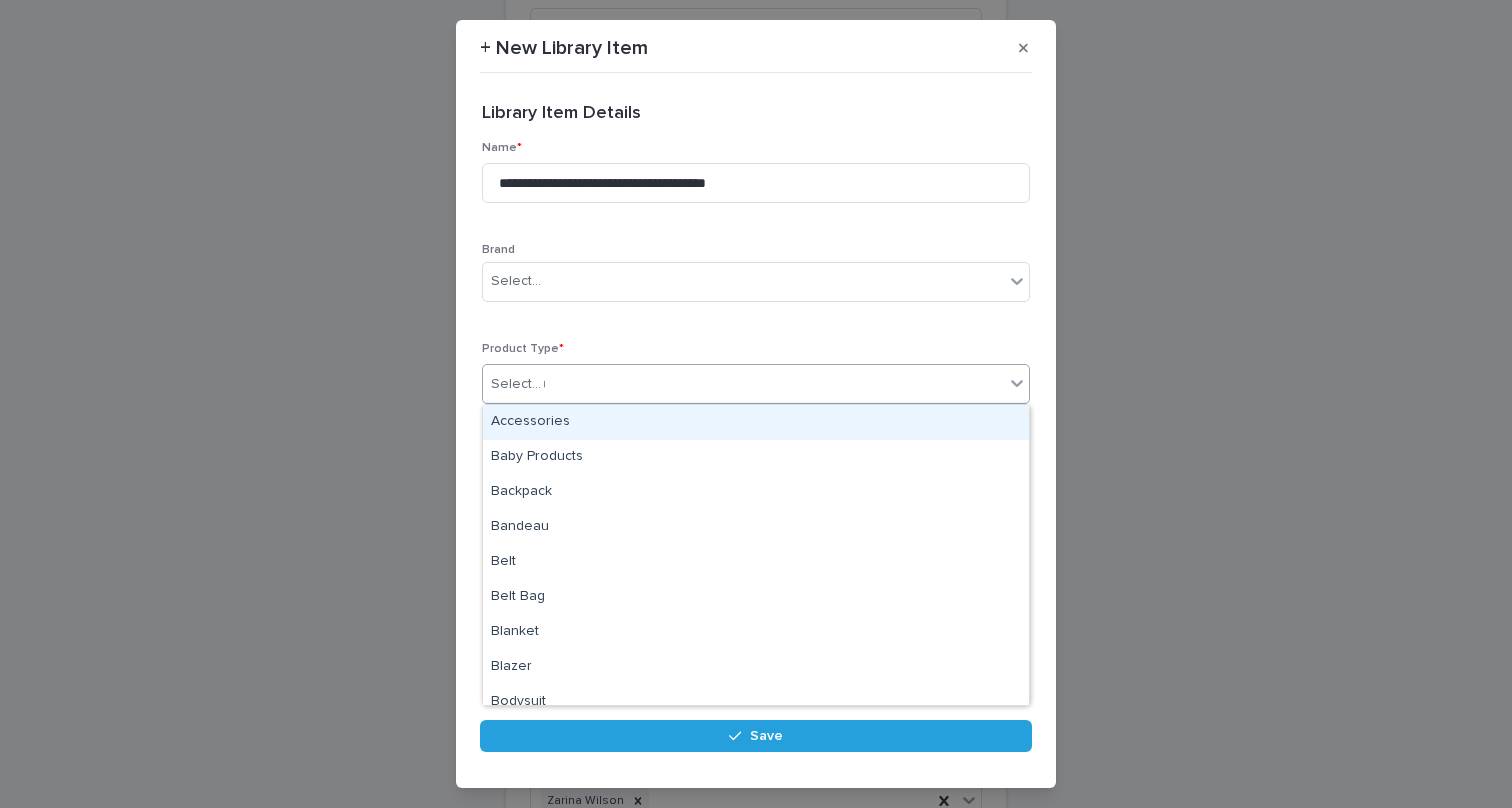 type on "***" 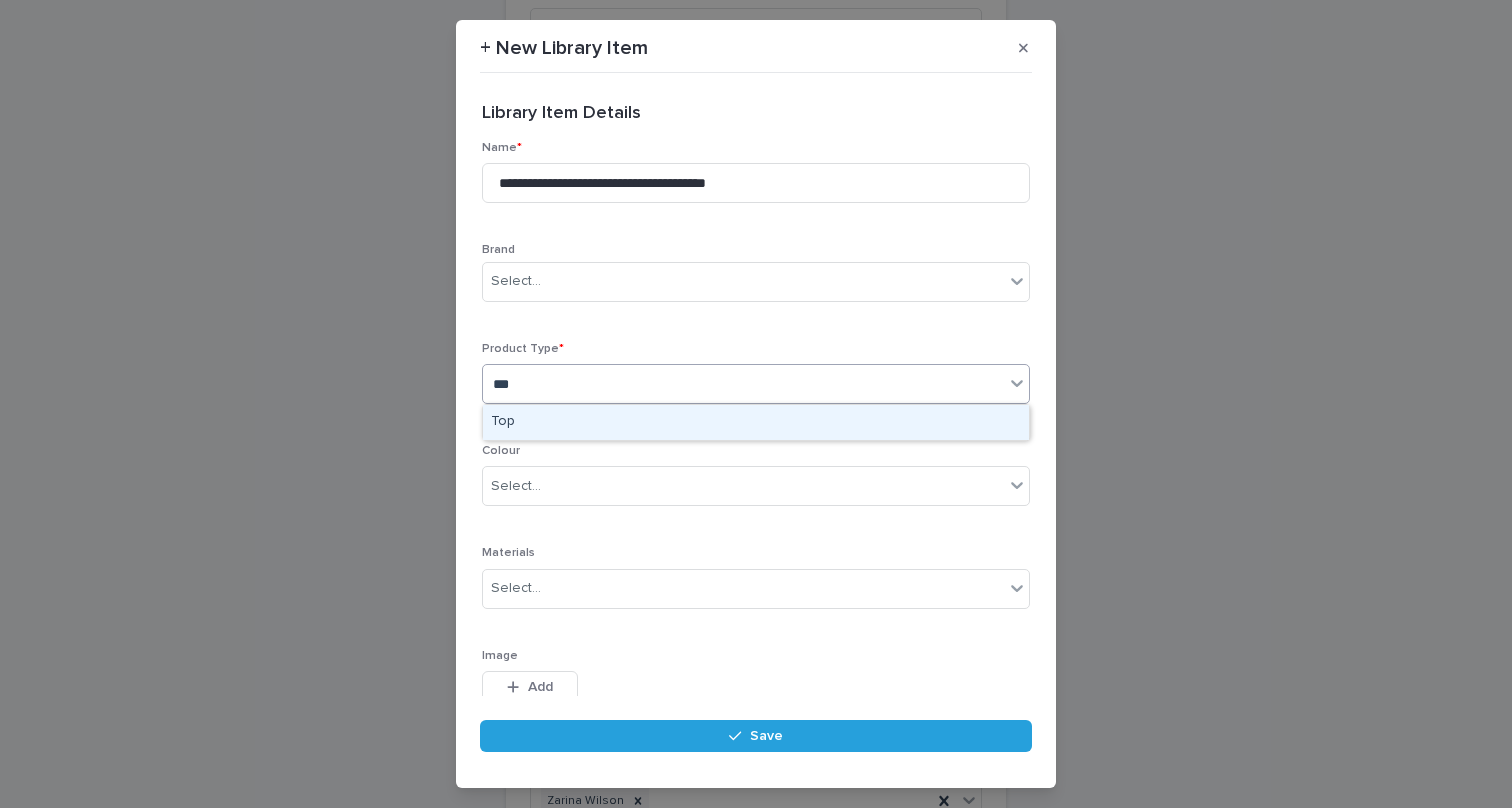 click on "Top" at bounding box center [756, 422] 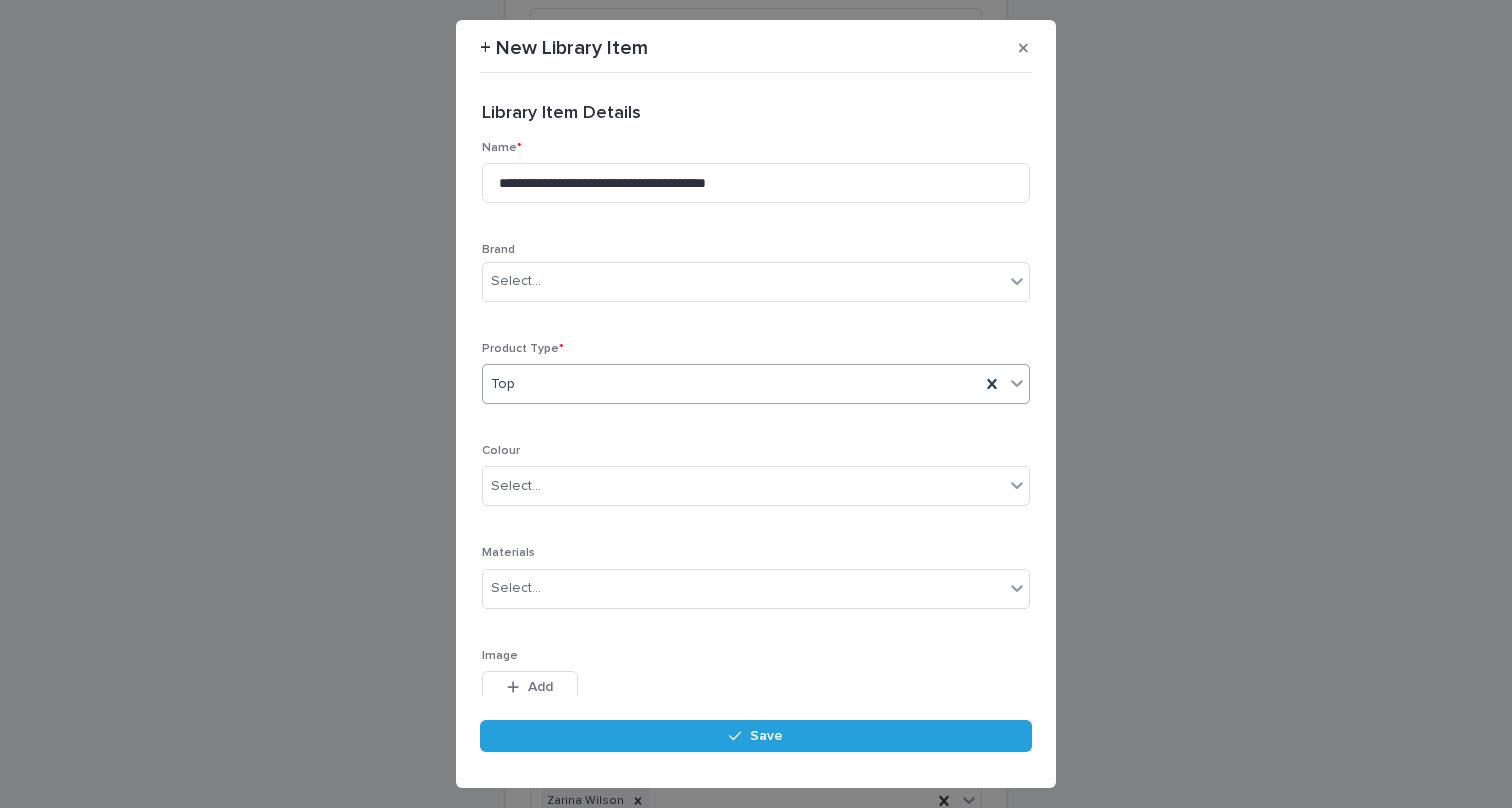 click on "Save" at bounding box center [756, 742] 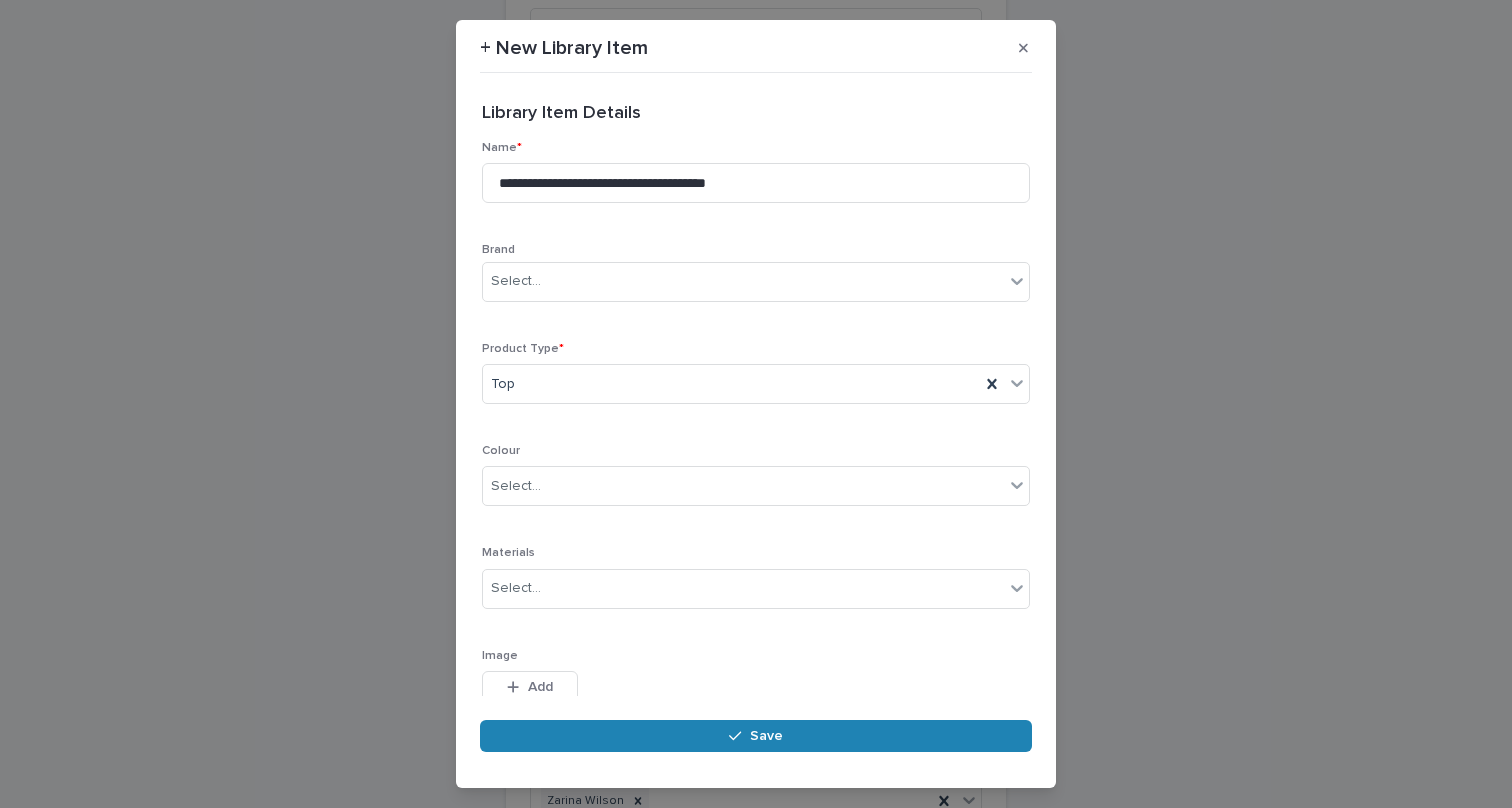 click on "Save" at bounding box center (756, 736) 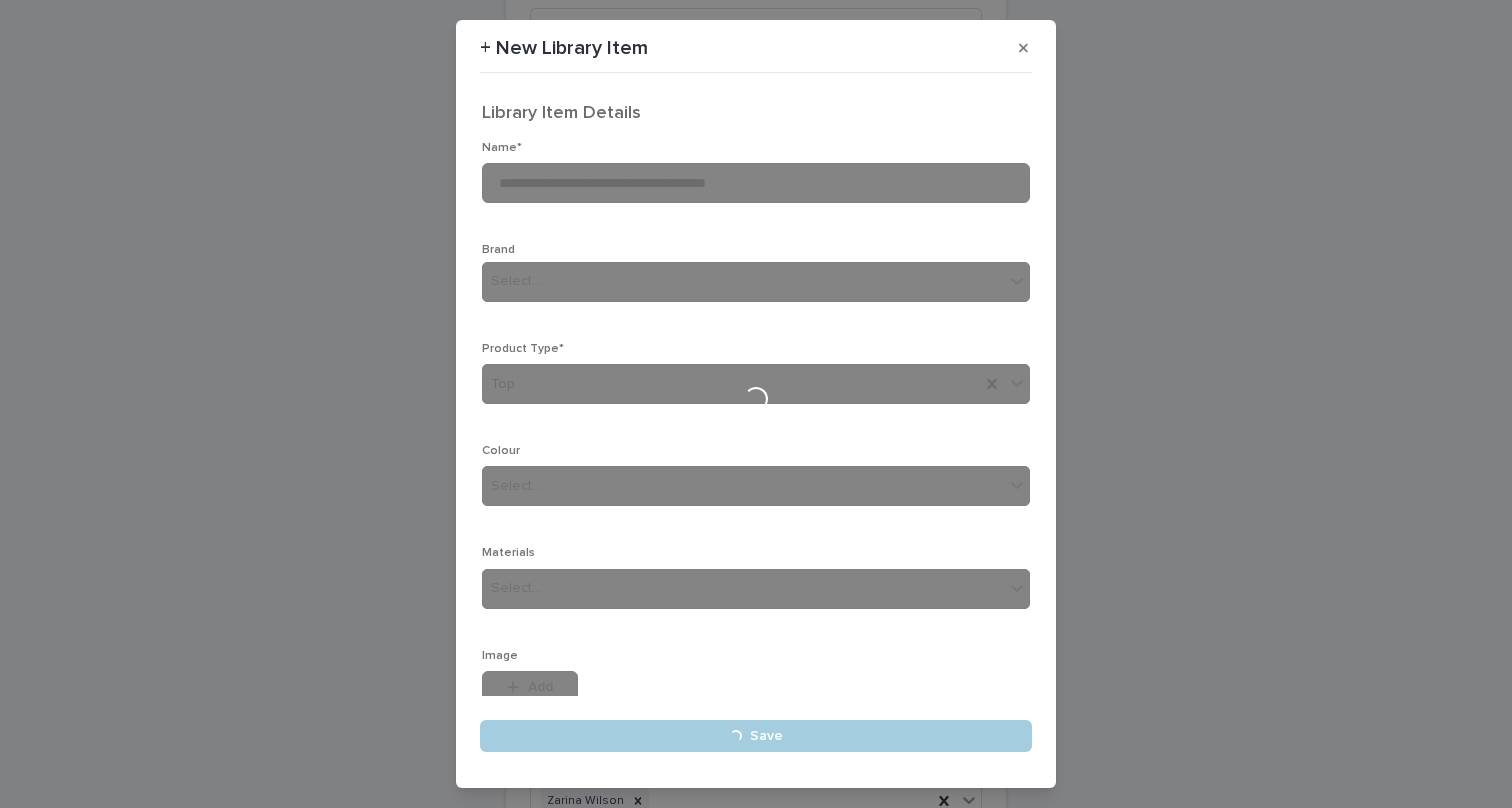 type 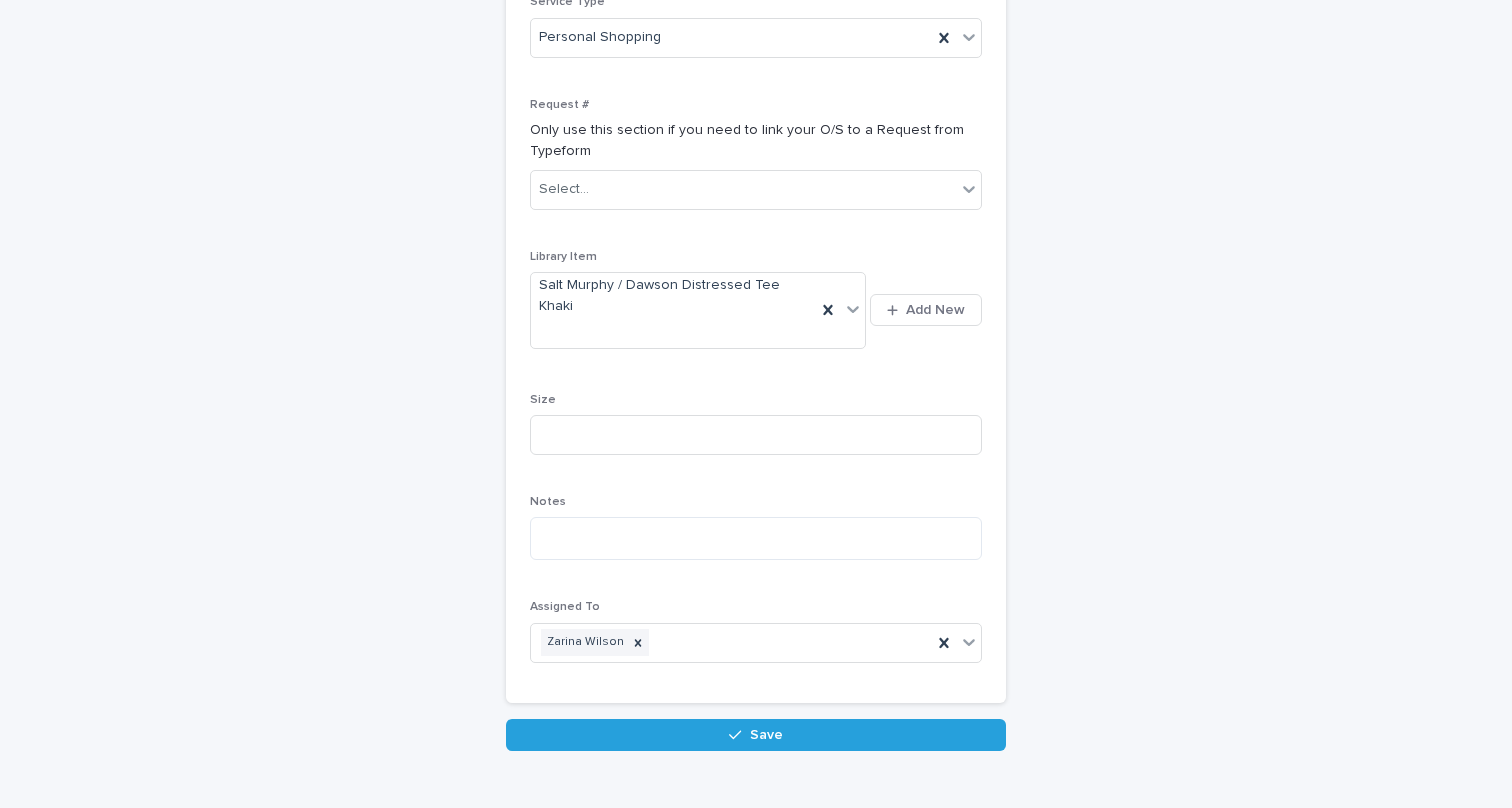scroll, scrollTop: 525, scrollLeft: 0, axis: vertical 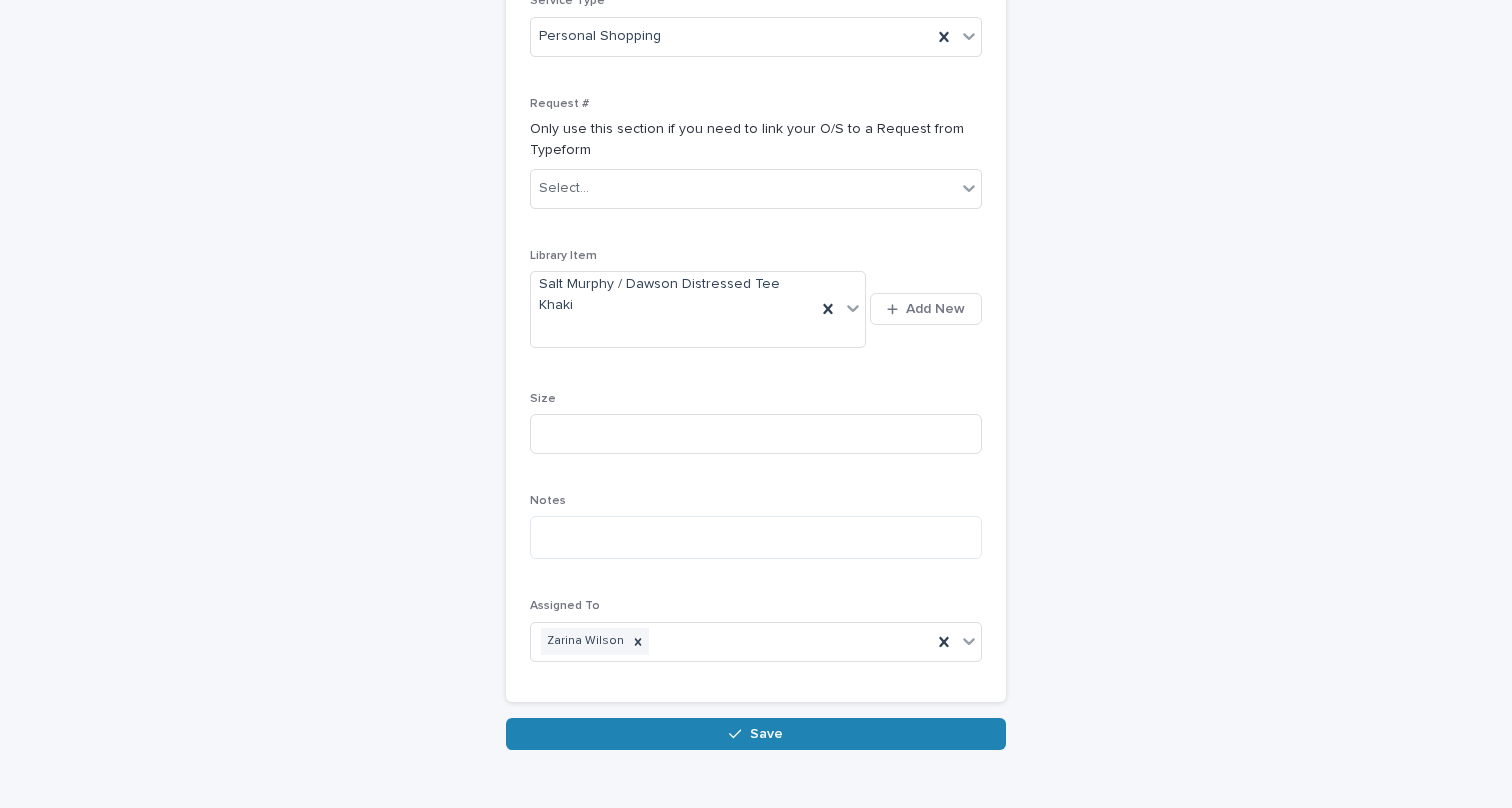 click on "Save" at bounding box center (756, 734) 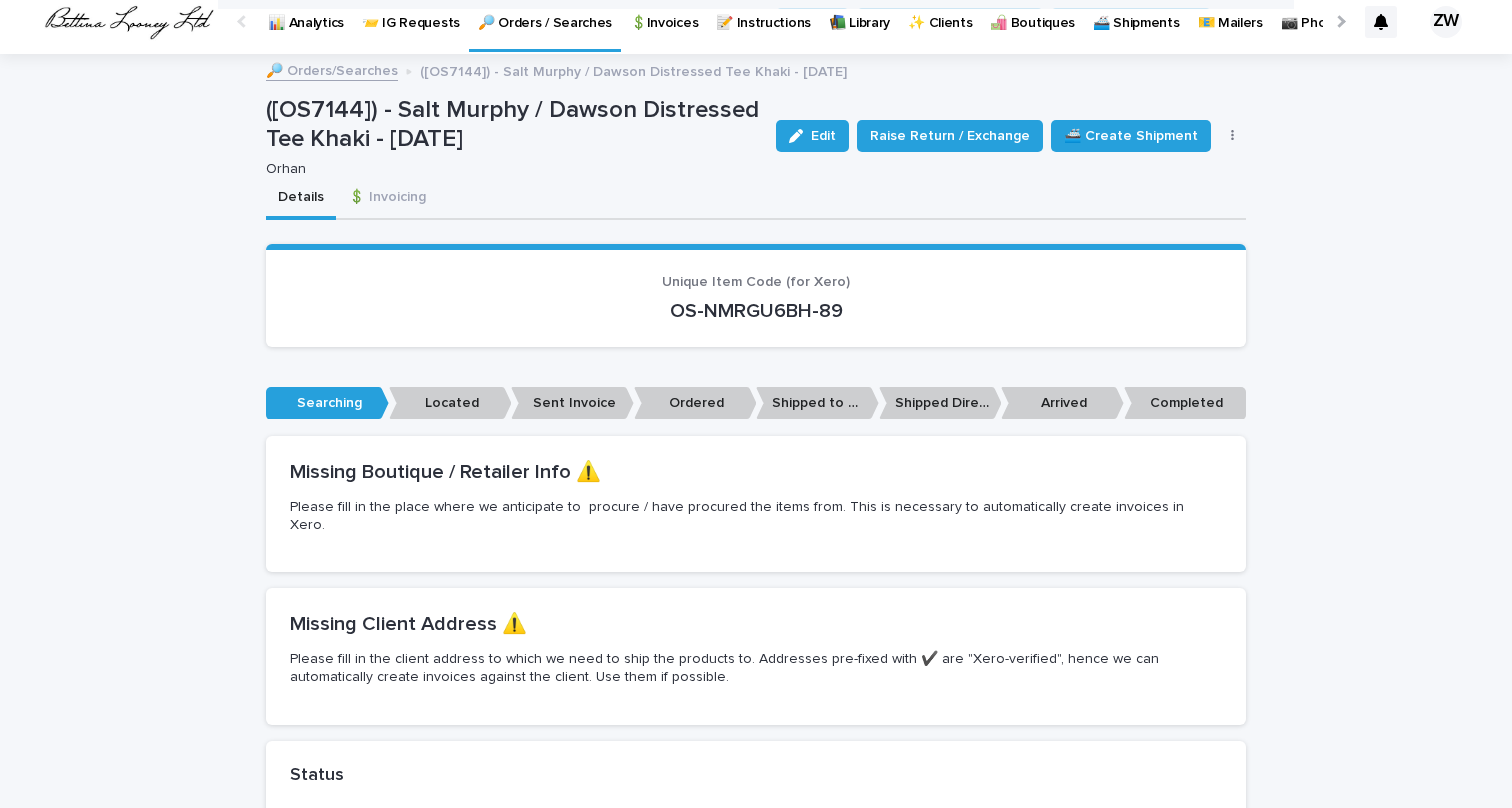 scroll, scrollTop: 0, scrollLeft: 0, axis: both 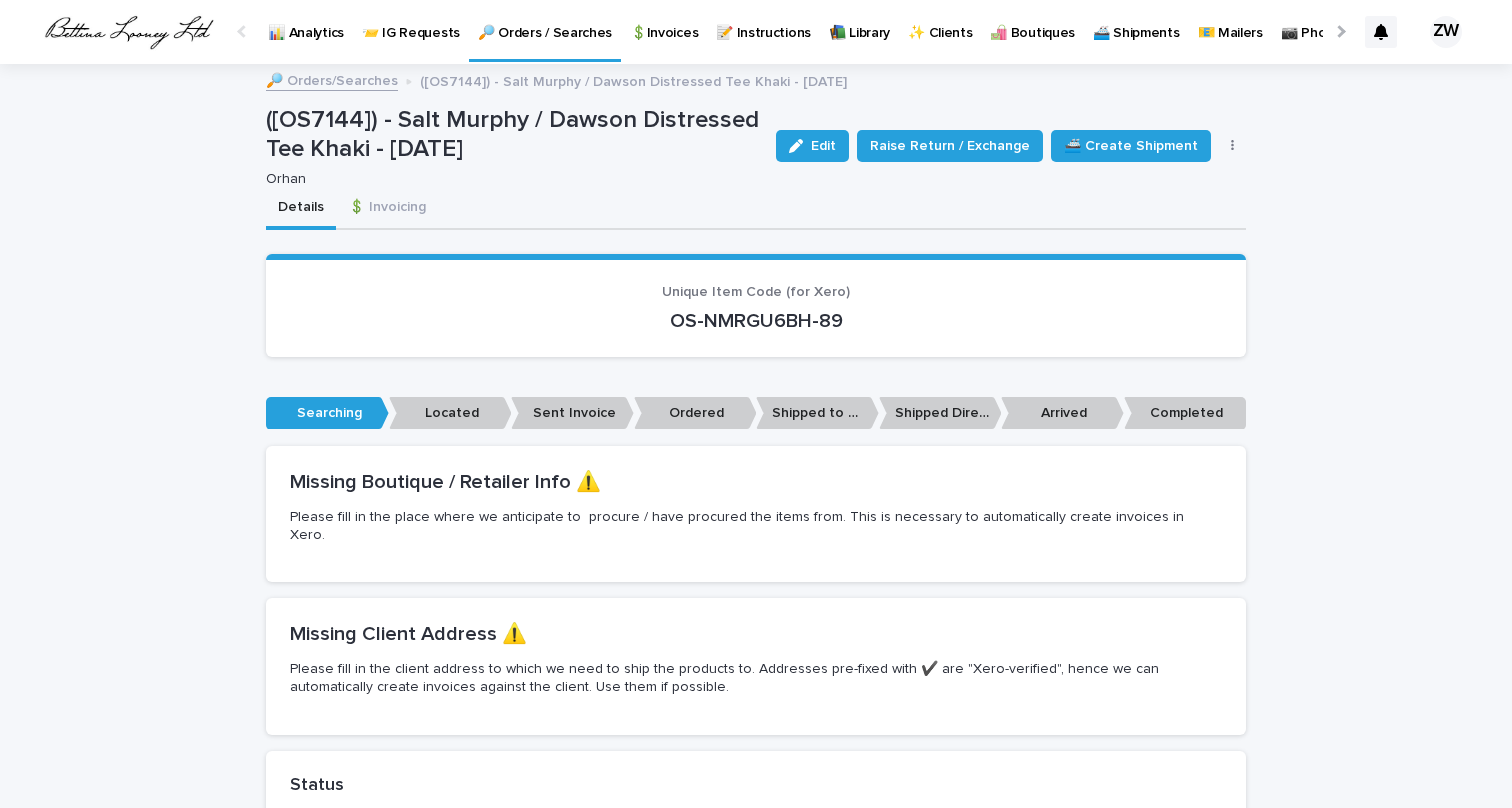 click on "🔎 Orders / Searches" at bounding box center [545, 29] 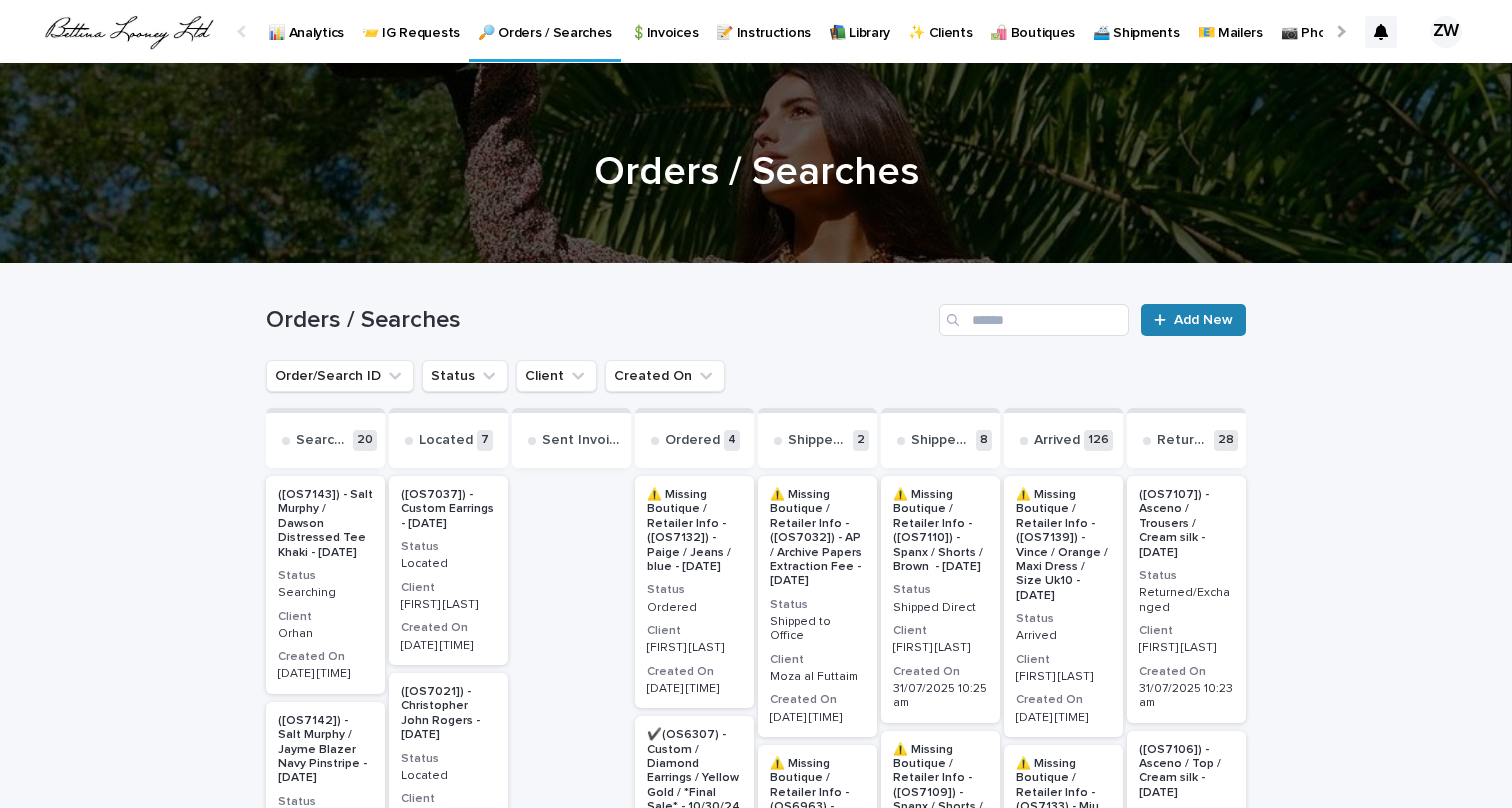 click on "Add New" at bounding box center (1203, 320) 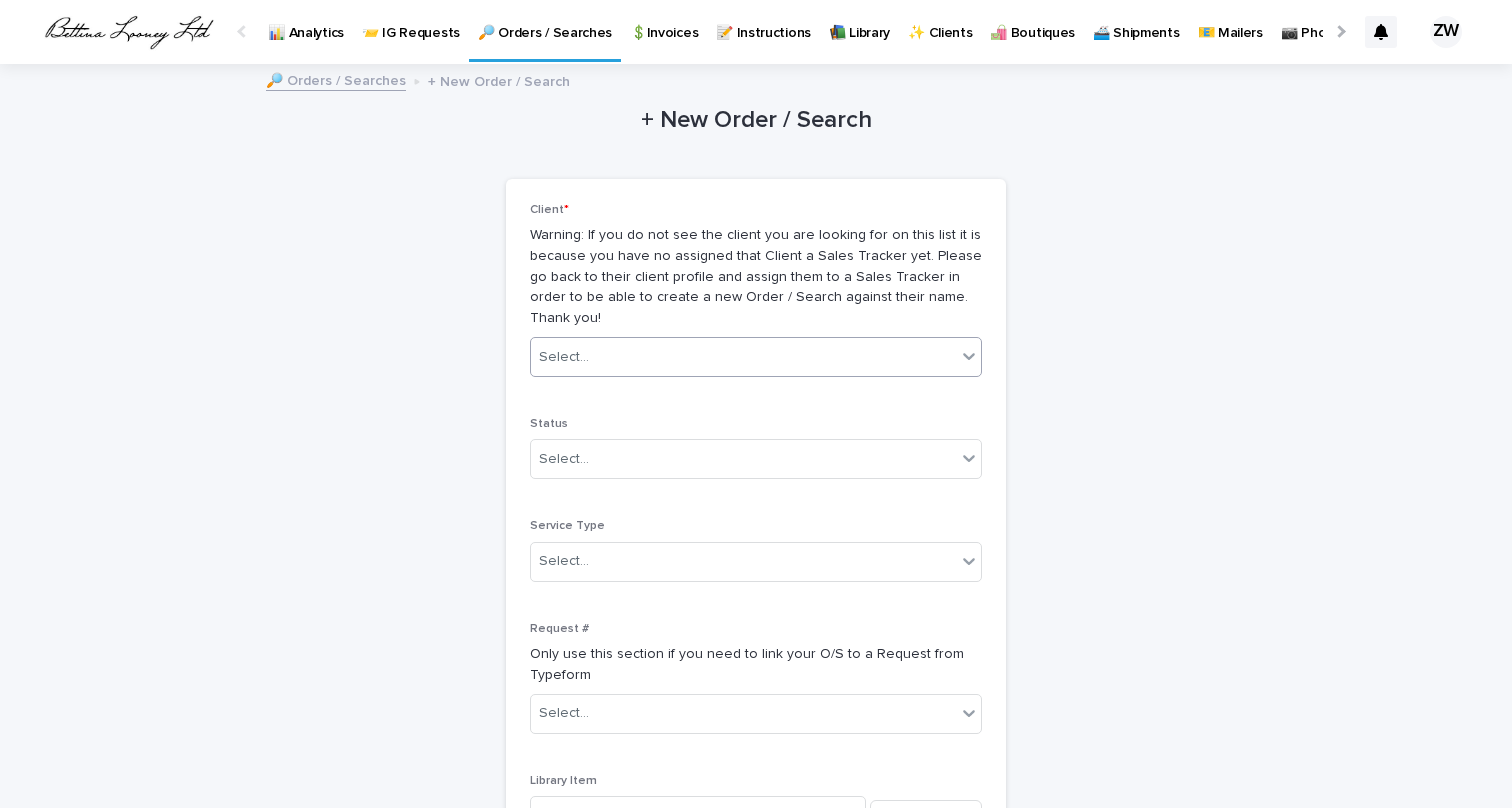 click on "Select..." at bounding box center [743, 357] 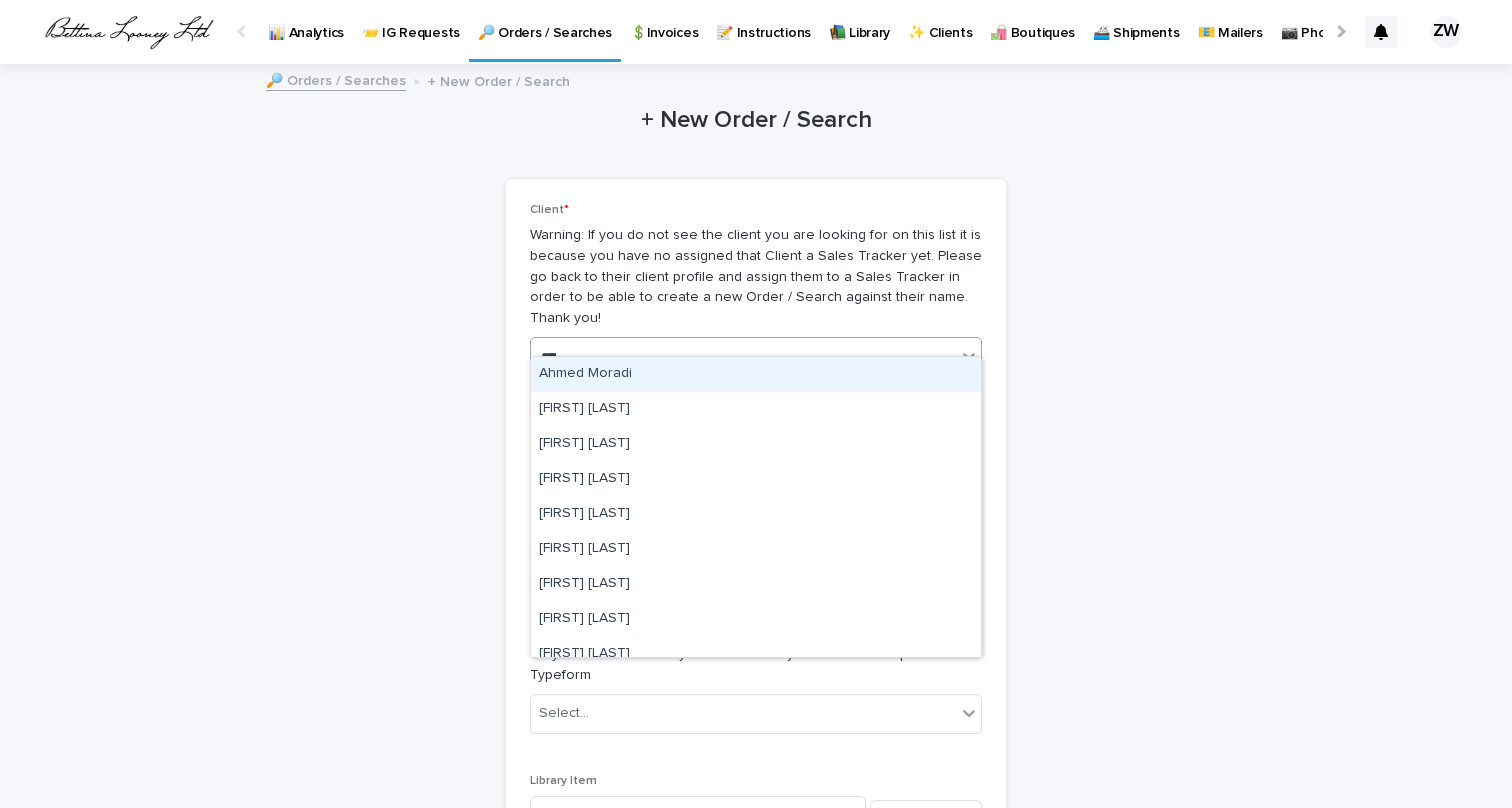 type on "*****" 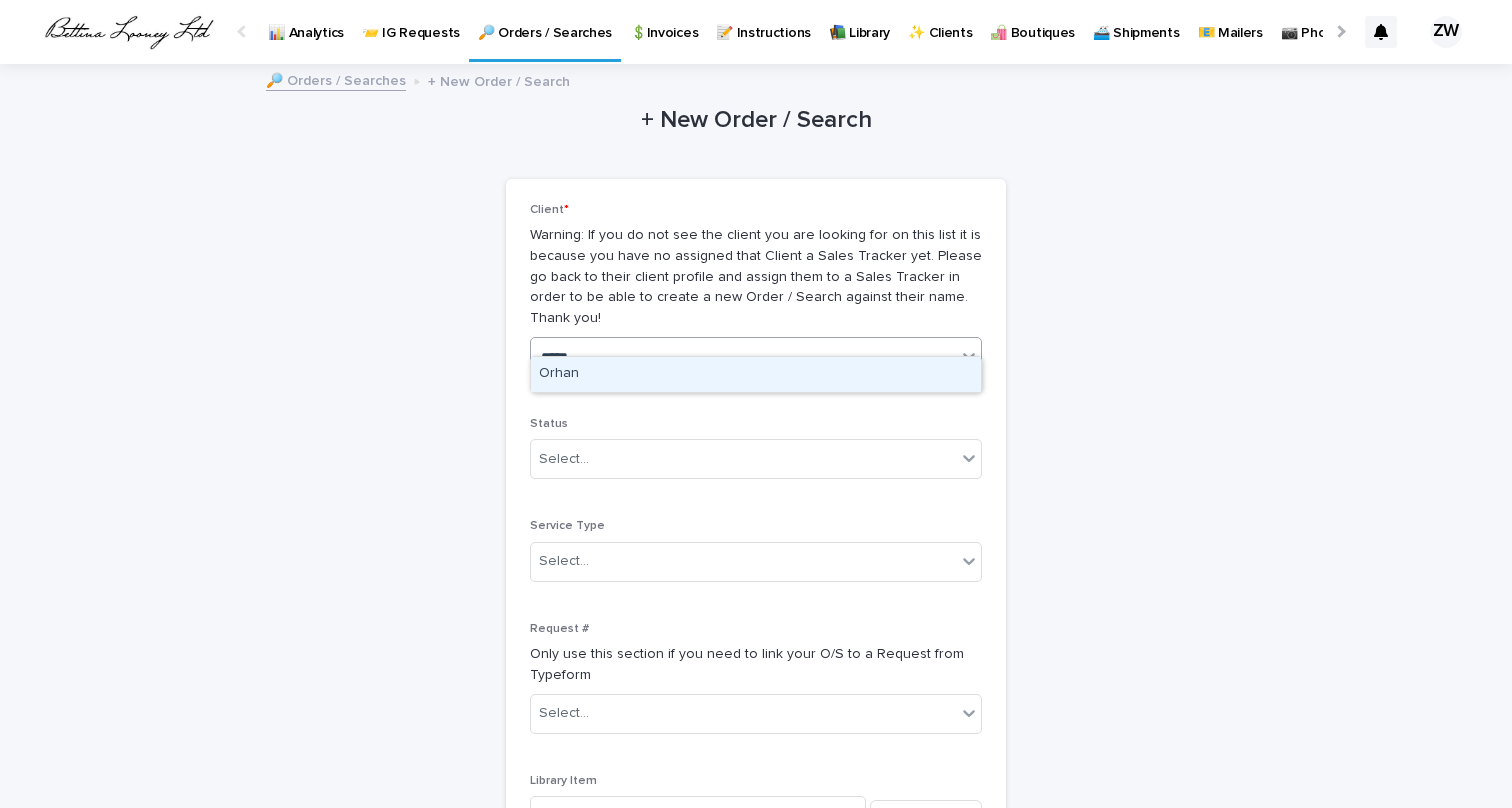 click on "Orhan" at bounding box center (756, 374) 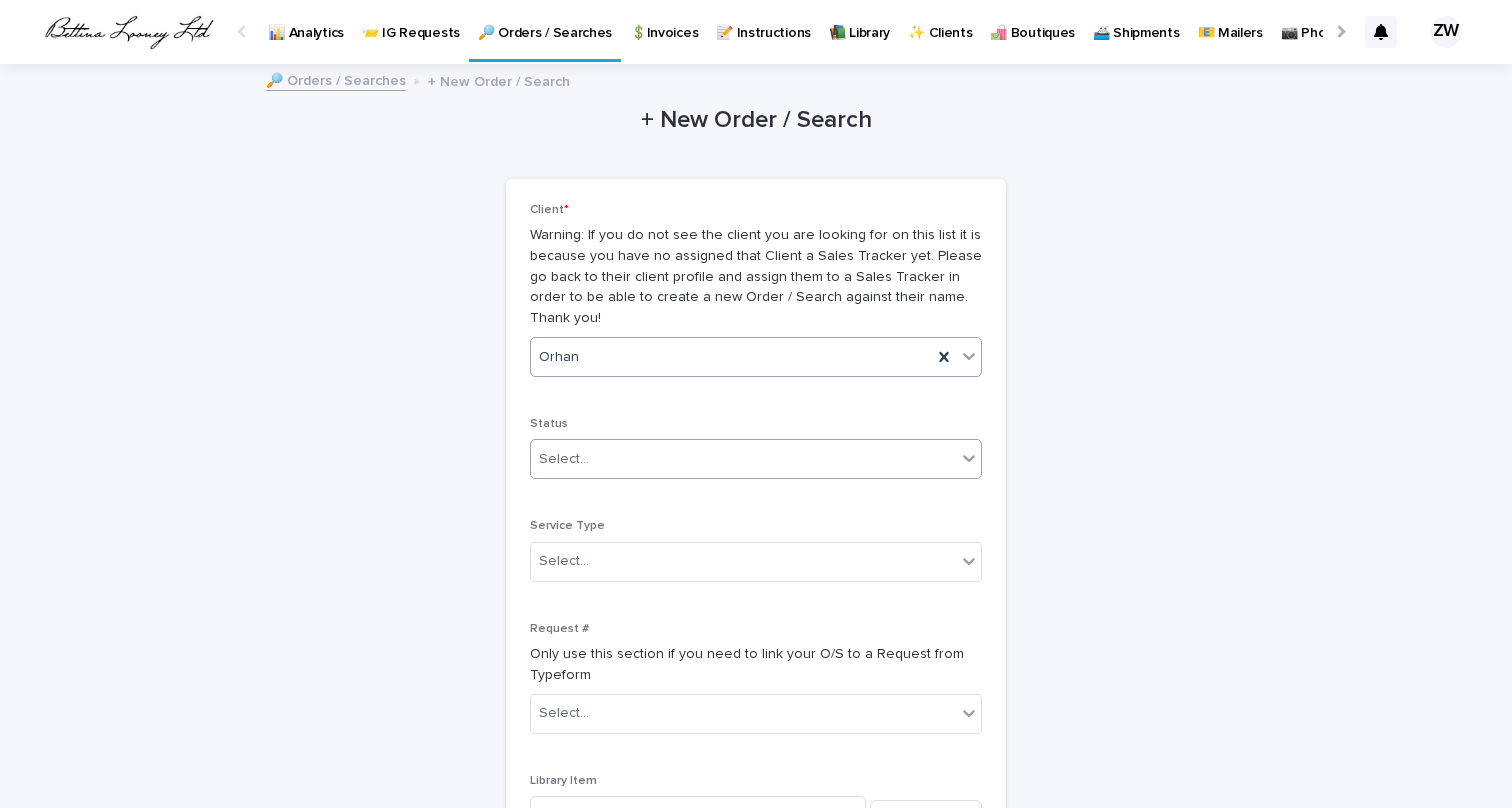 click on "Select..." at bounding box center (743, 459) 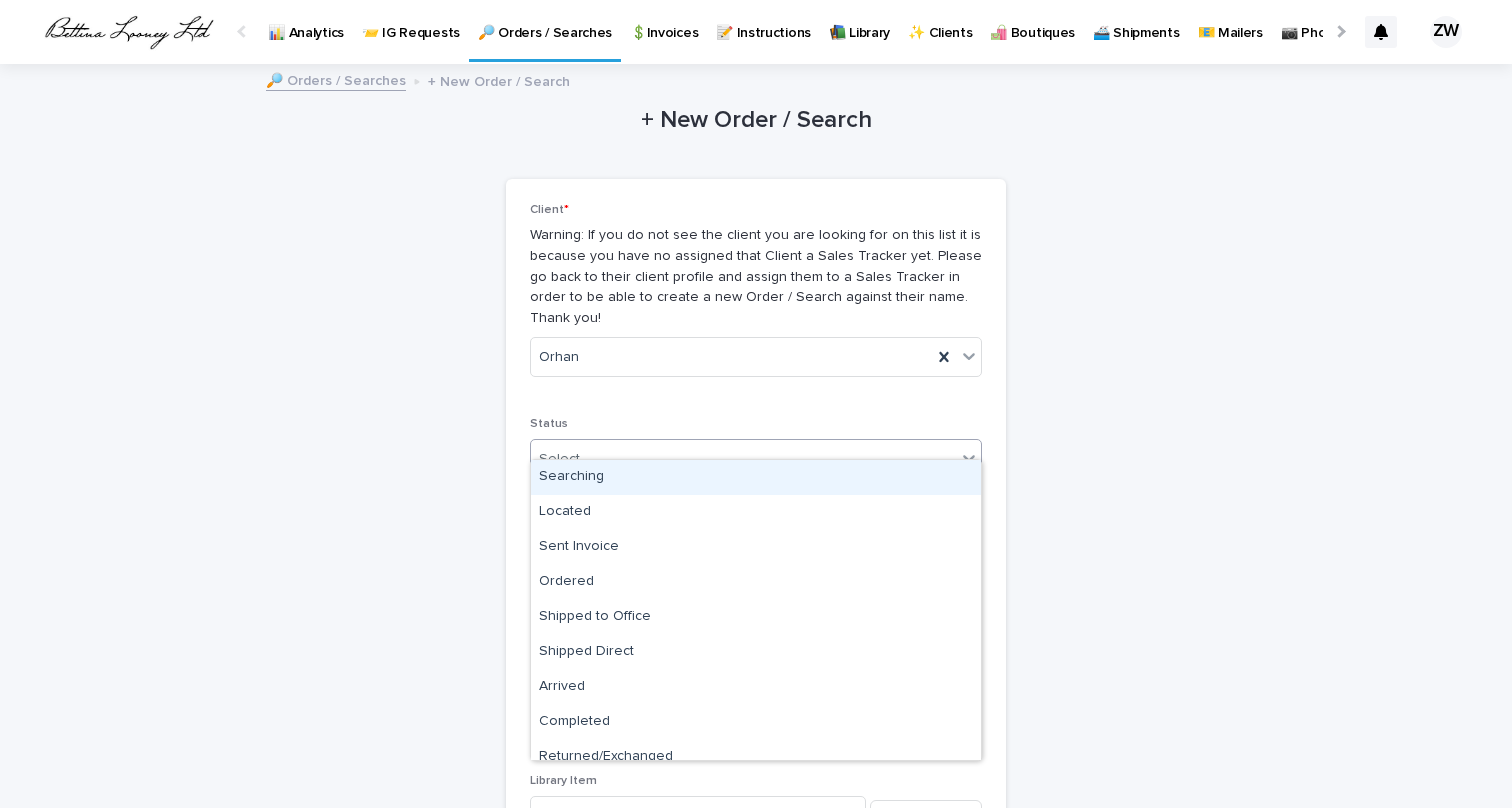 click on "Searching" at bounding box center (756, 477) 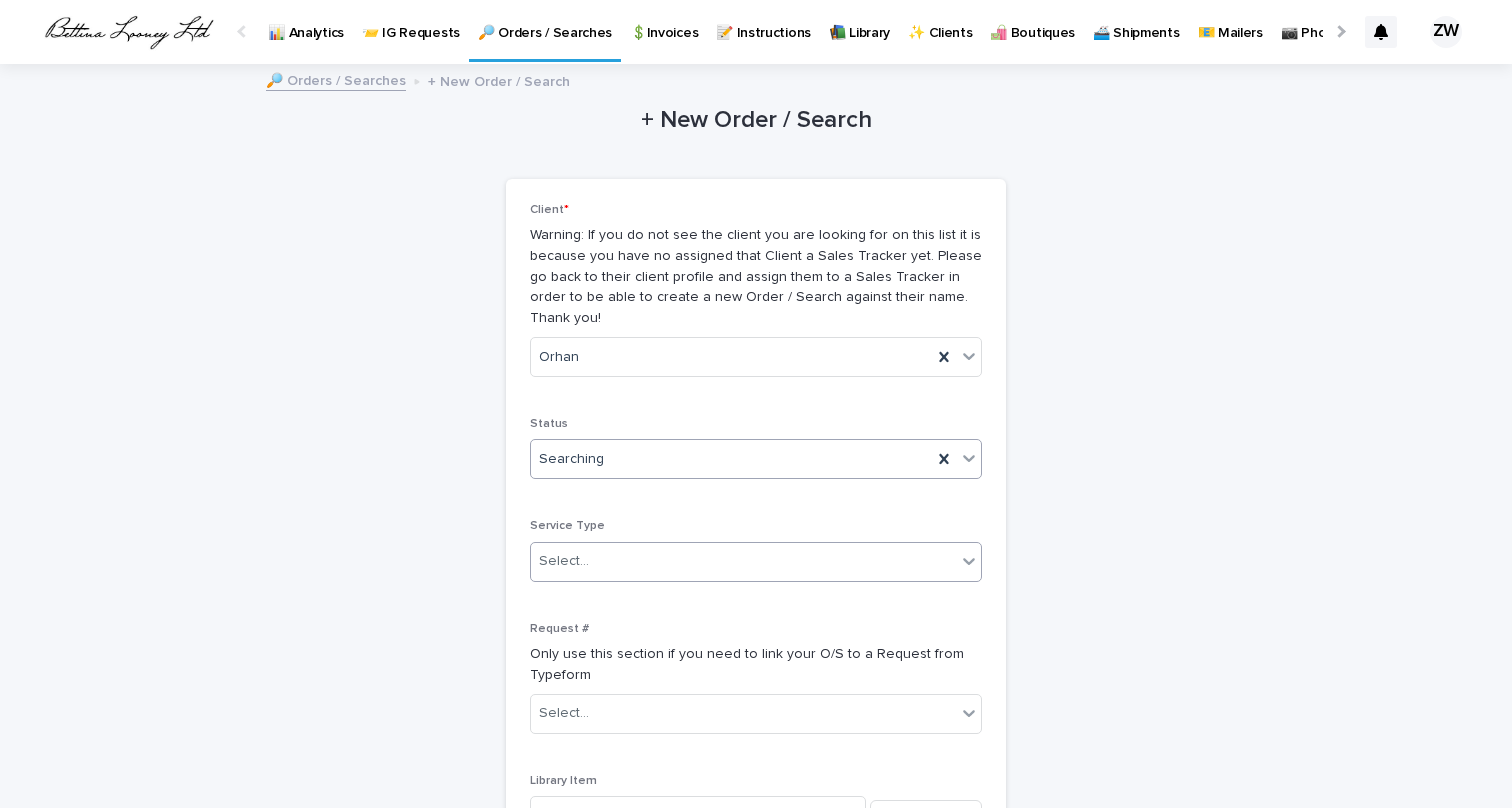 click on "Select..." at bounding box center [743, 561] 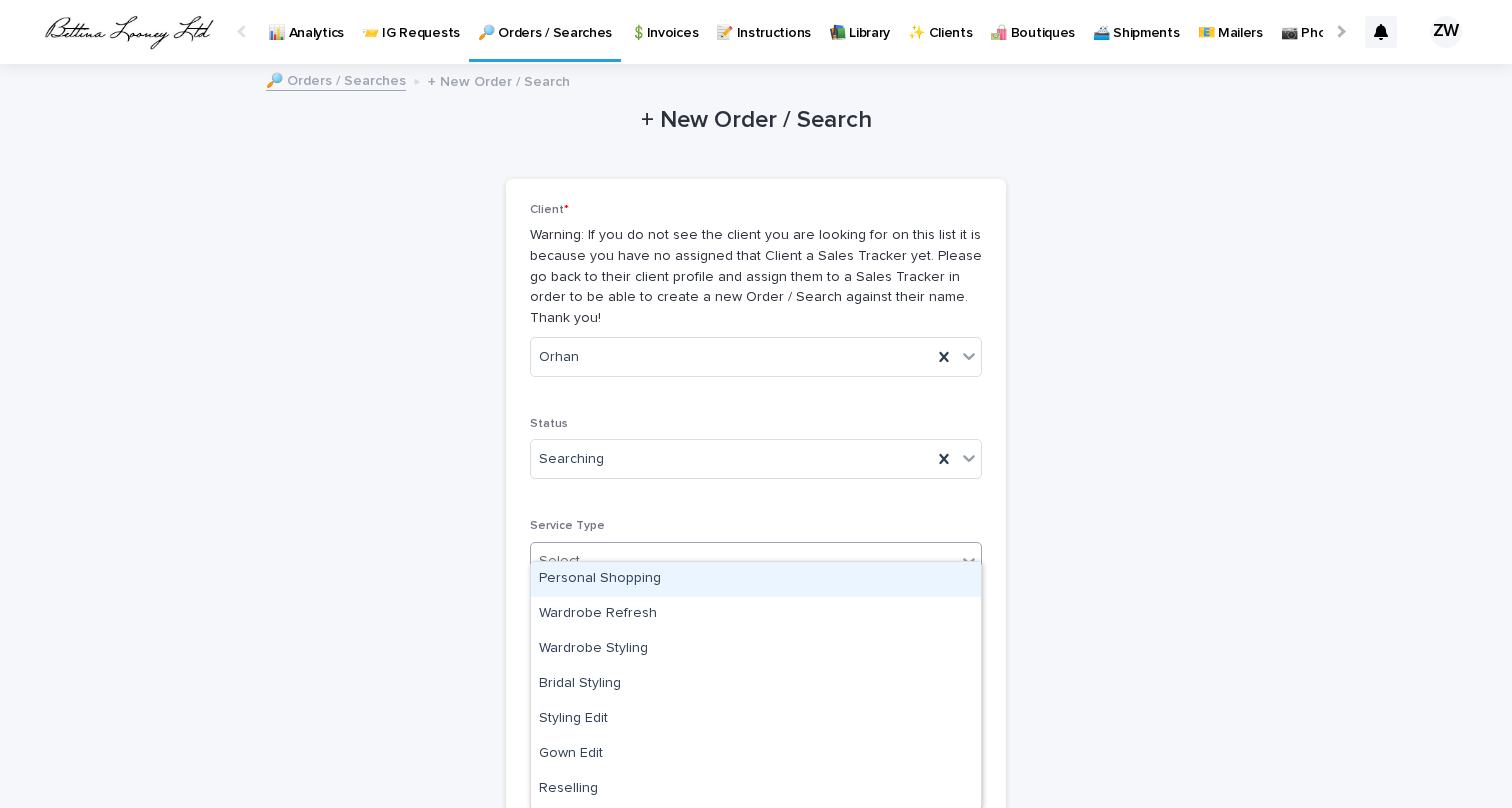 click on "Personal Shopping" at bounding box center (756, 579) 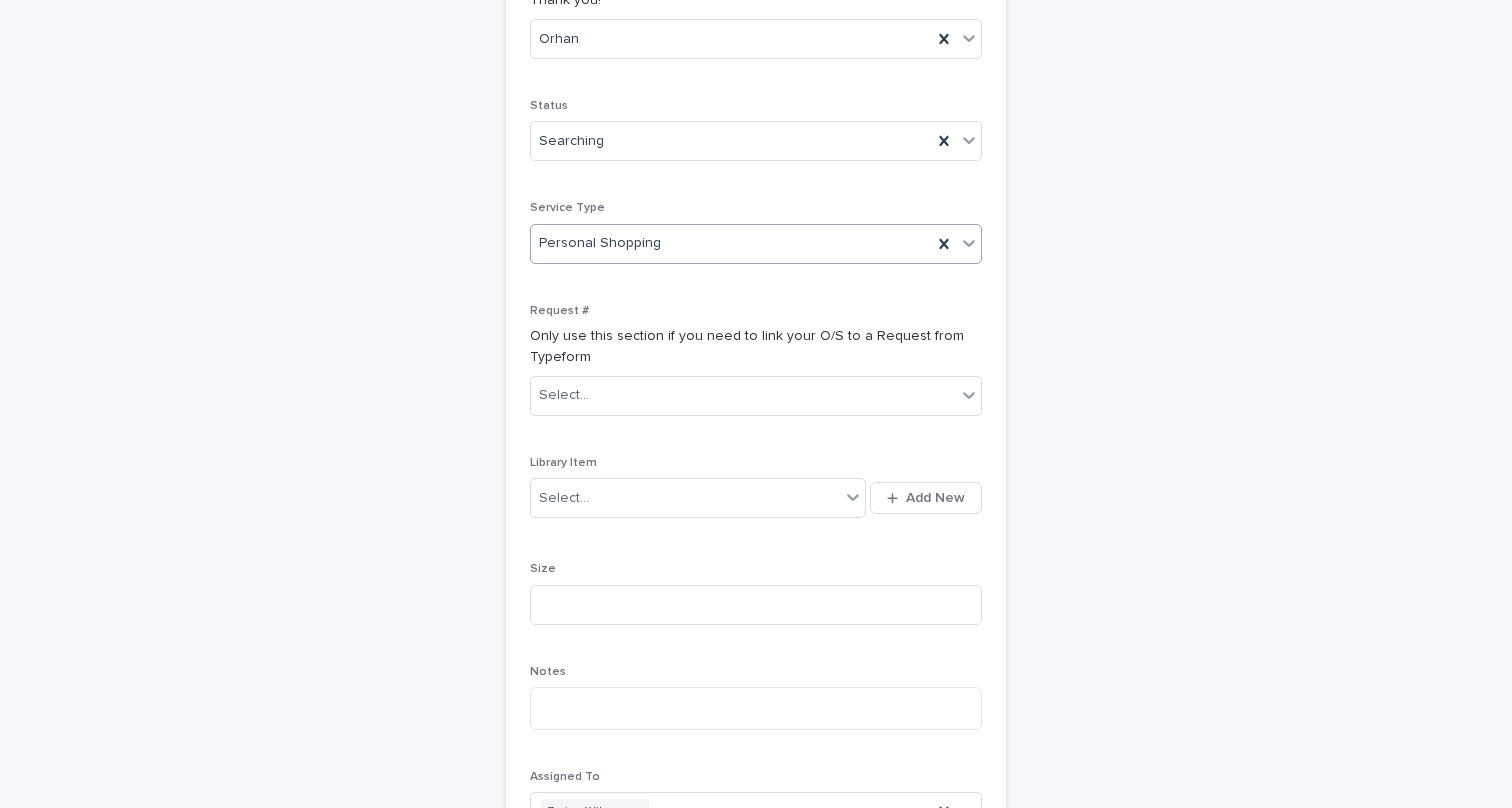 scroll, scrollTop: 324, scrollLeft: 0, axis: vertical 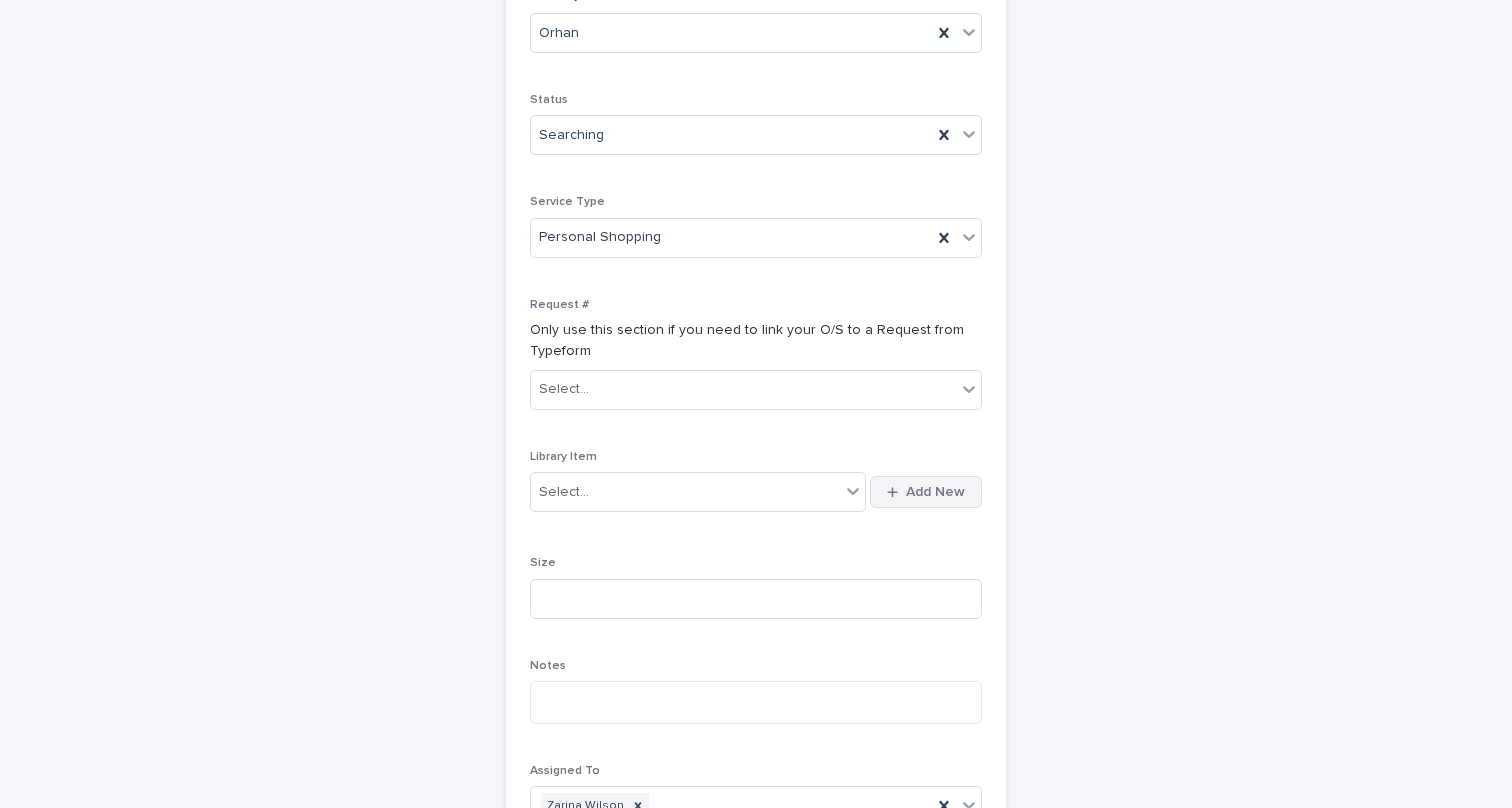 click on "Add New" at bounding box center (935, 492) 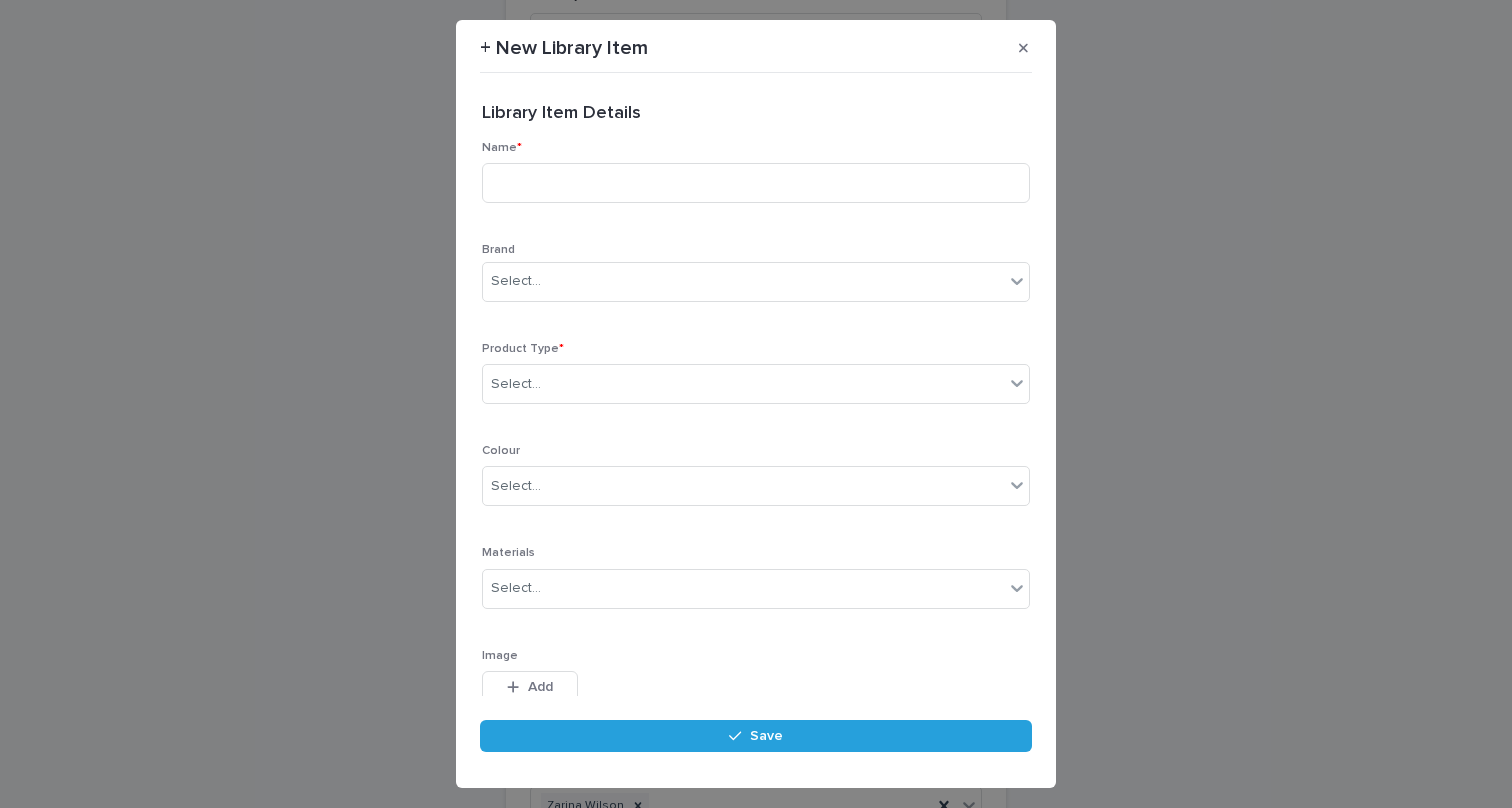 click on "Name *" at bounding box center (756, 180) 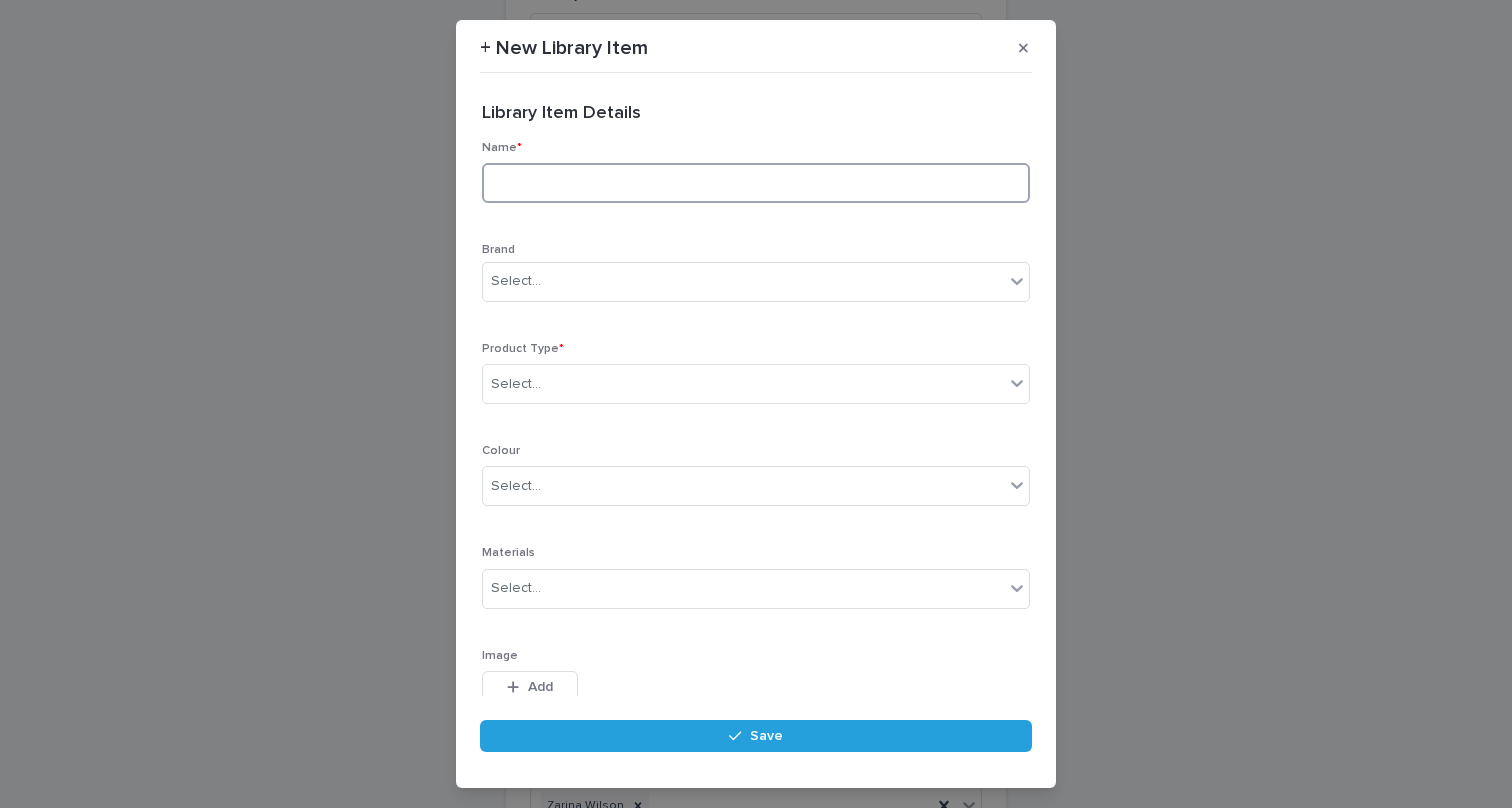 click at bounding box center (756, 183) 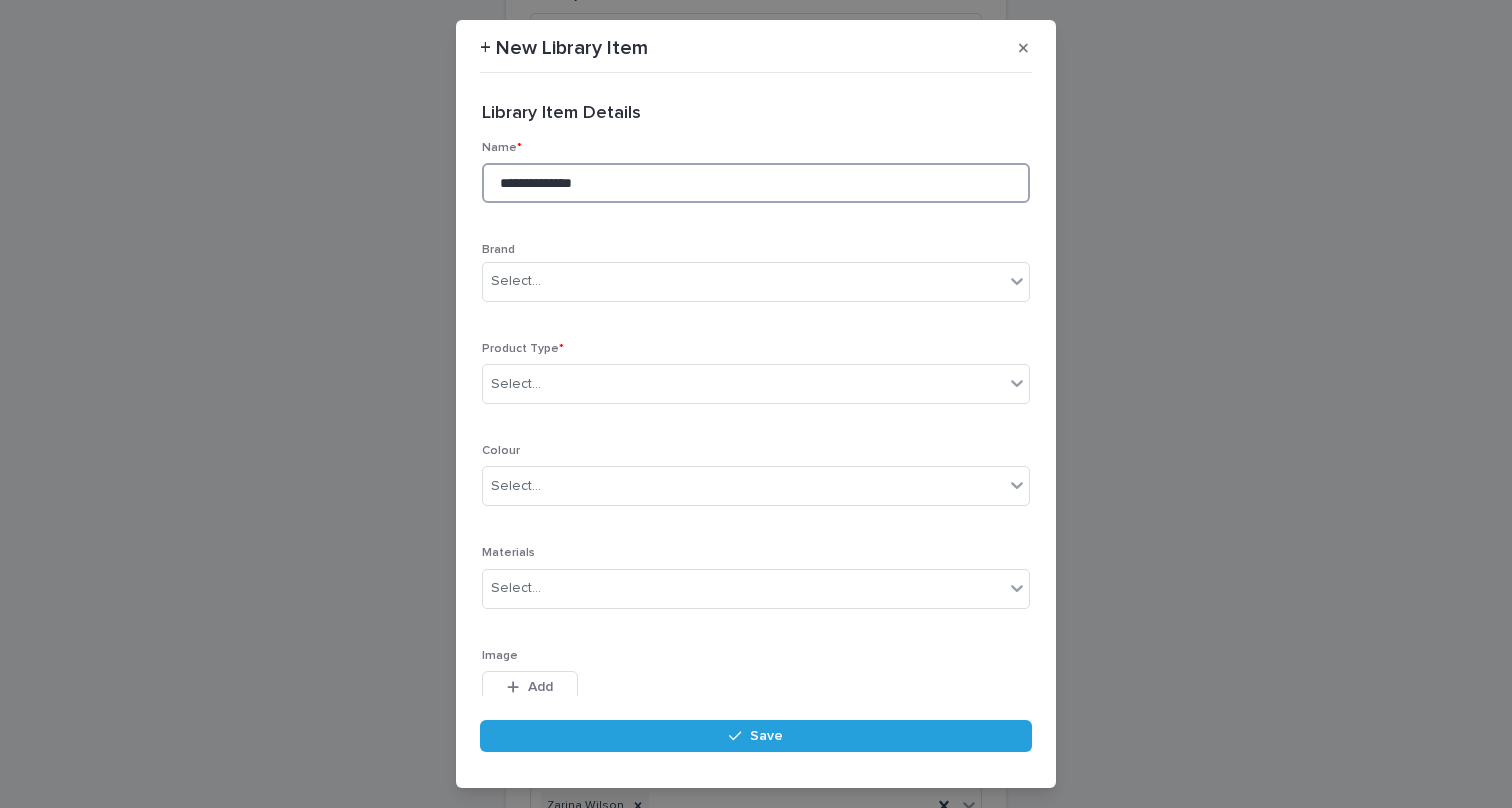 paste on "**********" 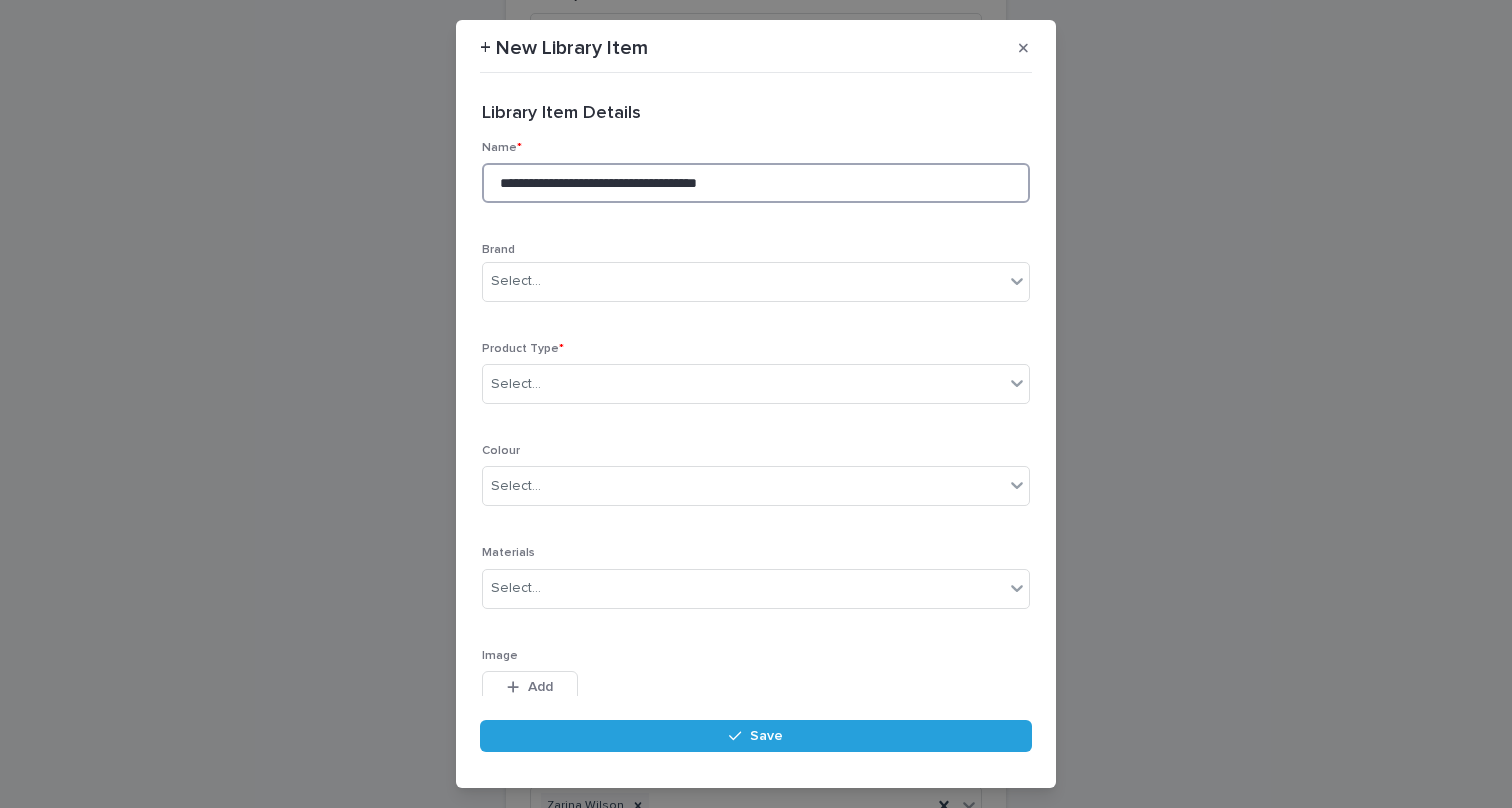 type on "**********" 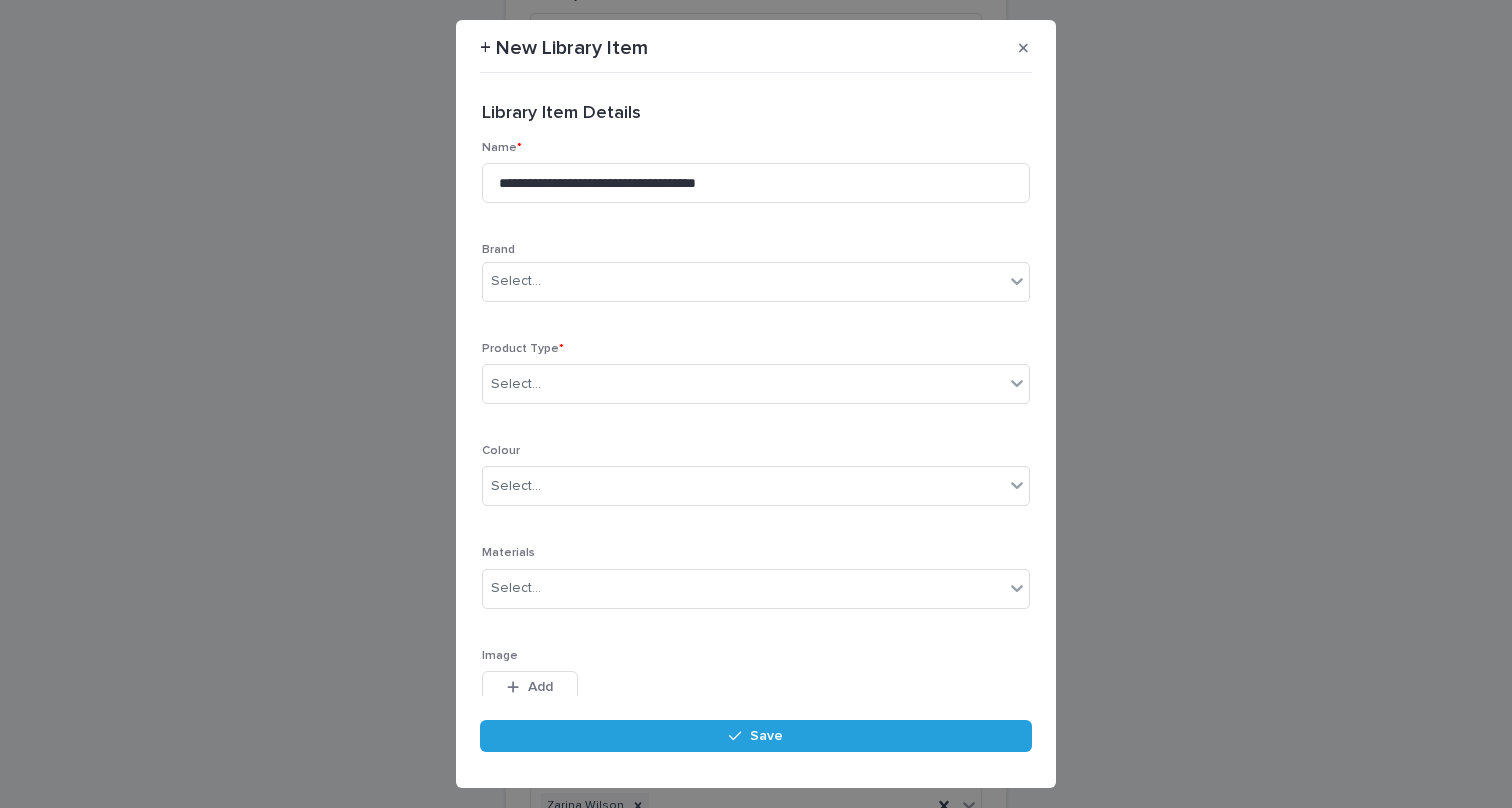 click on "Product Type *" at bounding box center (756, 349) 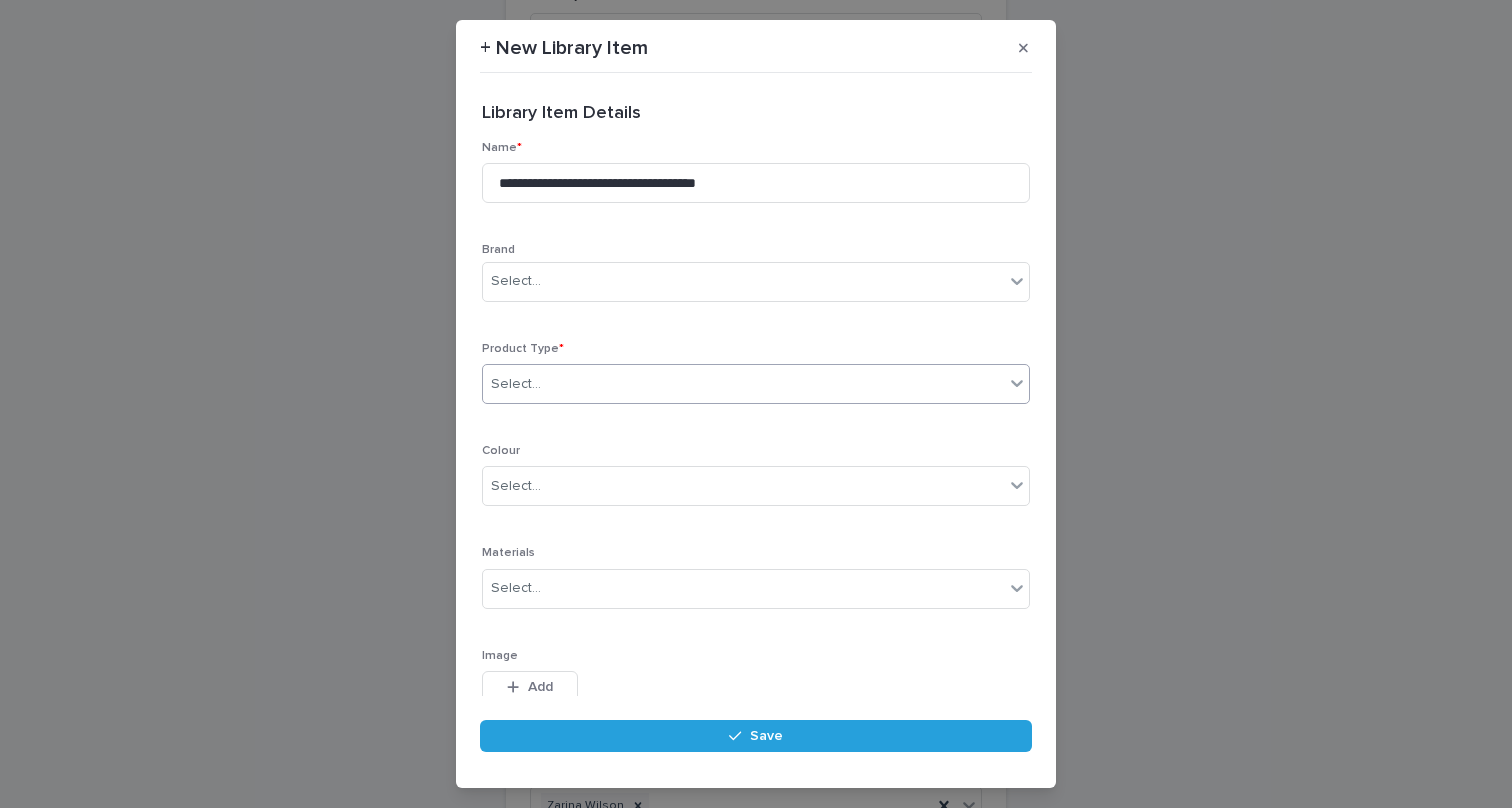click on "Select..." at bounding box center [743, 384] 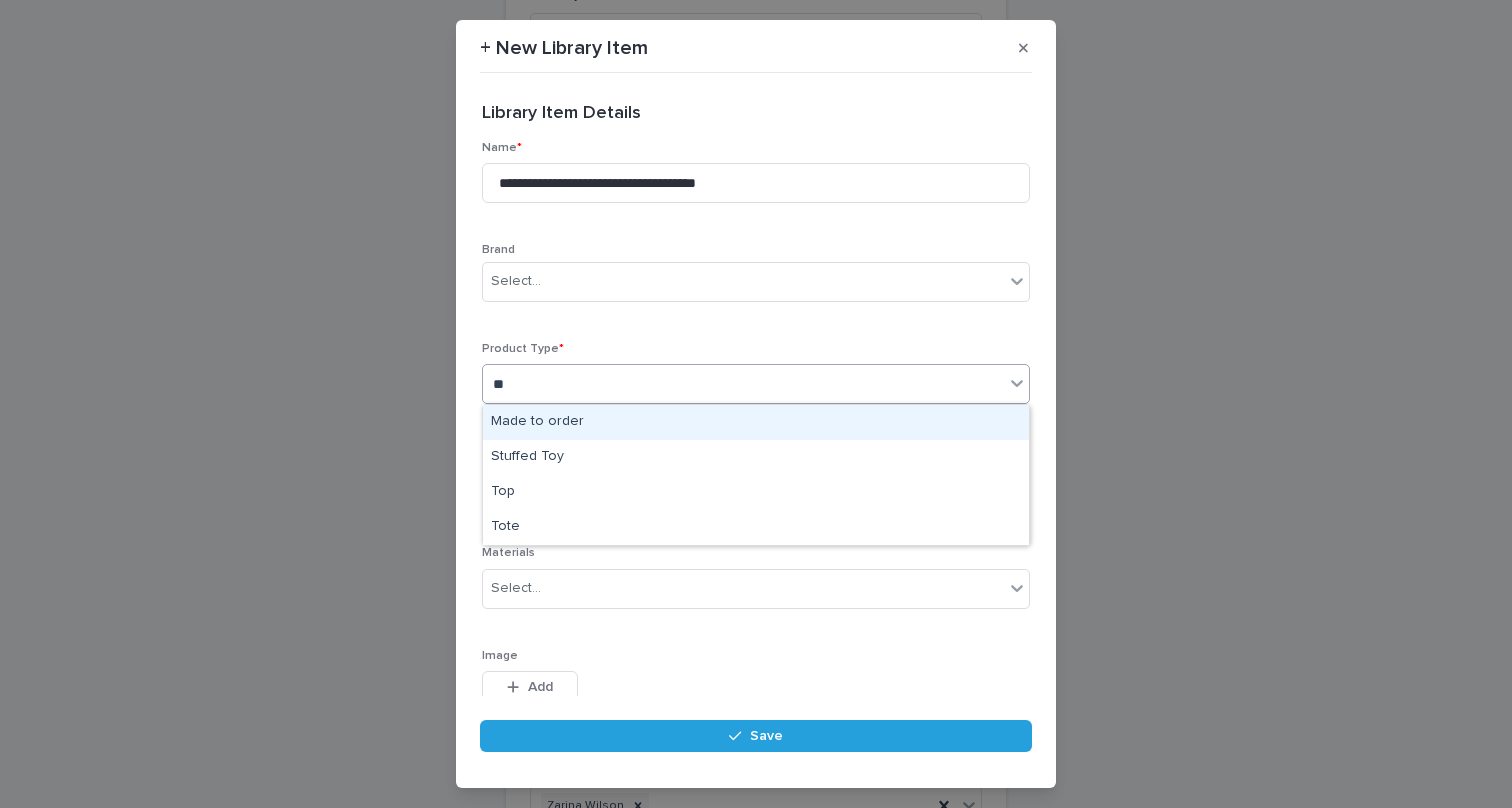 type on "***" 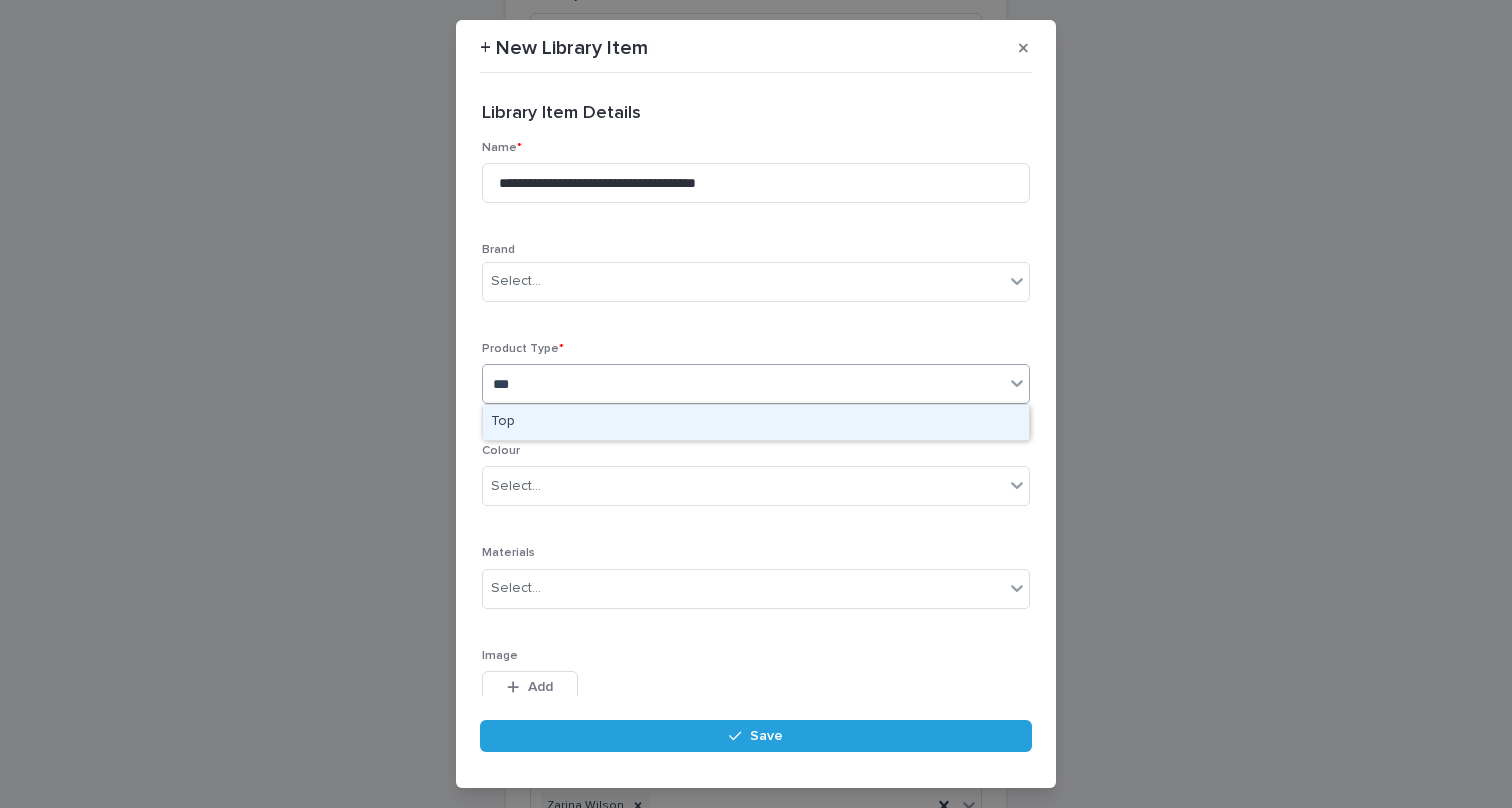 click on "Top" at bounding box center [756, 422] 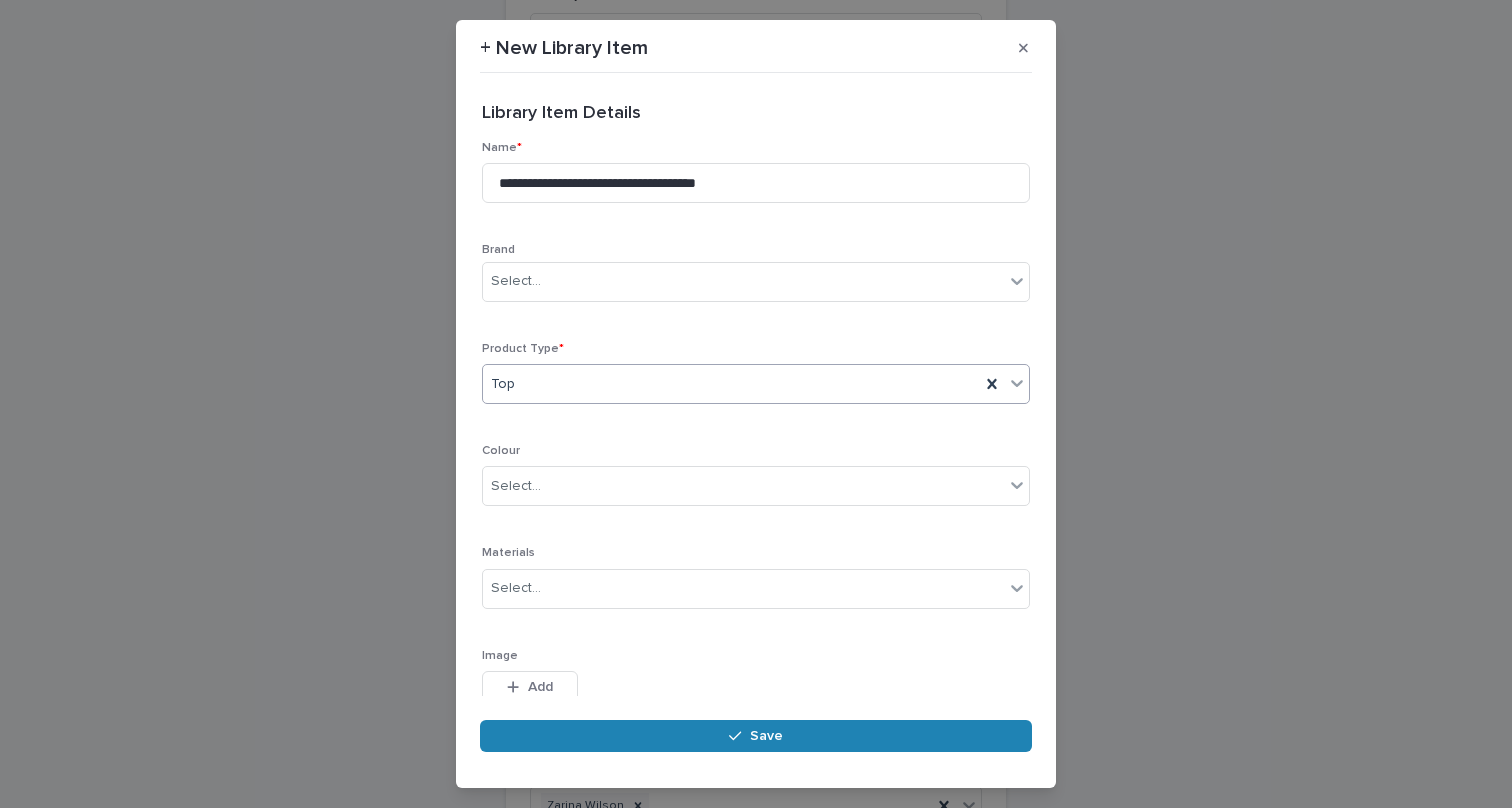 click on "Save" at bounding box center (756, 736) 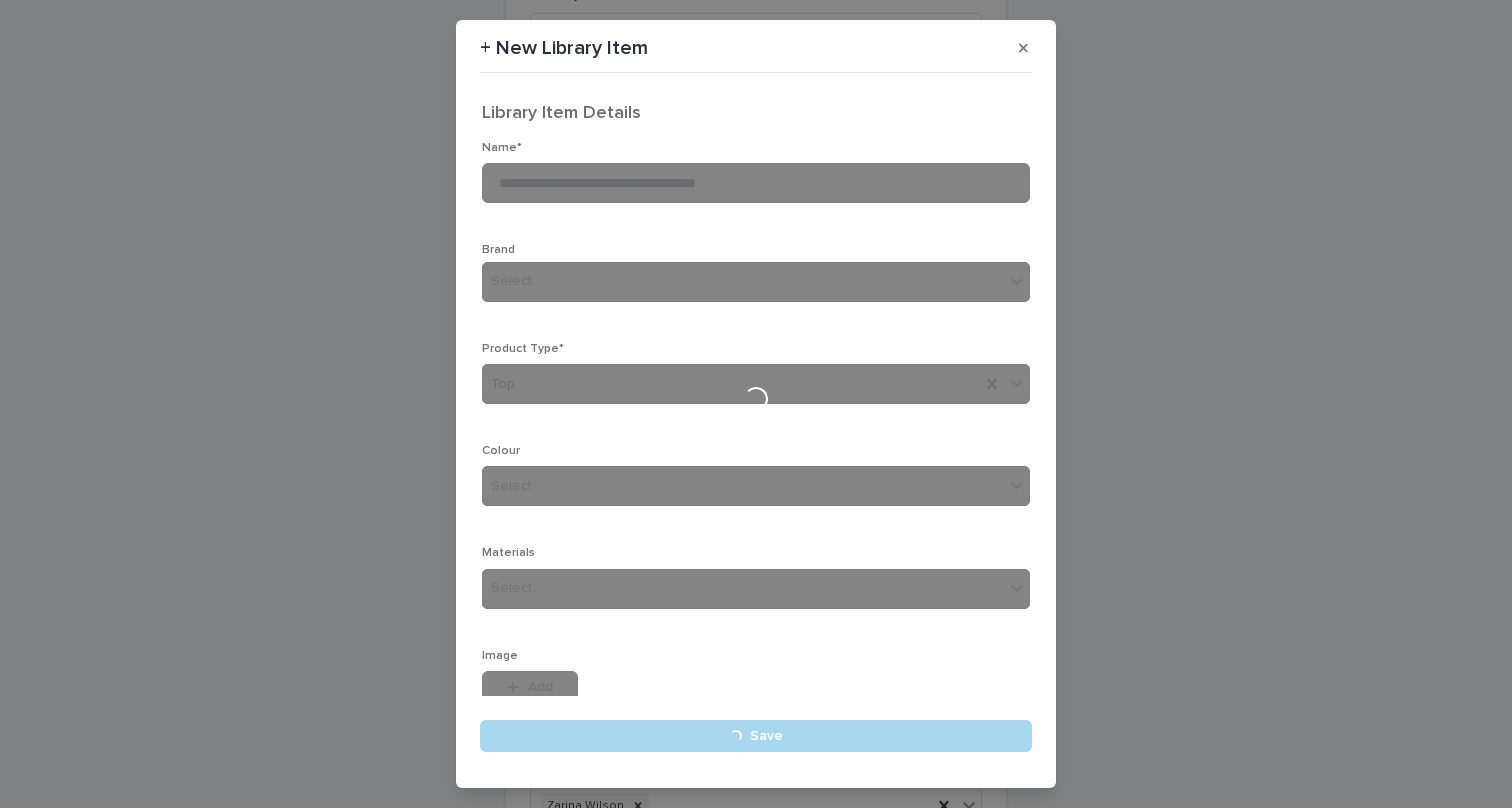 type 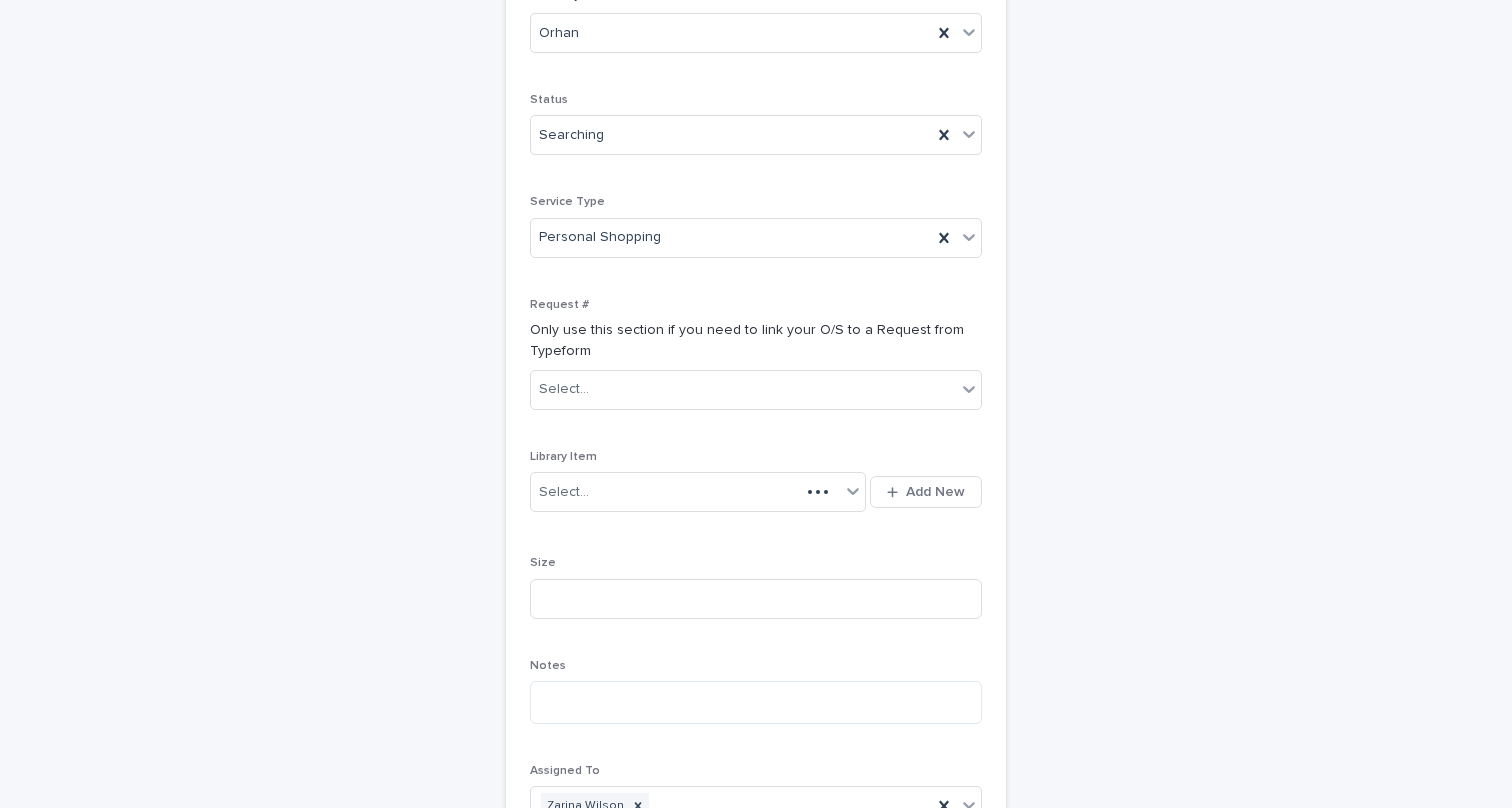 scroll, scrollTop: 324, scrollLeft: 0, axis: vertical 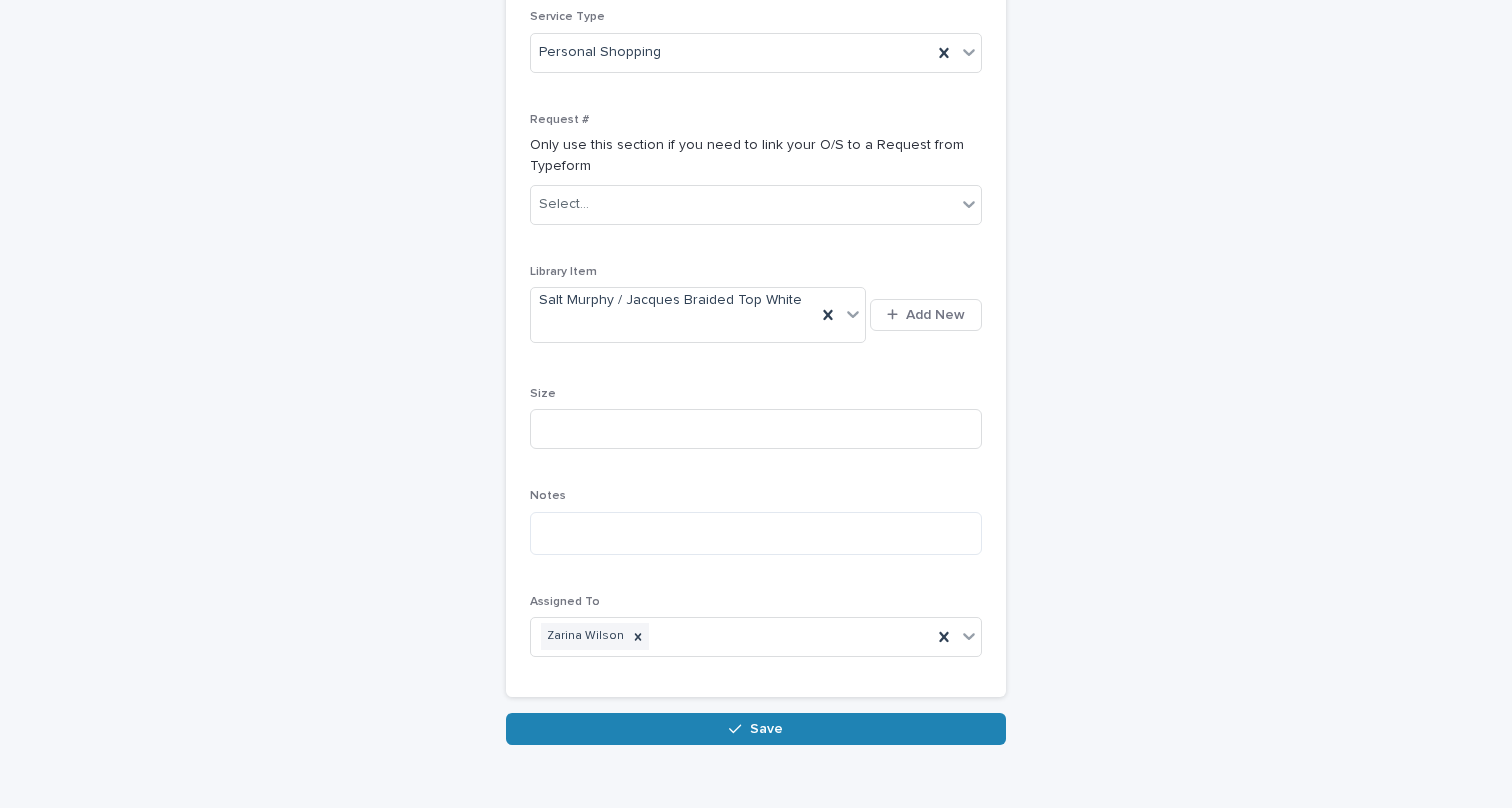 click on "Save" at bounding box center (756, 729) 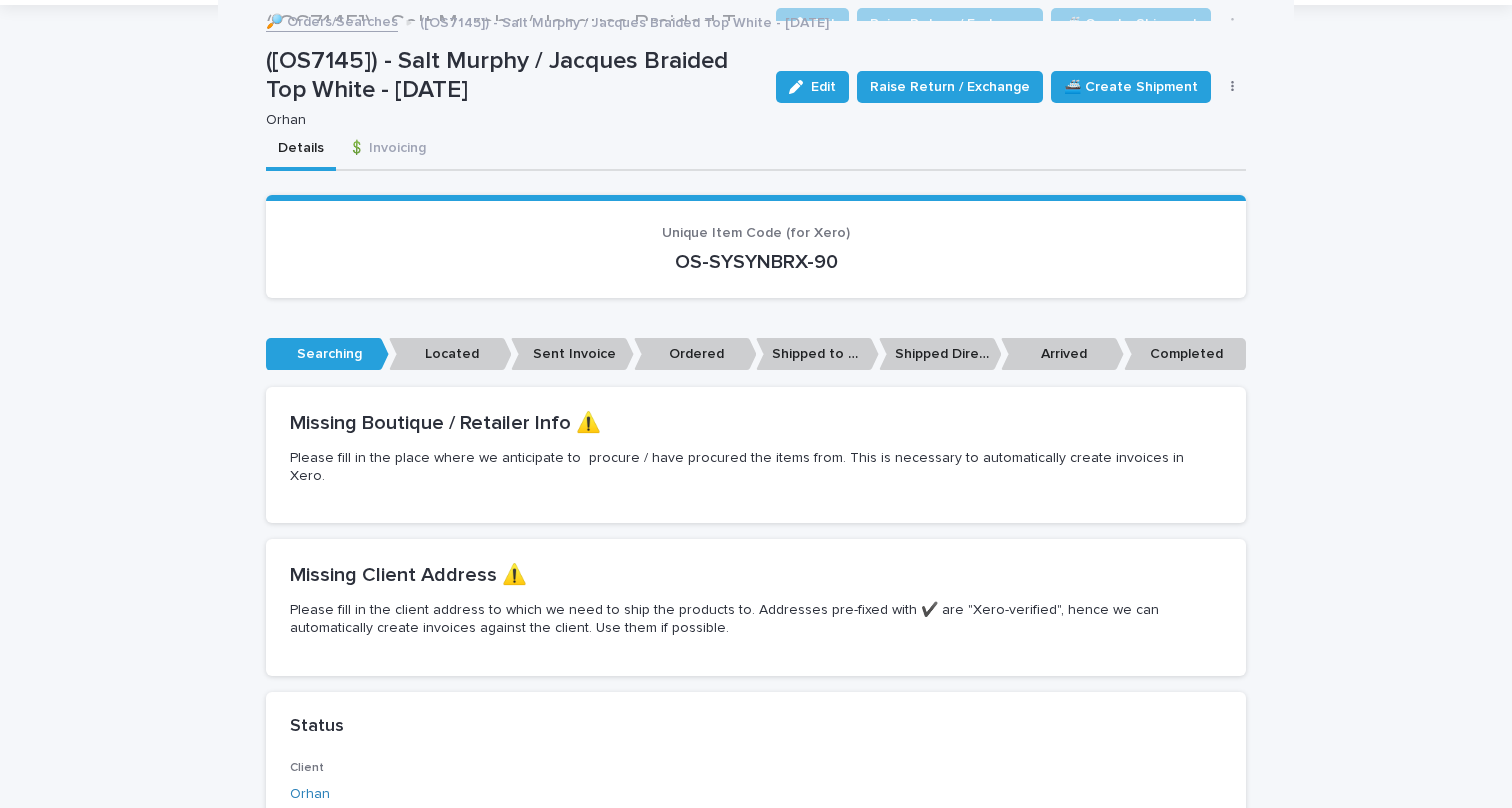 scroll, scrollTop: 0, scrollLeft: 0, axis: both 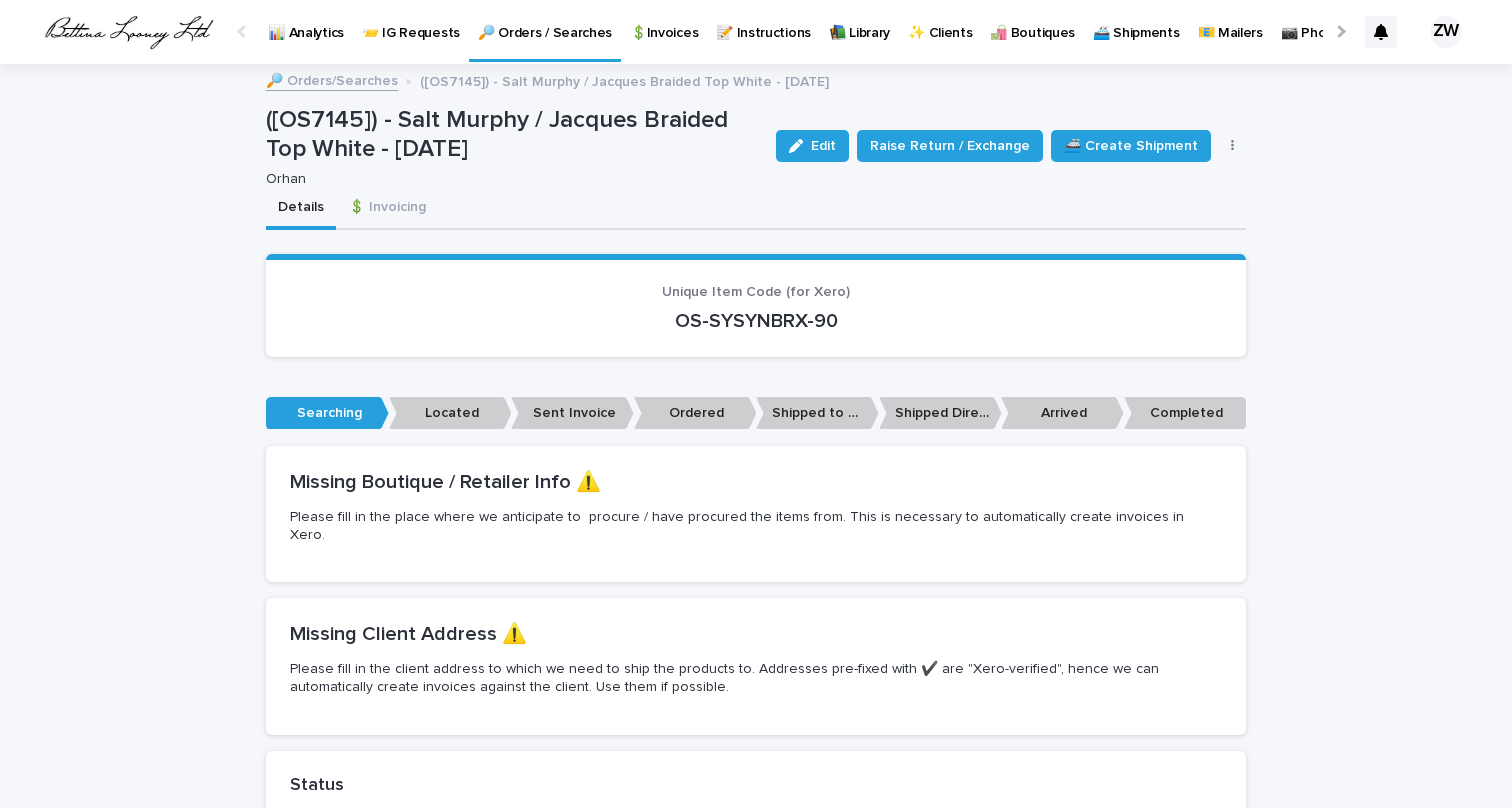click on "🔎 Orders / Searches" at bounding box center (545, 21) 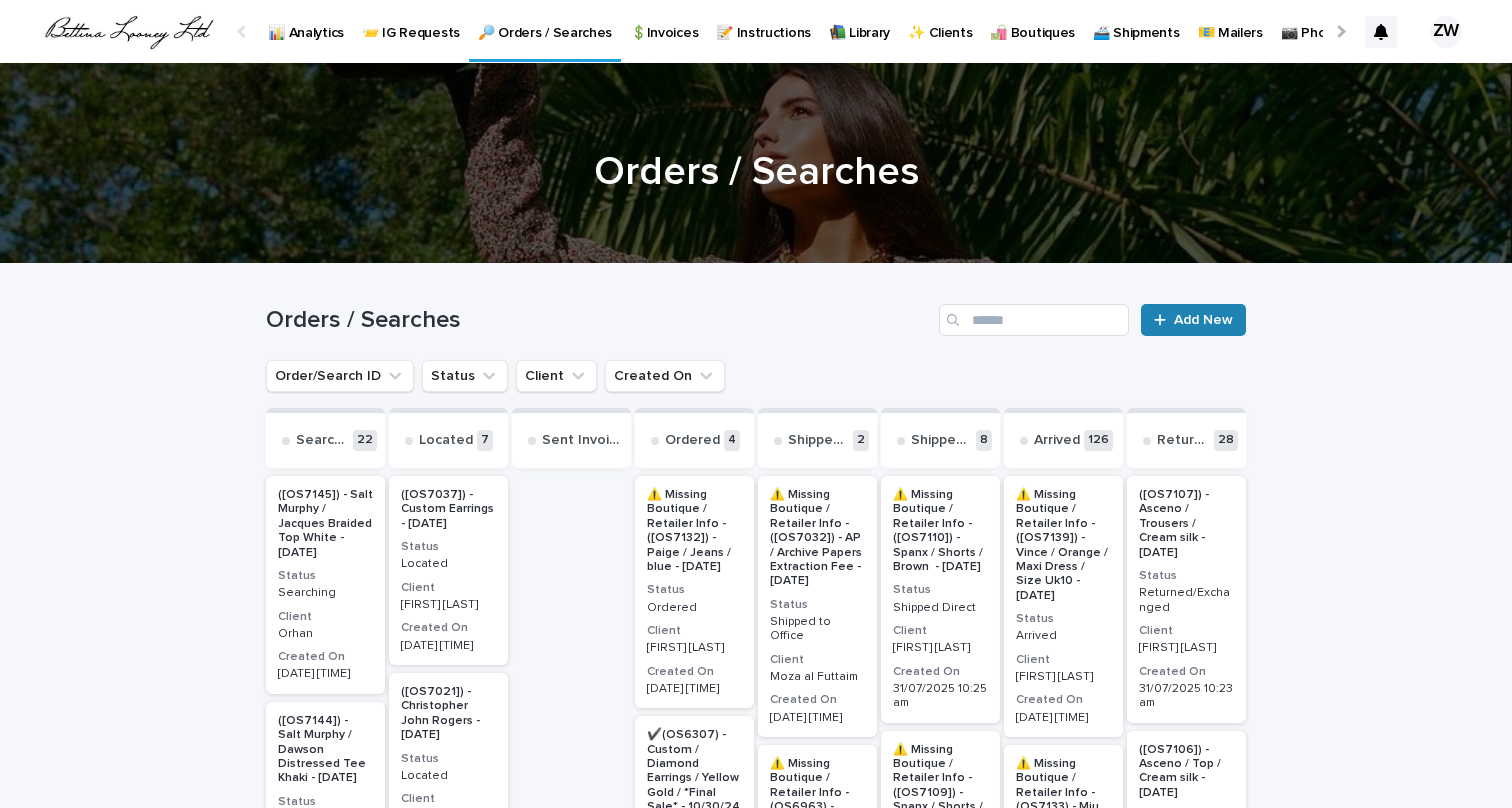 click on "Add New" at bounding box center (1203, 320) 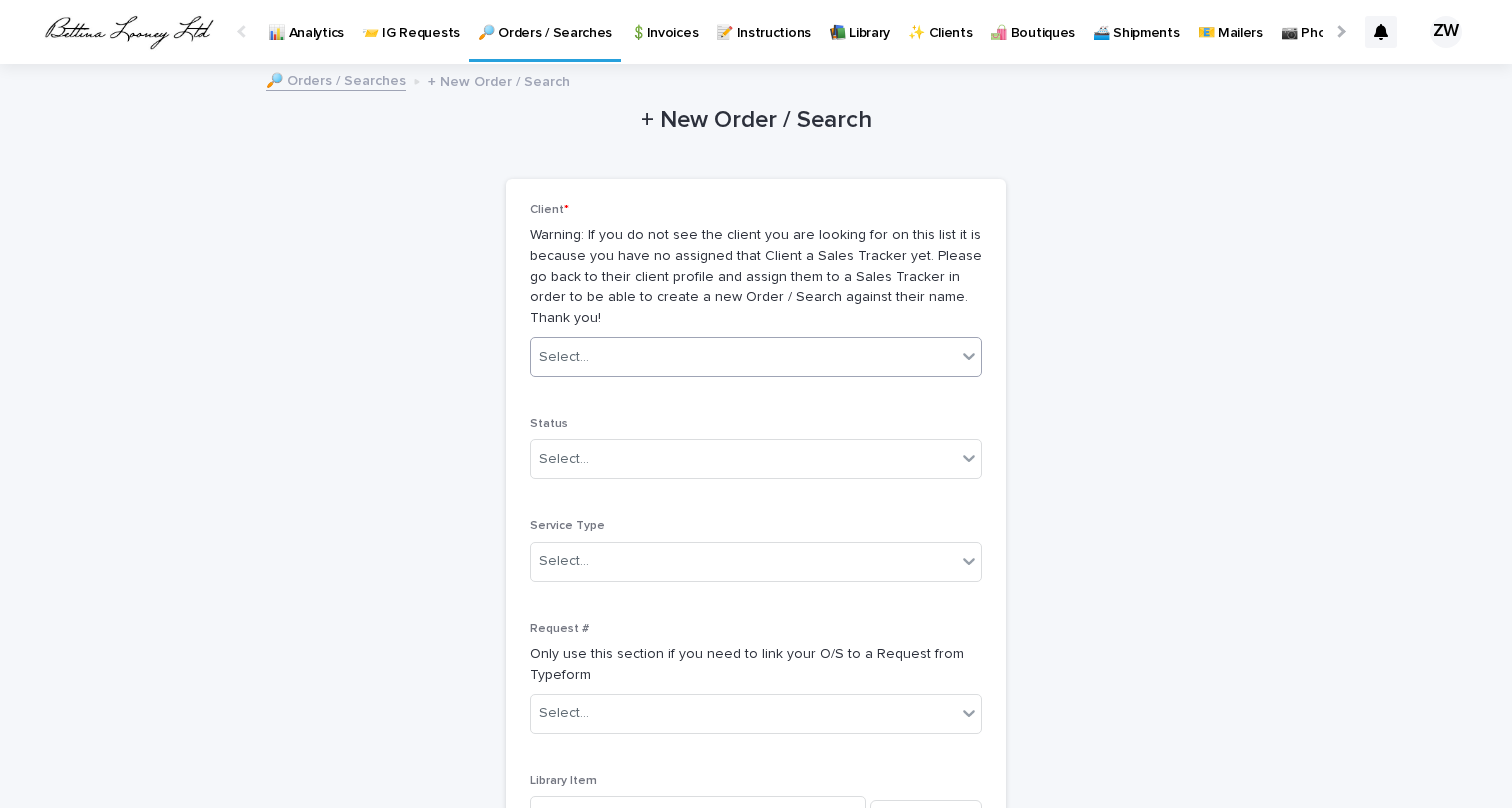 click on "Select..." at bounding box center (743, 357) 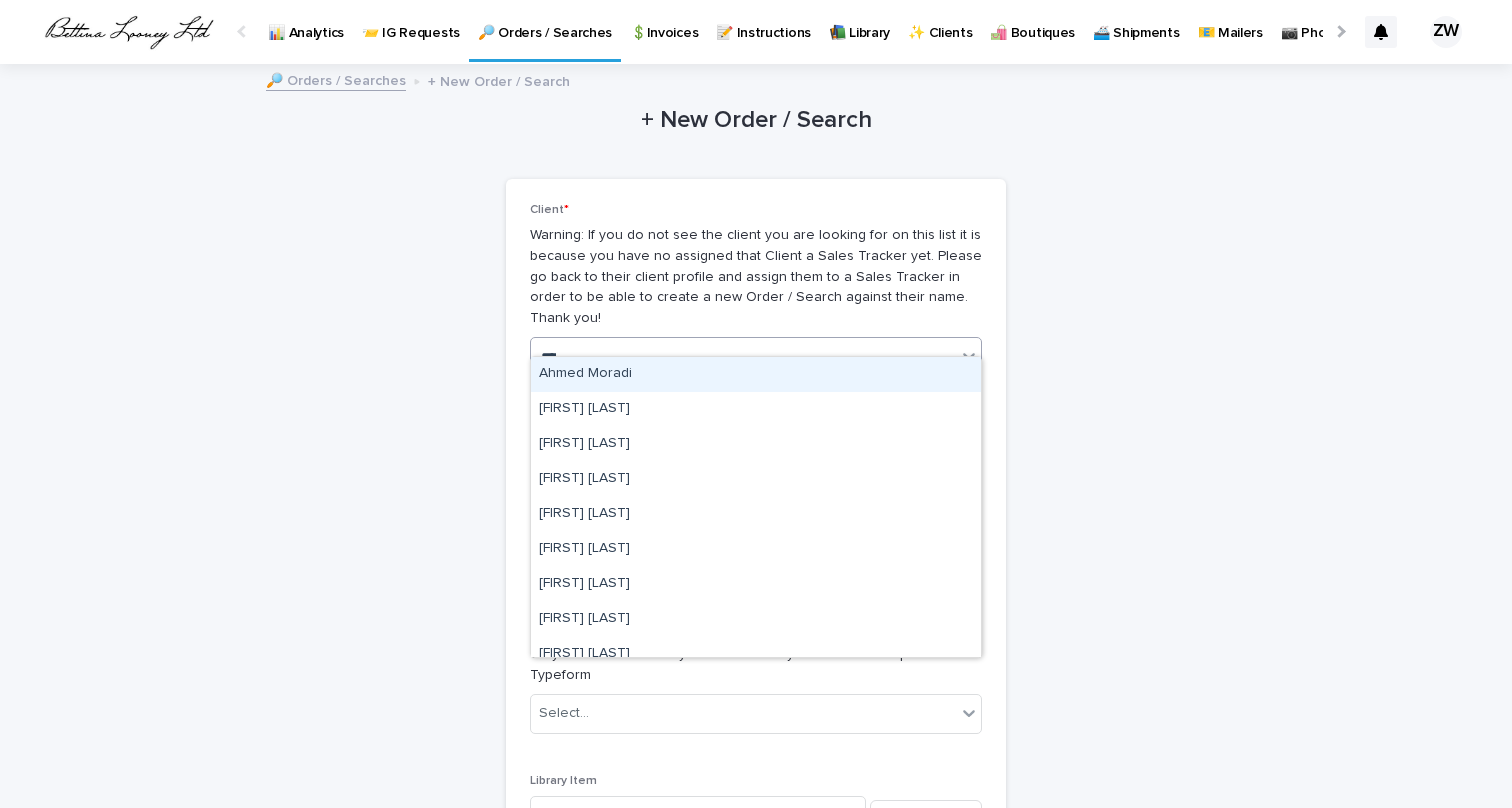type on "*****" 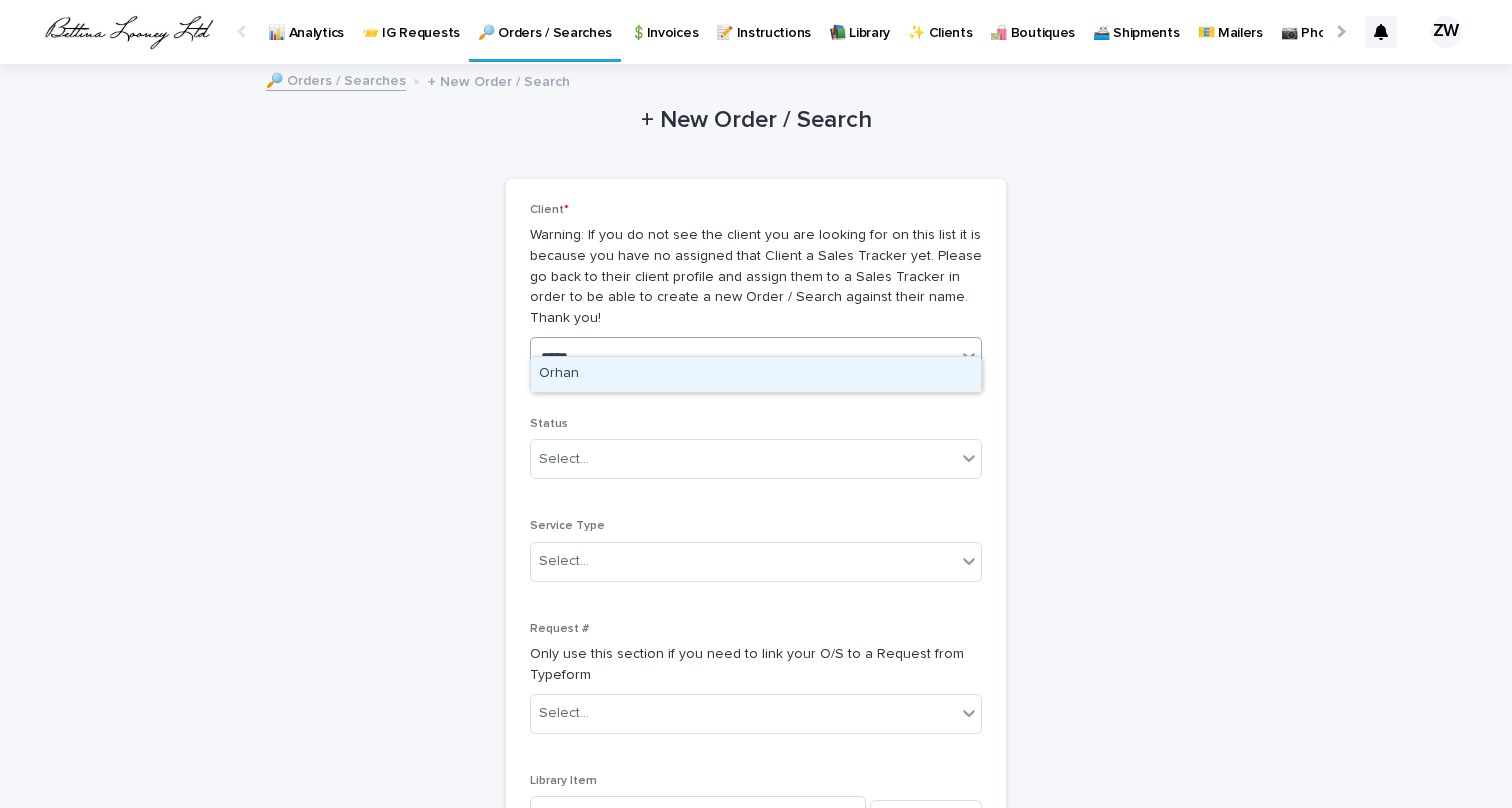 click on "Orhan" at bounding box center [756, 374] 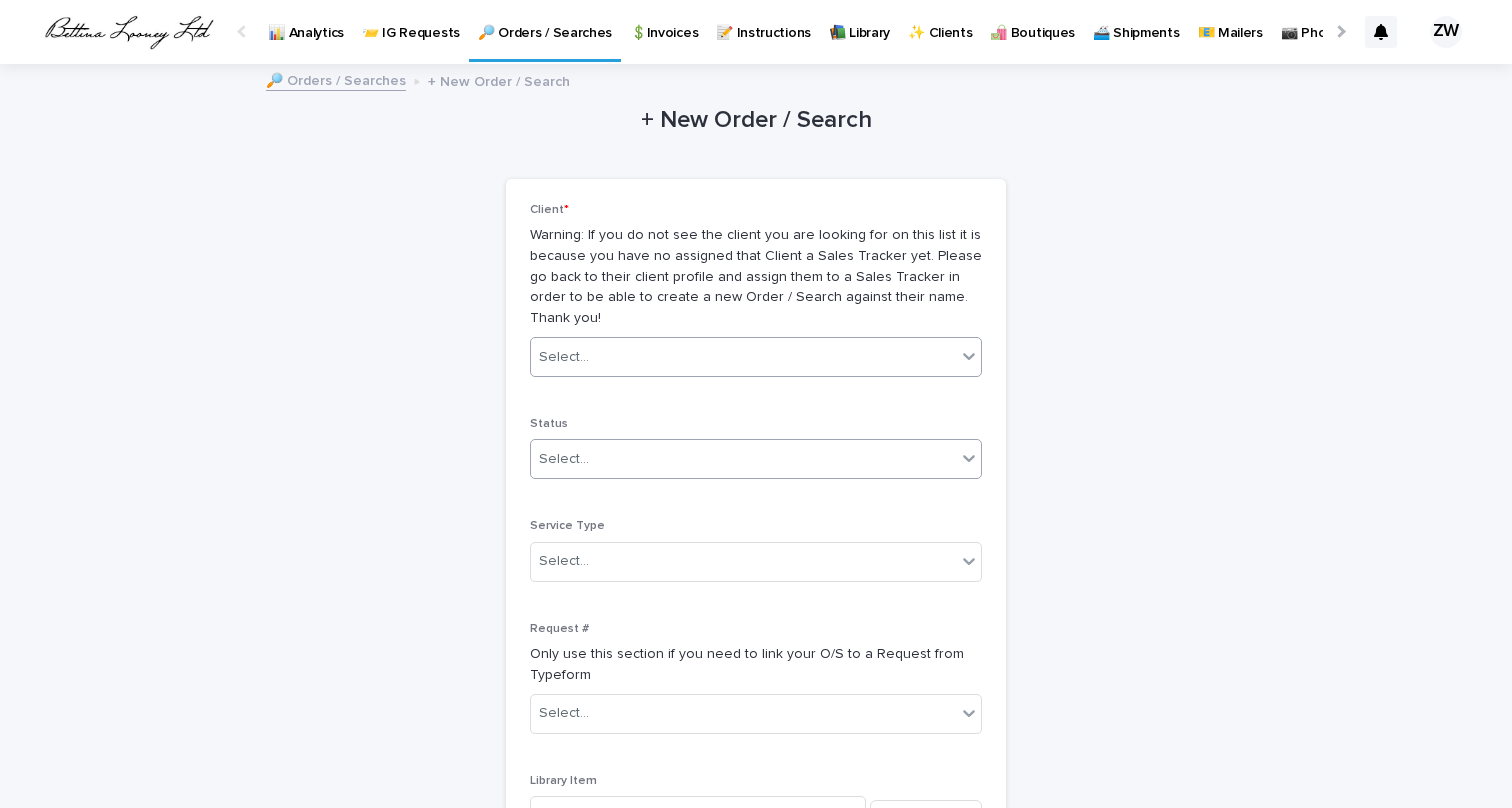 click on "Select..." at bounding box center (756, 459) 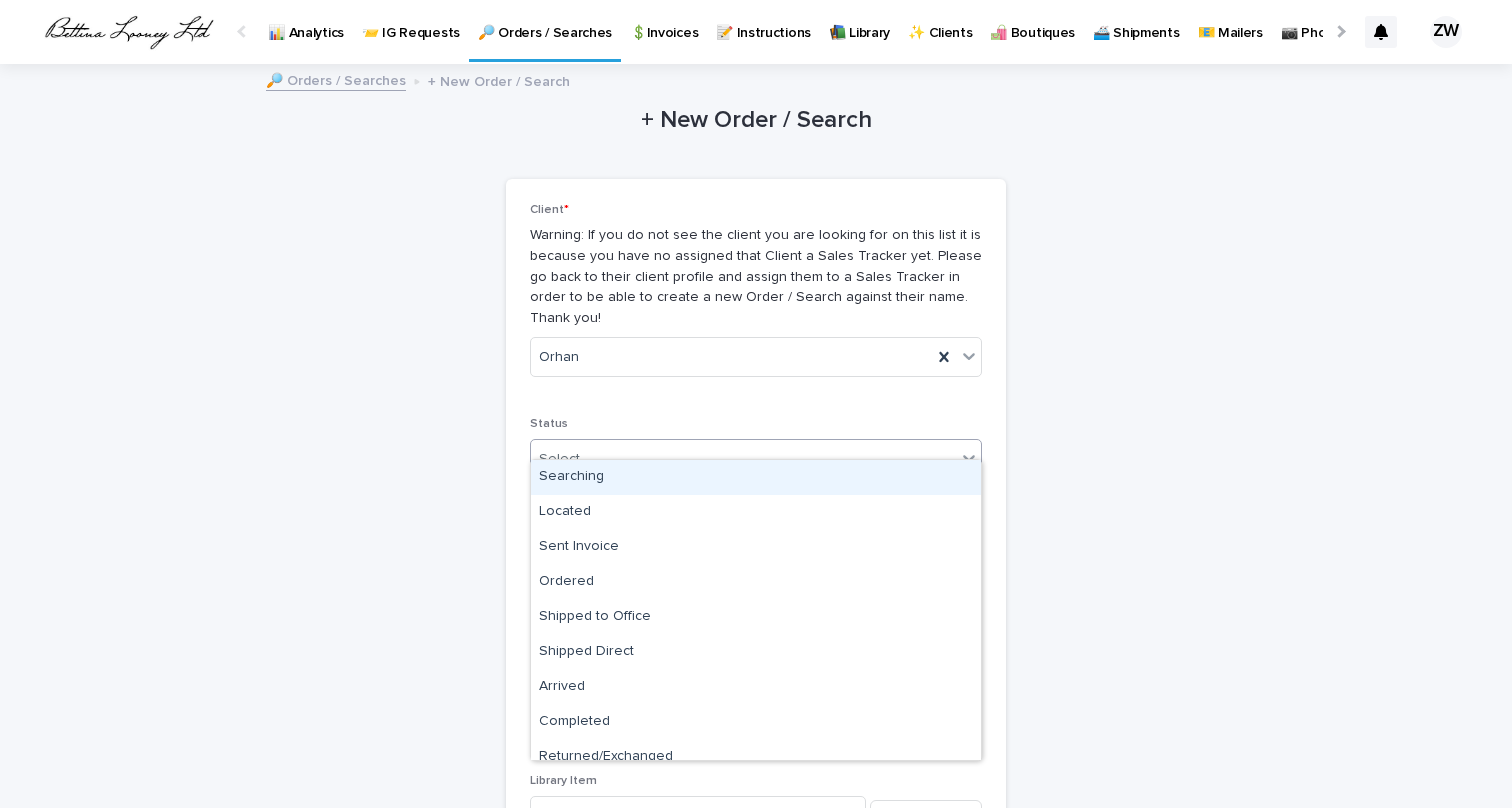 click on "Searching" at bounding box center [756, 477] 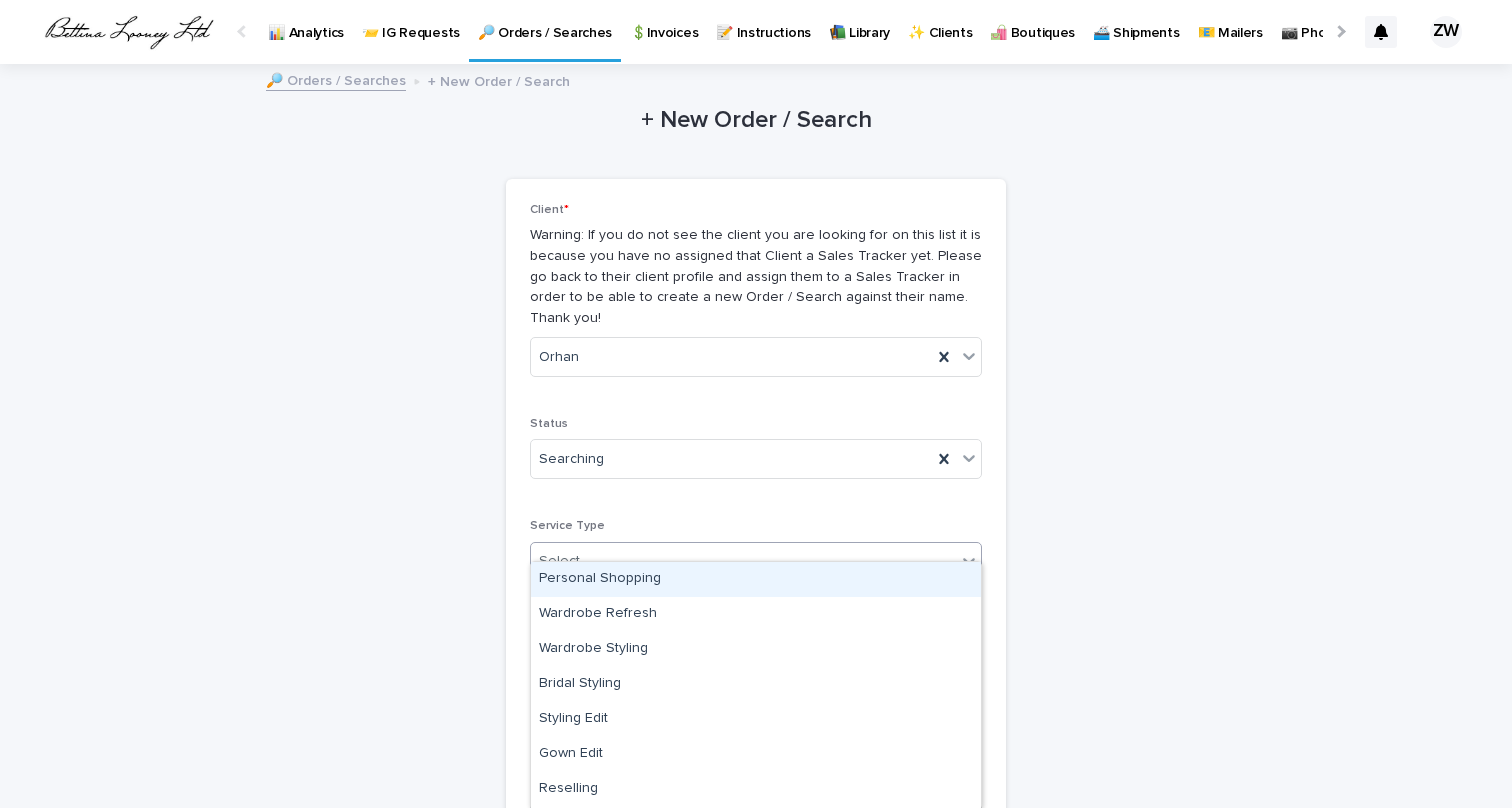 click on "Select..." at bounding box center [743, 561] 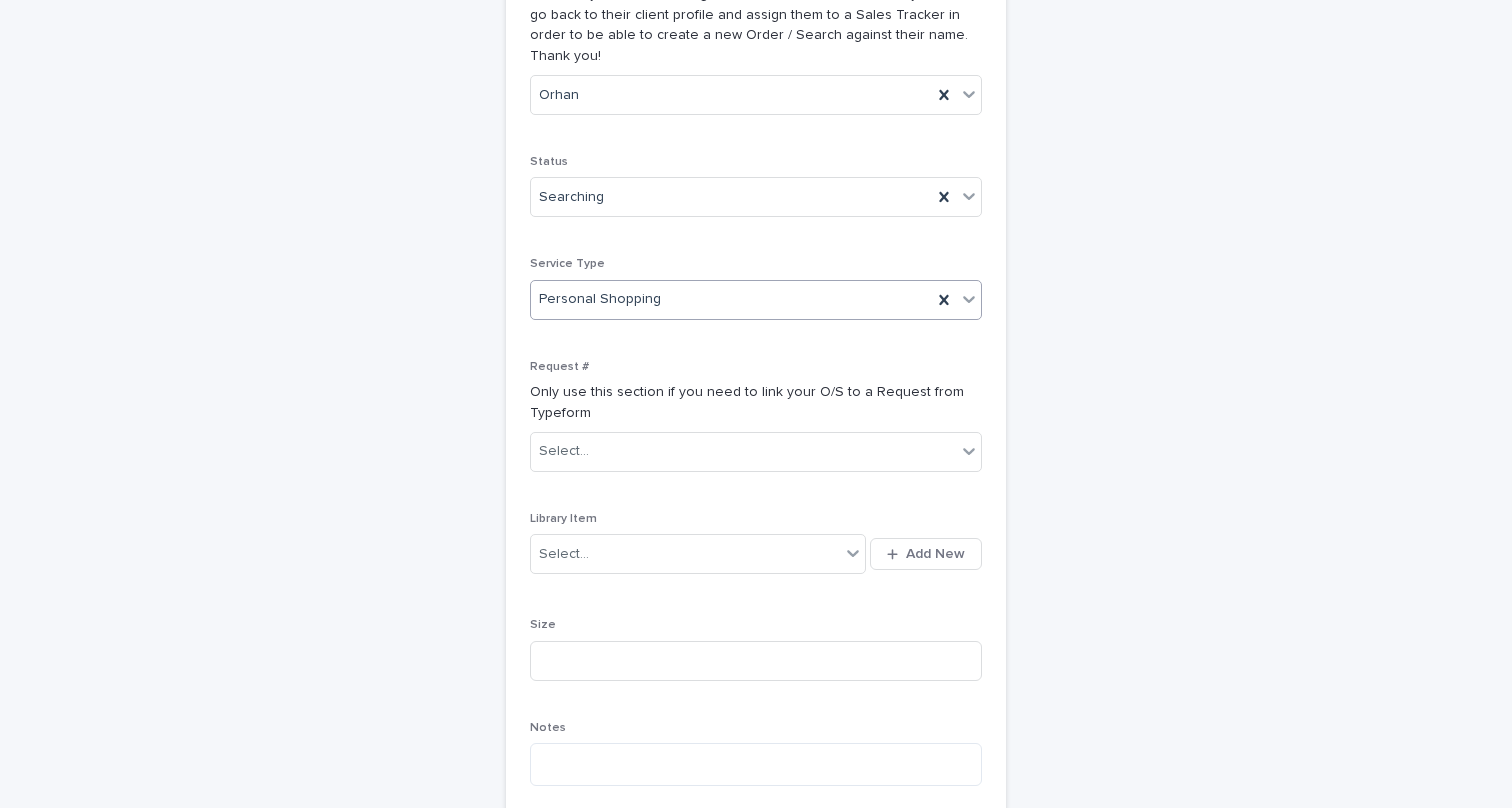 scroll, scrollTop: 262, scrollLeft: 0, axis: vertical 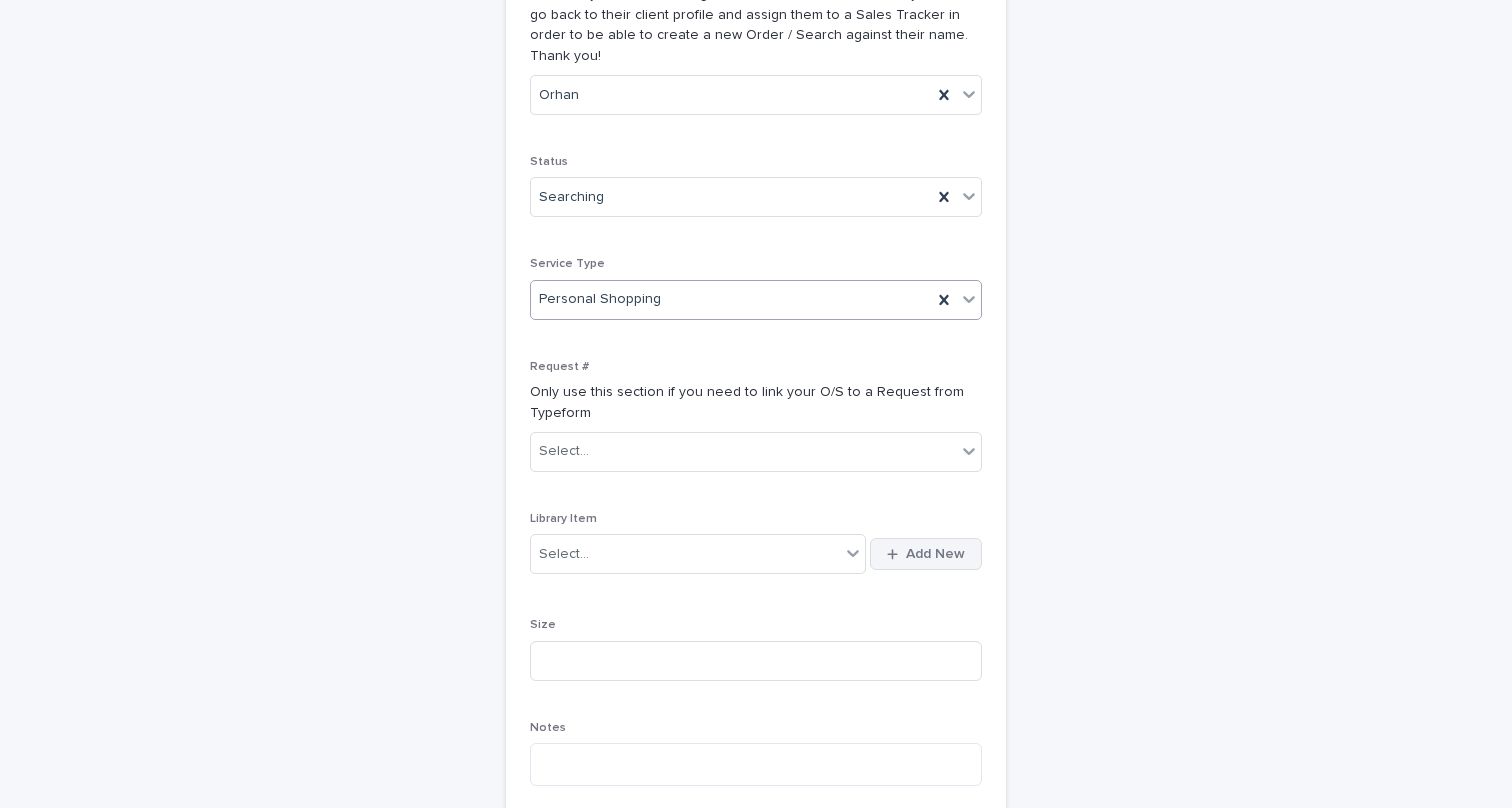 click on "Add New" at bounding box center [935, 554] 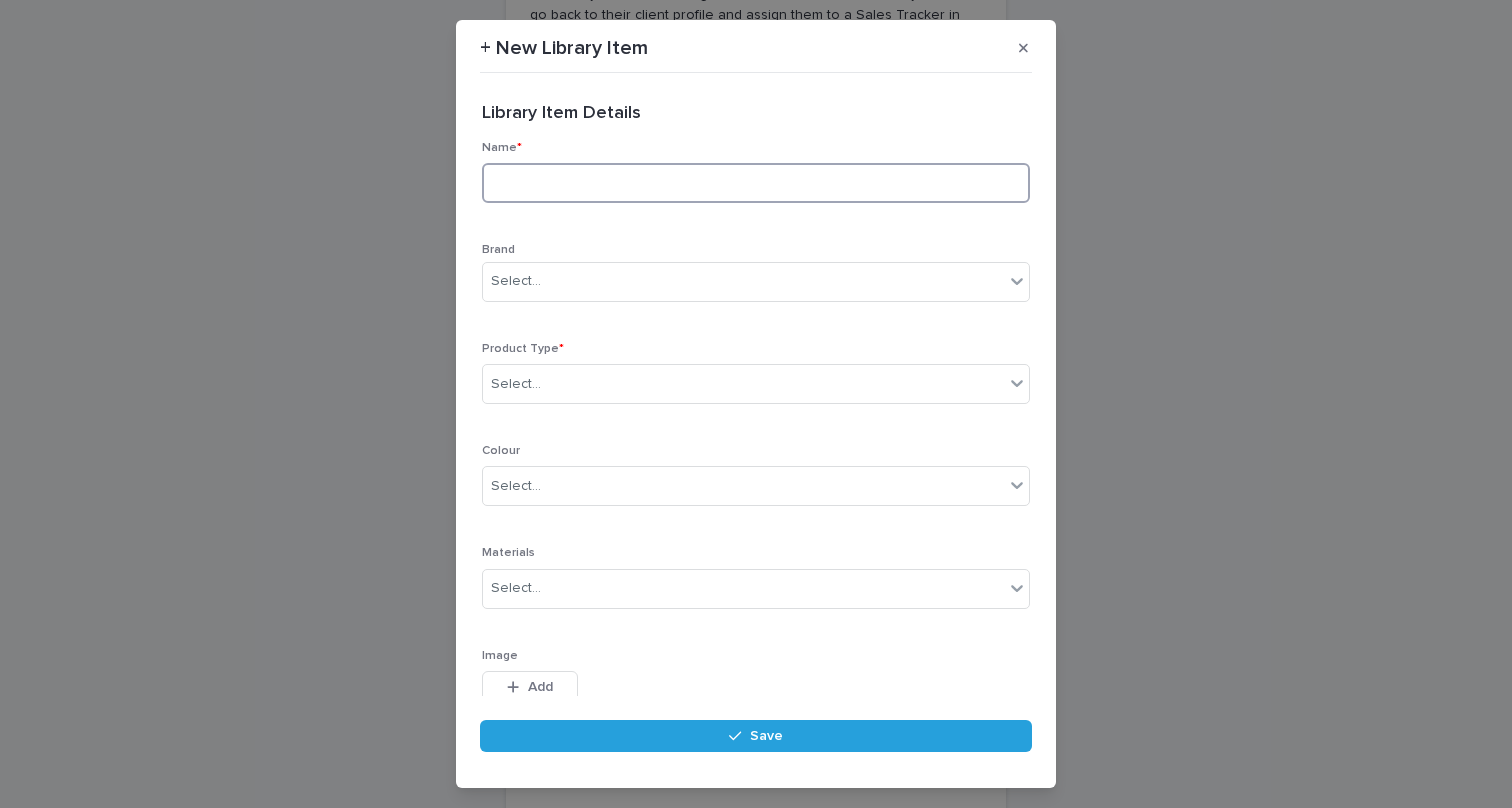 click at bounding box center [756, 183] 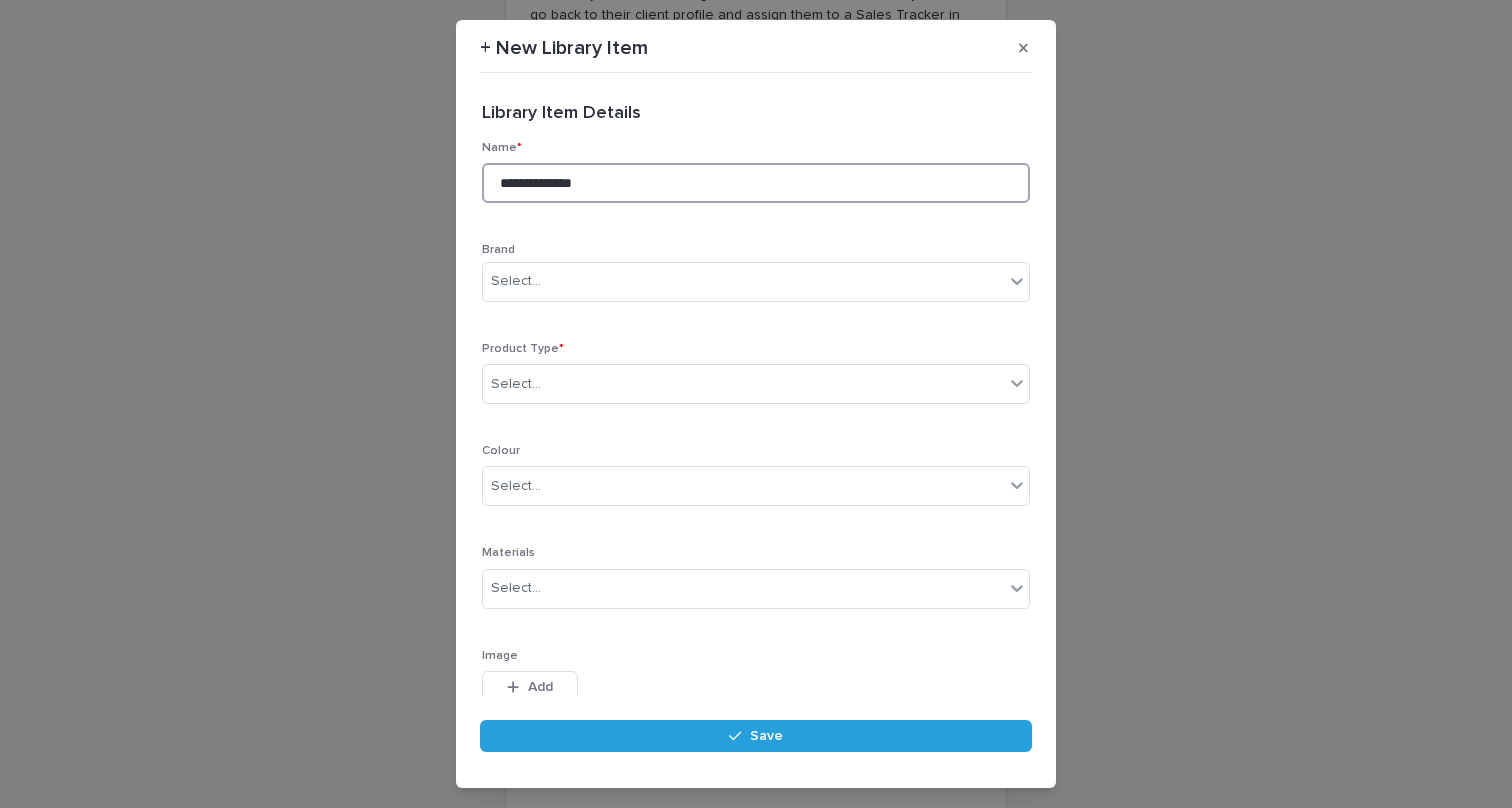 paste on "**********" 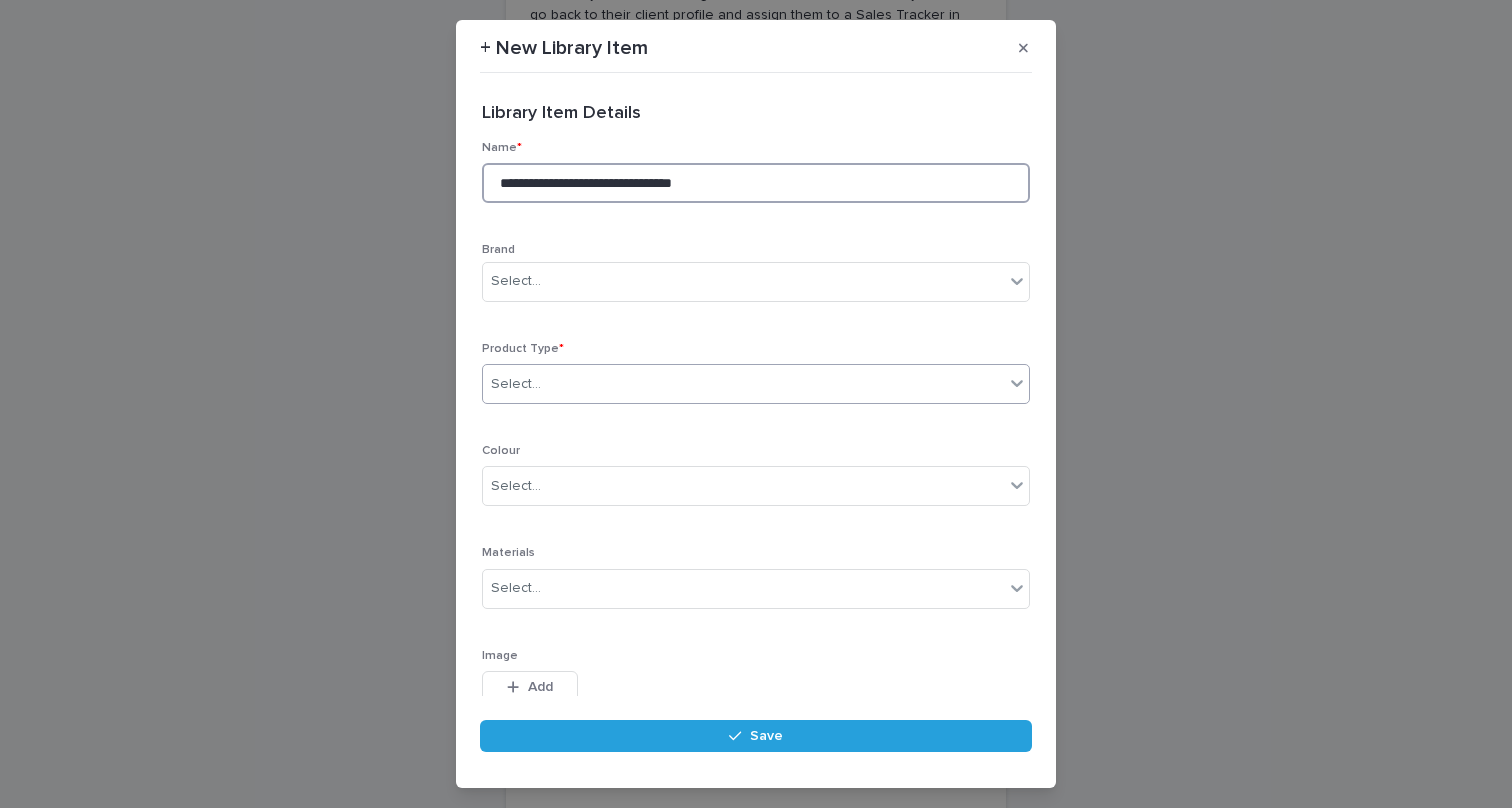 type on "**********" 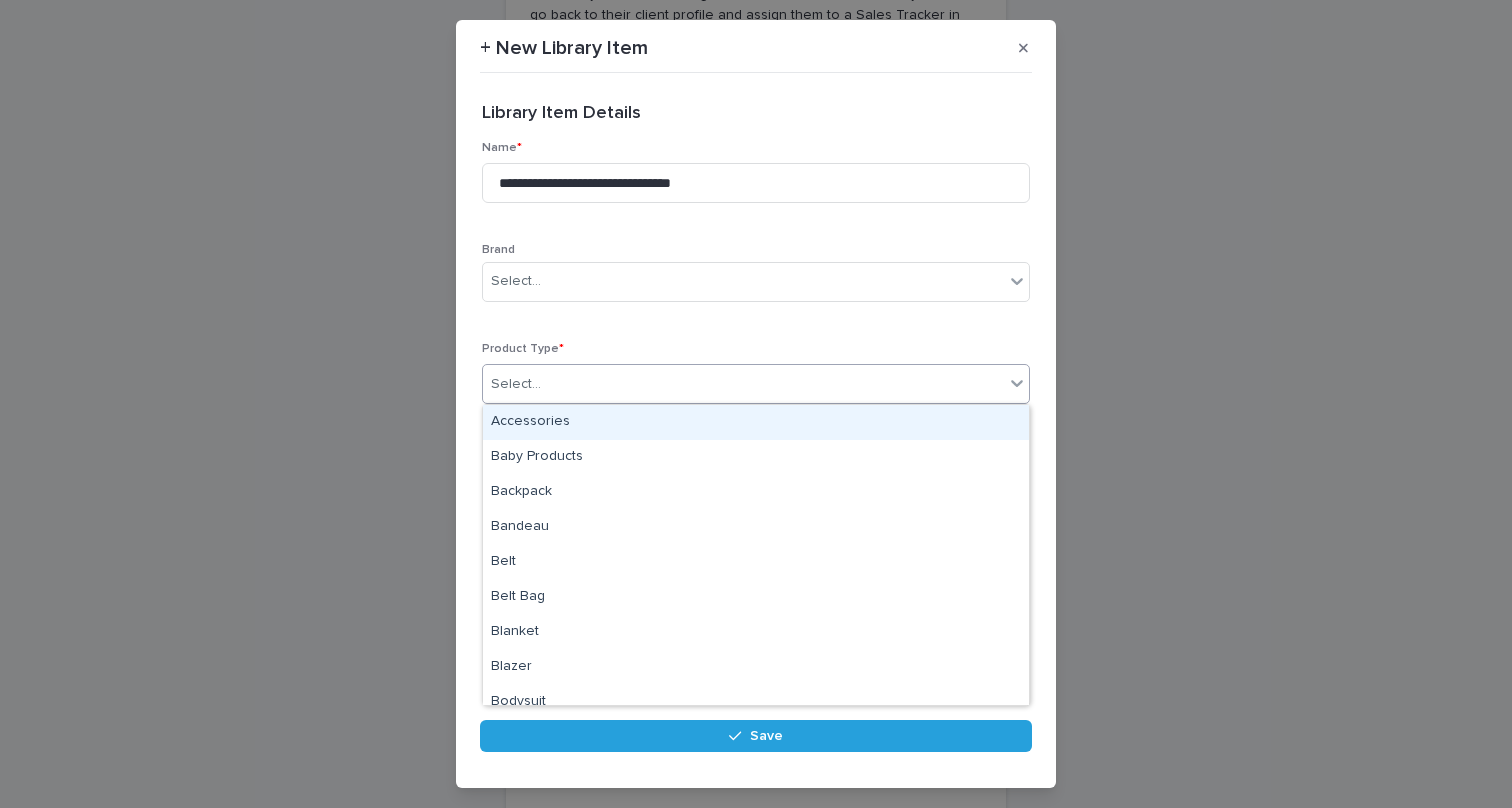 click on "Select..." at bounding box center (743, 384) 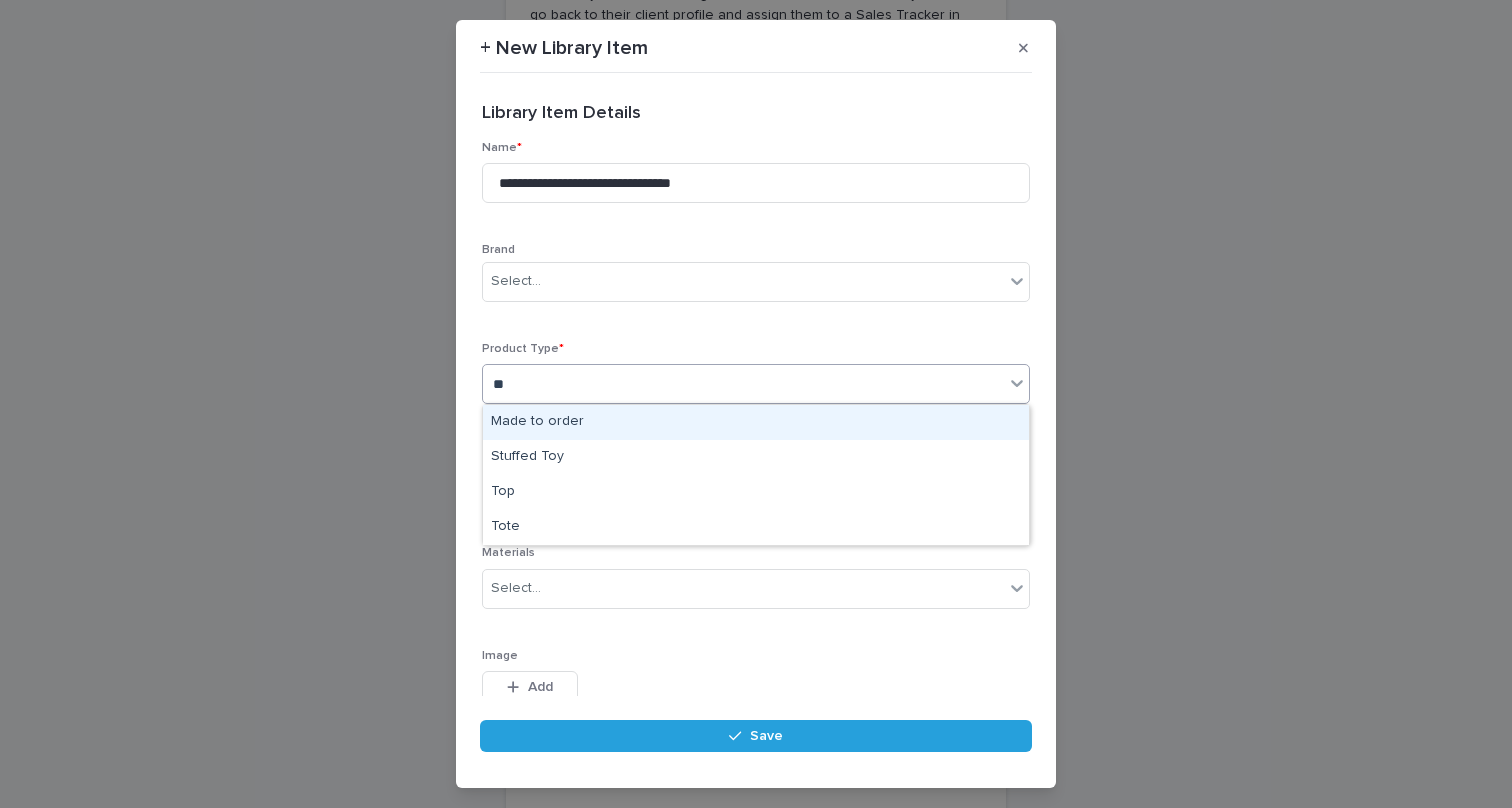 type on "***" 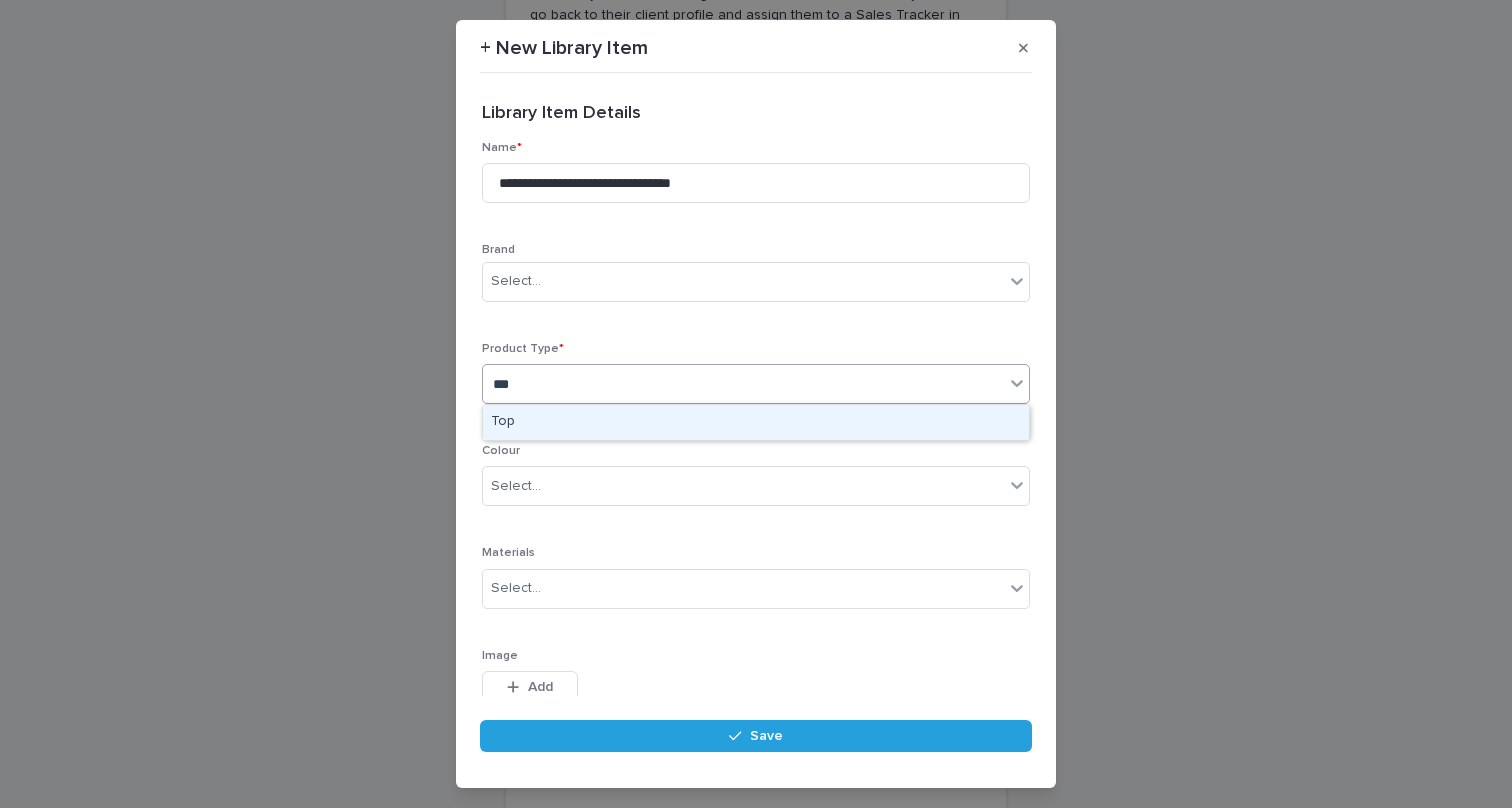 click on "Top" at bounding box center [756, 422] 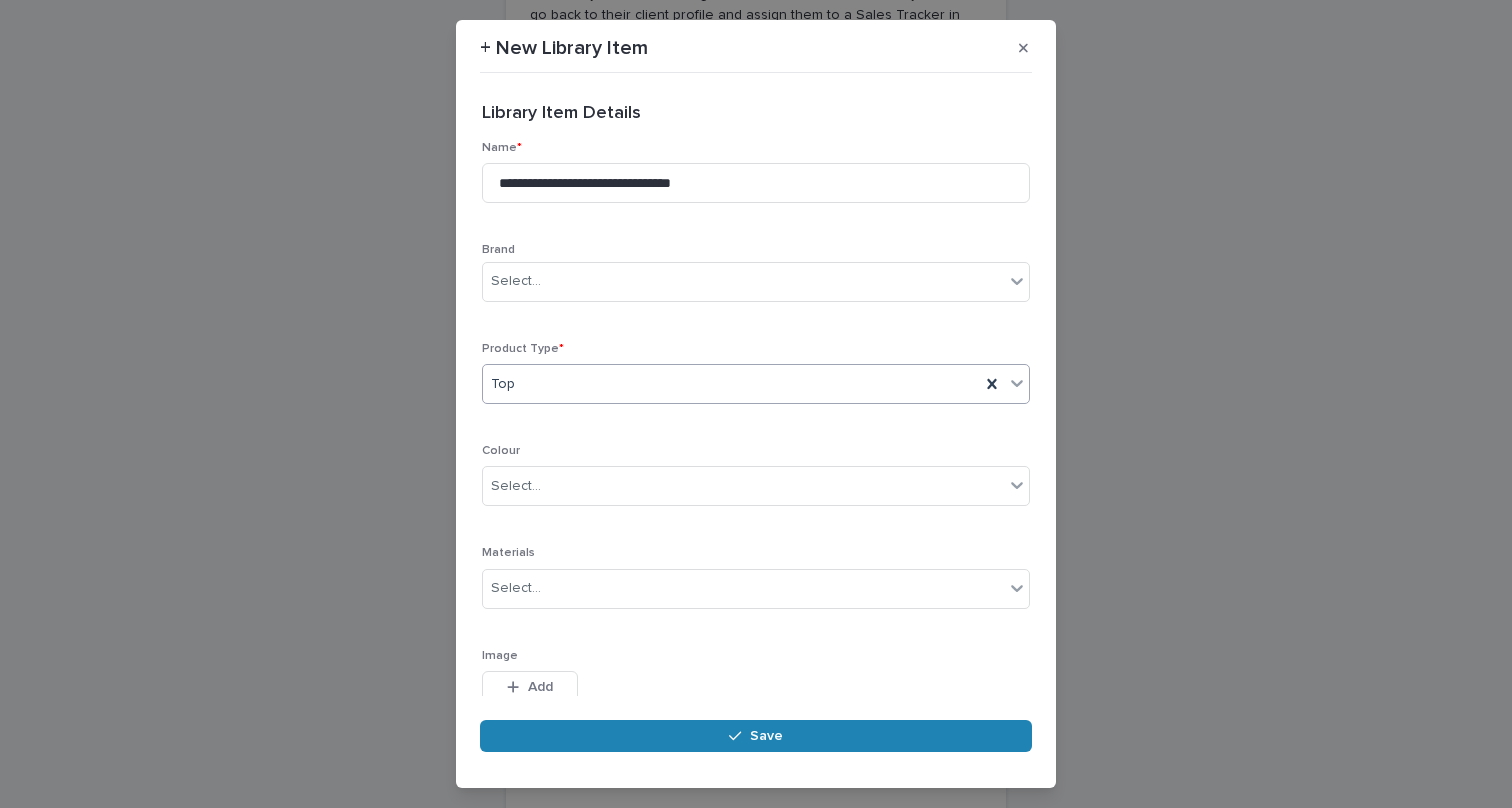 click on "Save" at bounding box center (756, 736) 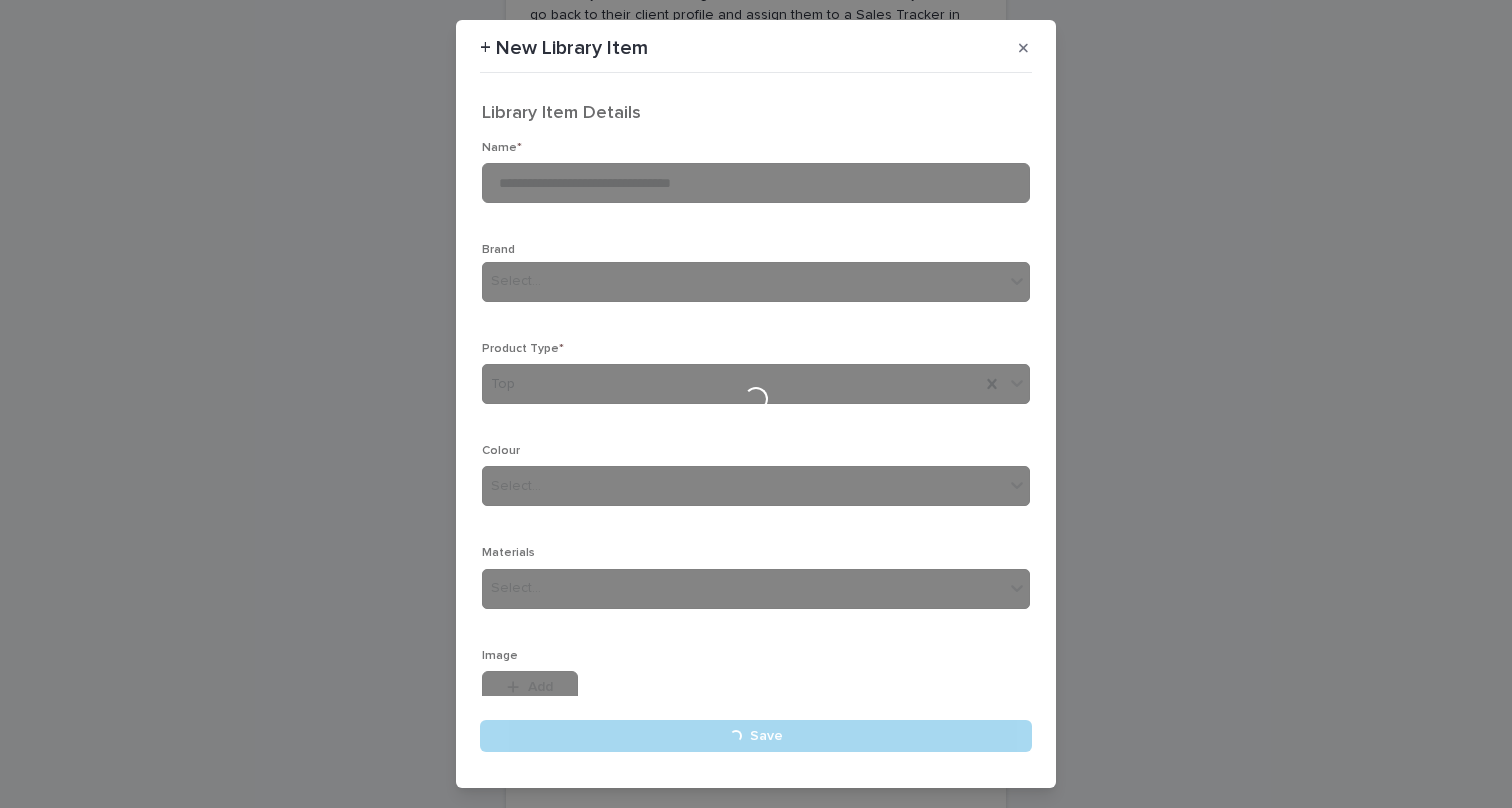 type 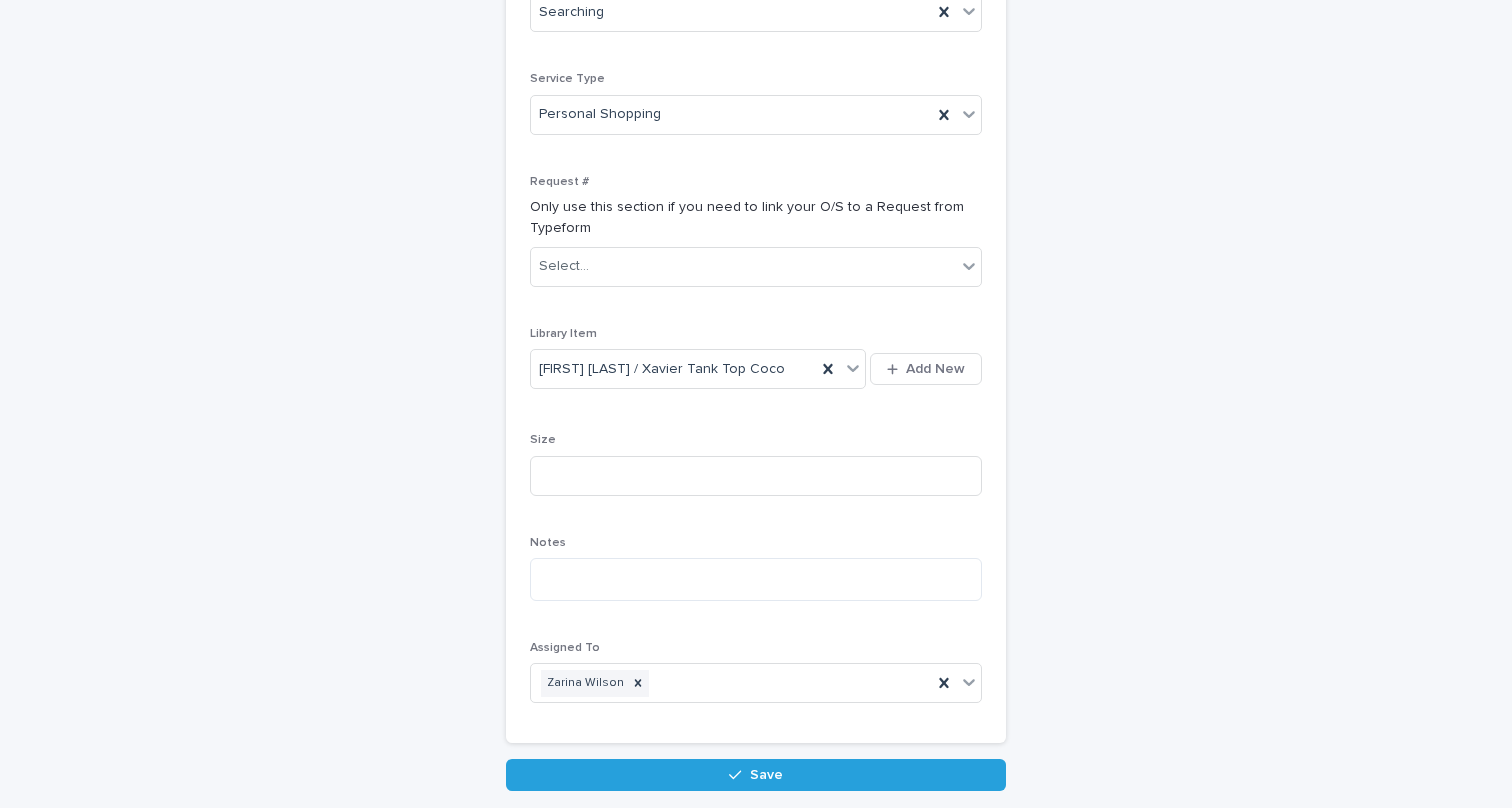 scroll, scrollTop: 509, scrollLeft: 0, axis: vertical 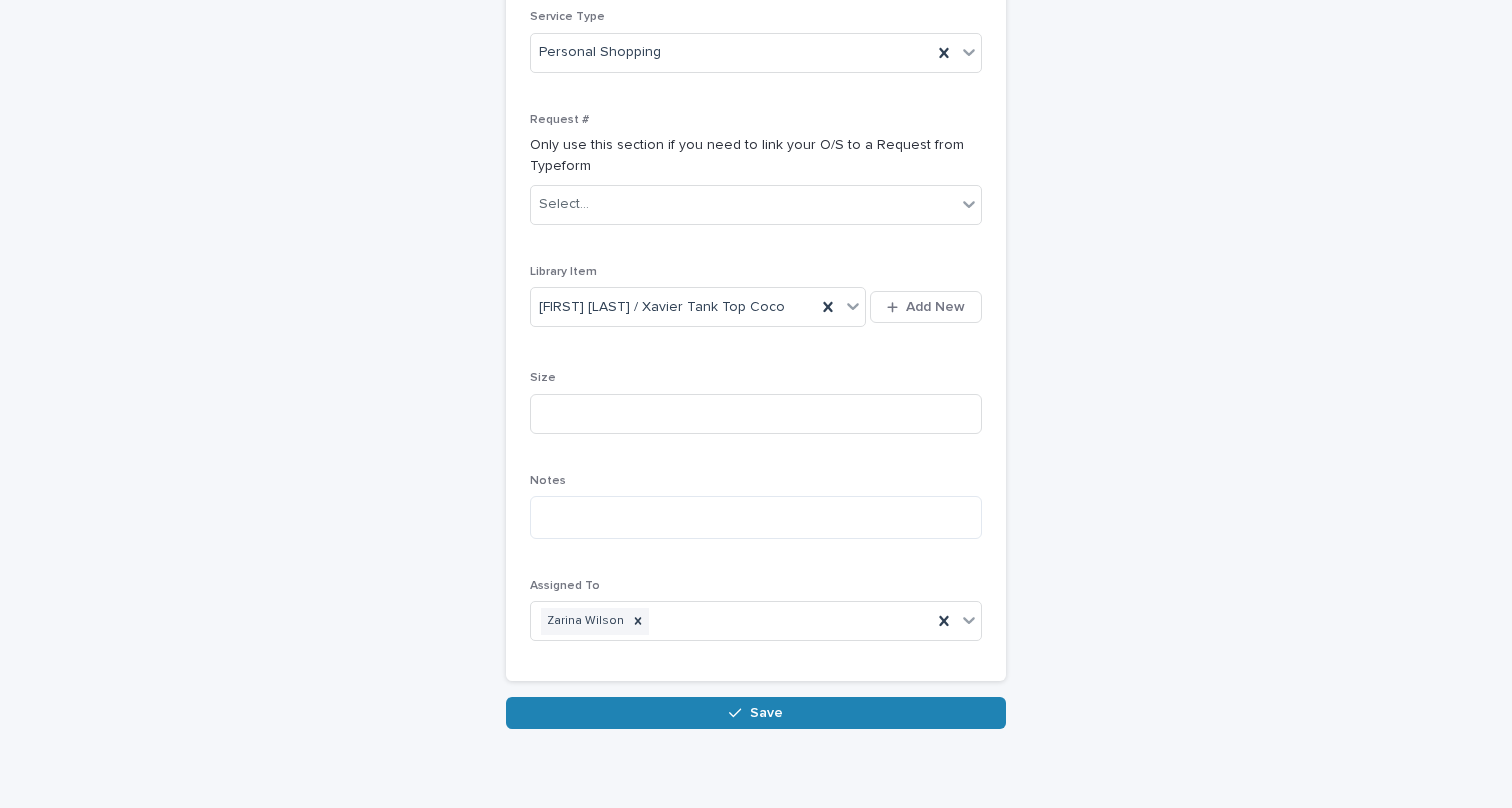 click on "Save" at bounding box center (756, 713) 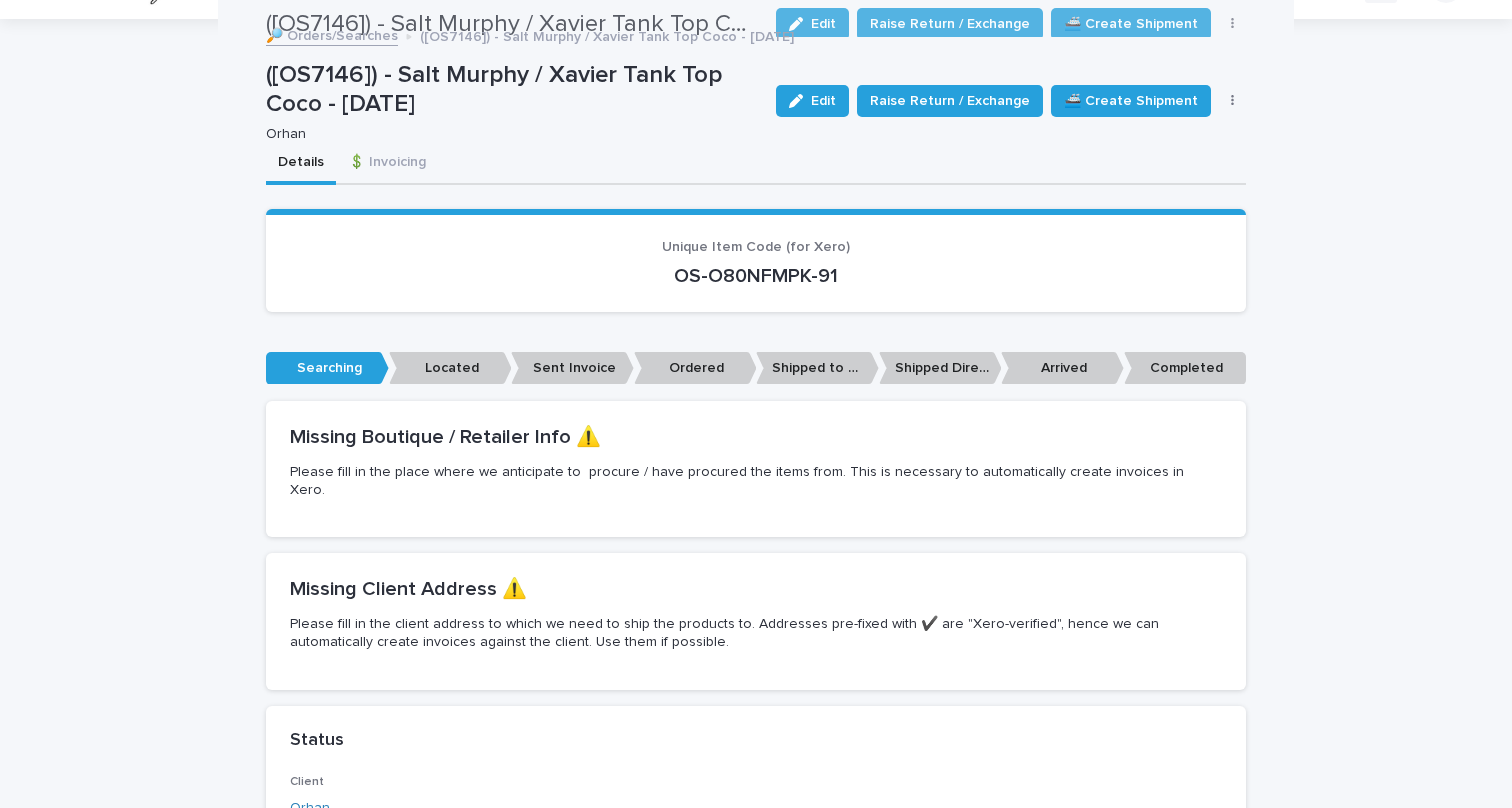 scroll, scrollTop: 0, scrollLeft: 0, axis: both 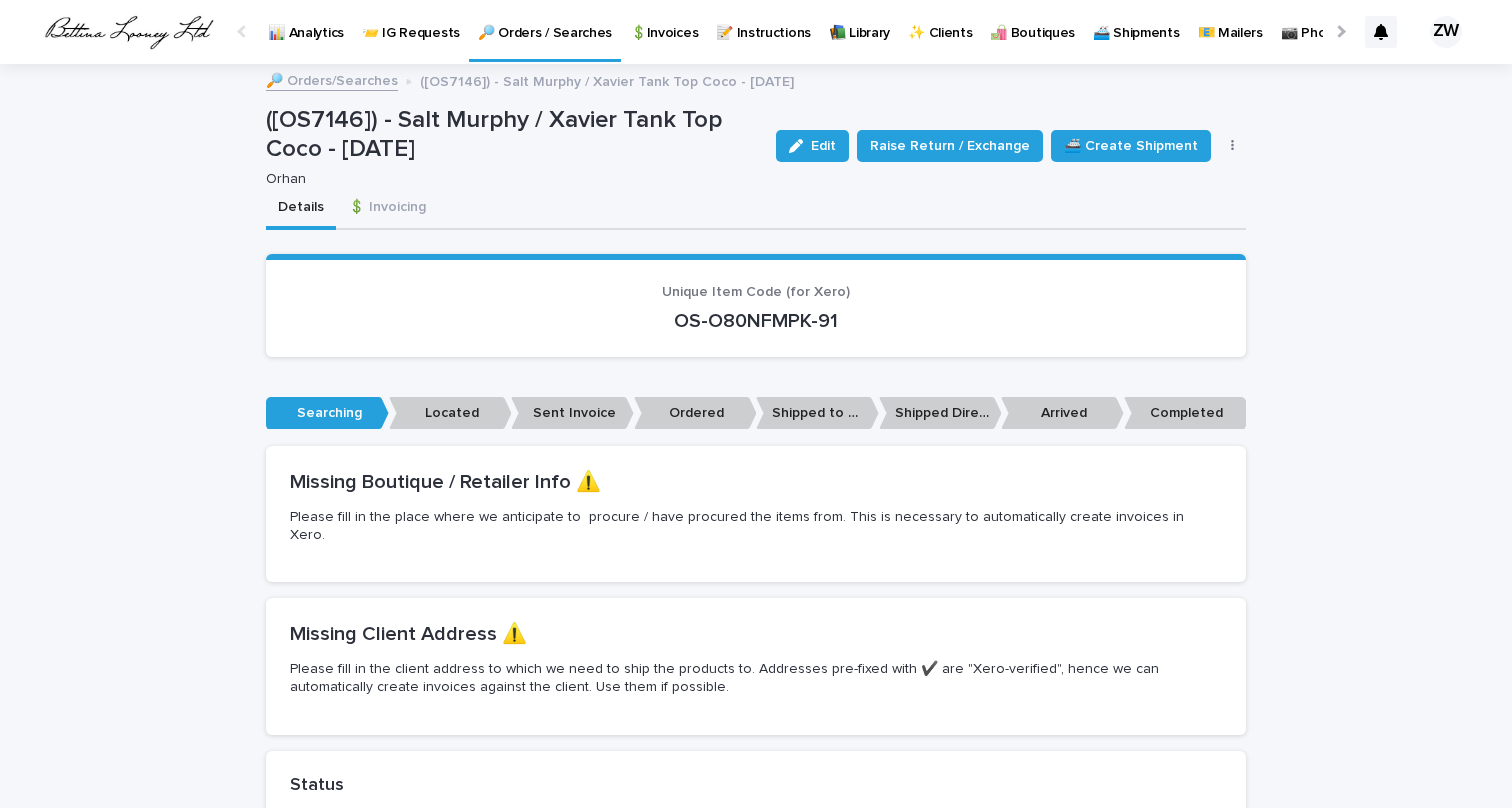 click on "🔎 Orders / Searches" at bounding box center [545, 29] 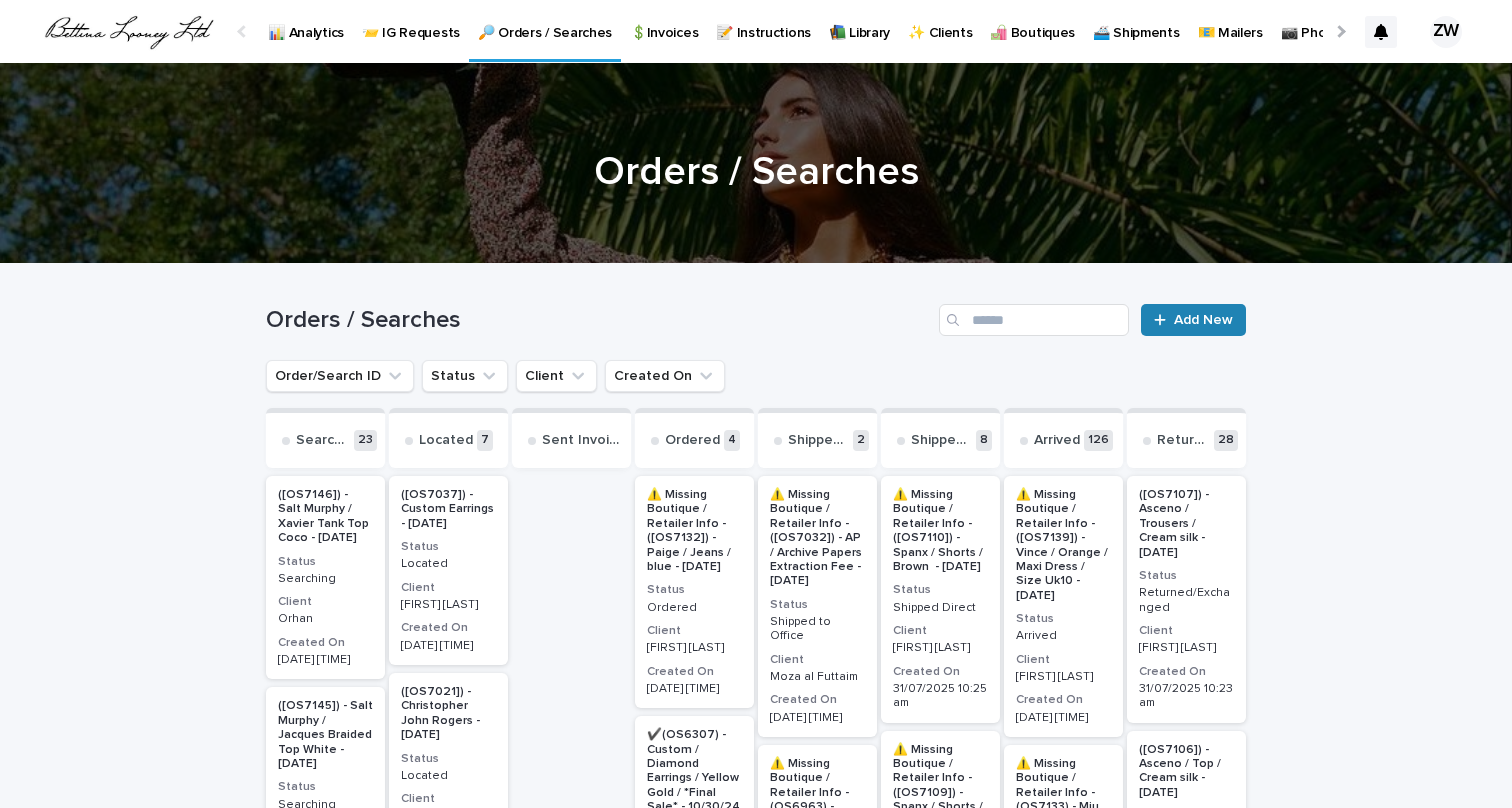 click on "Add New" at bounding box center [1203, 320] 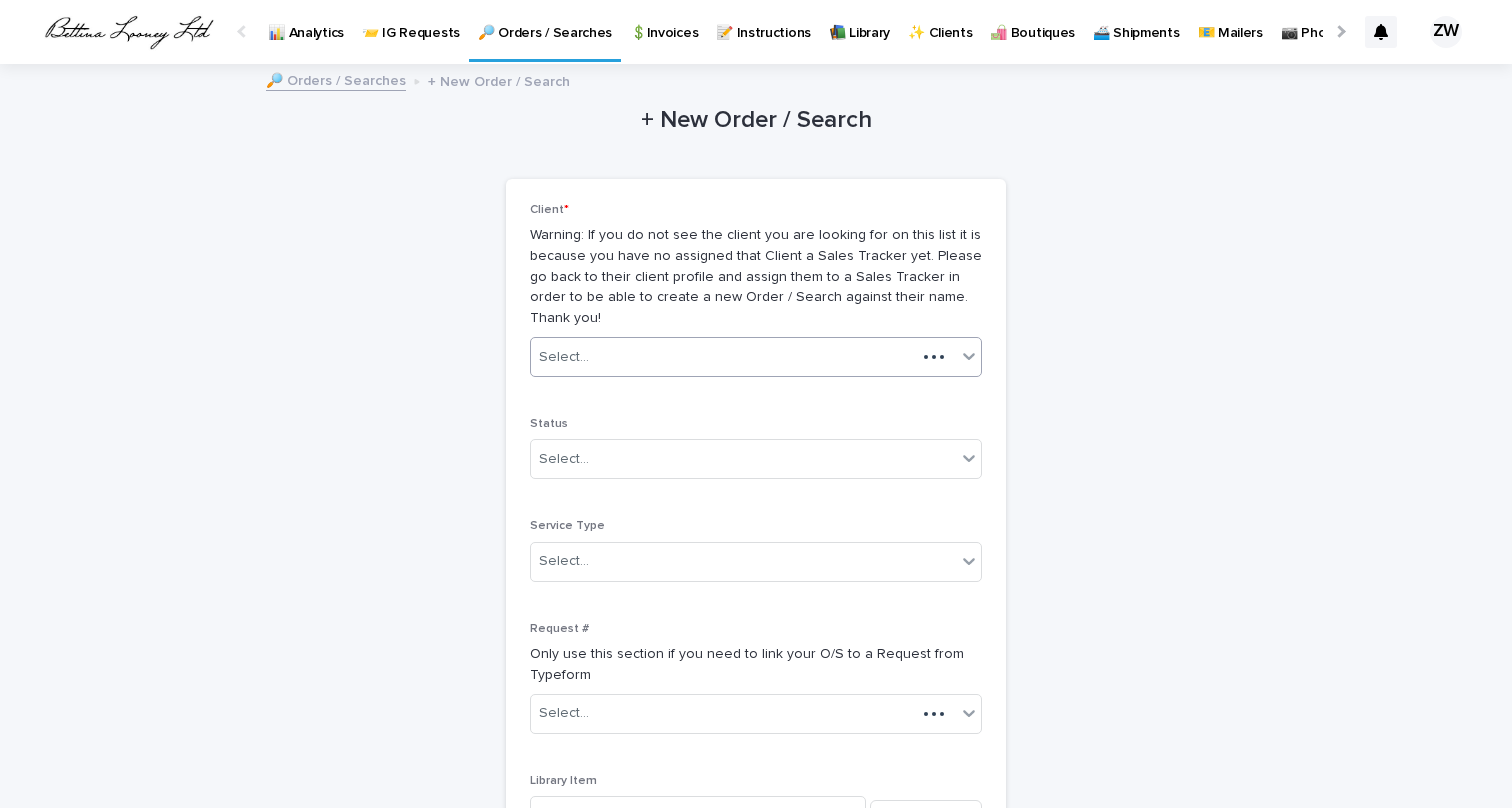 click on "Select..." at bounding box center (723, 357) 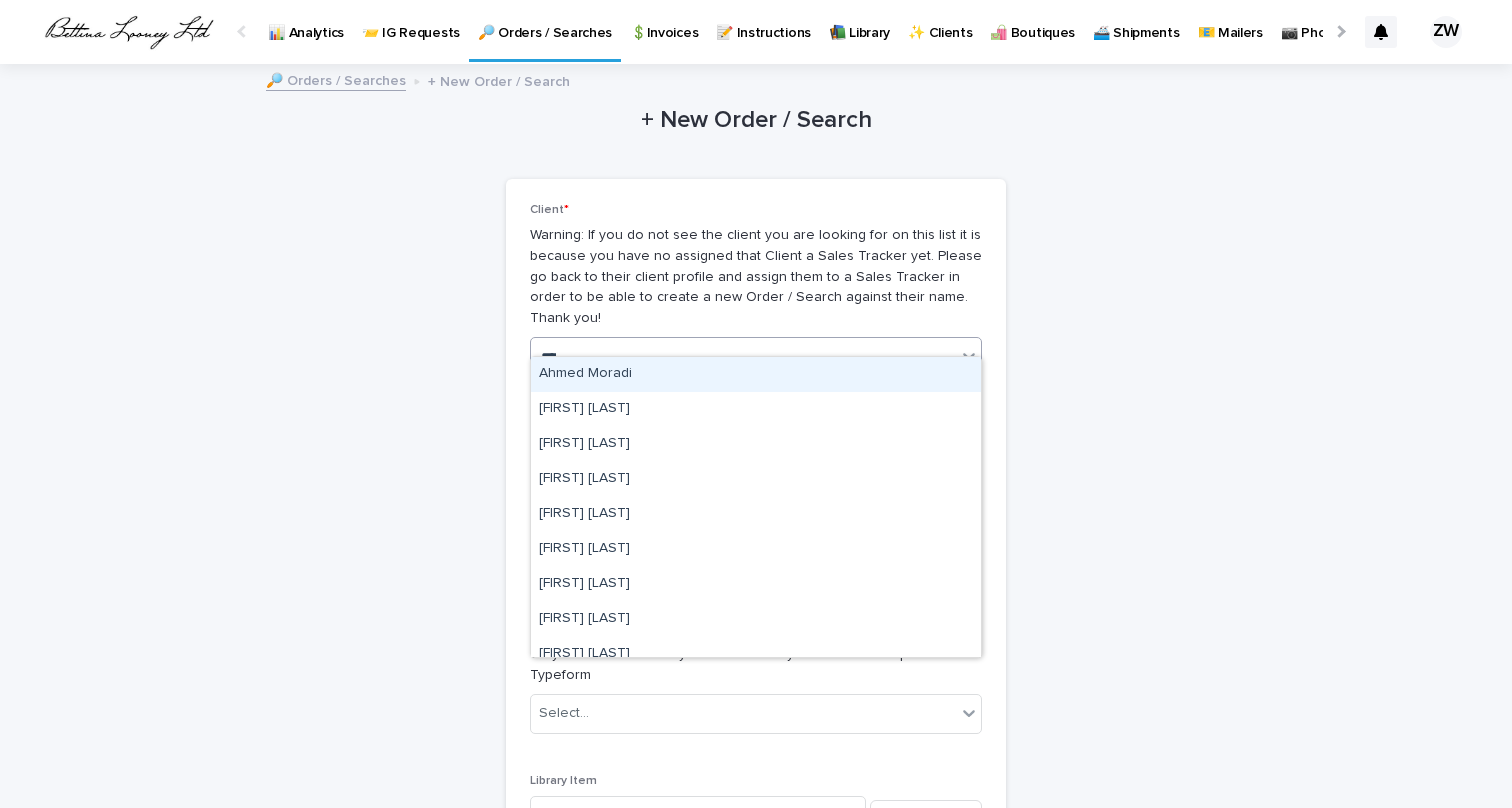 type on "*****" 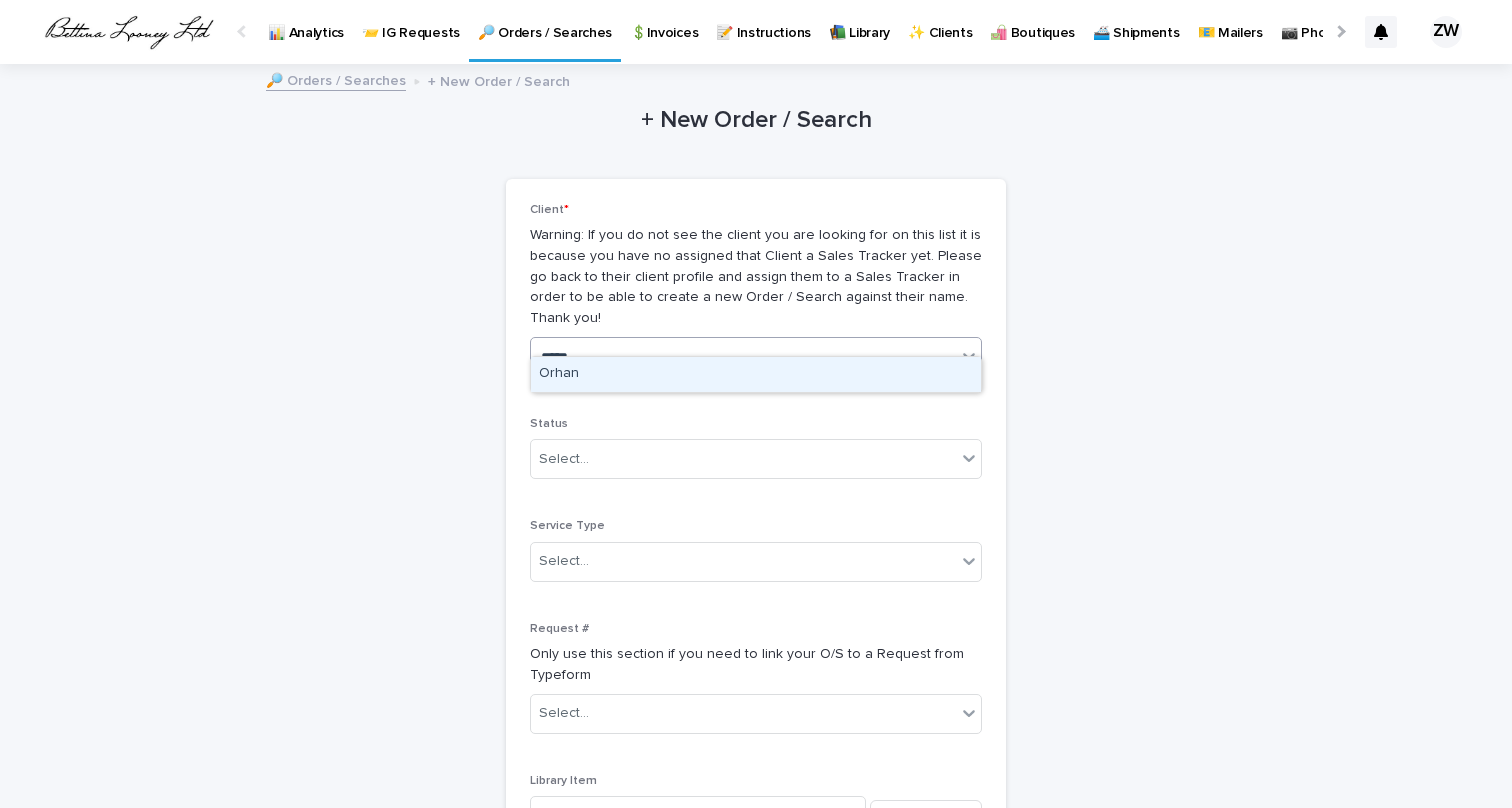 click on "Orhan" at bounding box center (756, 374) 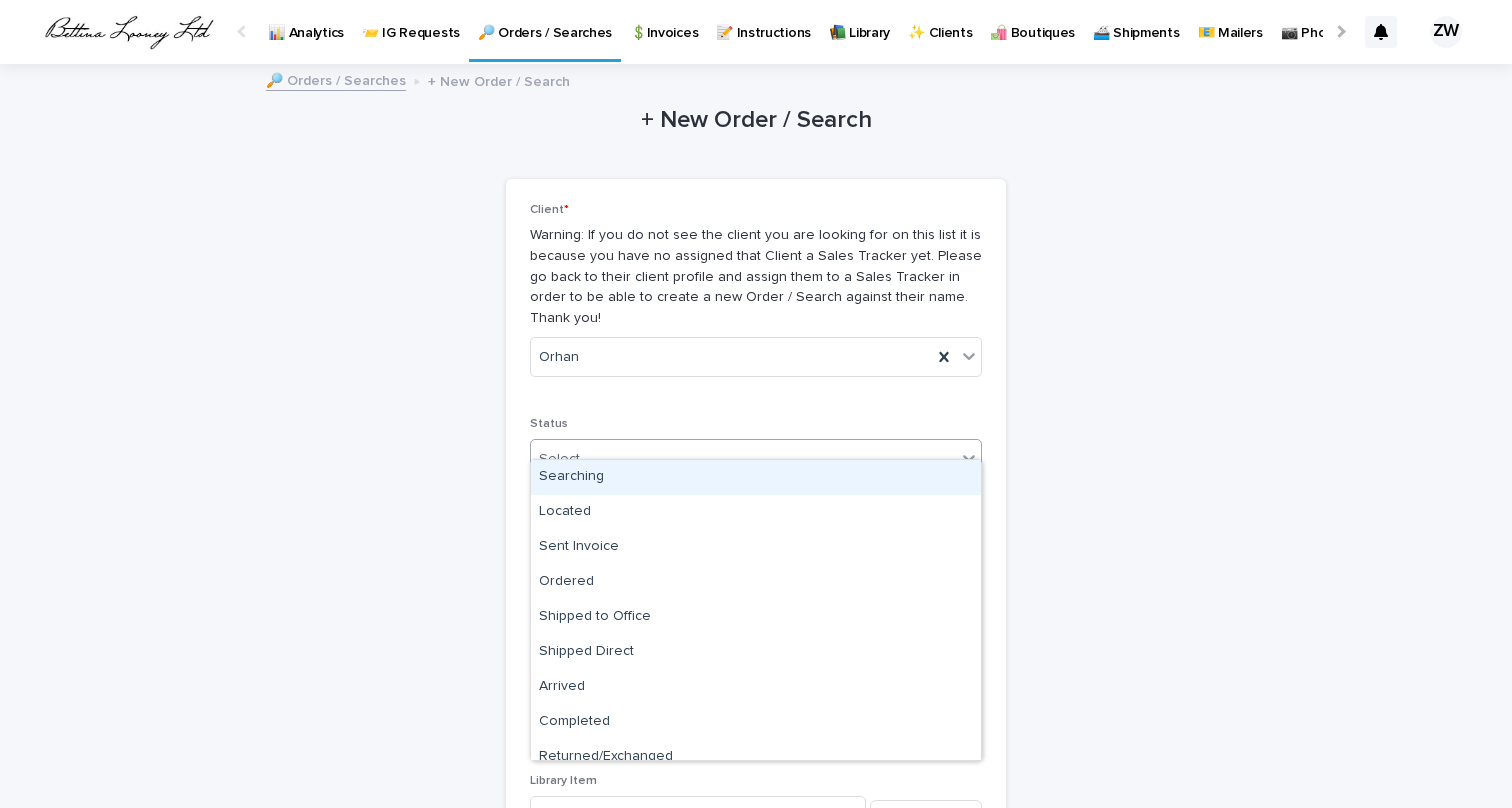 click on "Select..." at bounding box center [743, 459] 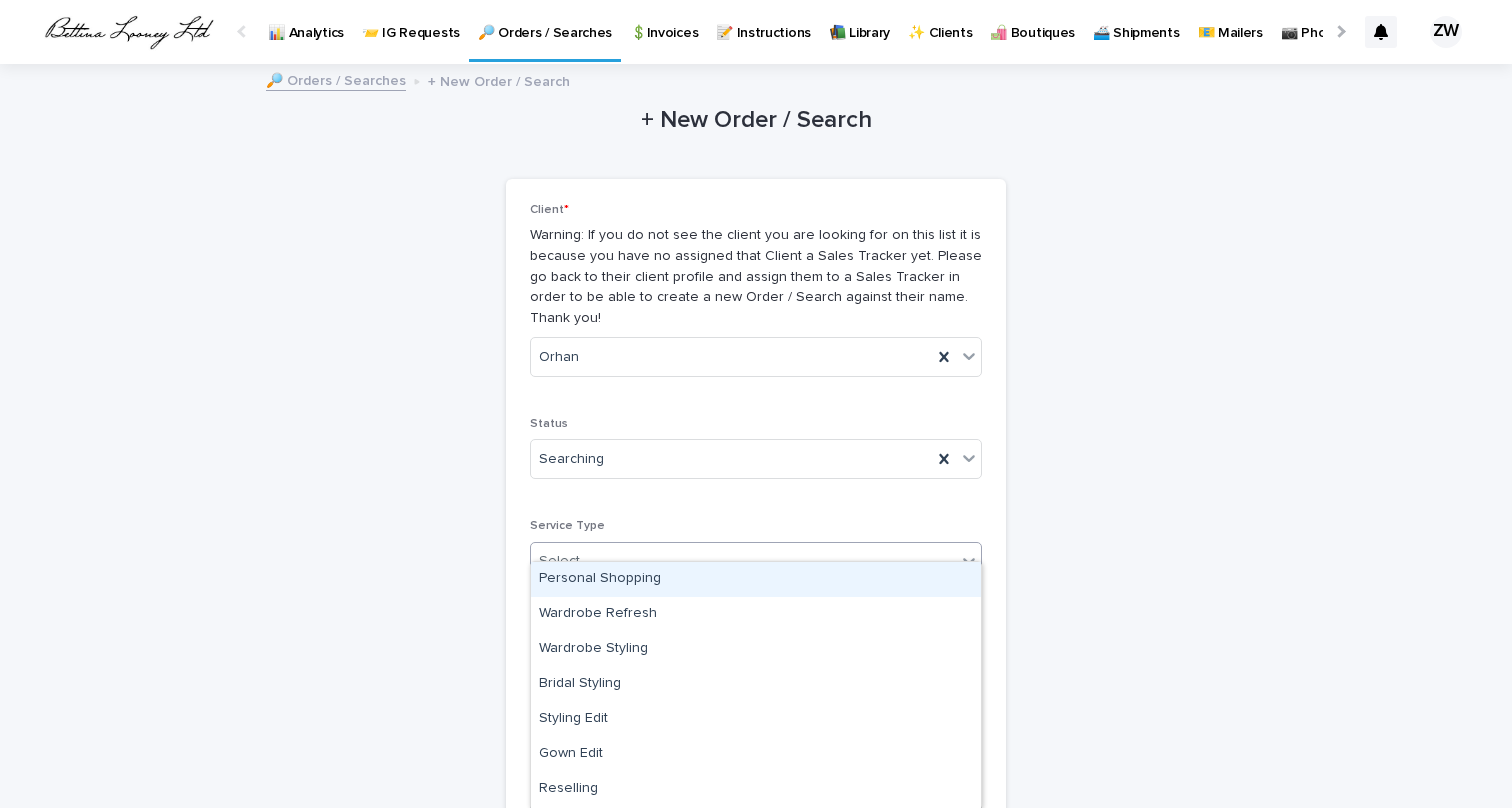 click on "Select..." at bounding box center (743, 561) 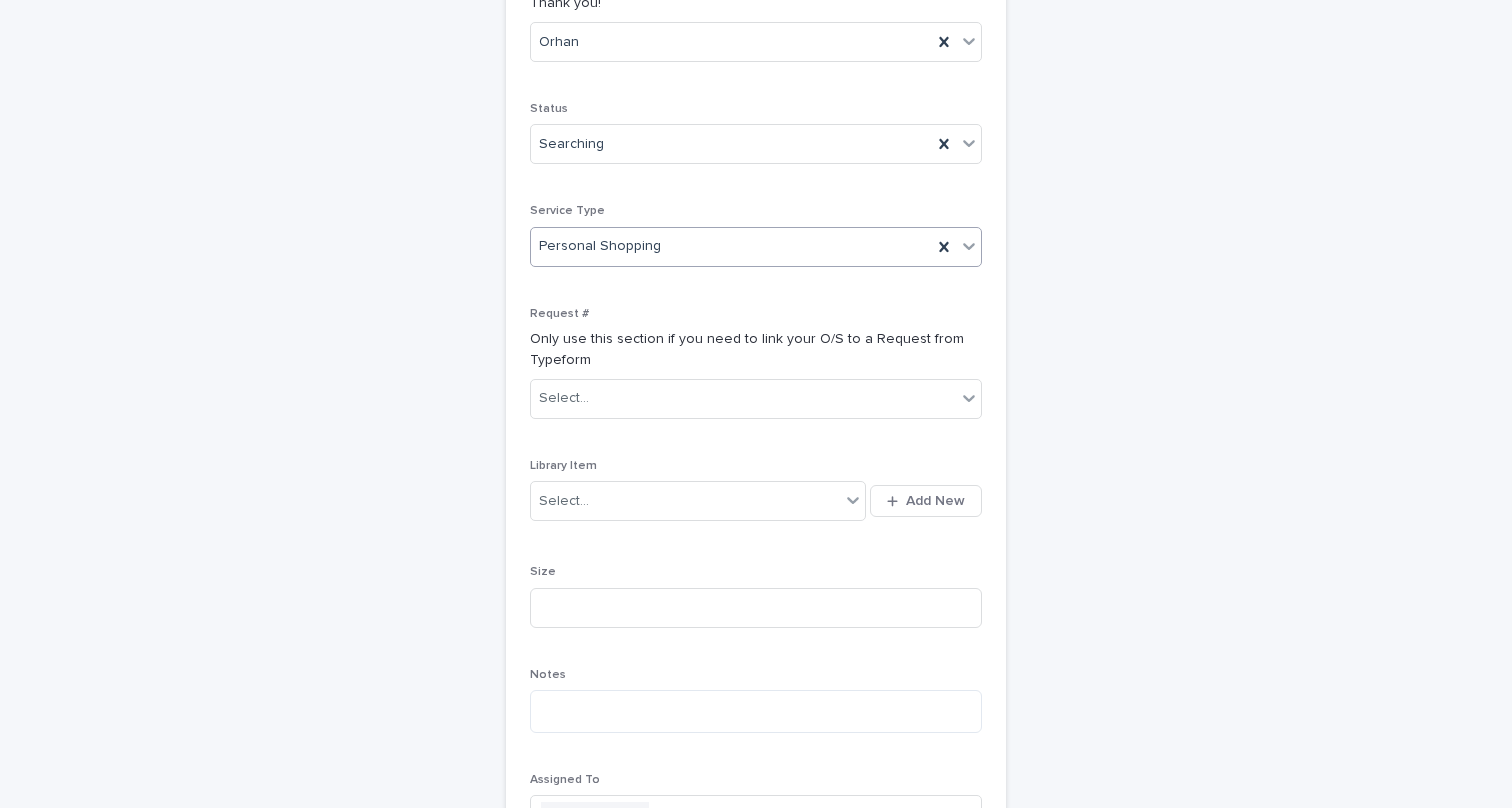 scroll, scrollTop: 353, scrollLeft: 0, axis: vertical 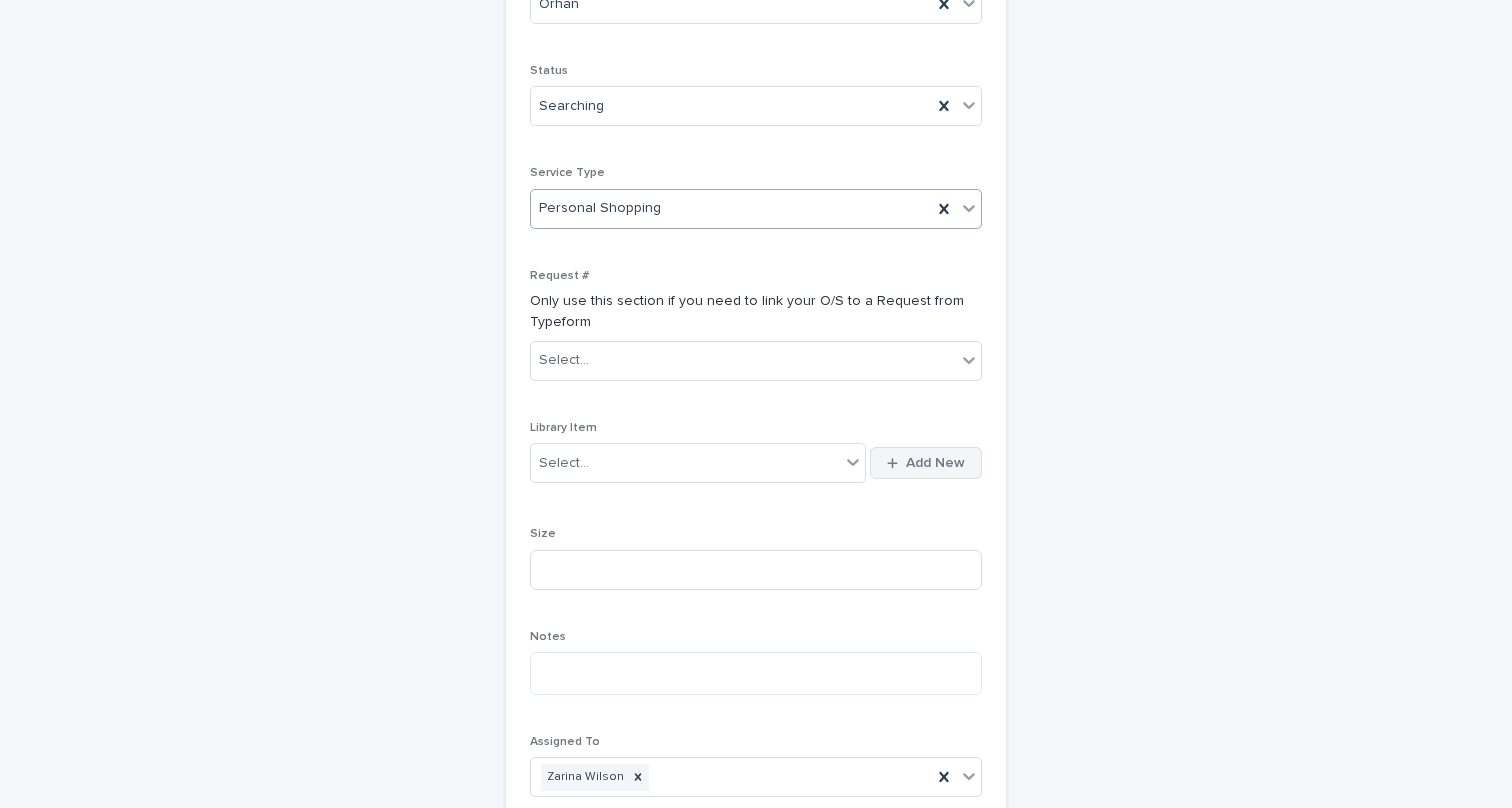 click on "Add New" at bounding box center [935, 463] 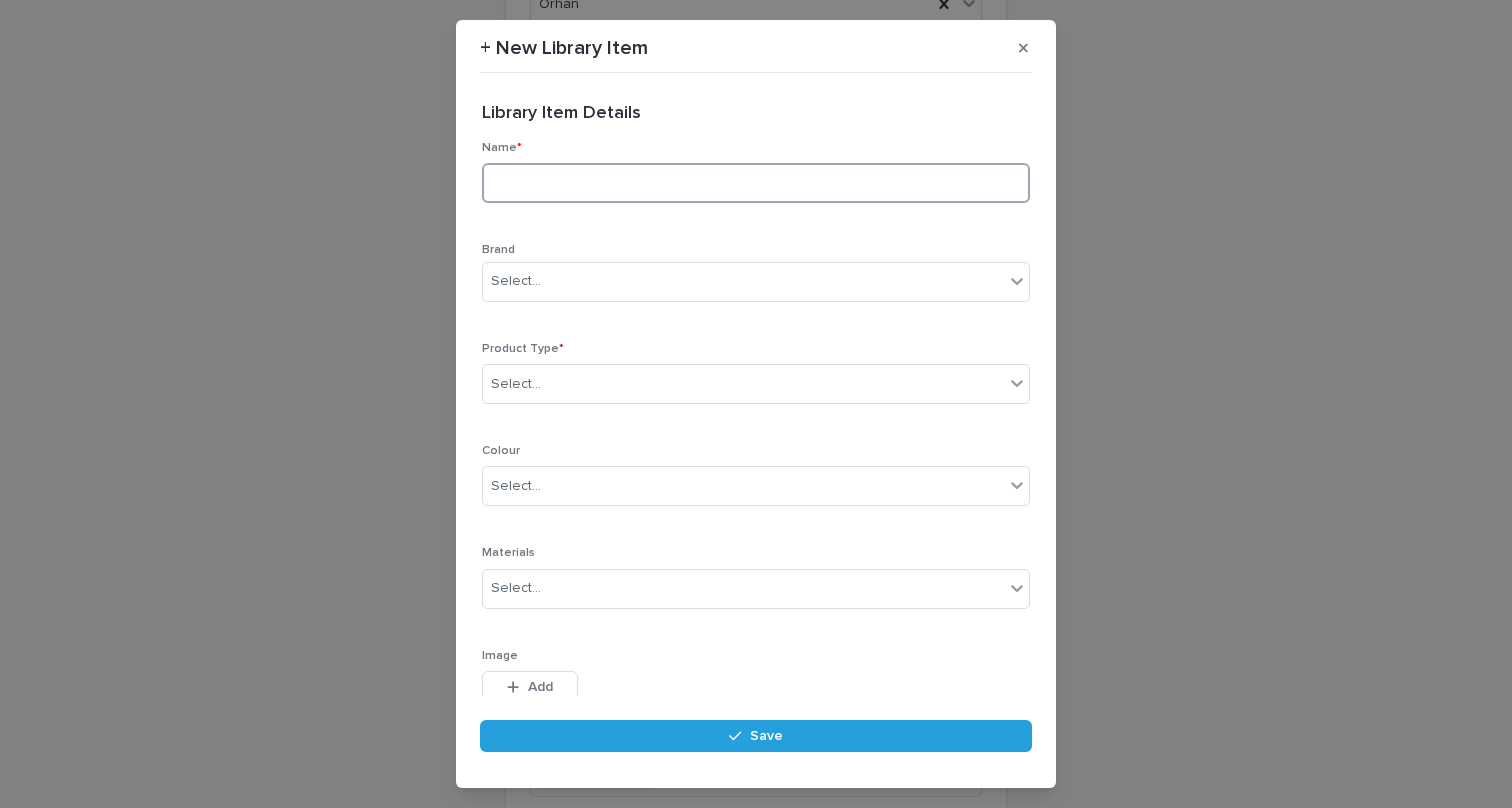 click at bounding box center [756, 183] 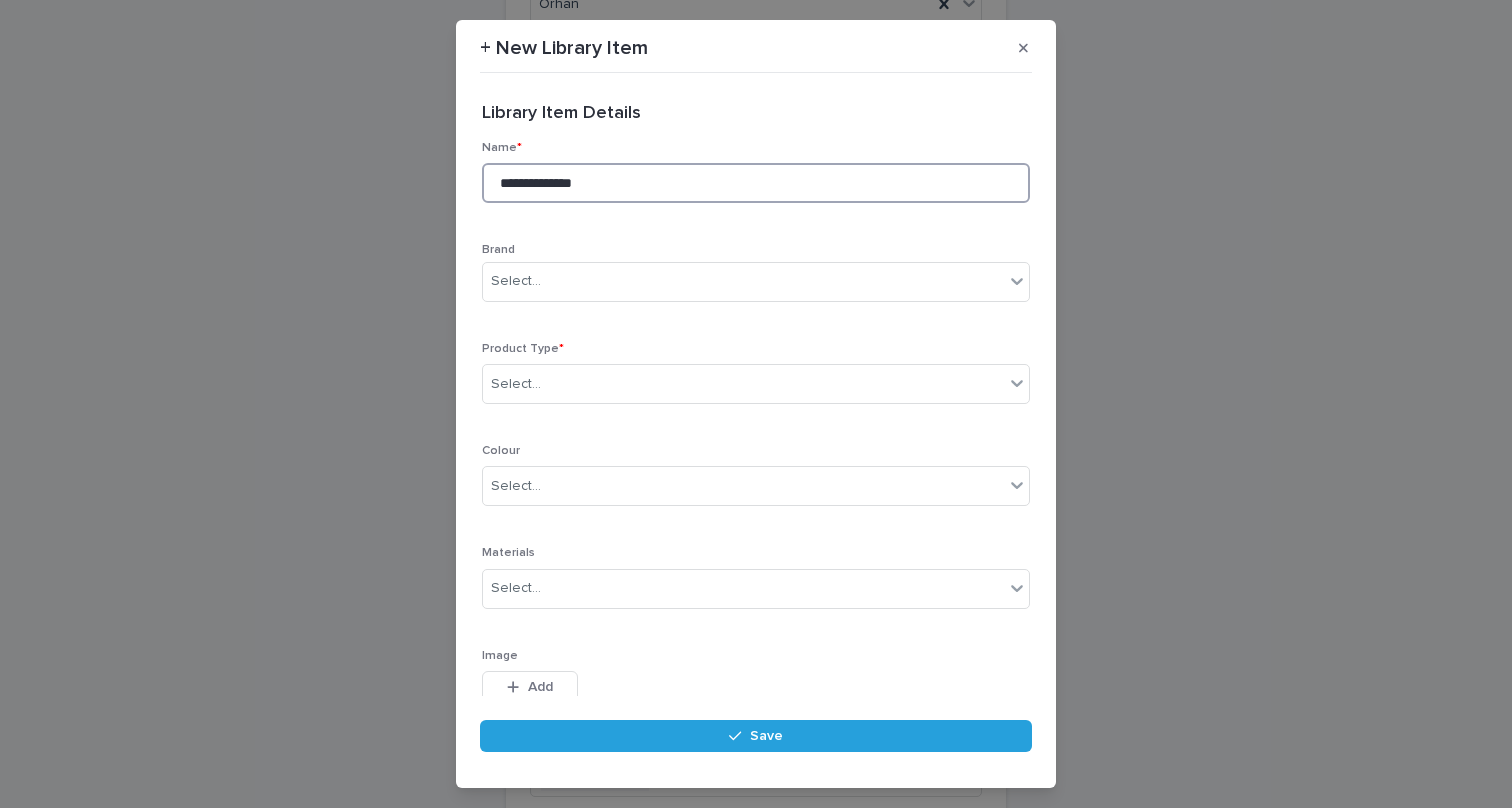paste on "**********" 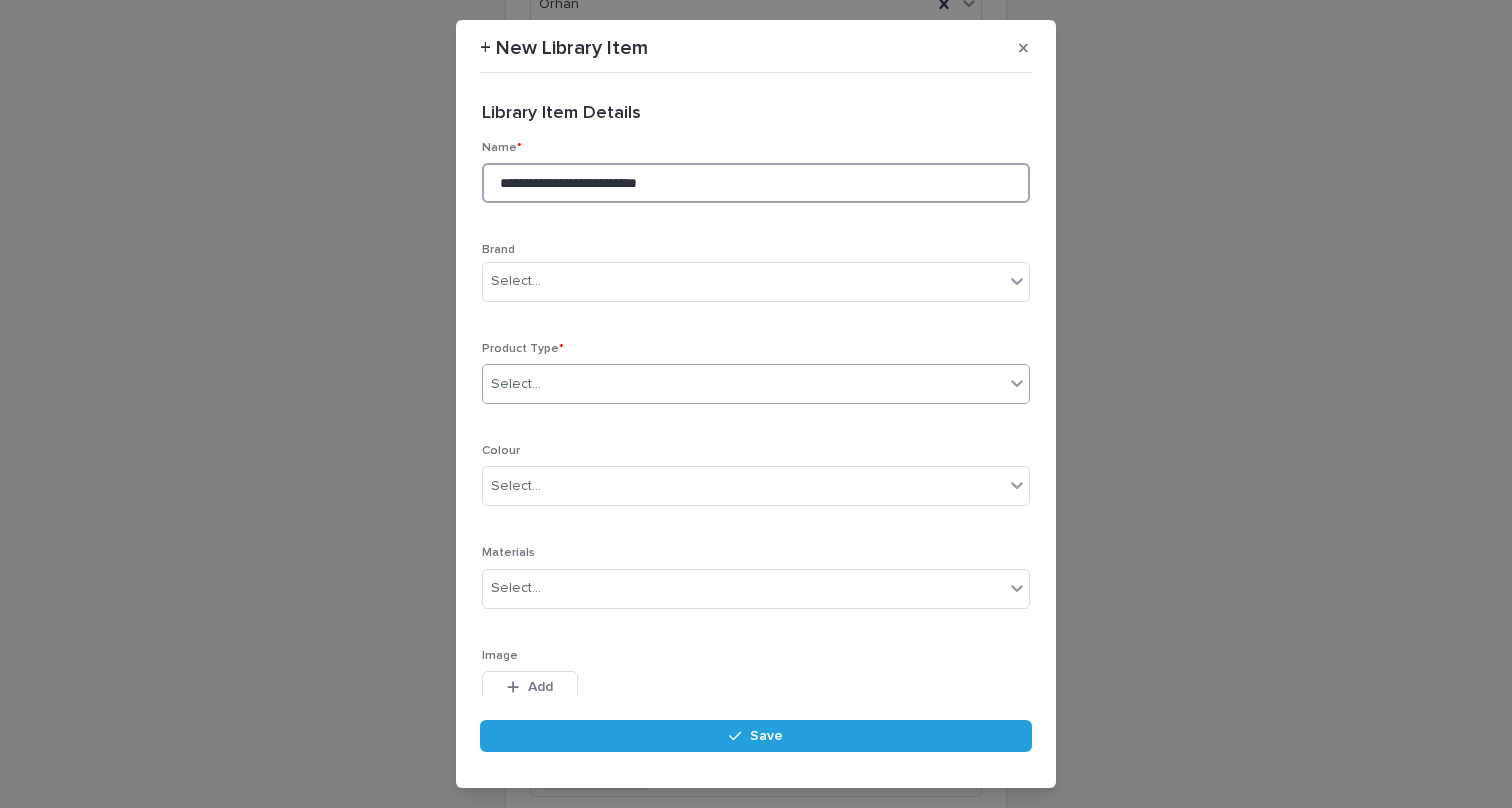 type on "**********" 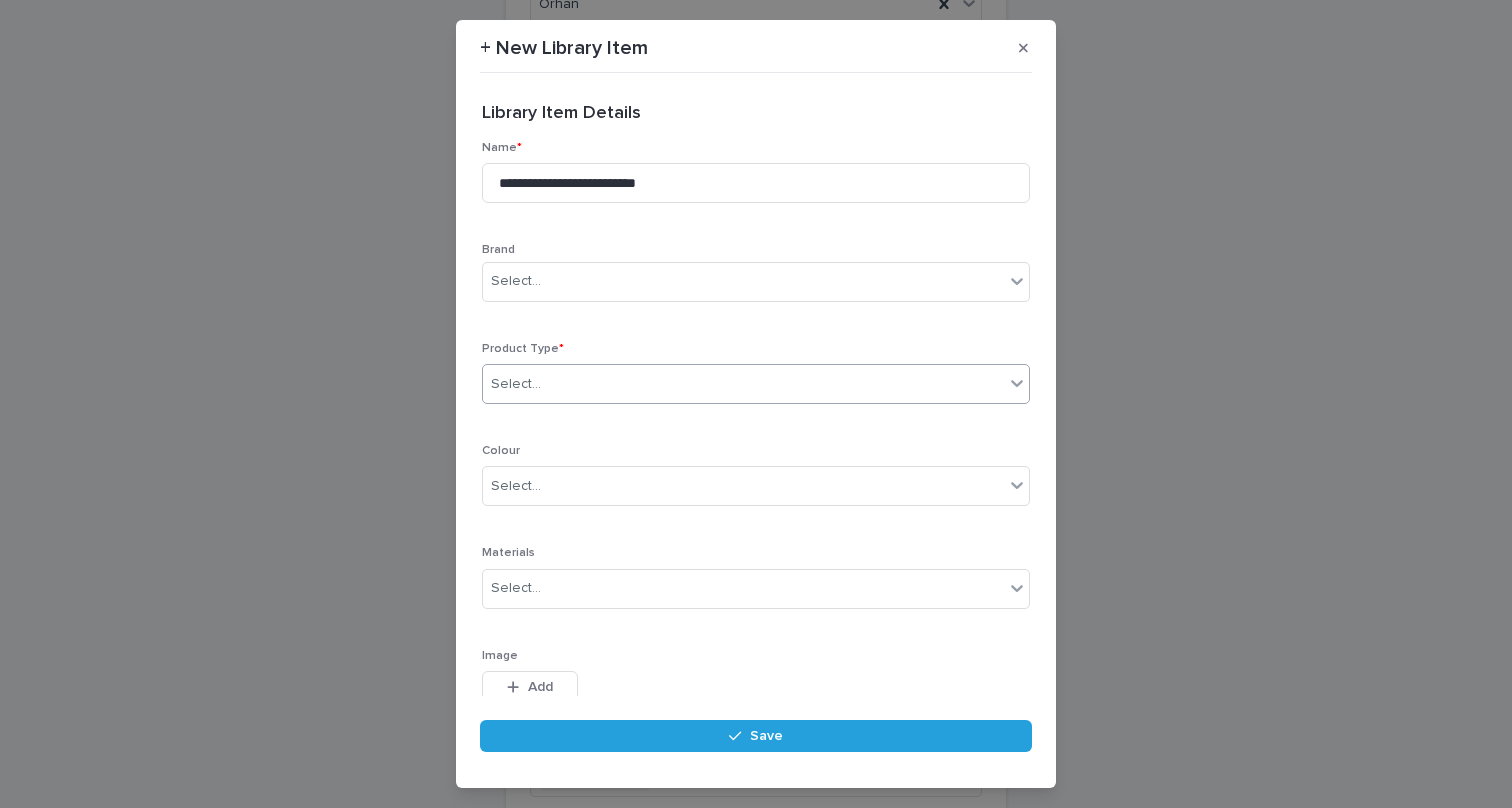 click on "Select..." at bounding box center (743, 384) 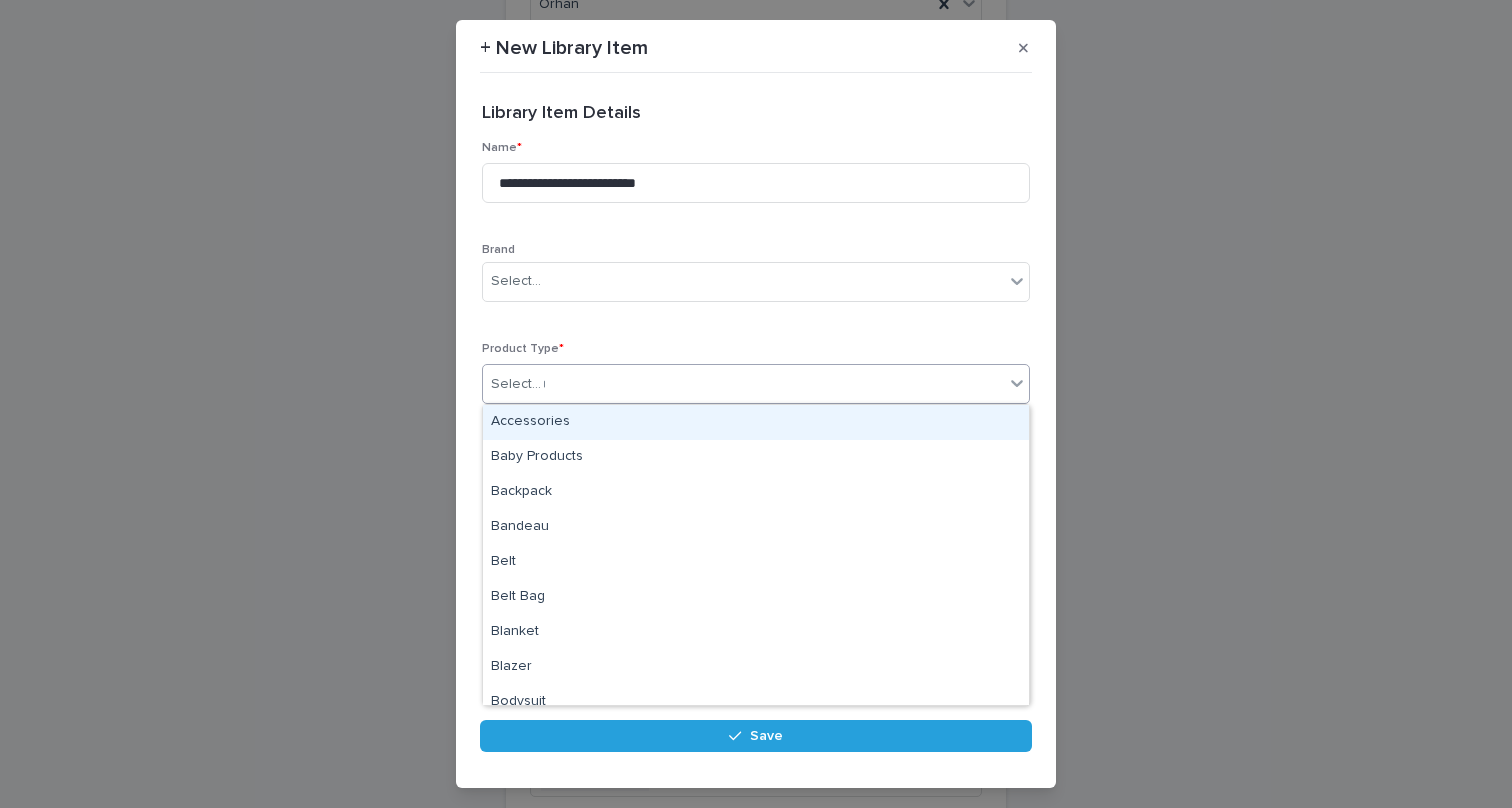 type on "***" 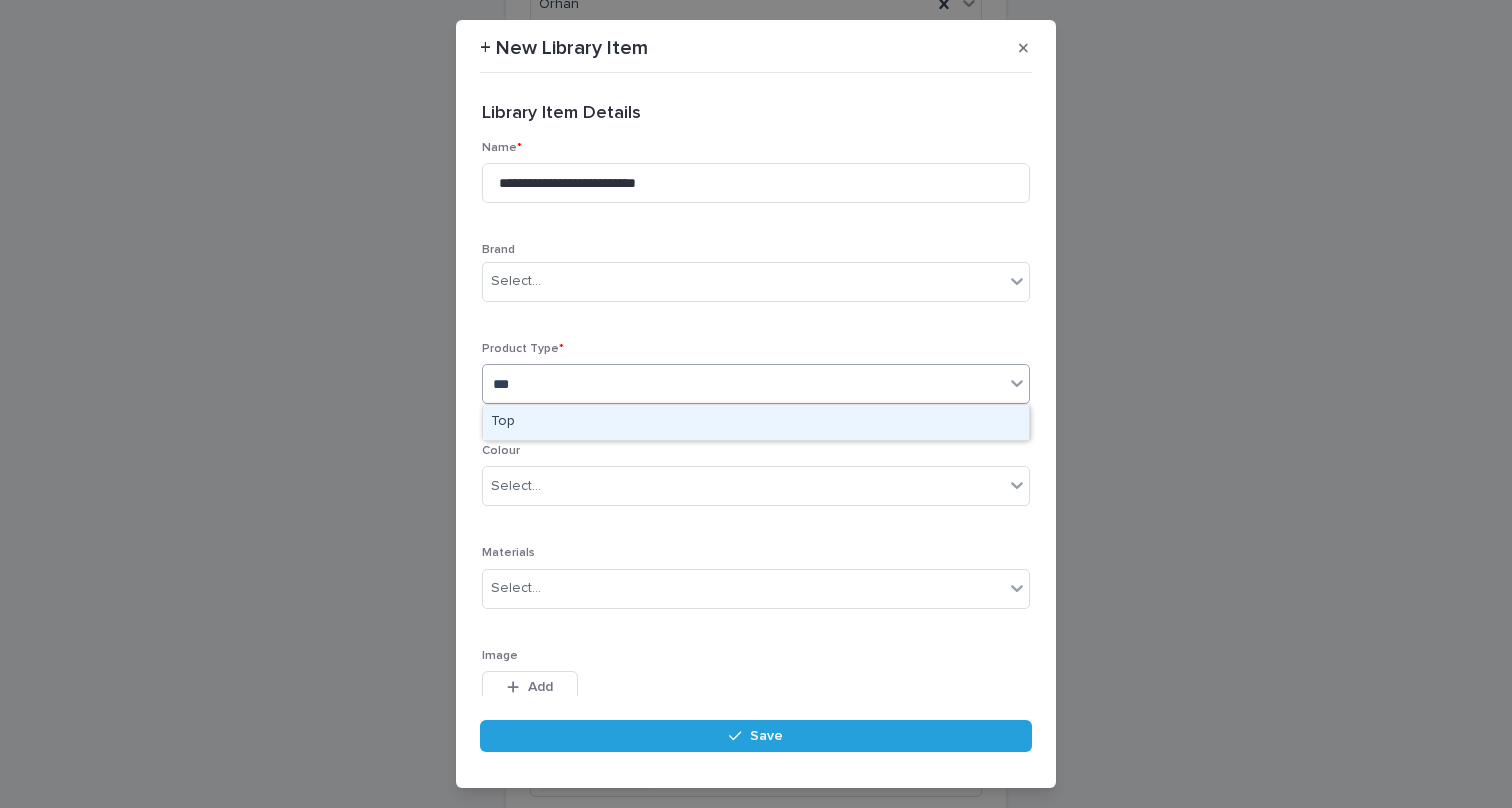 click on "Top" at bounding box center (756, 422) 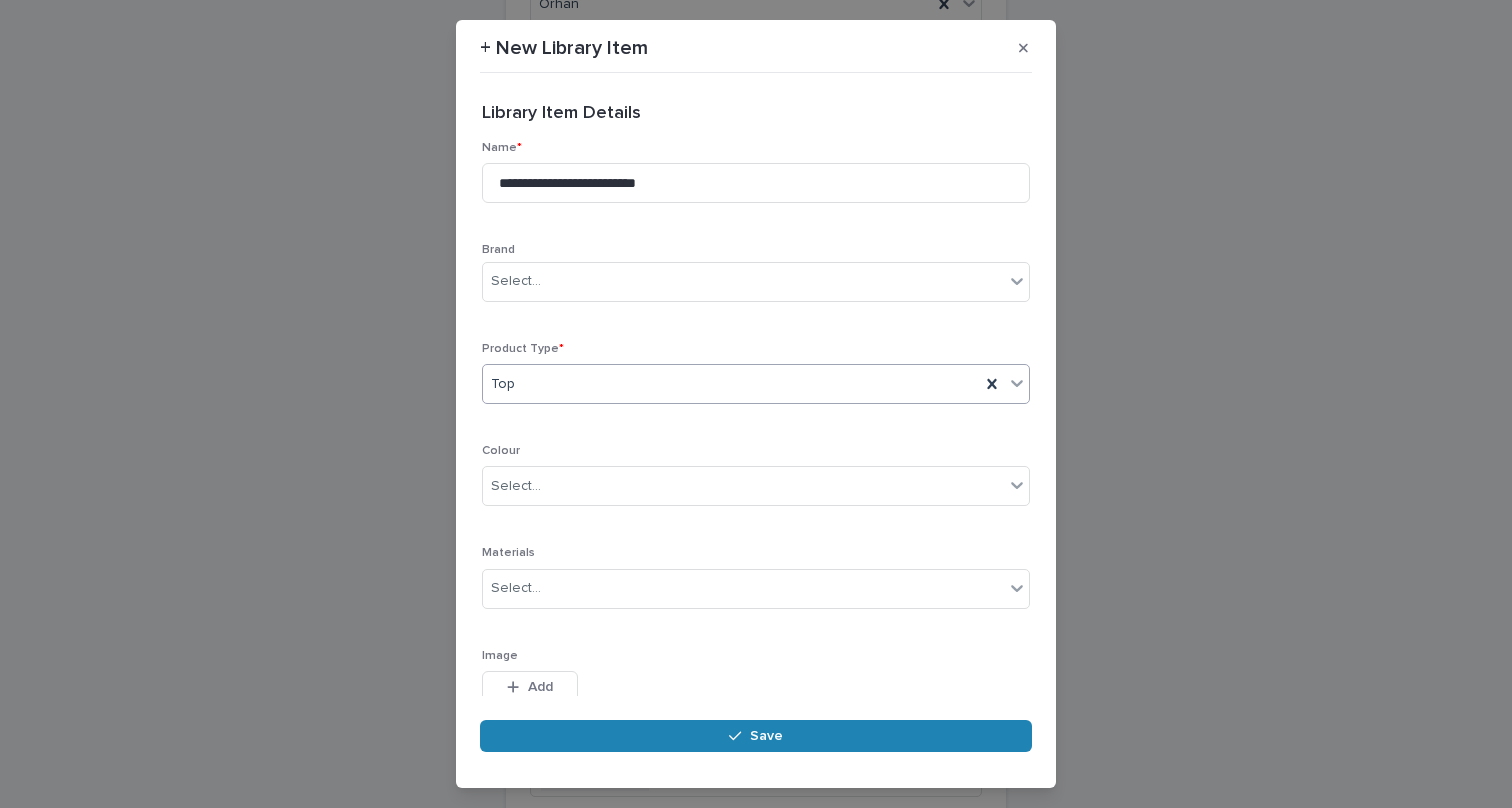 click on "Save" at bounding box center (756, 736) 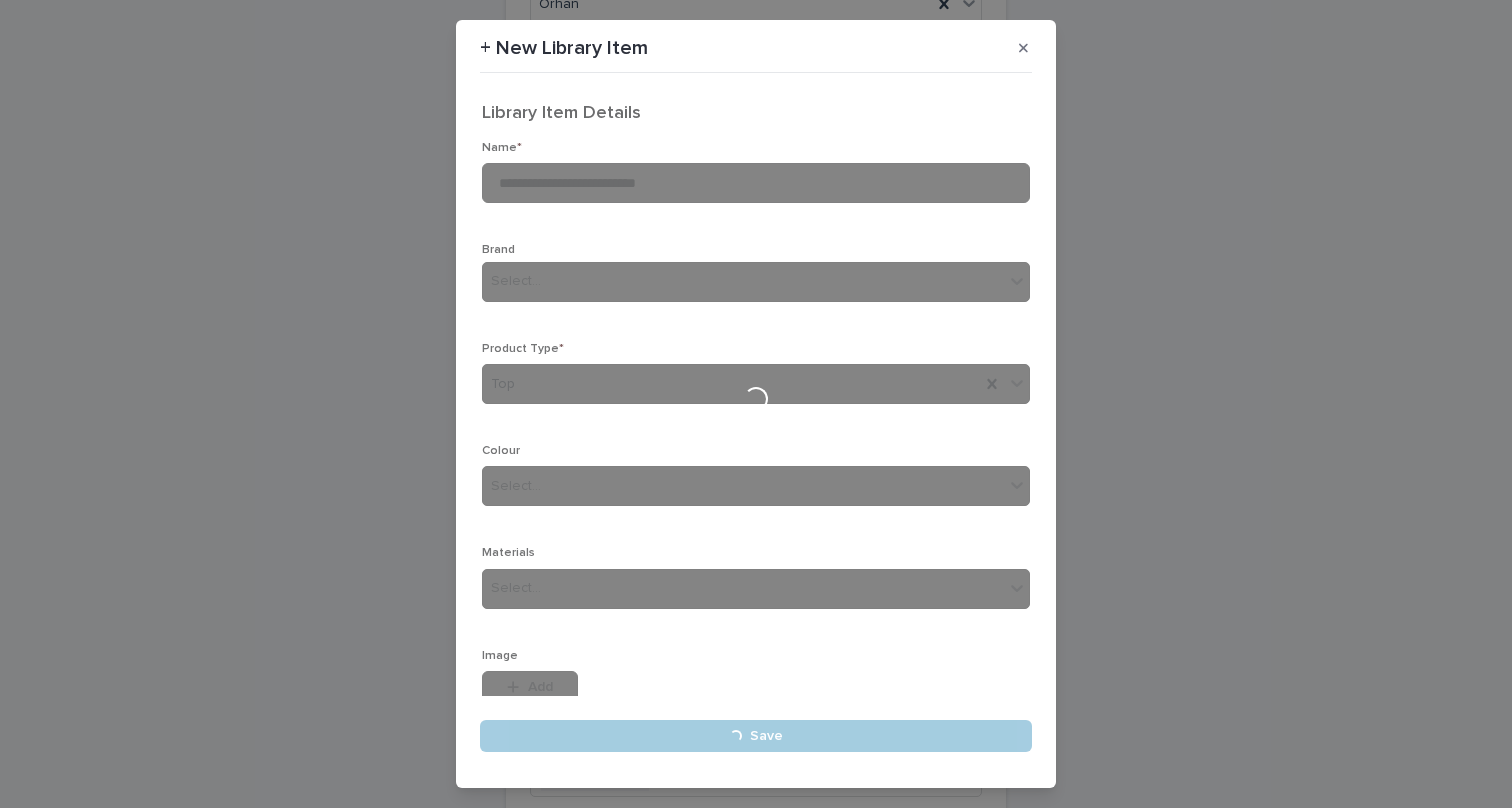 type 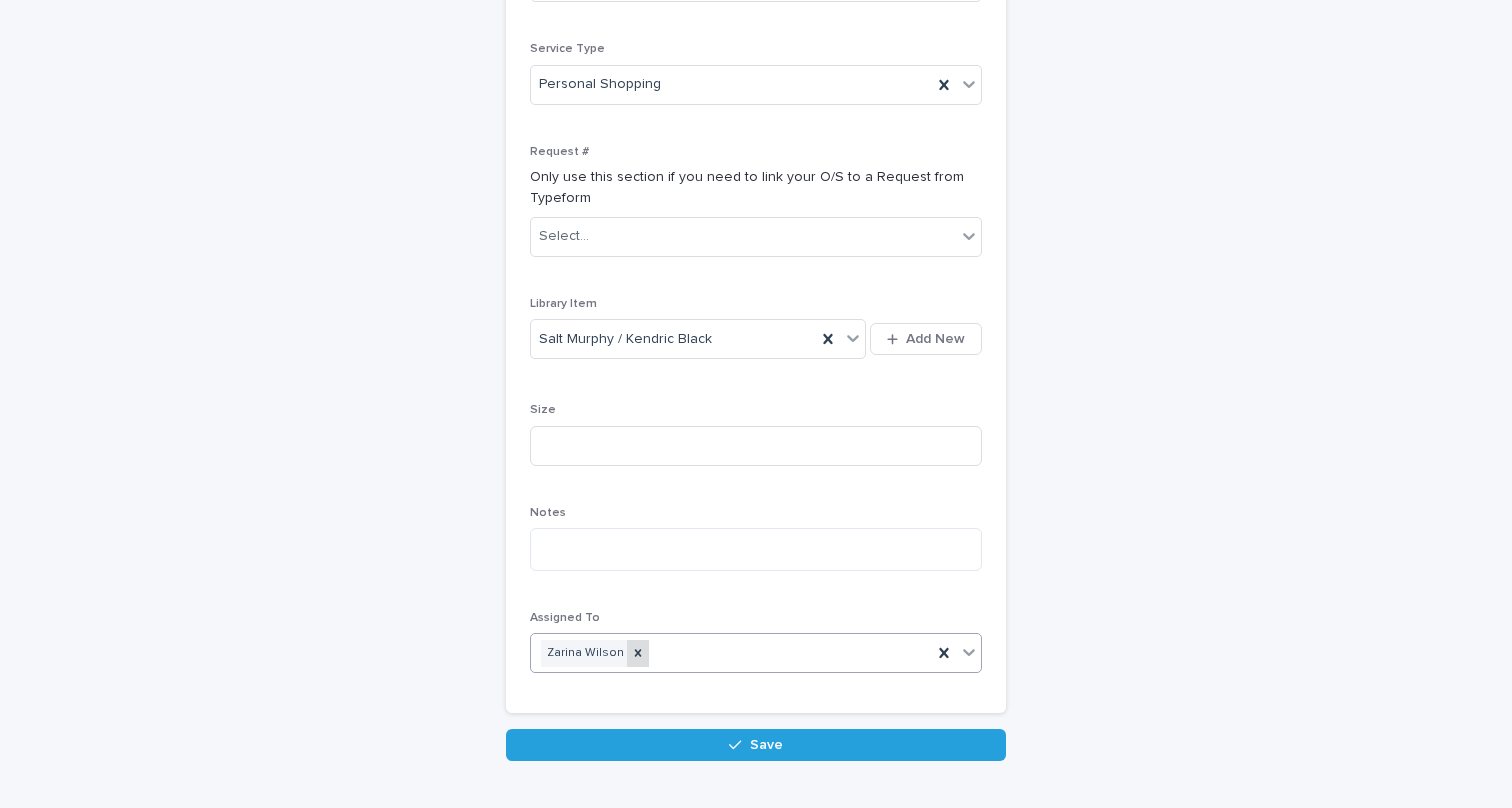 scroll, scrollTop: 483, scrollLeft: 0, axis: vertical 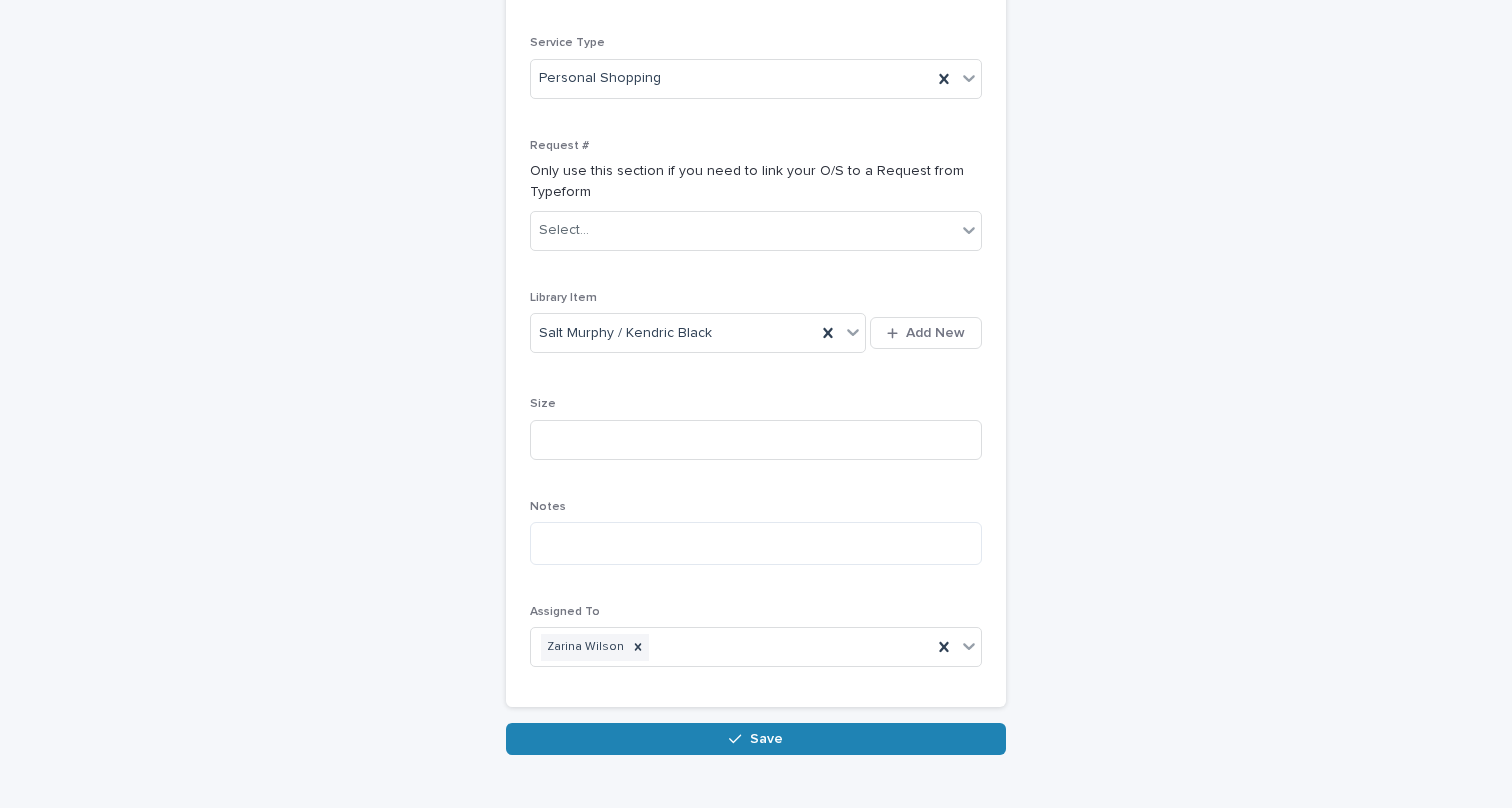 click on "Save" at bounding box center (756, 739) 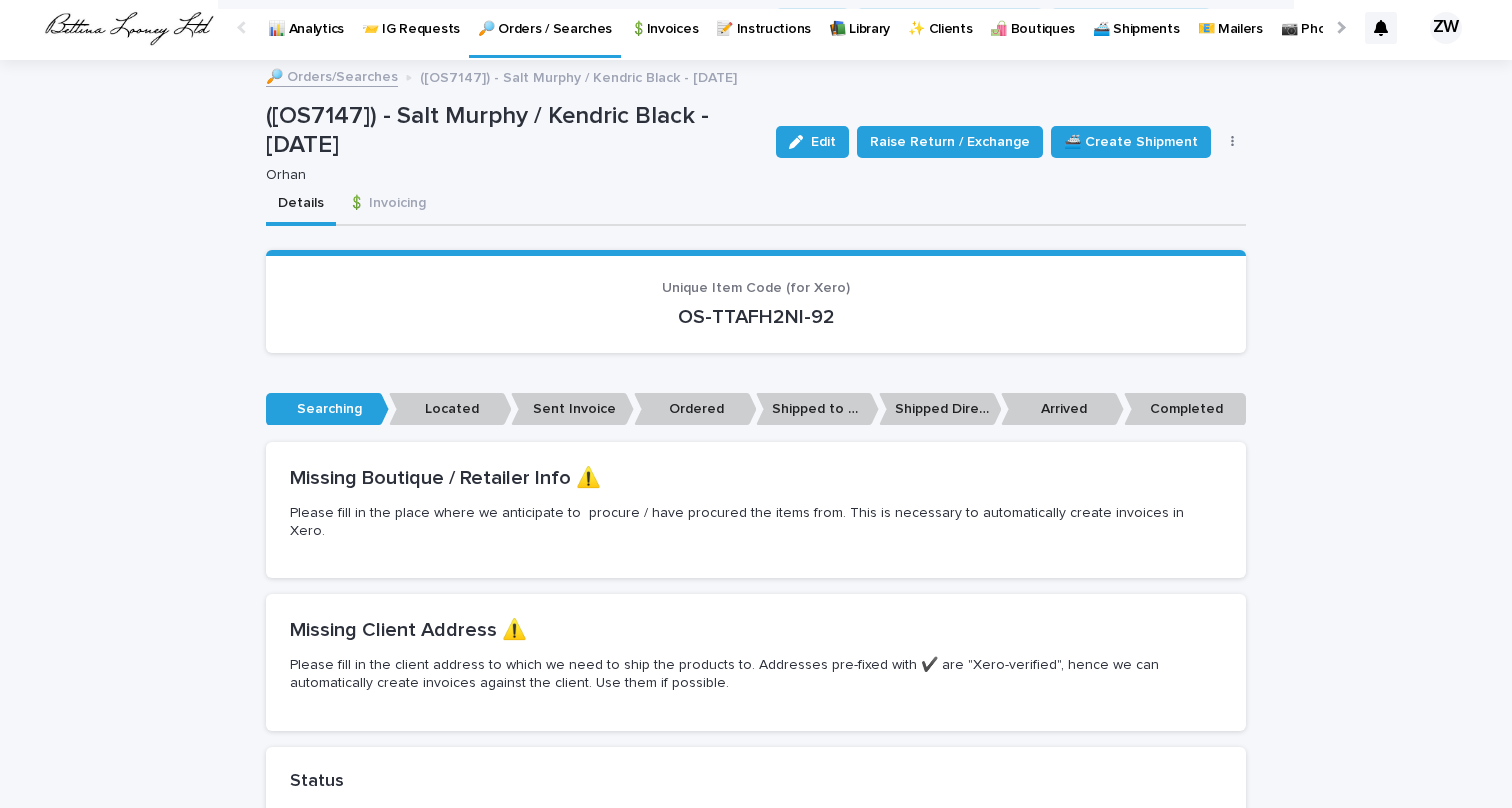scroll, scrollTop: 0, scrollLeft: 0, axis: both 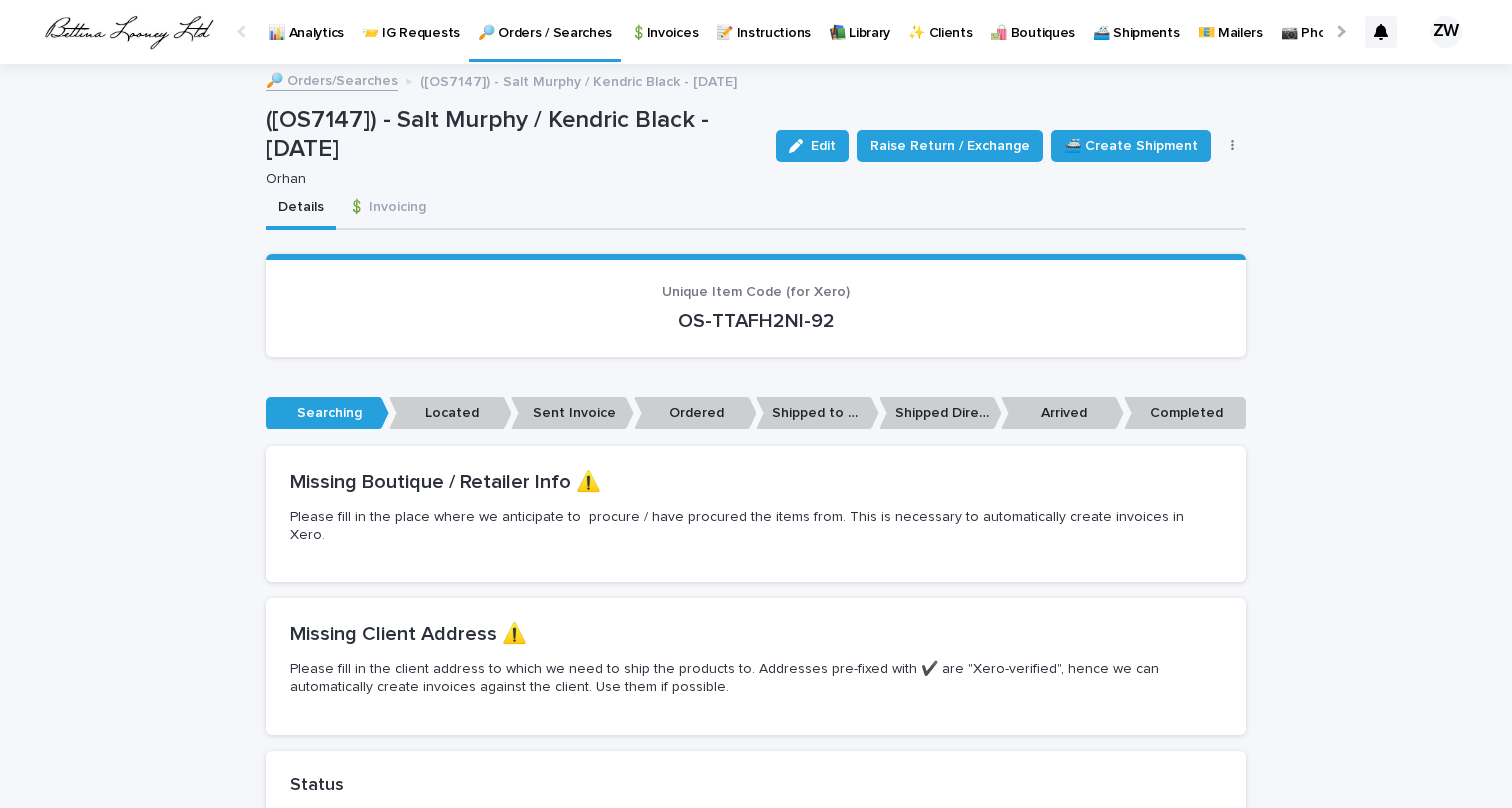 click on "🔎 Orders / Searches" at bounding box center [545, 29] 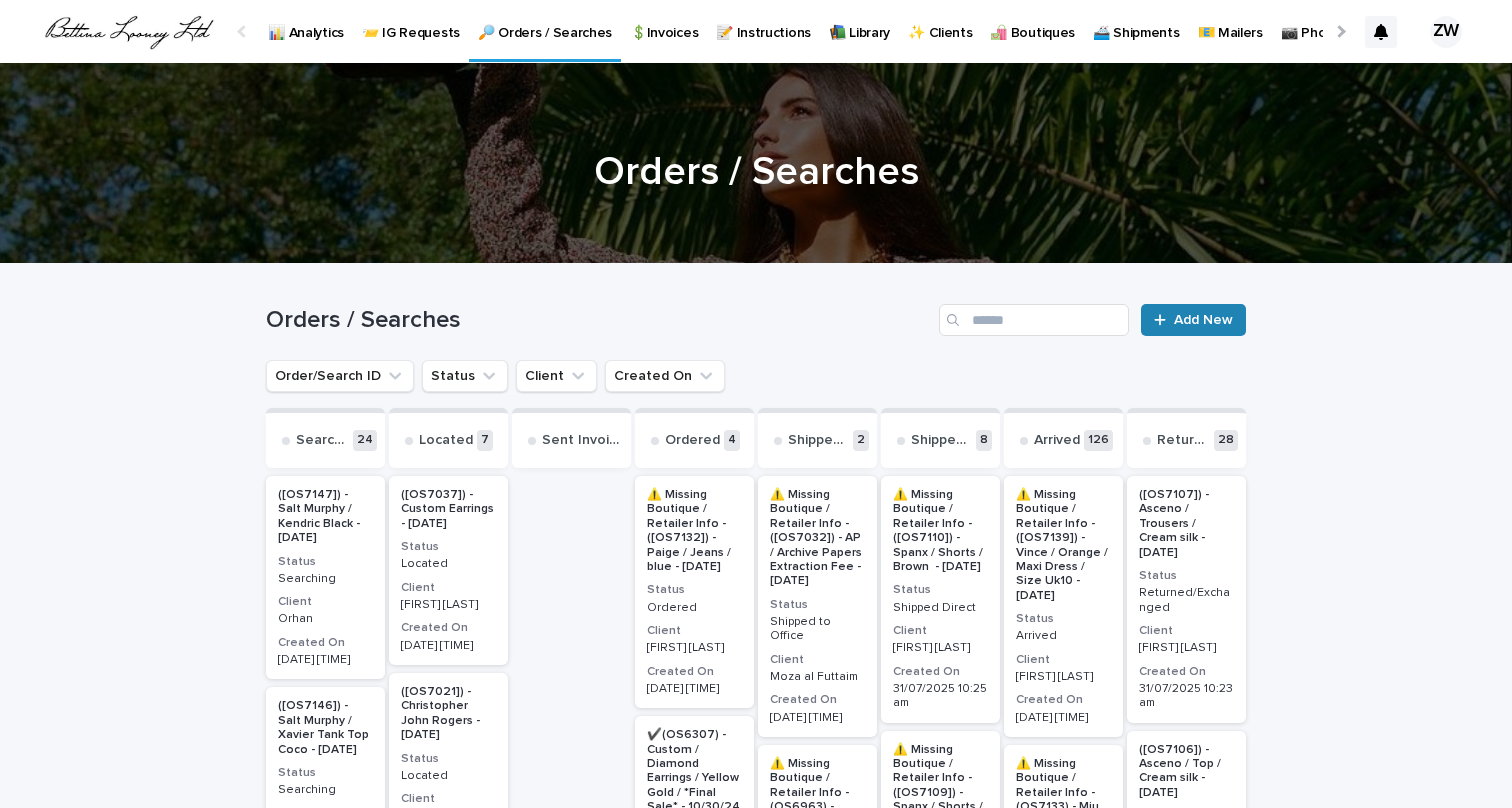 click on "Add New" at bounding box center (1203, 320) 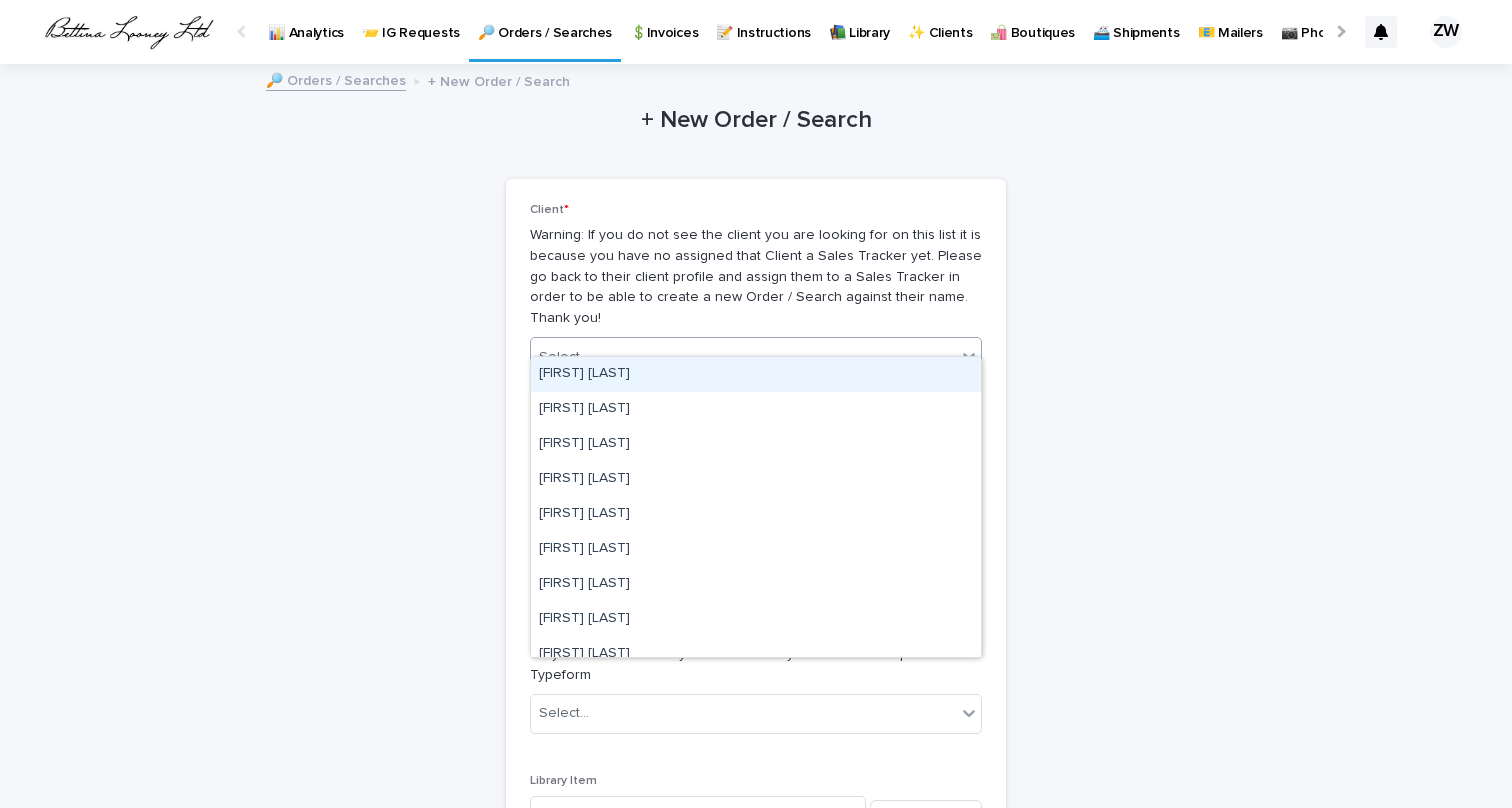 click on "Select..." at bounding box center [743, 357] 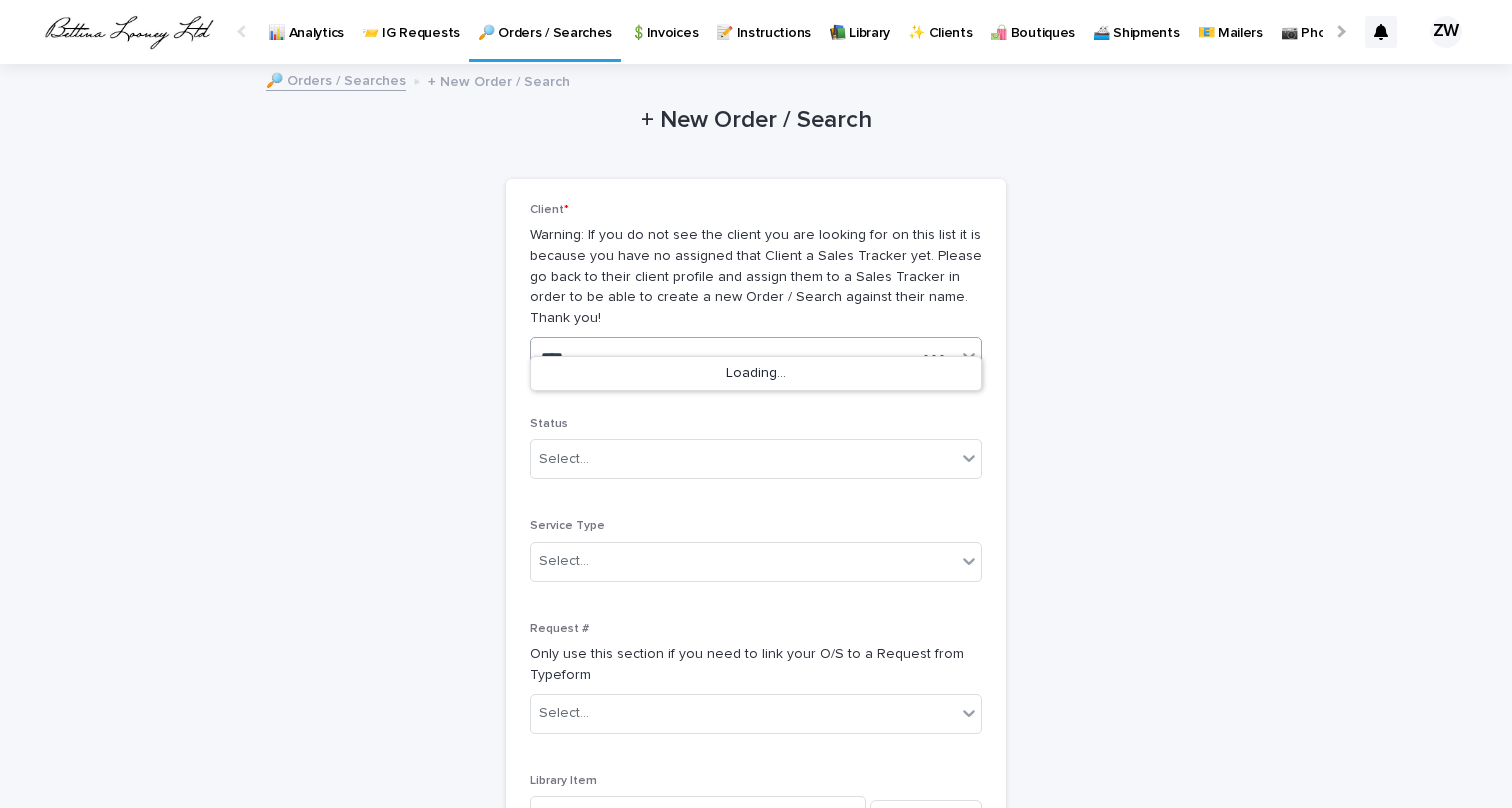 type on "*****" 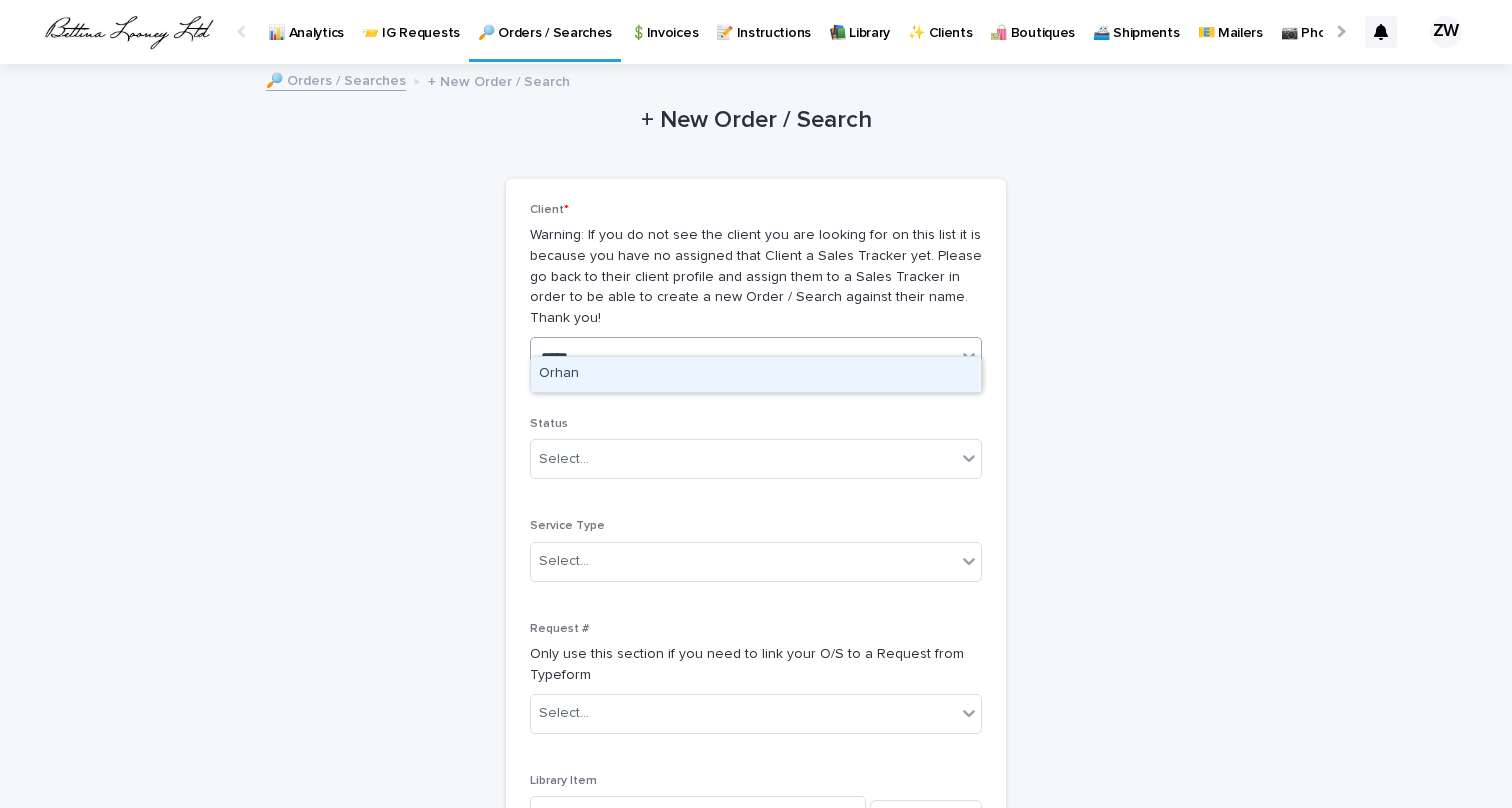 click on "Orhan" at bounding box center [756, 374] 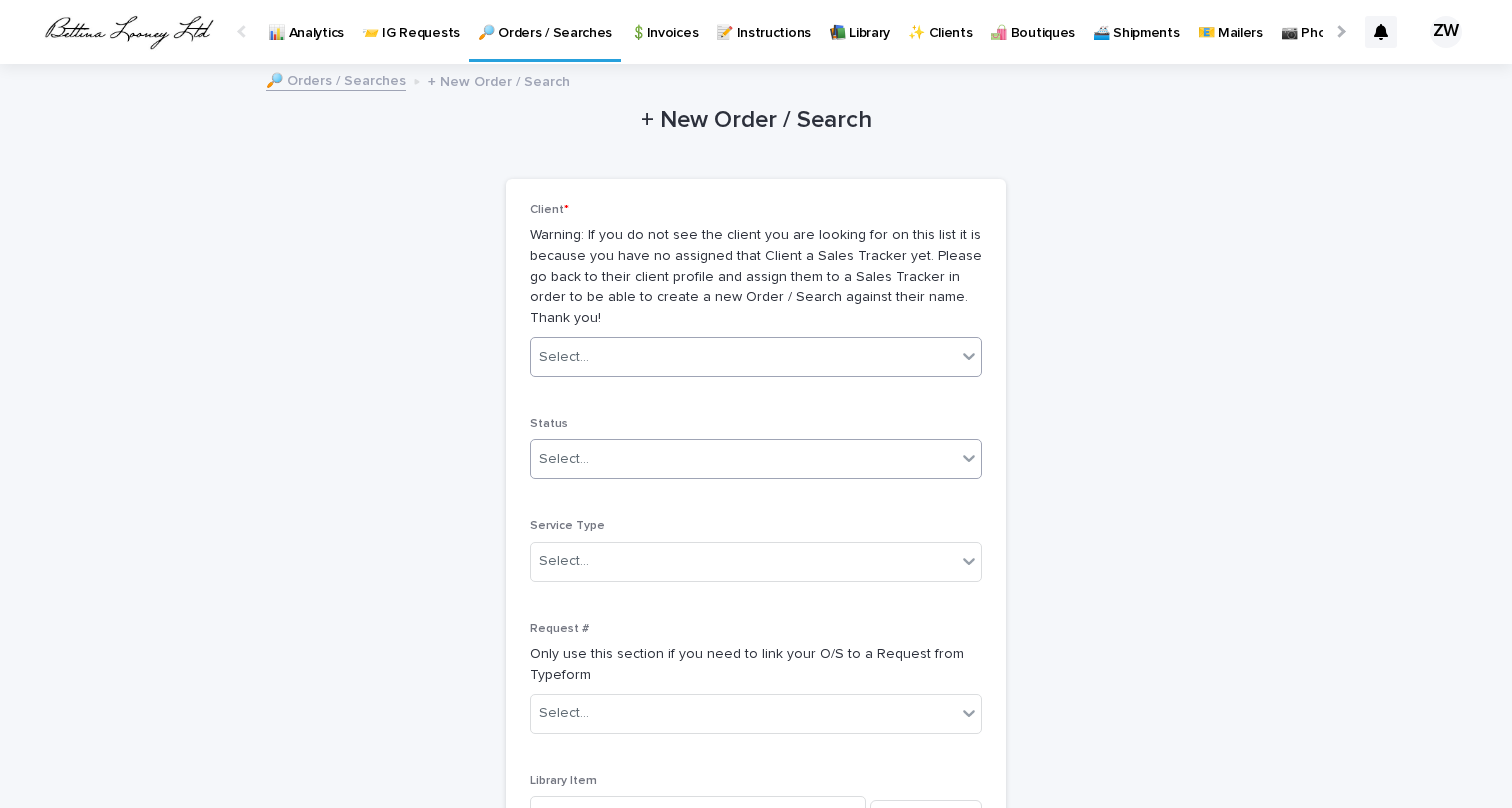 click on "Select..." at bounding box center [743, 459] 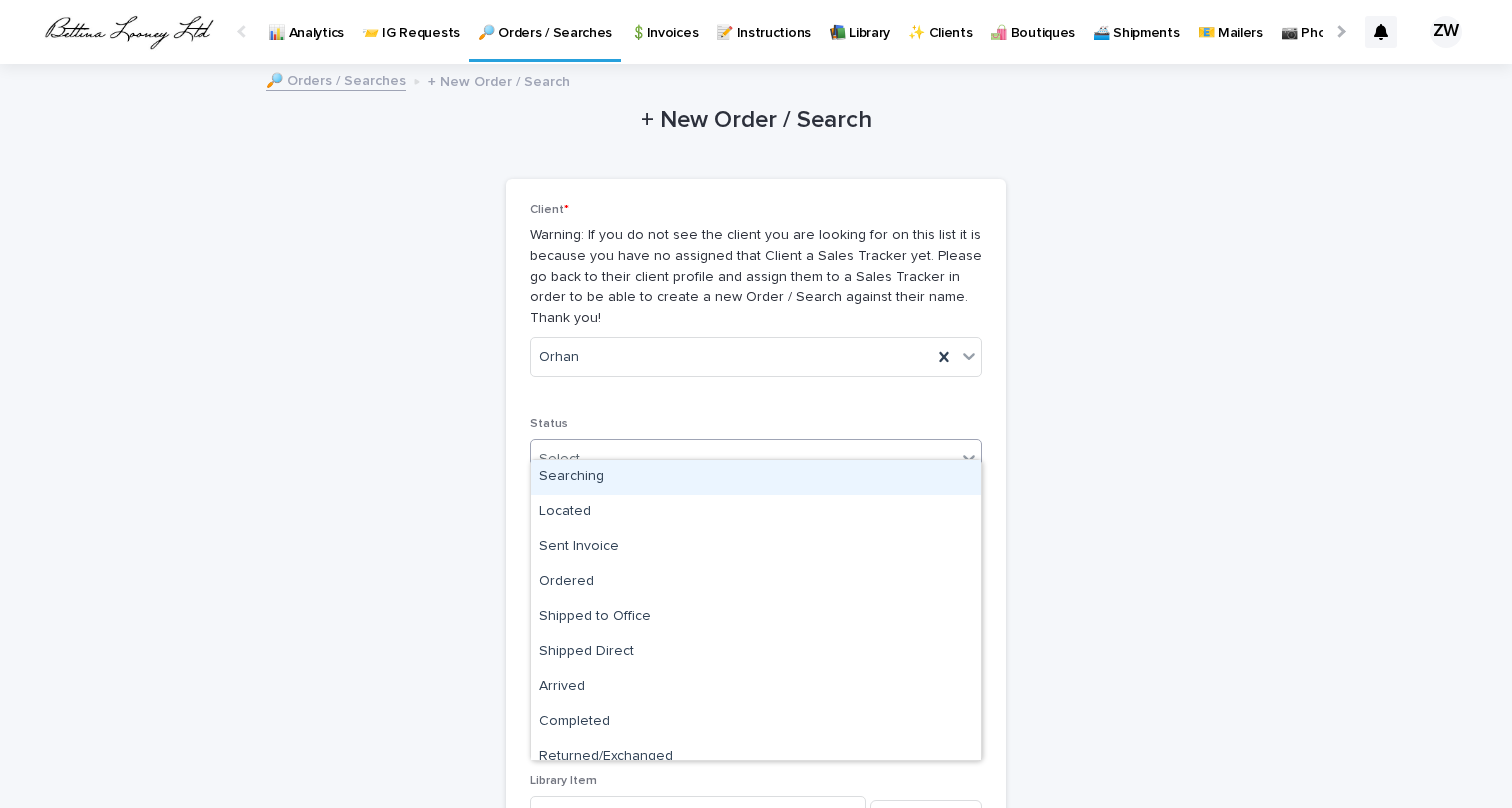 click on "Searching" at bounding box center [756, 477] 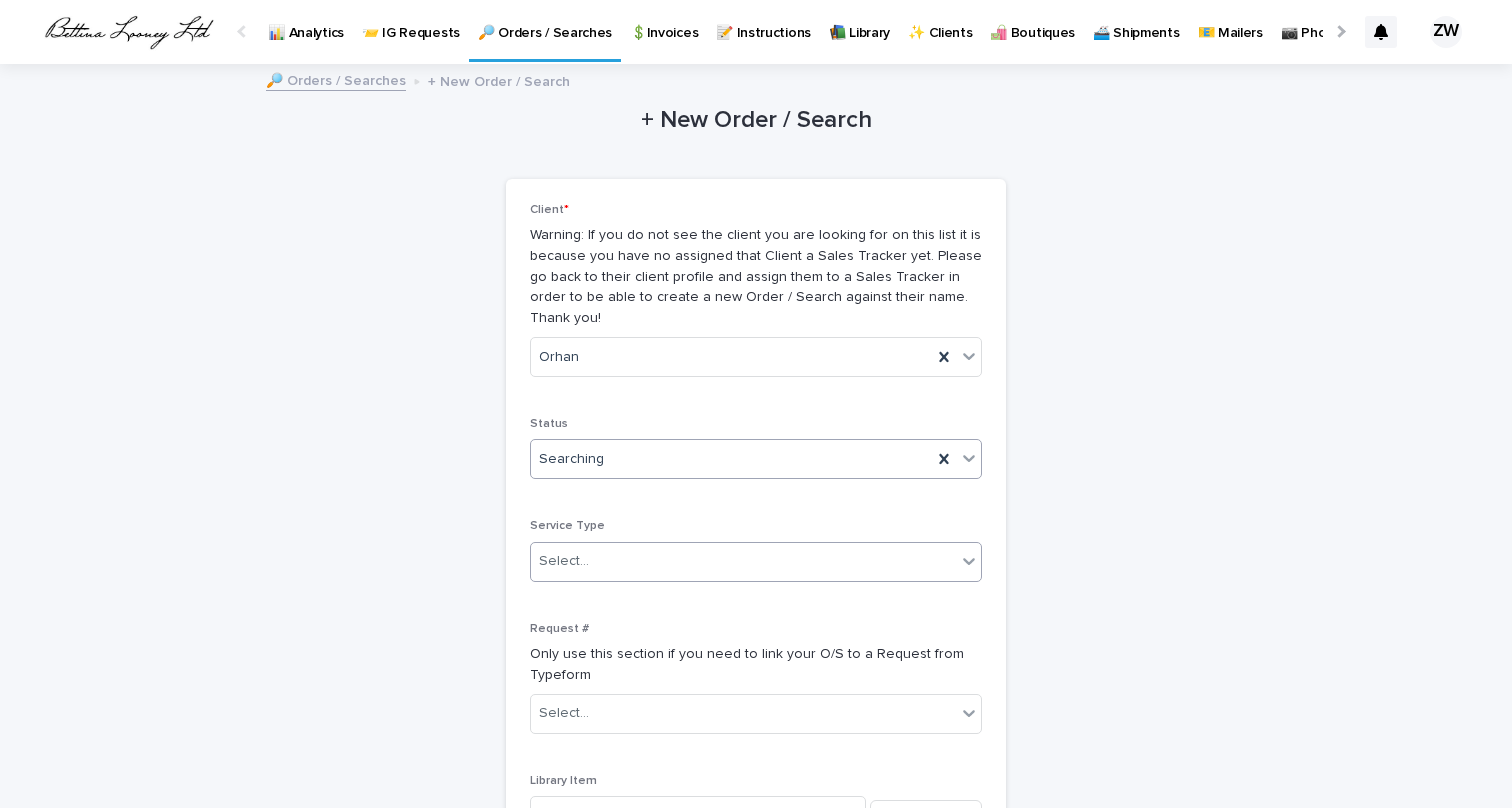 click on "Select..." at bounding box center (743, 561) 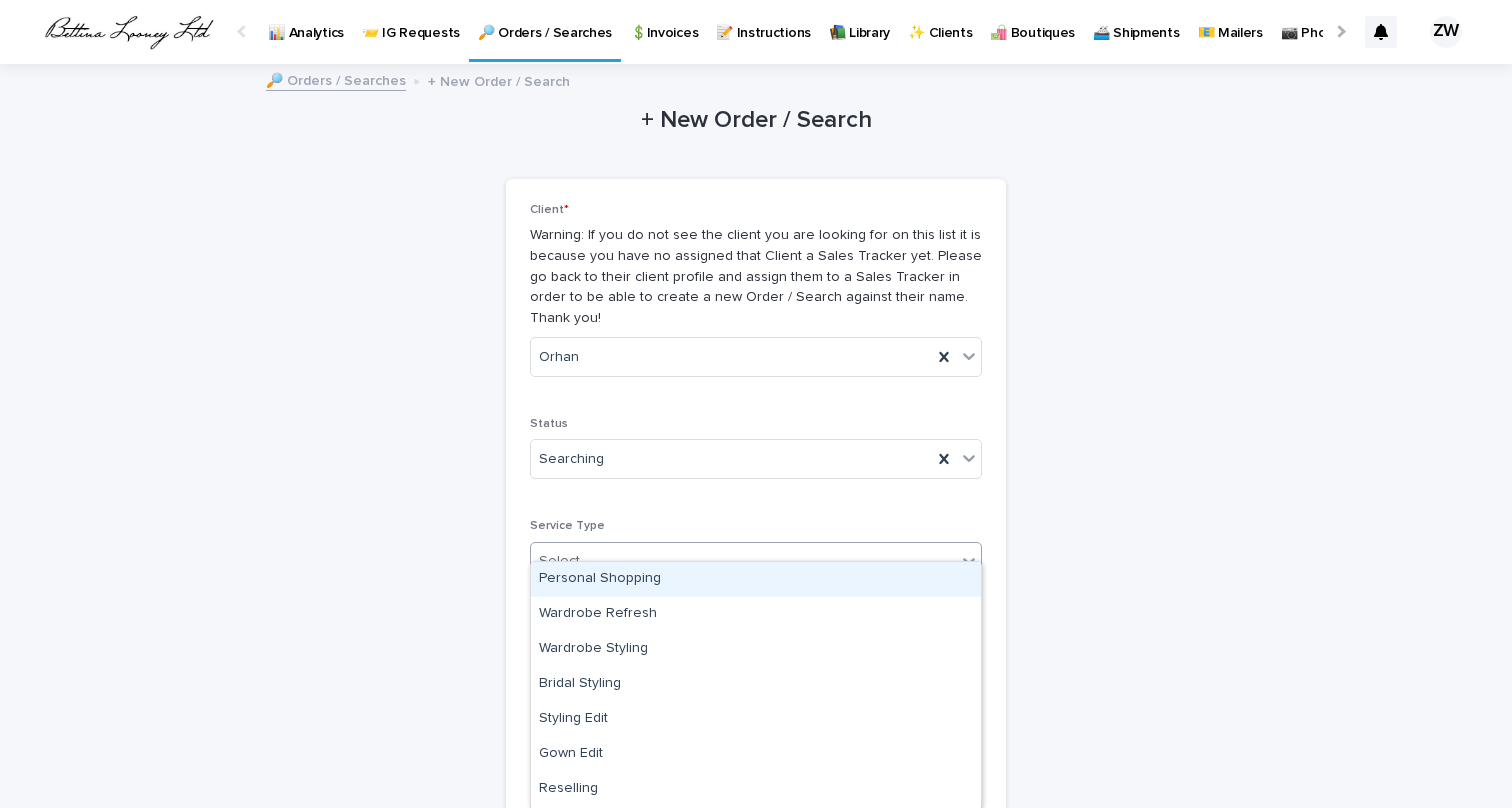 click on "Personal Shopping" at bounding box center (756, 579) 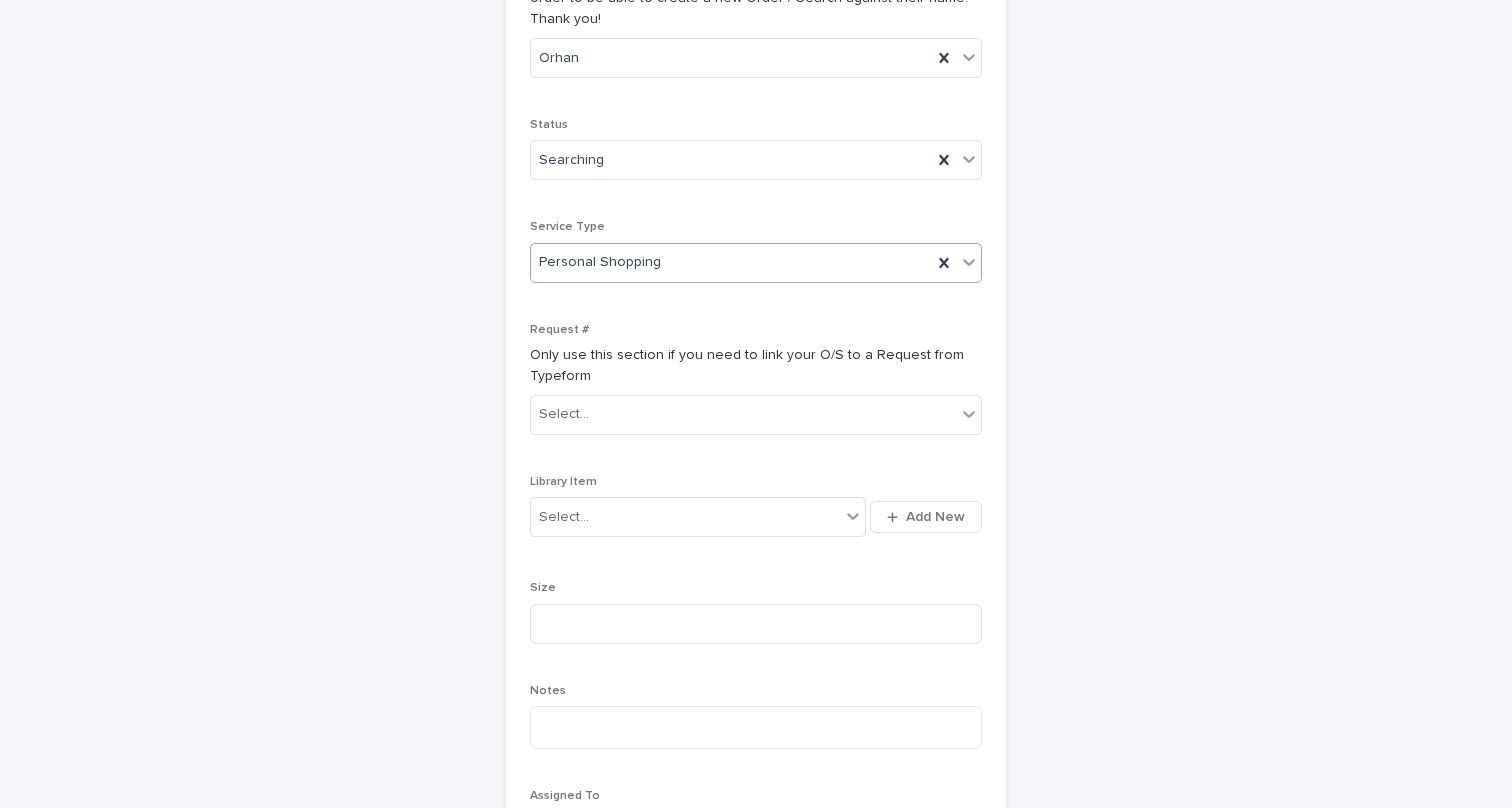 scroll, scrollTop: 301, scrollLeft: 0, axis: vertical 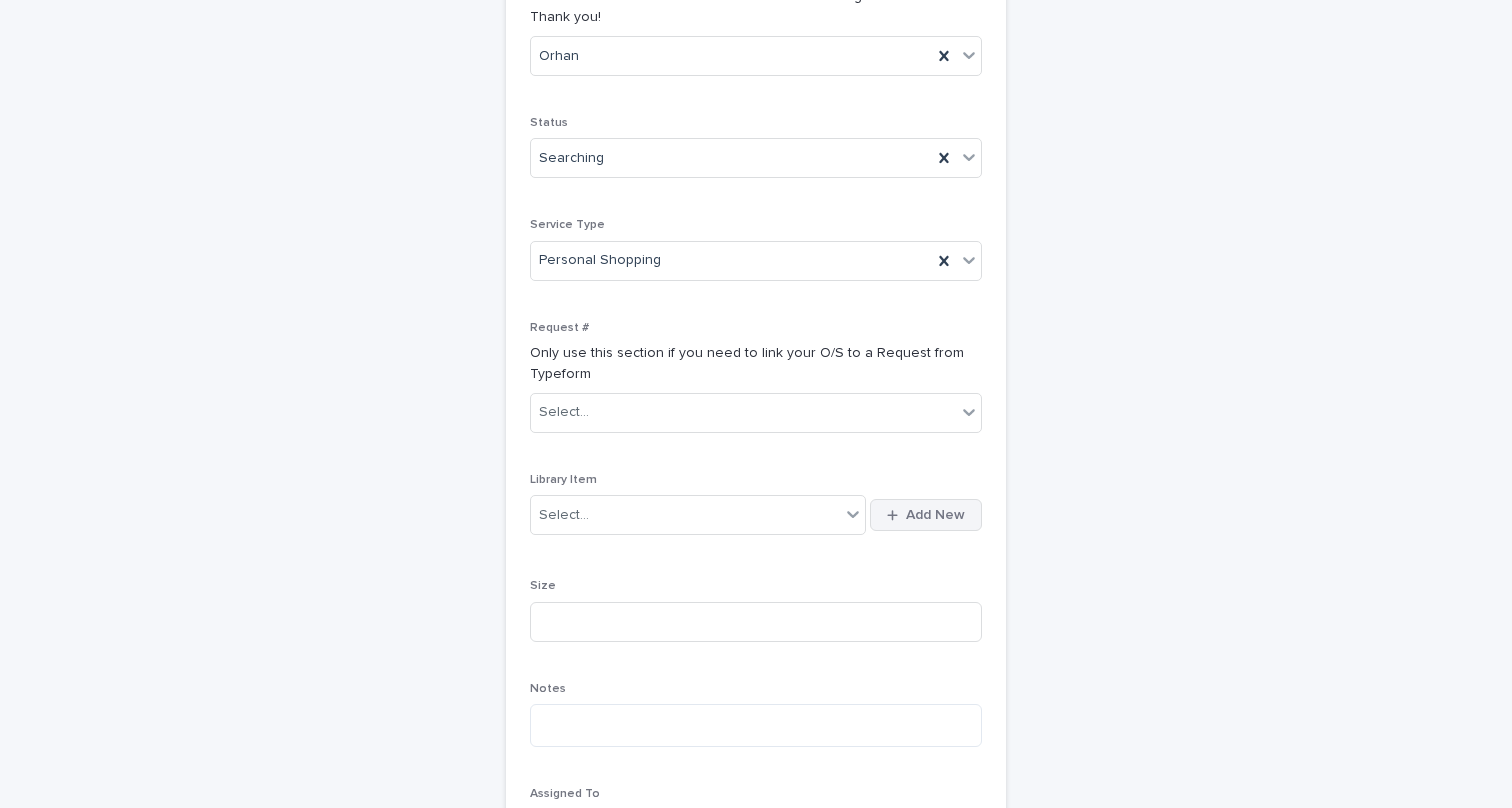 click on "Add New" at bounding box center (926, 515) 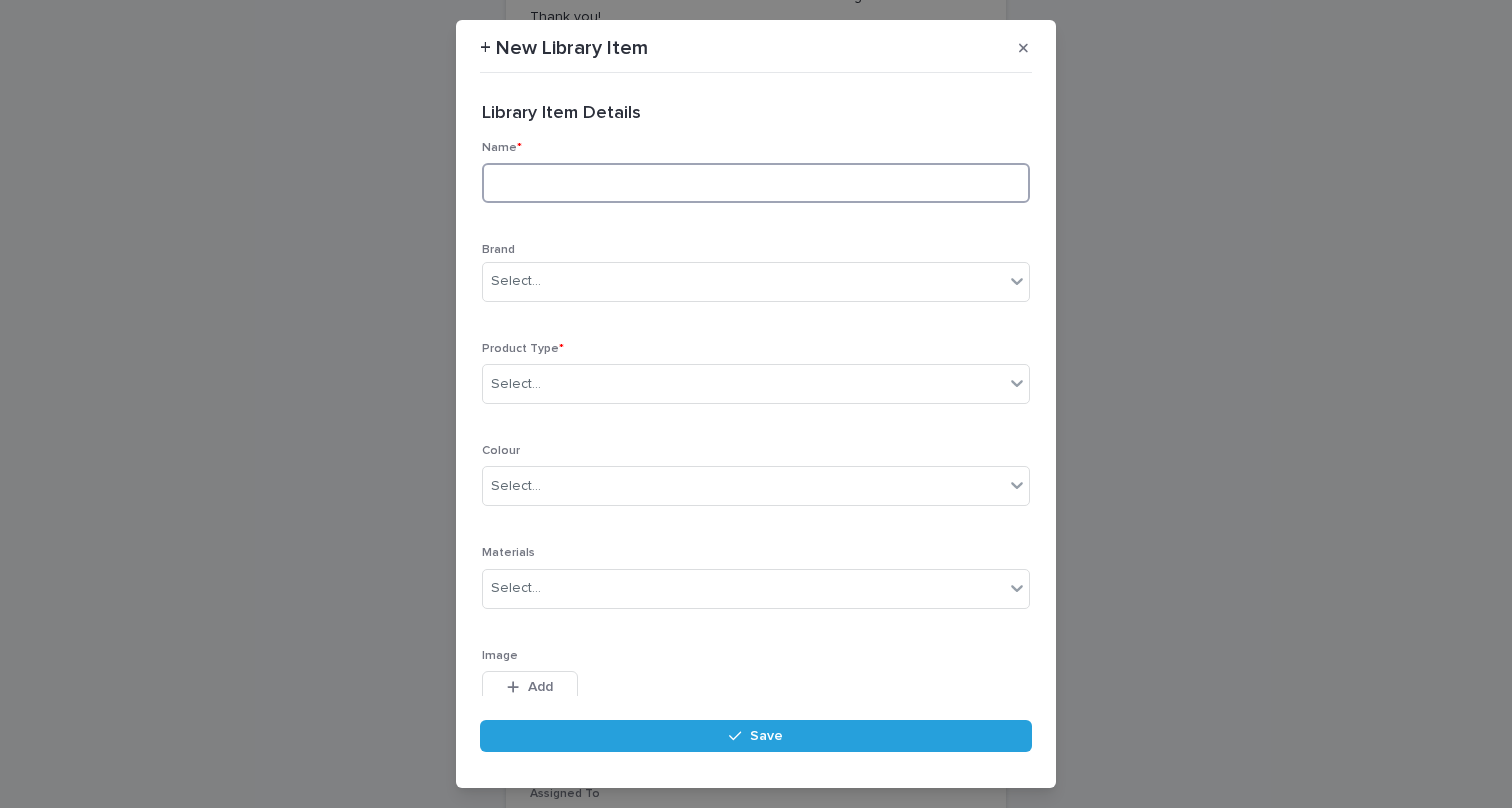 click at bounding box center (756, 183) 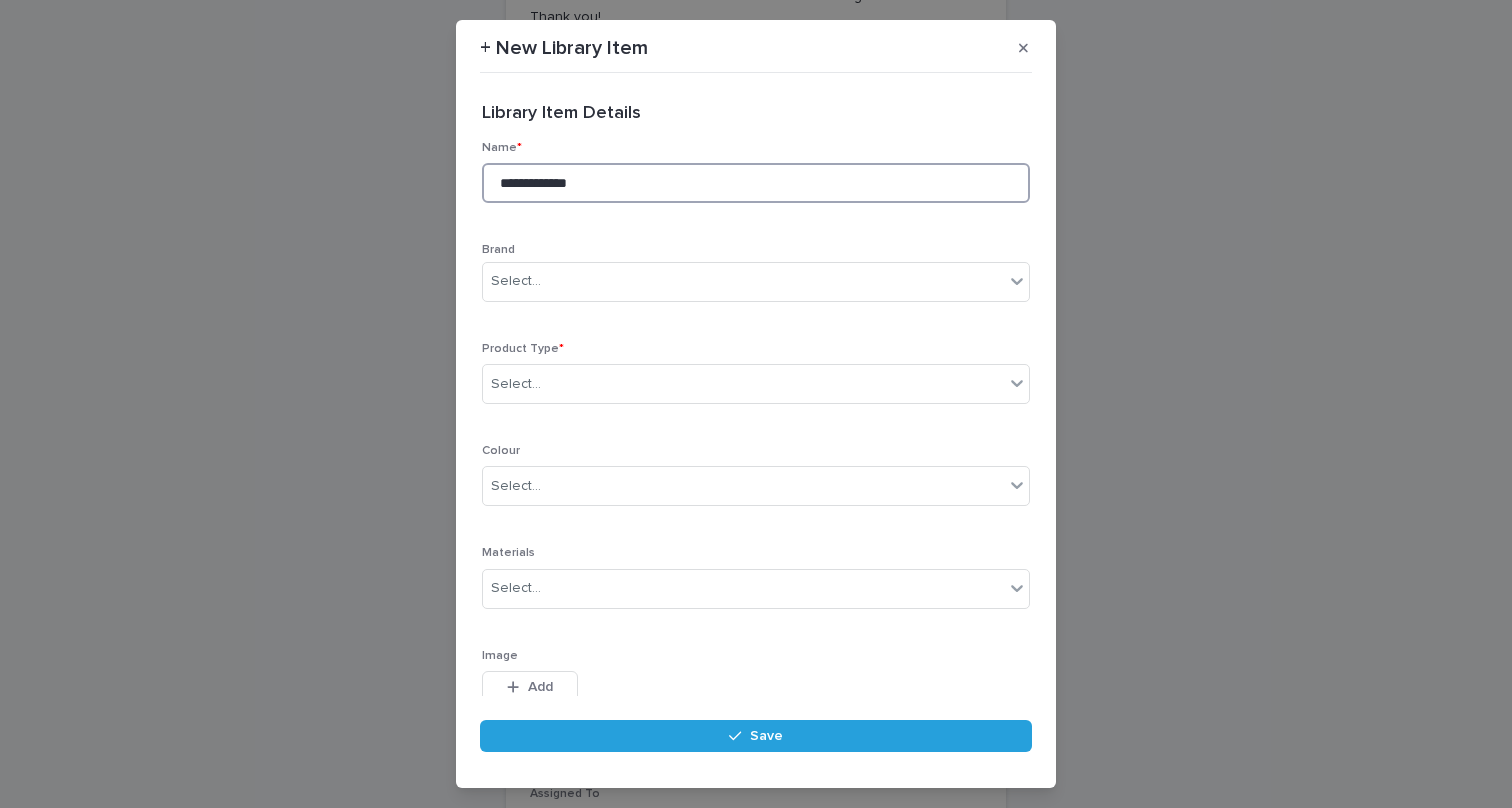 click on "**********" at bounding box center (756, 183) 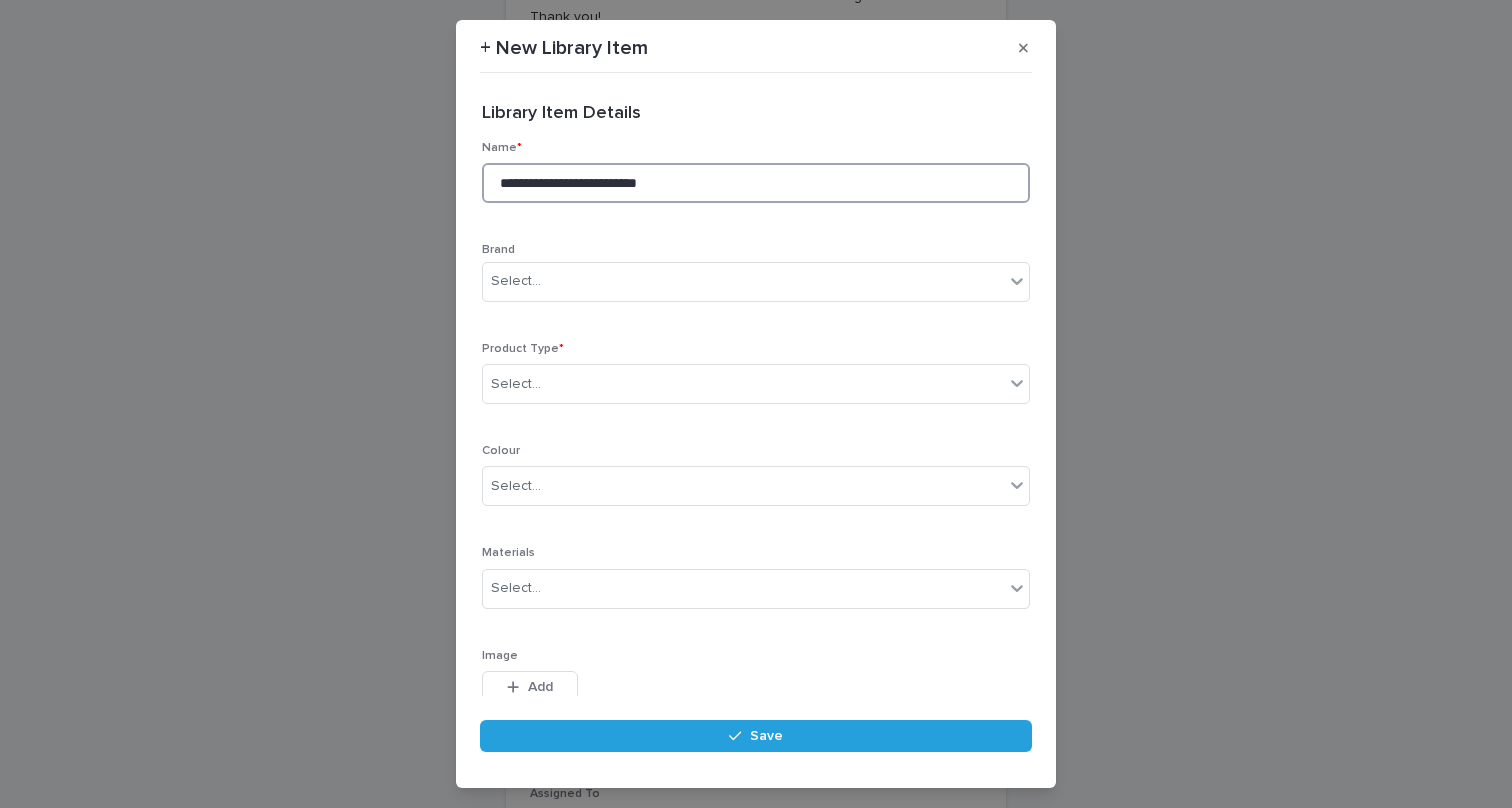 scroll, scrollTop: 57, scrollLeft: 0, axis: vertical 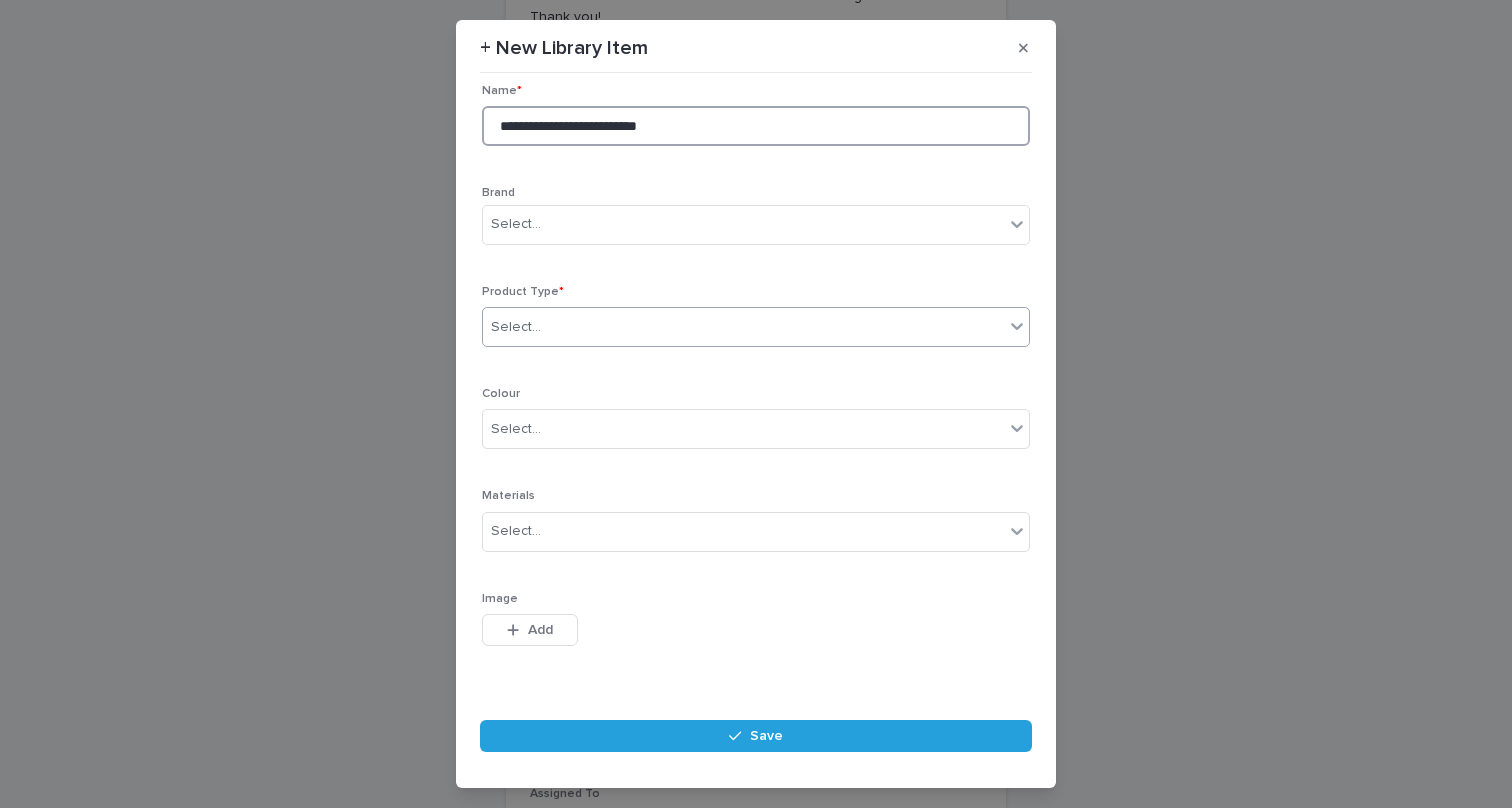 type on "**********" 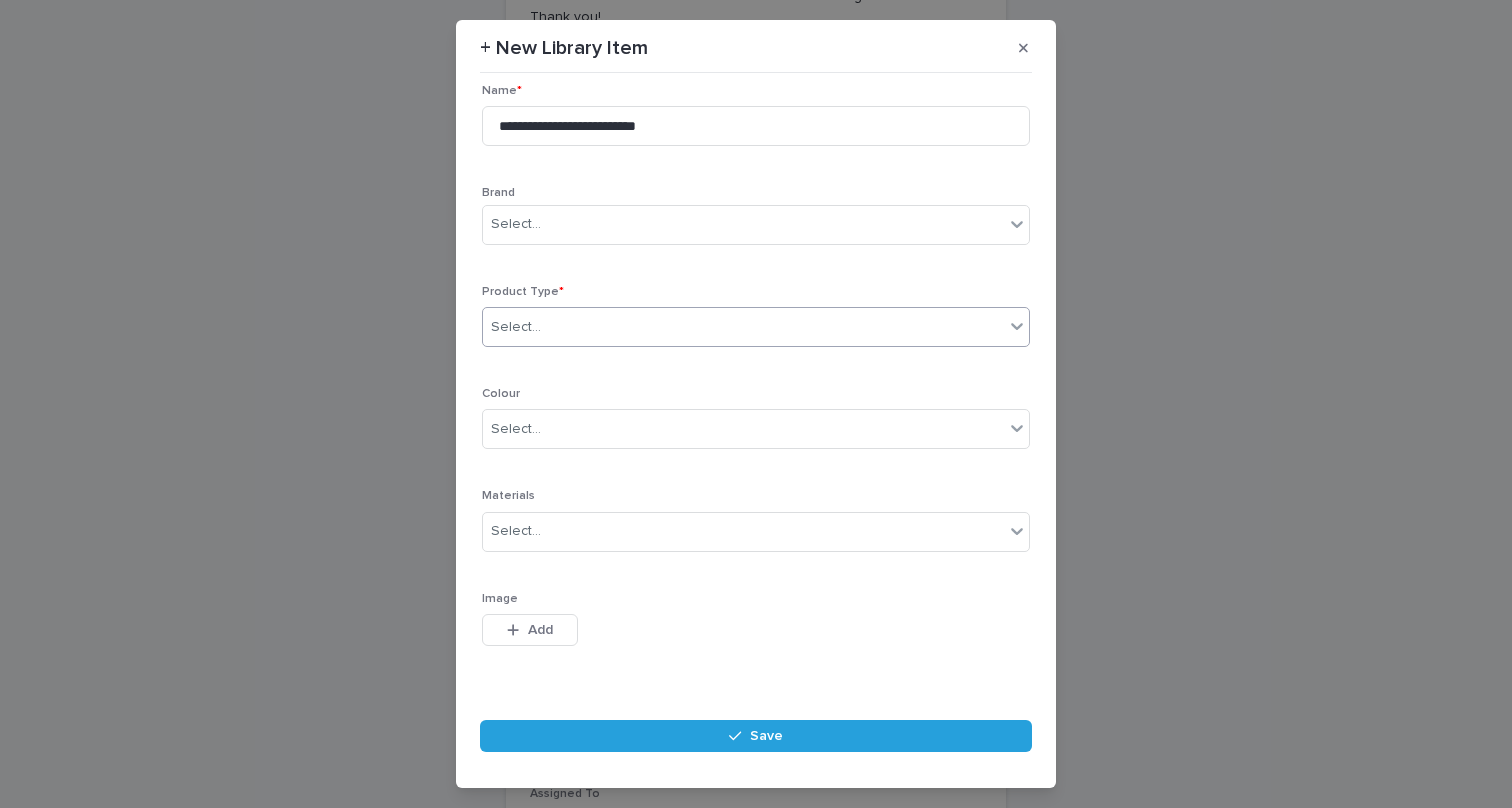 click on "Select..." at bounding box center [743, 327] 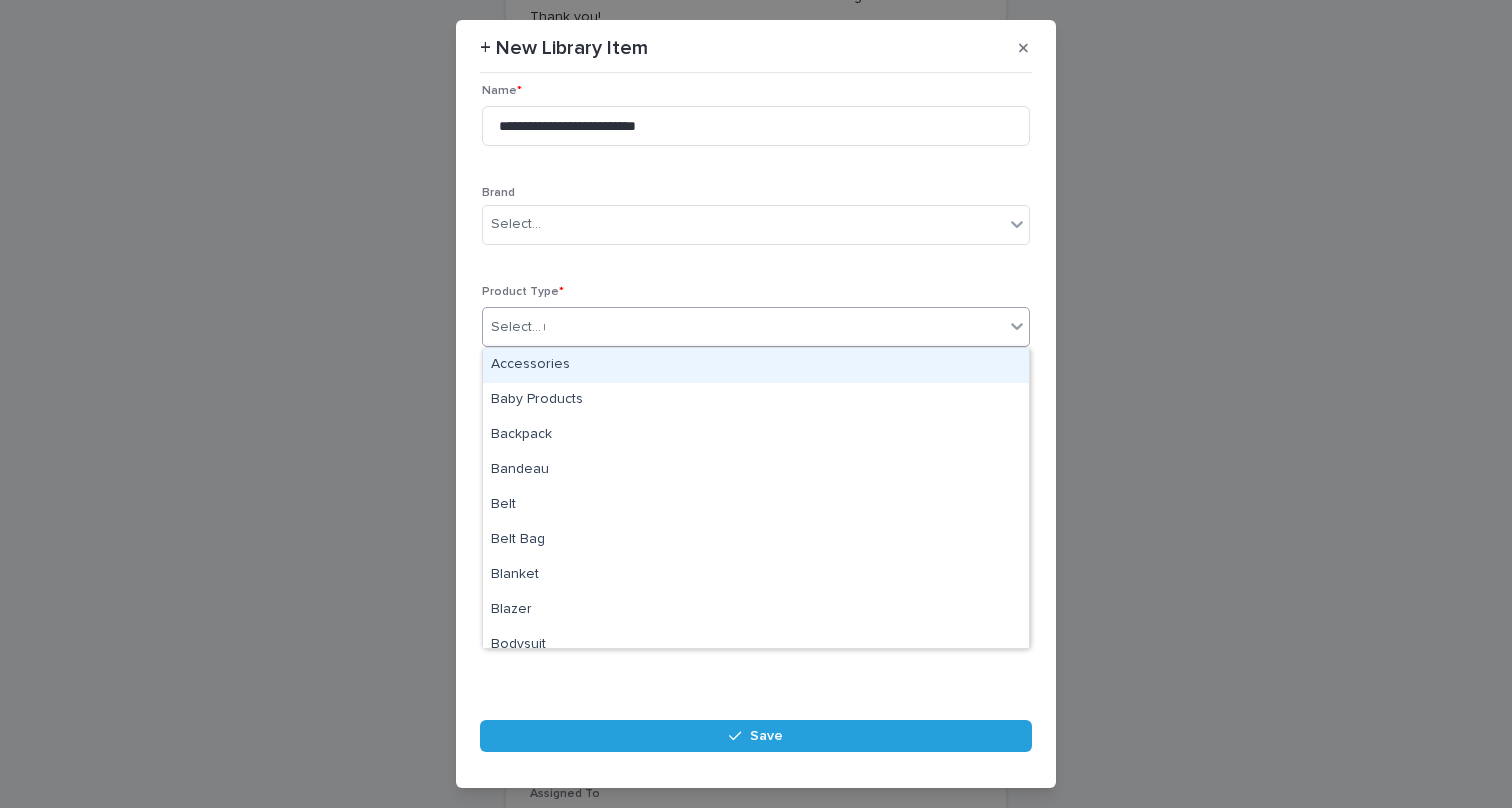 type on "***" 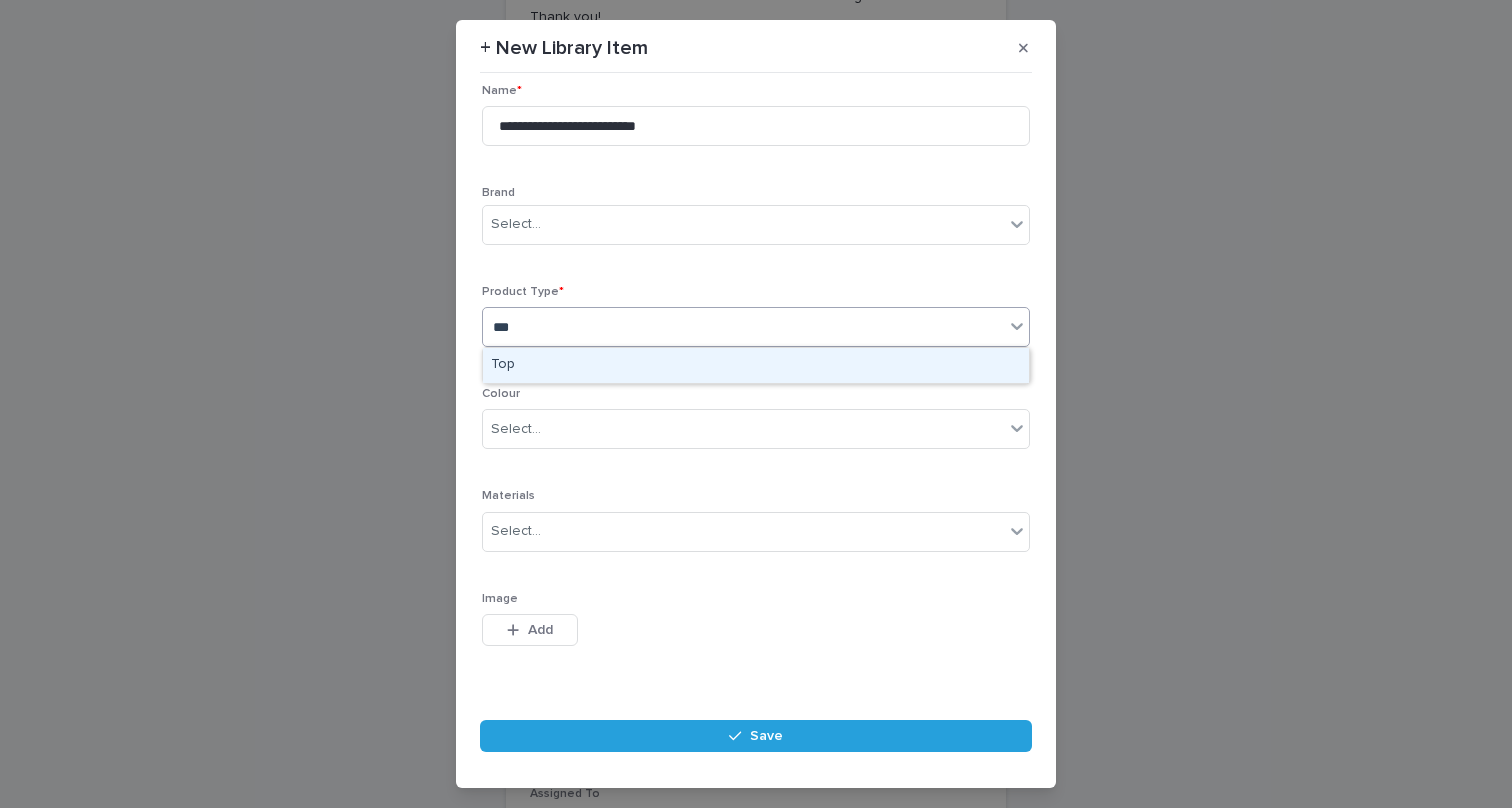 click on "Top" at bounding box center [756, 365] 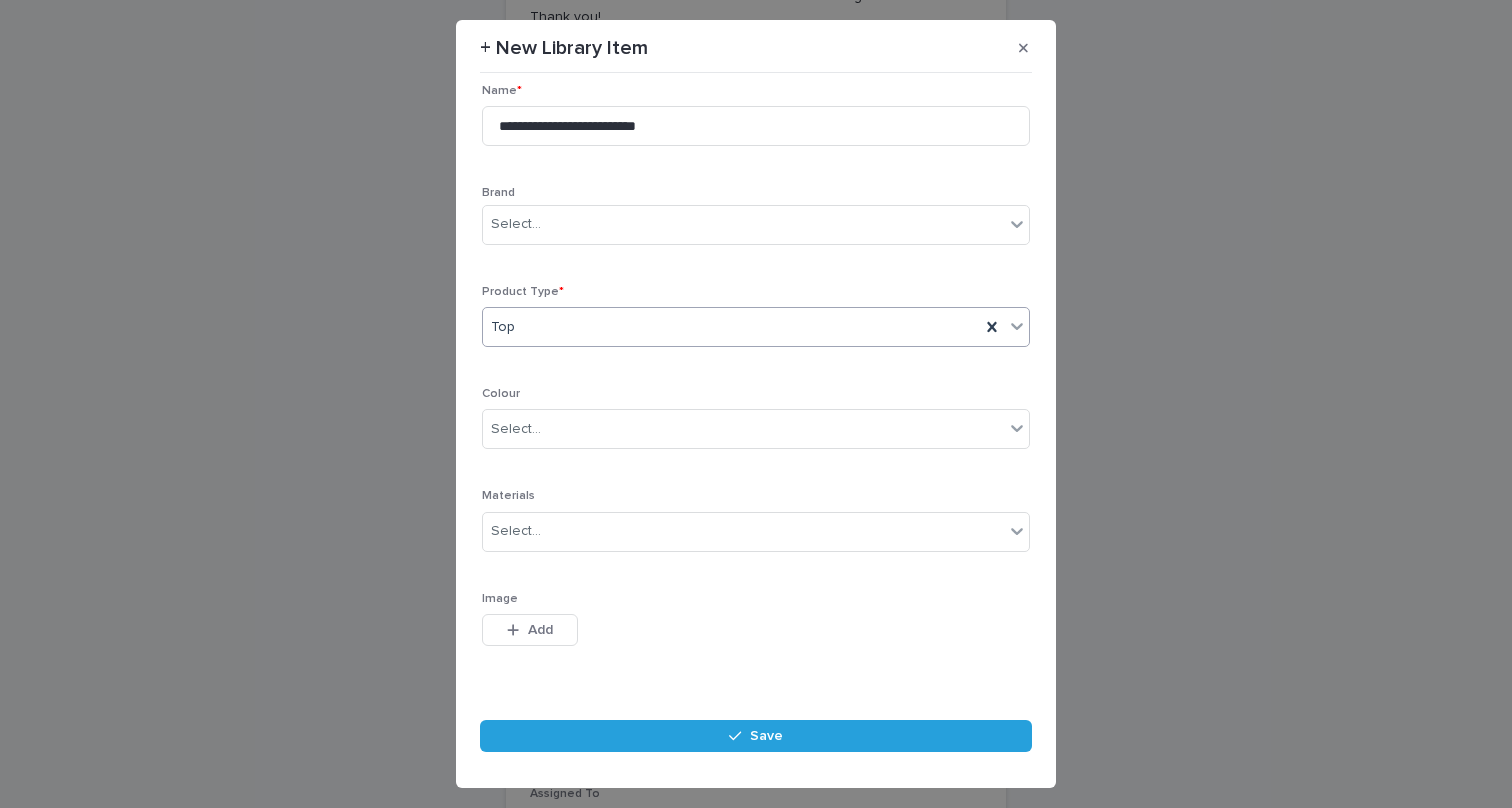 click on "Save" at bounding box center [756, 742] 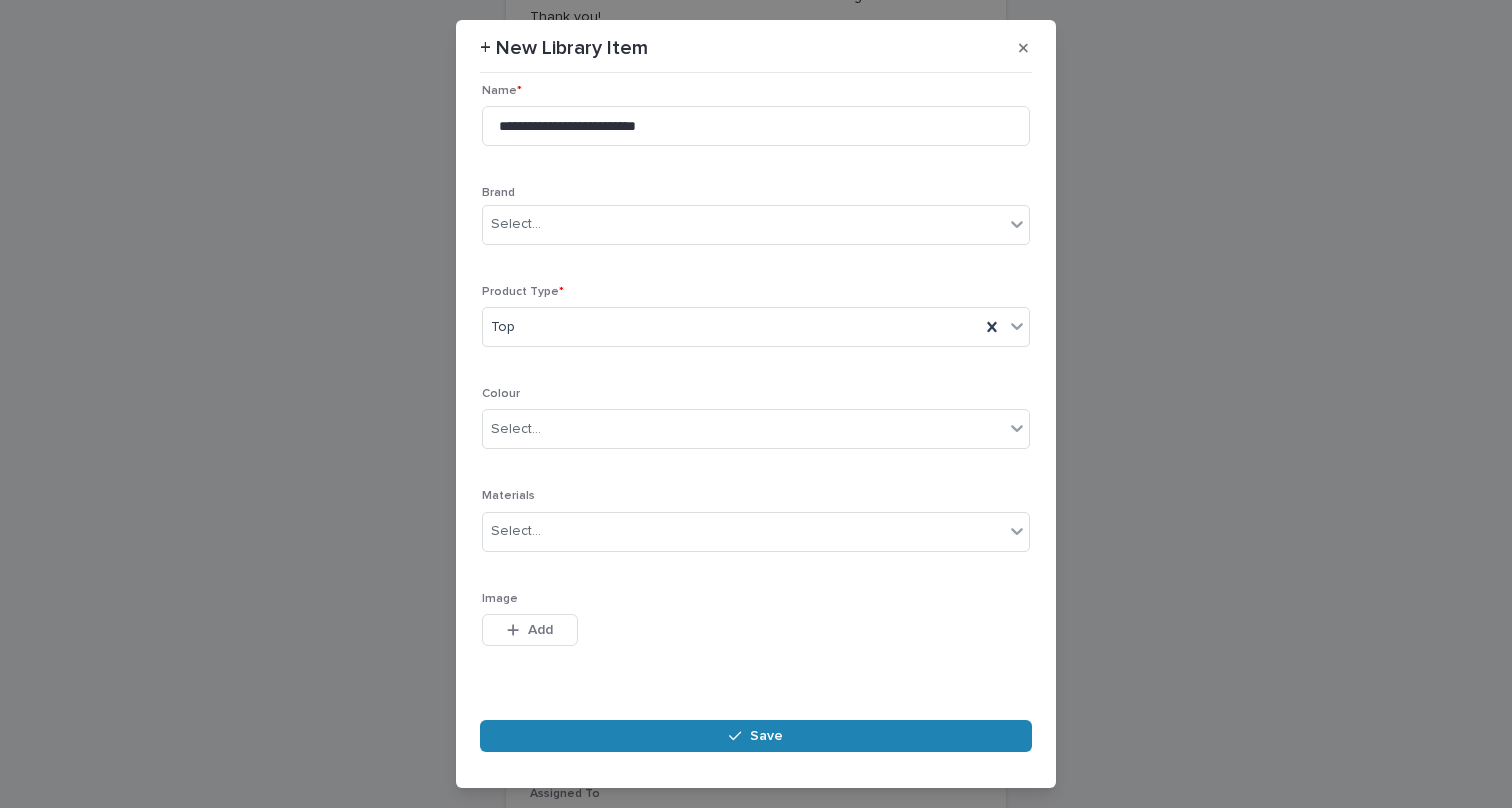 click on "Save" at bounding box center [756, 736] 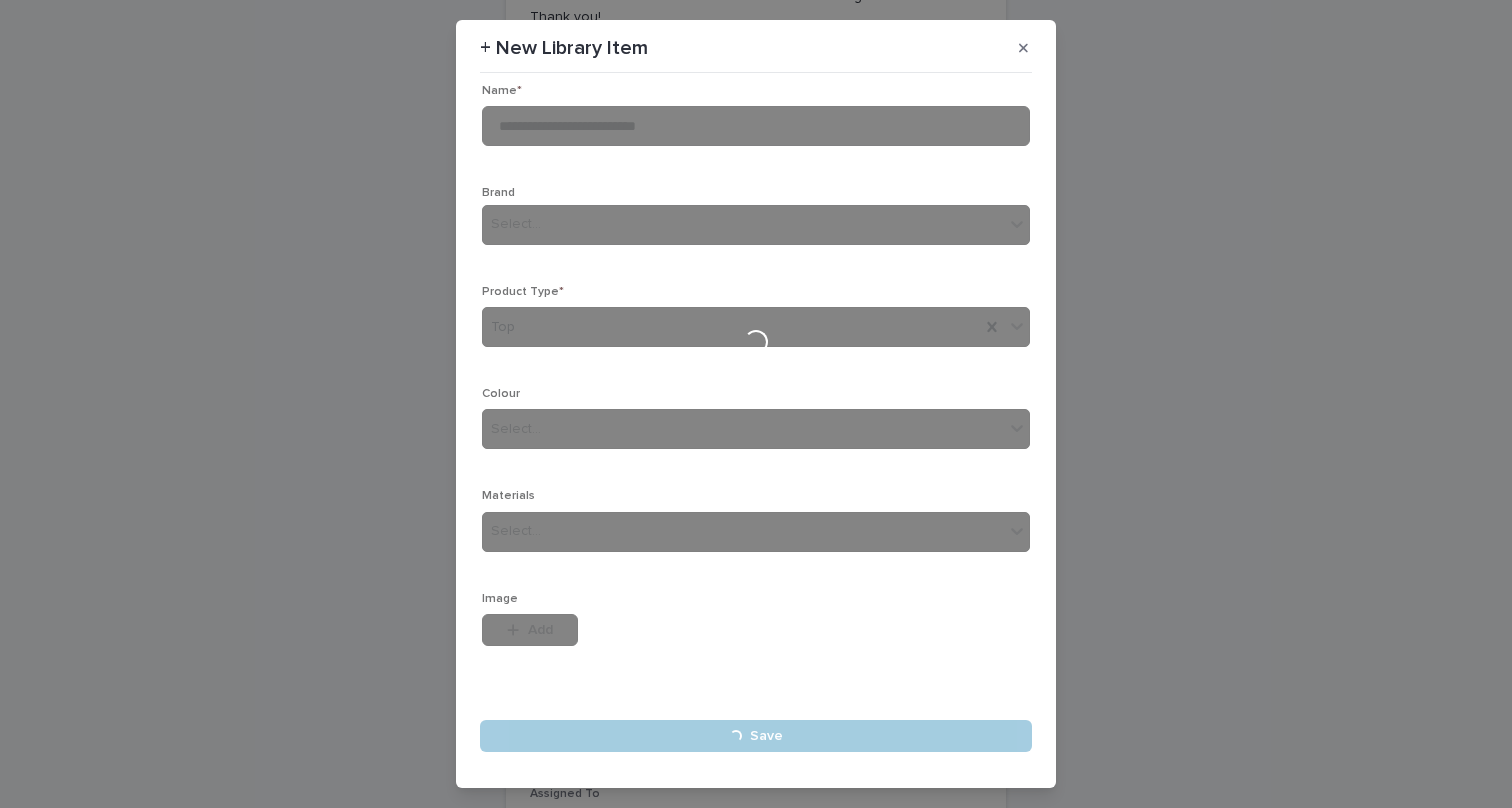 type 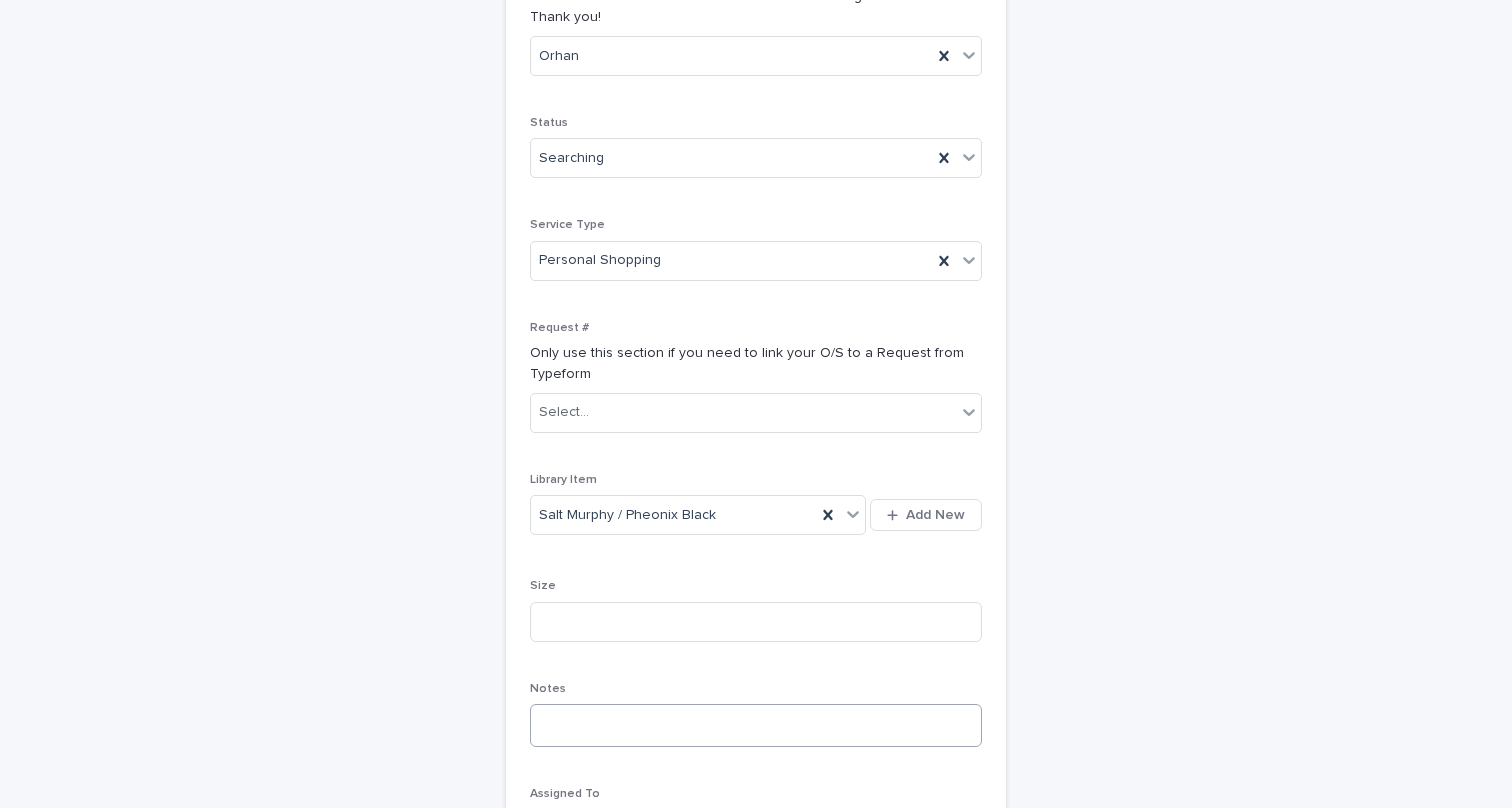 scroll, scrollTop: 488, scrollLeft: 0, axis: vertical 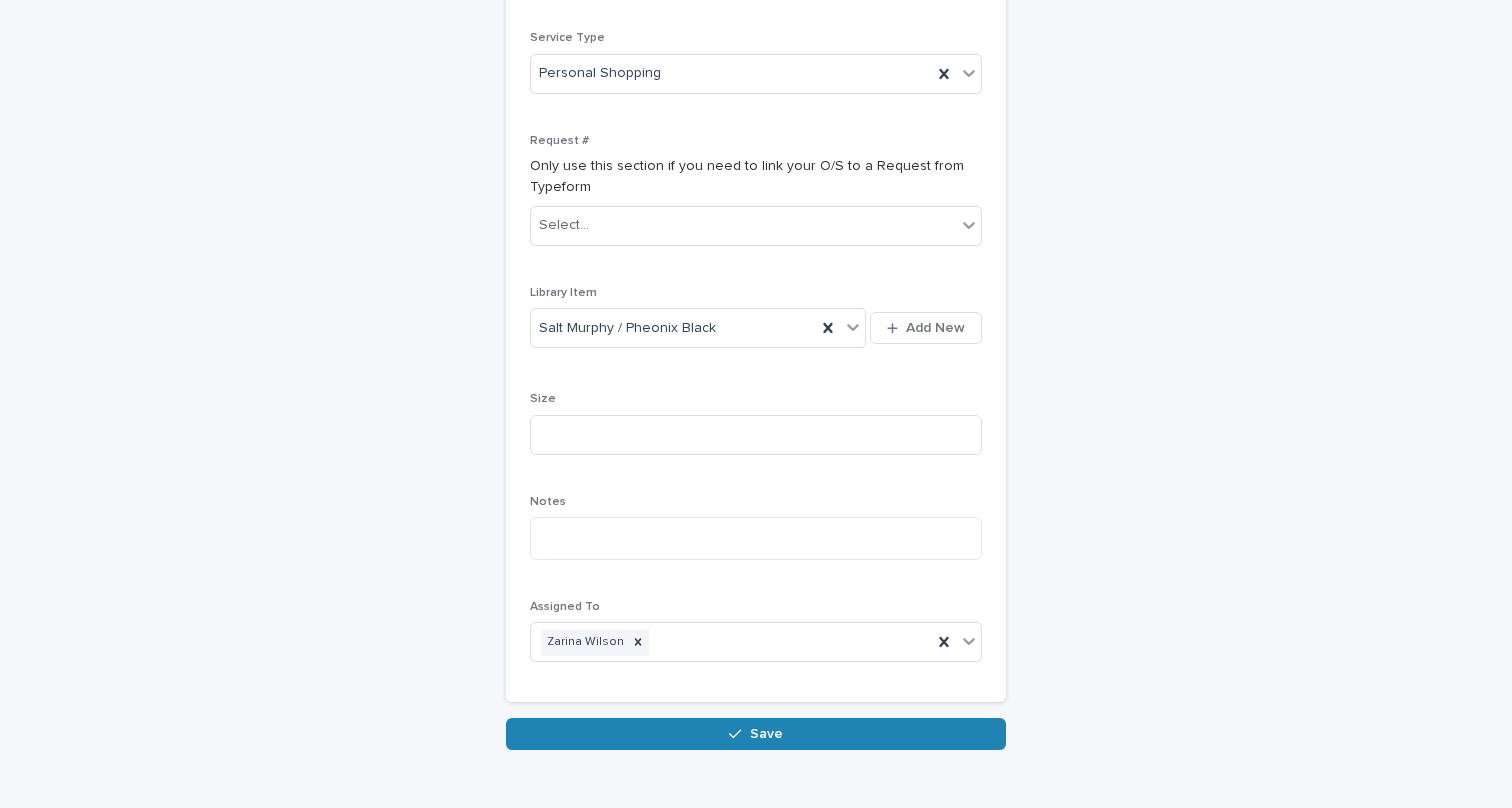 click on "Save" at bounding box center (756, 734) 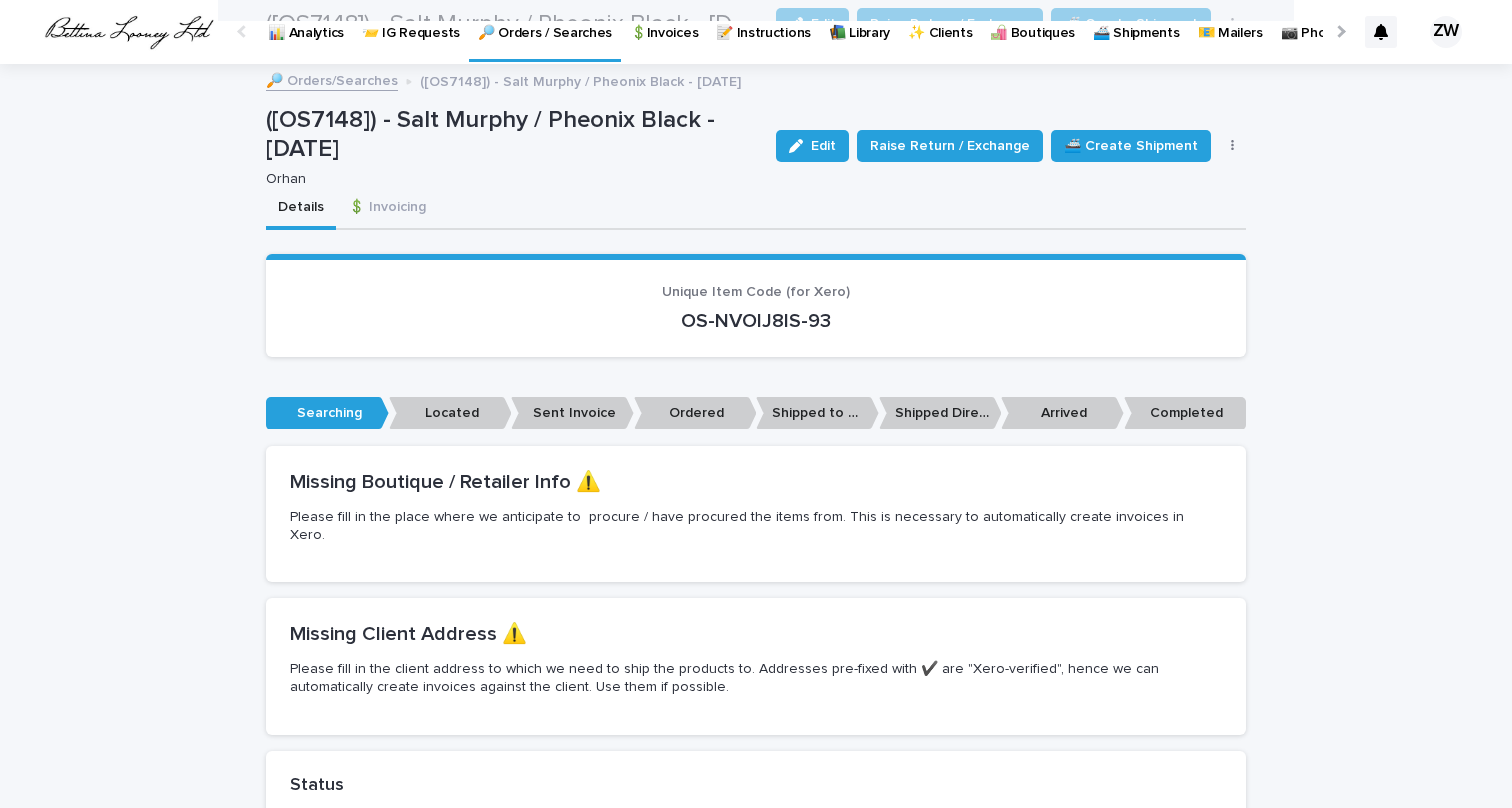 scroll, scrollTop: 0, scrollLeft: 0, axis: both 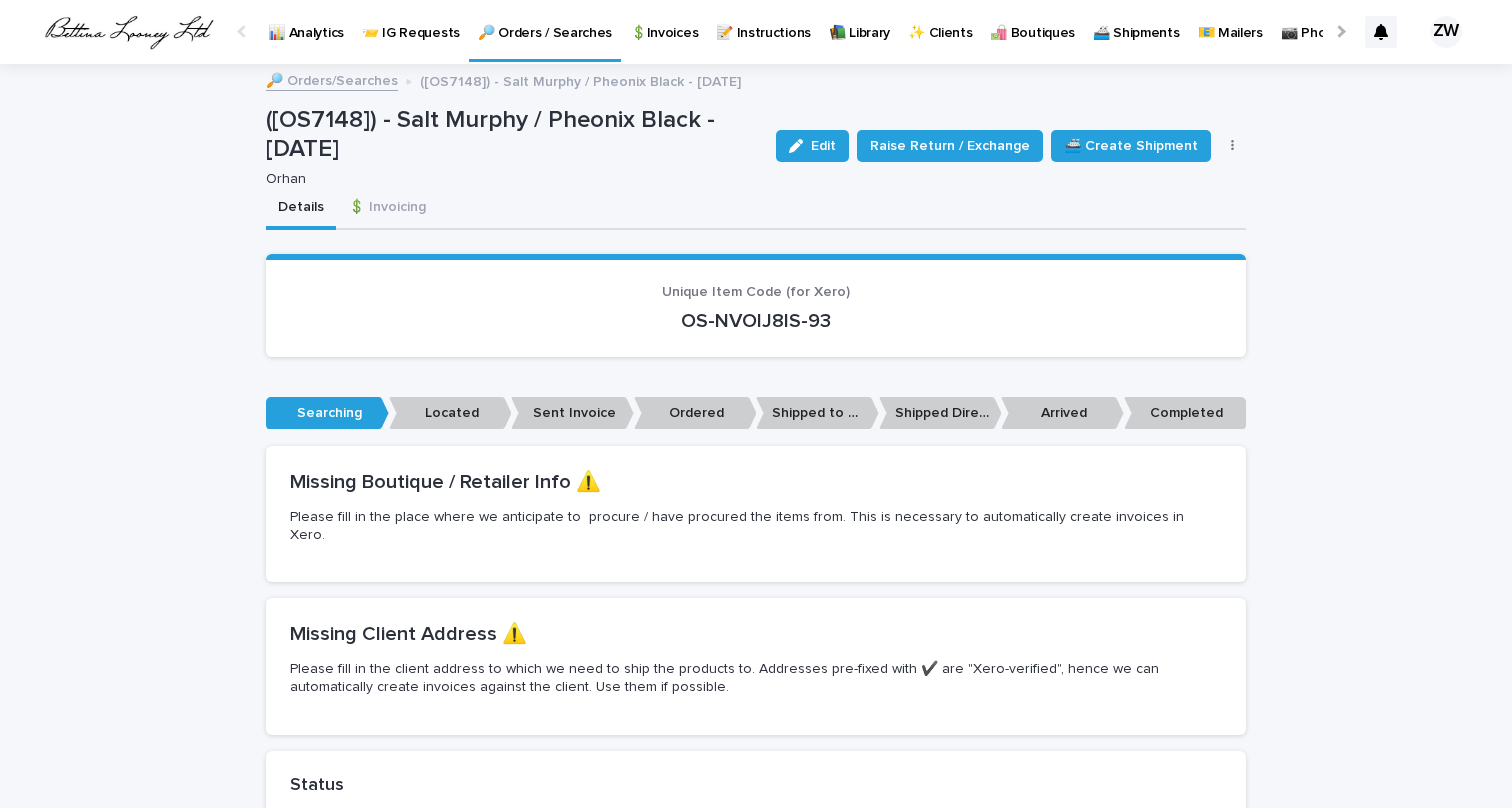 click on "🔎 Orders / Searches" at bounding box center [545, 29] 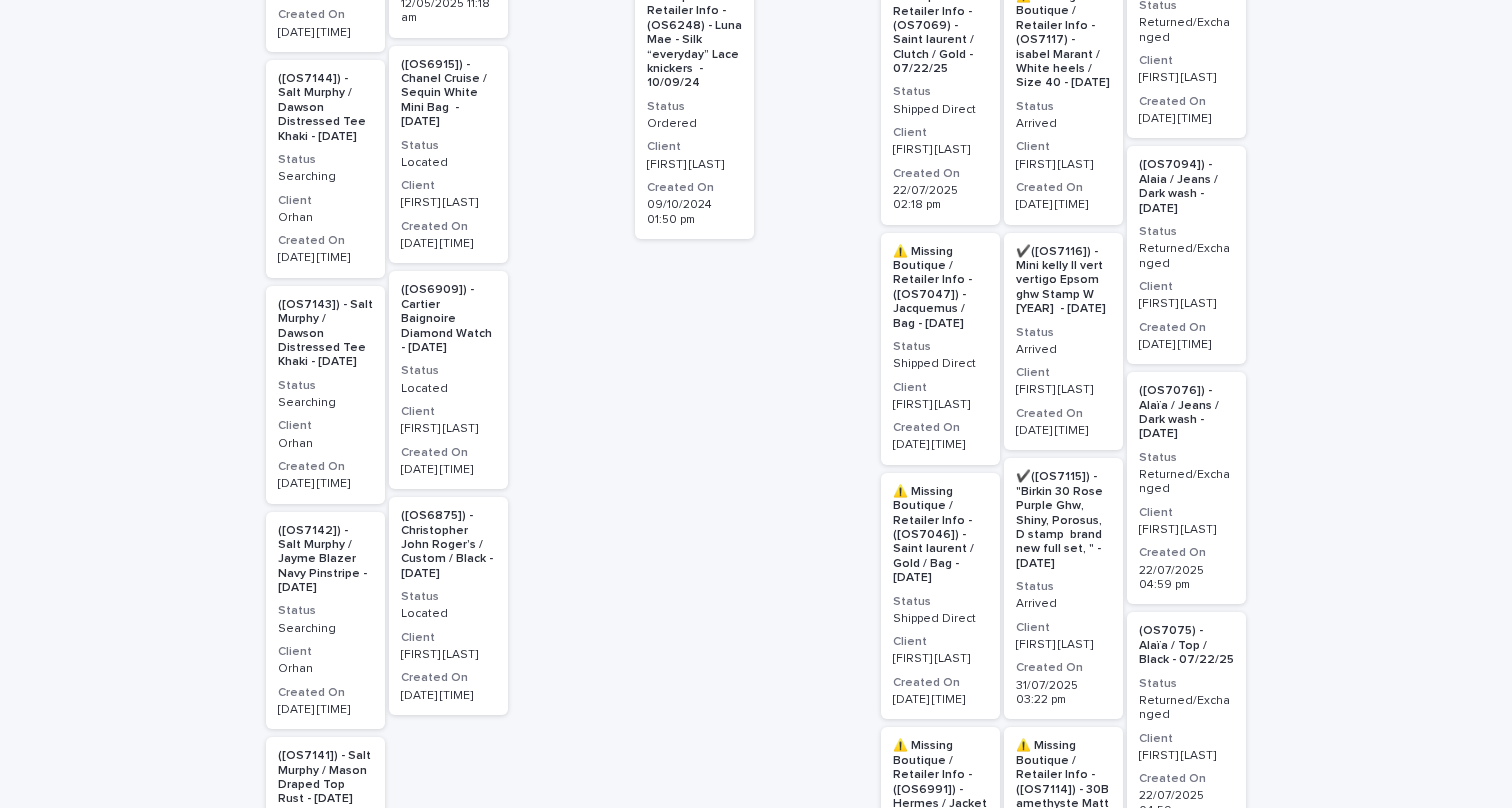 scroll, scrollTop: 1253, scrollLeft: 0, axis: vertical 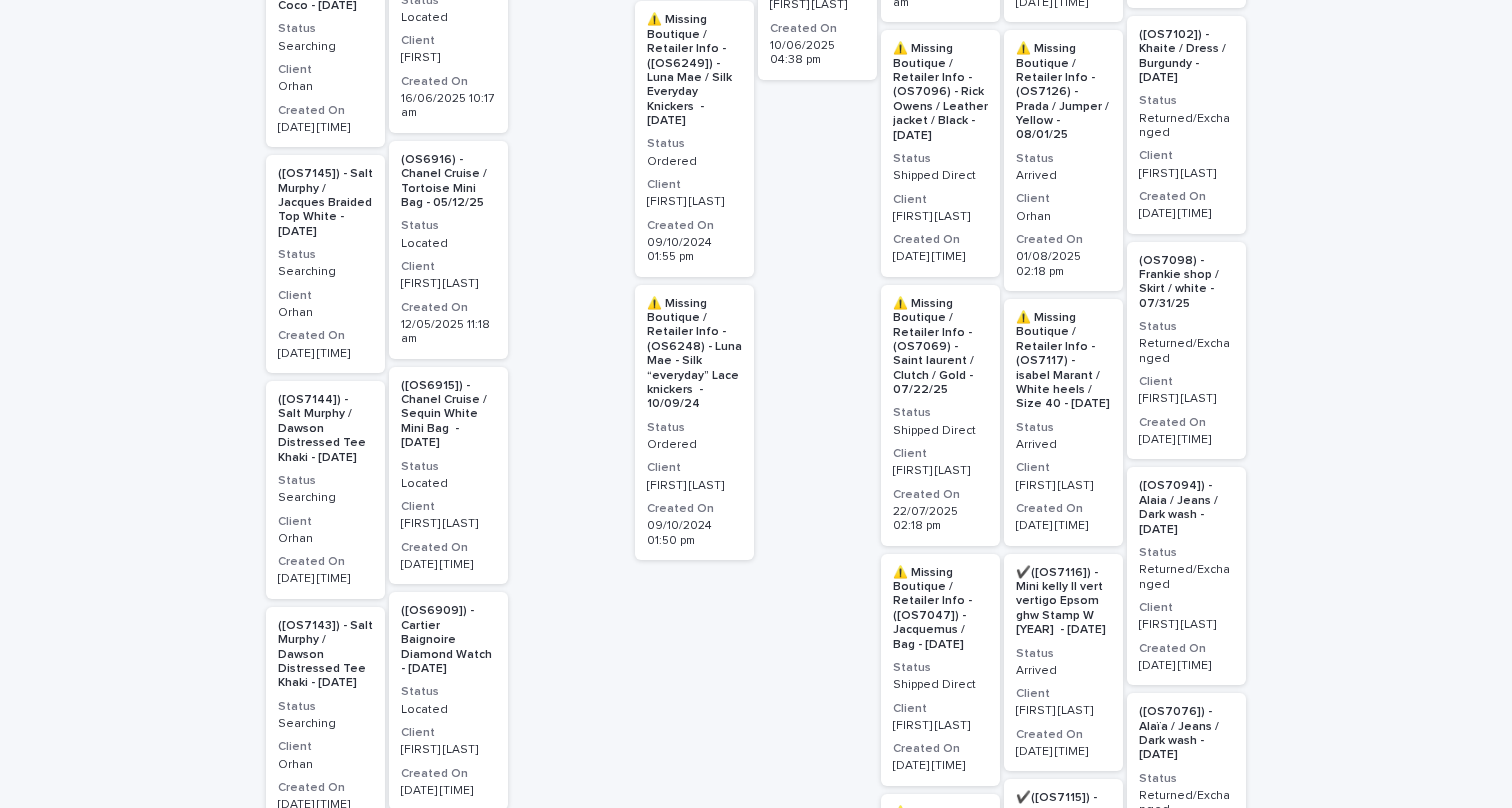 click on "Searching" at bounding box center [325, 498] 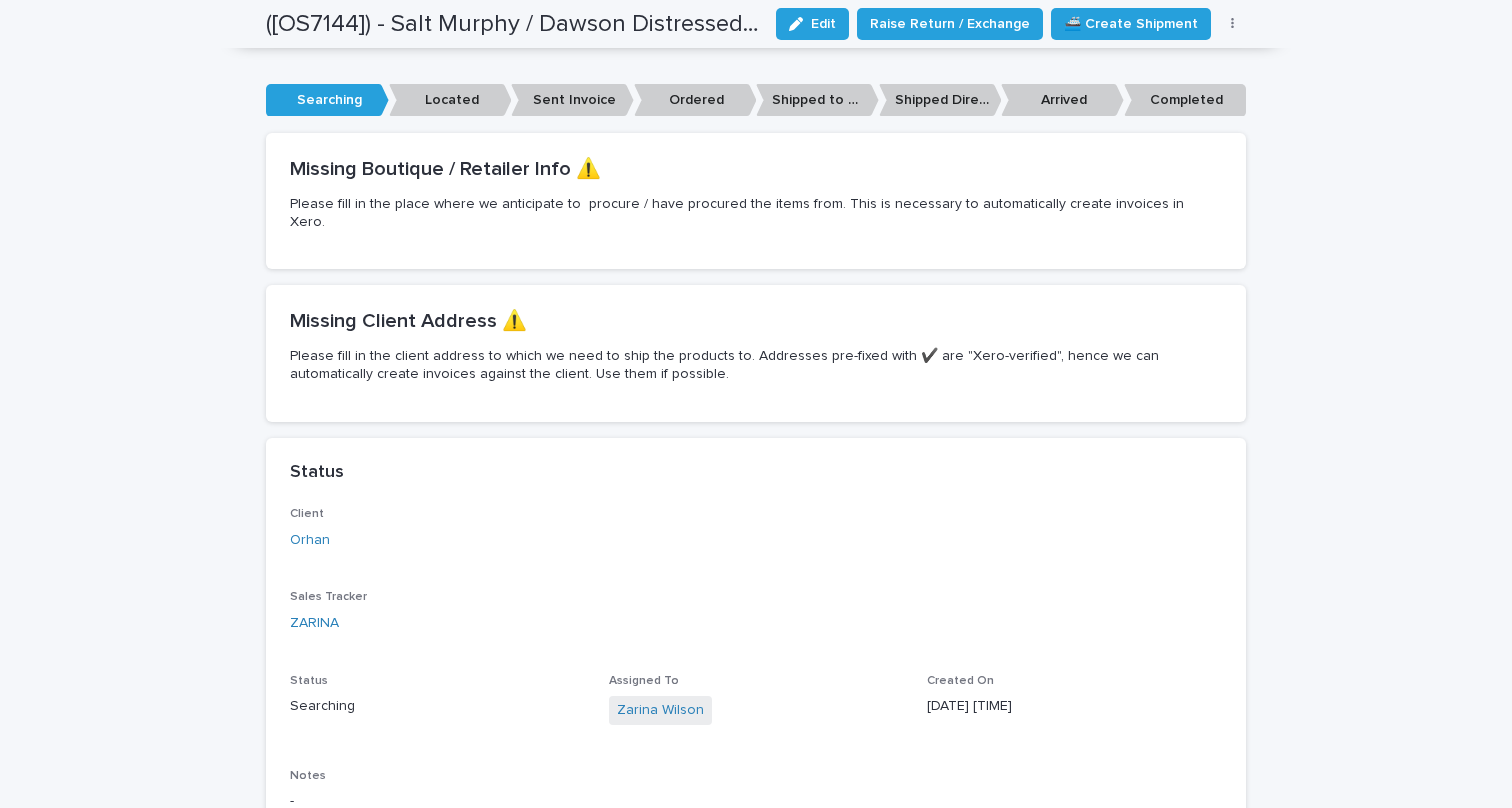 scroll, scrollTop: 271, scrollLeft: 0, axis: vertical 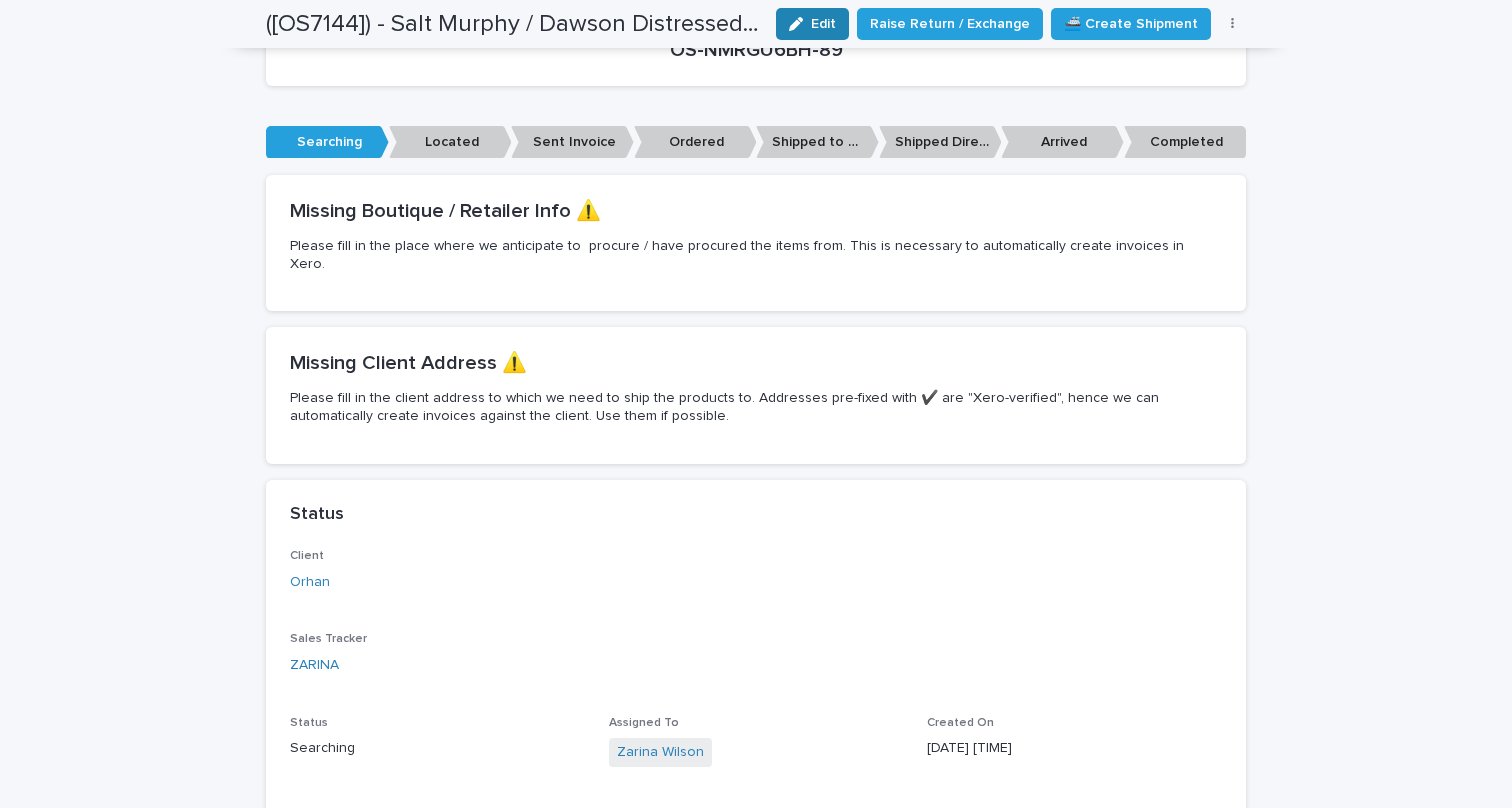 click at bounding box center [800, 24] 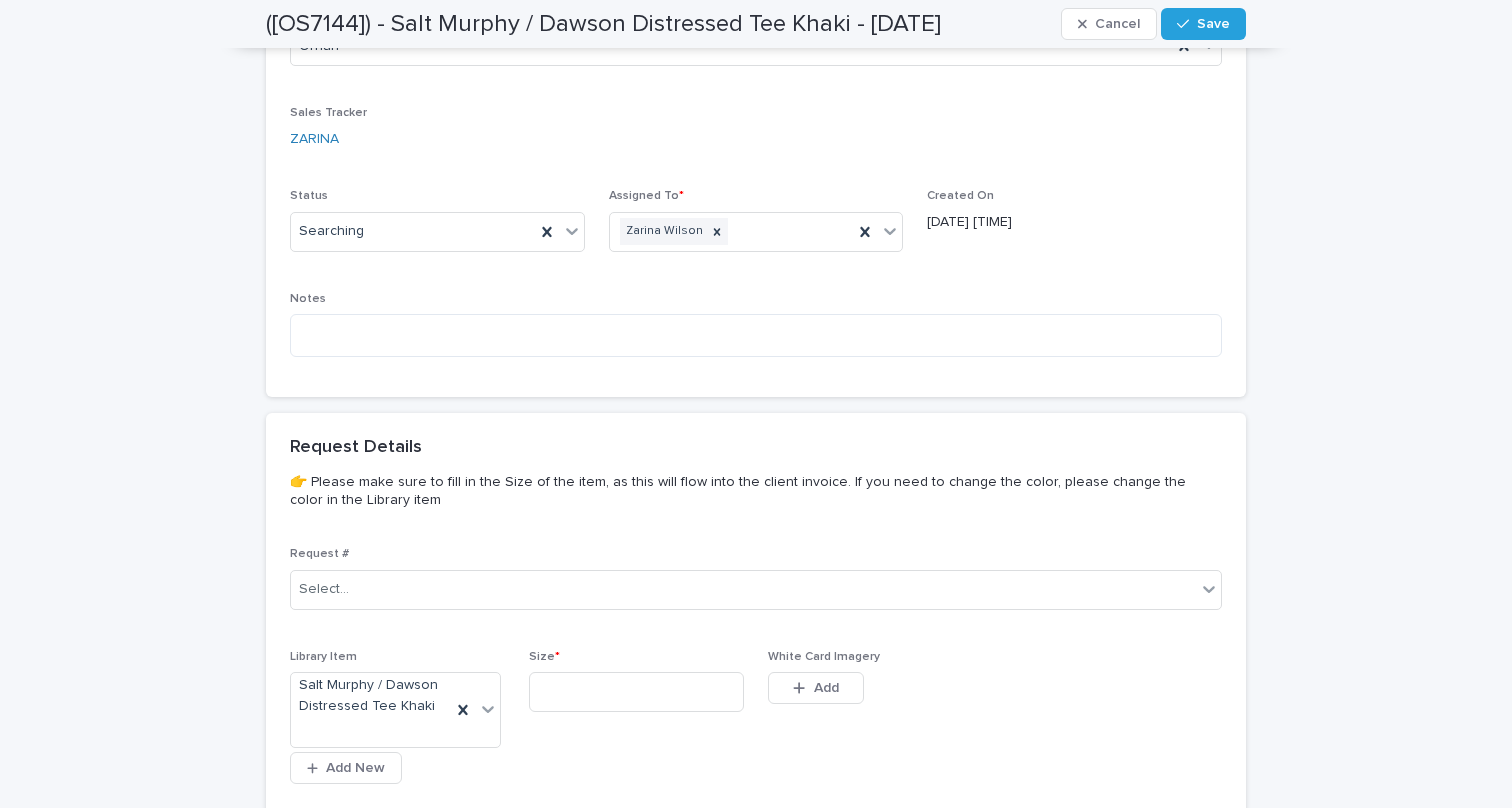 scroll, scrollTop: 812, scrollLeft: 0, axis: vertical 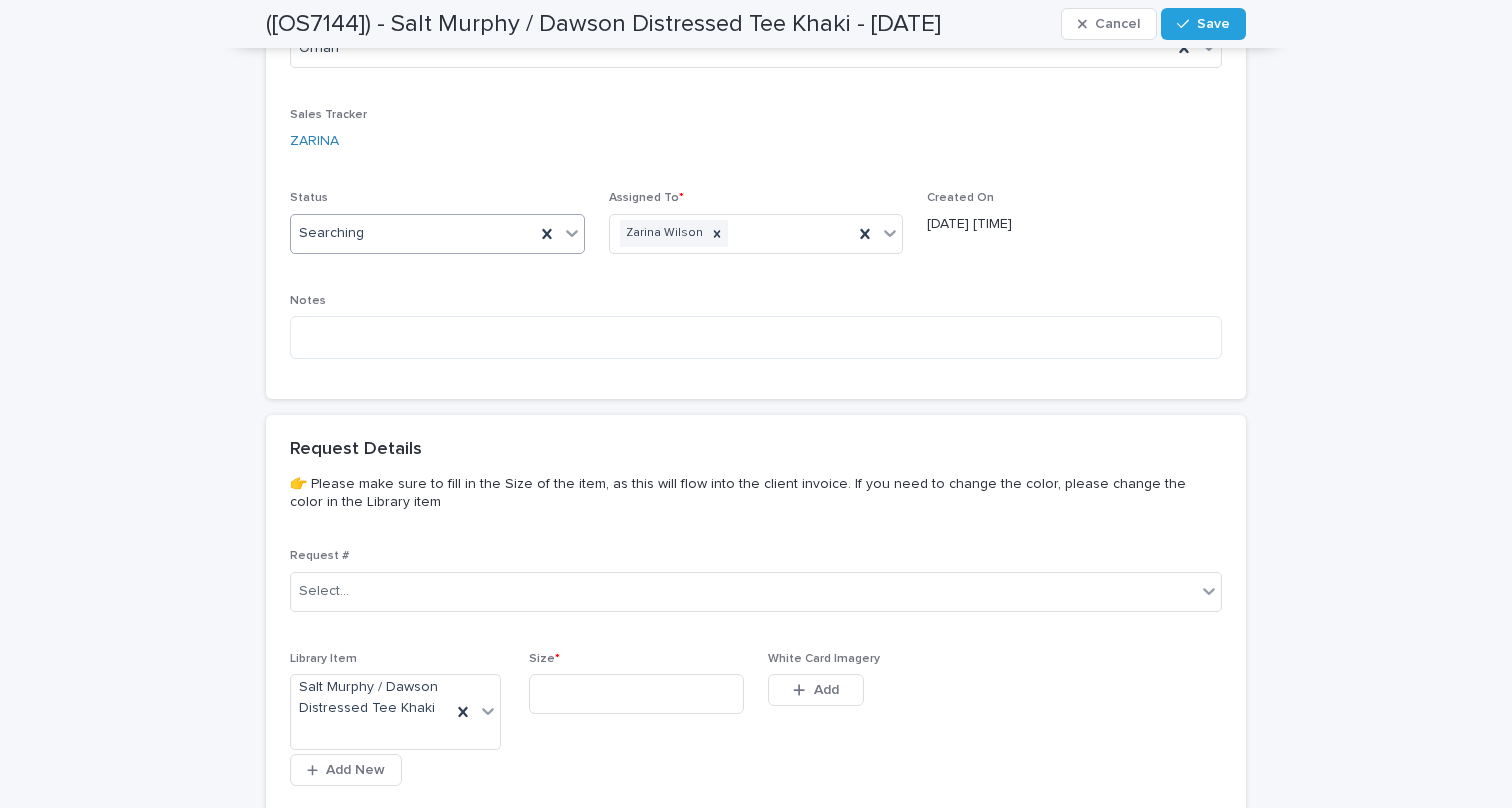 click 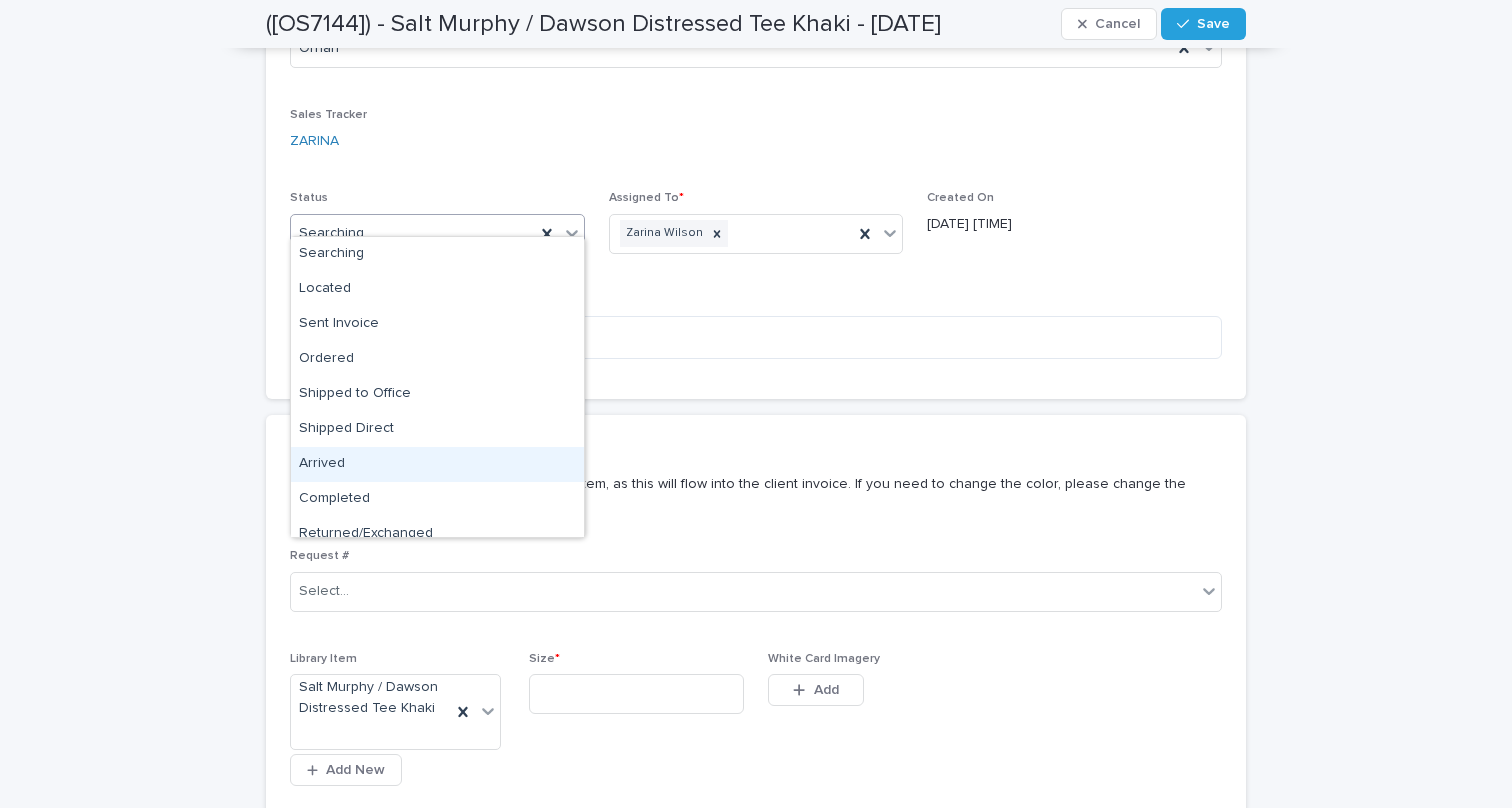 scroll, scrollTop: 50, scrollLeft: 0, axis: vertical 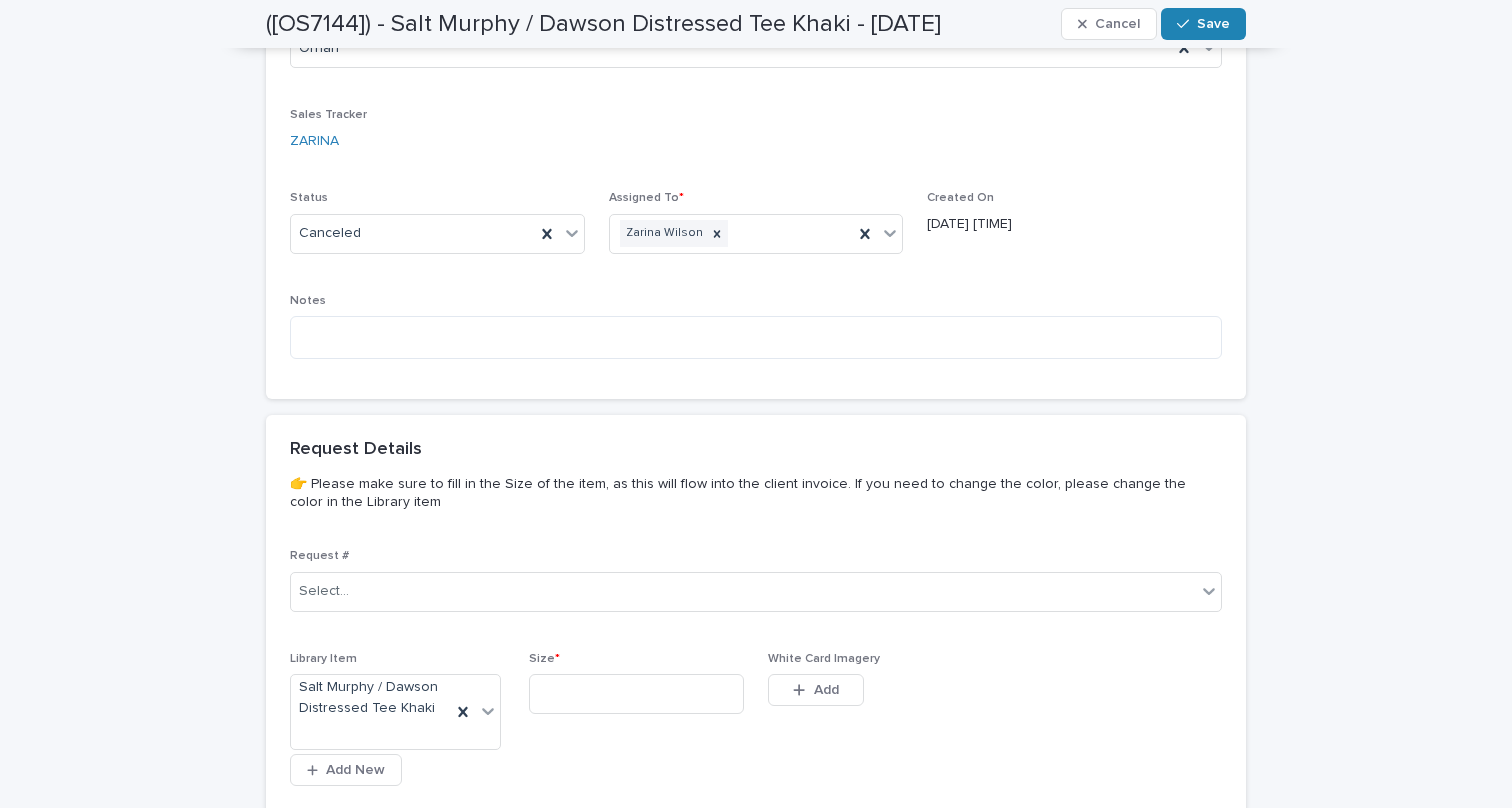 click on "Save" at bounding box center [1213, 24] 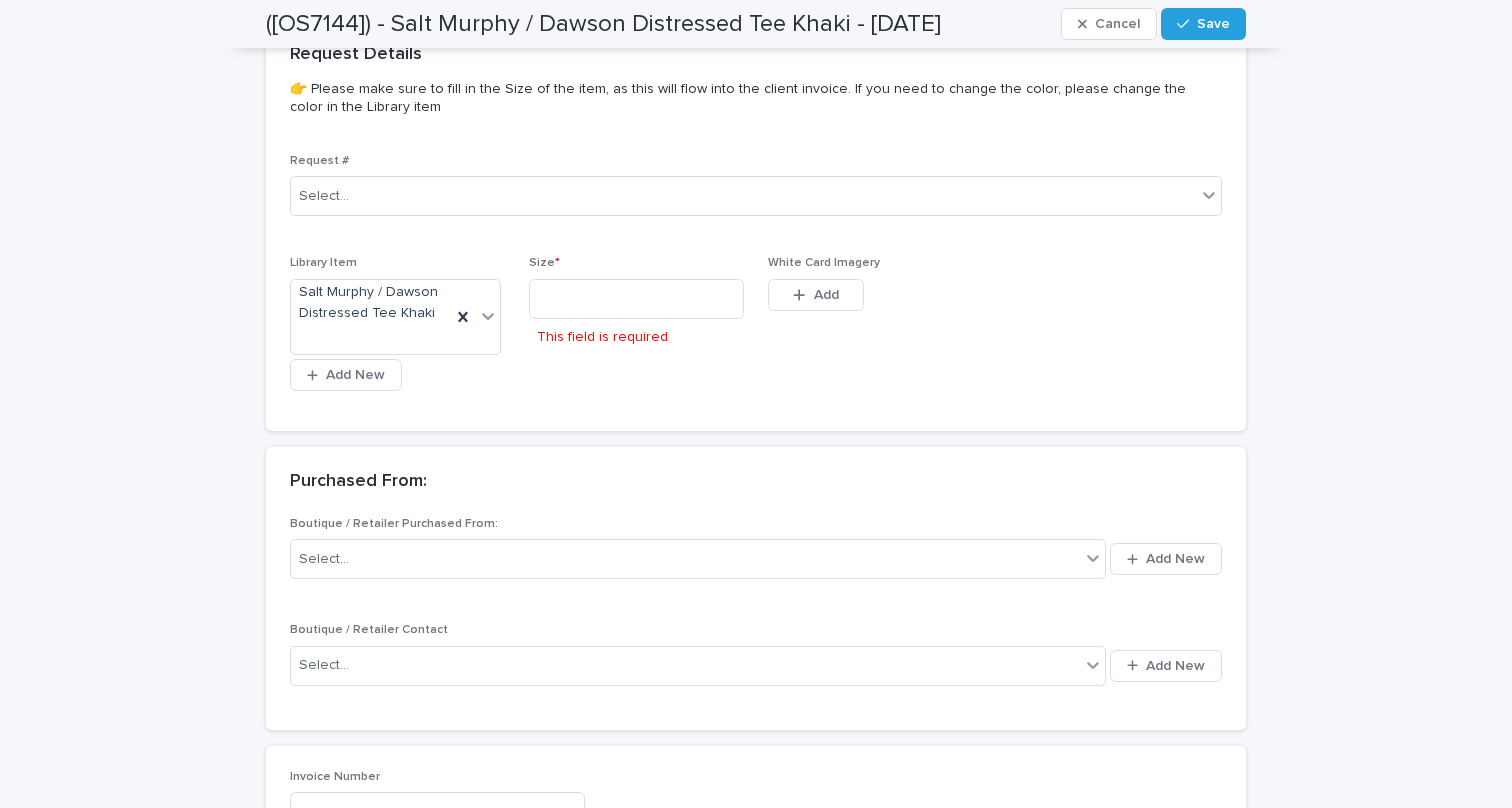 scroll, scrollTop: 1199, scrollLeft: 0, axis: vertical 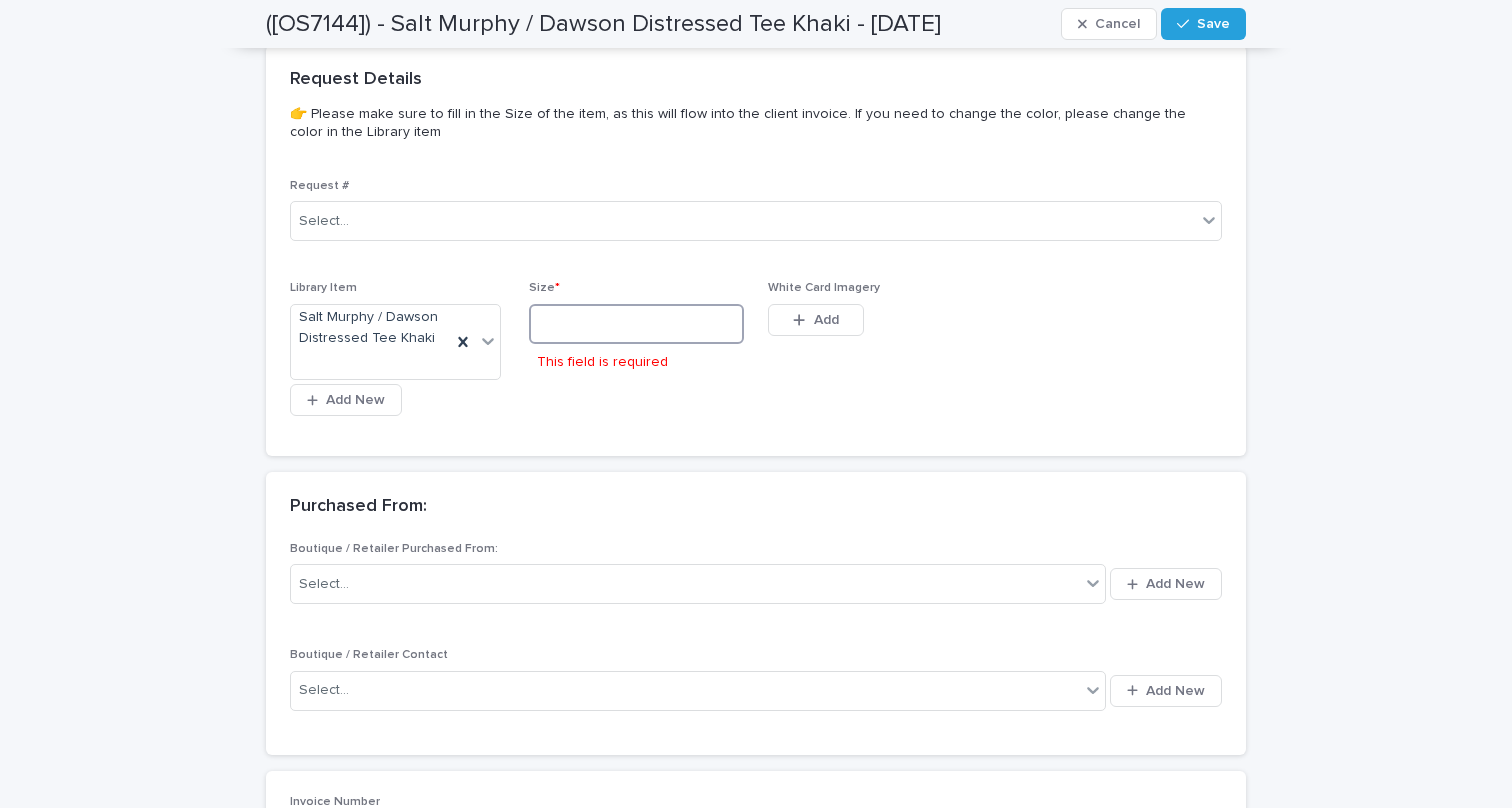 click at bounding box center [636, 324] 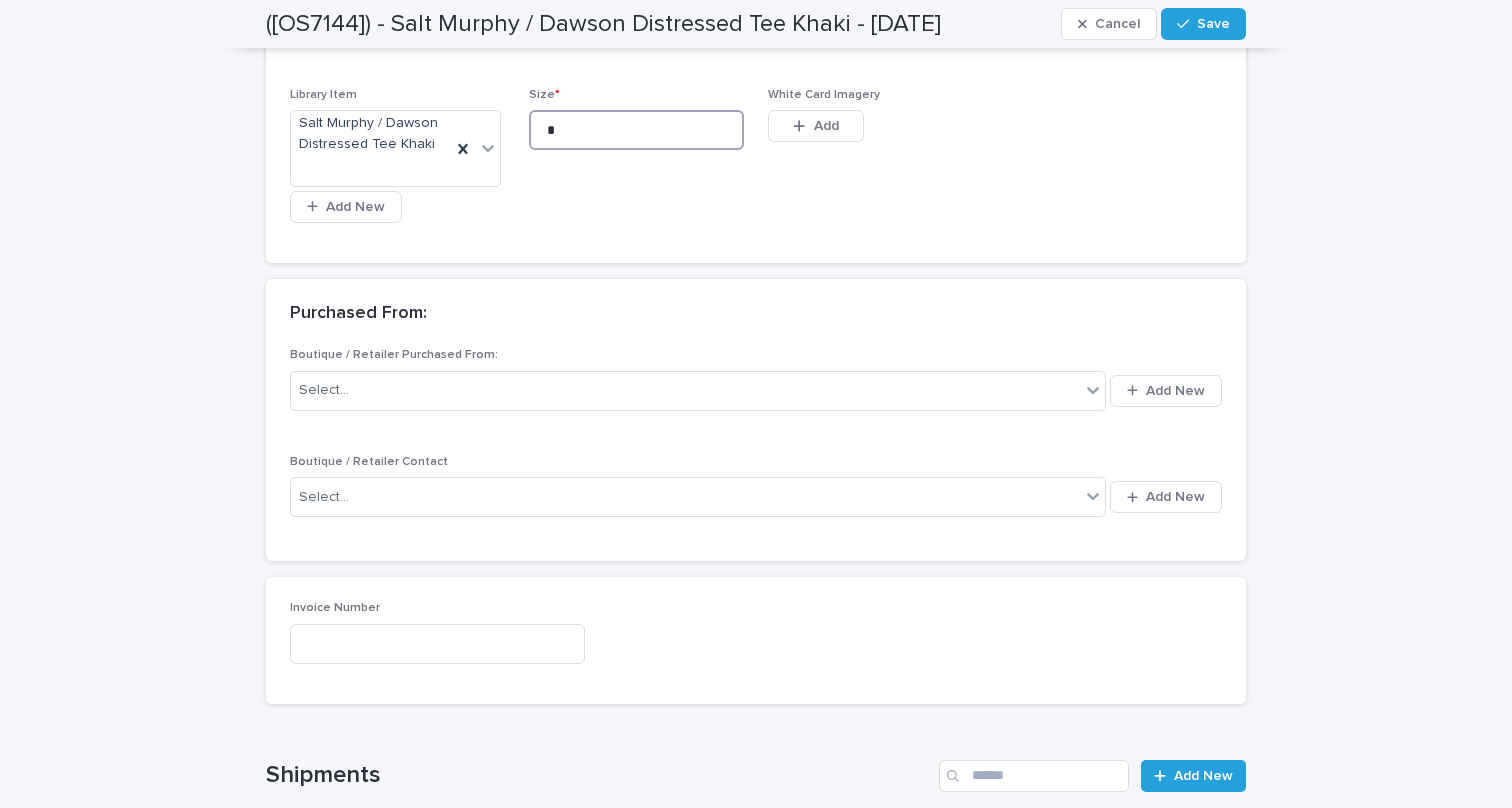 scroll, scrollTop: 1462, scrollLeft: 0, axis: vertical 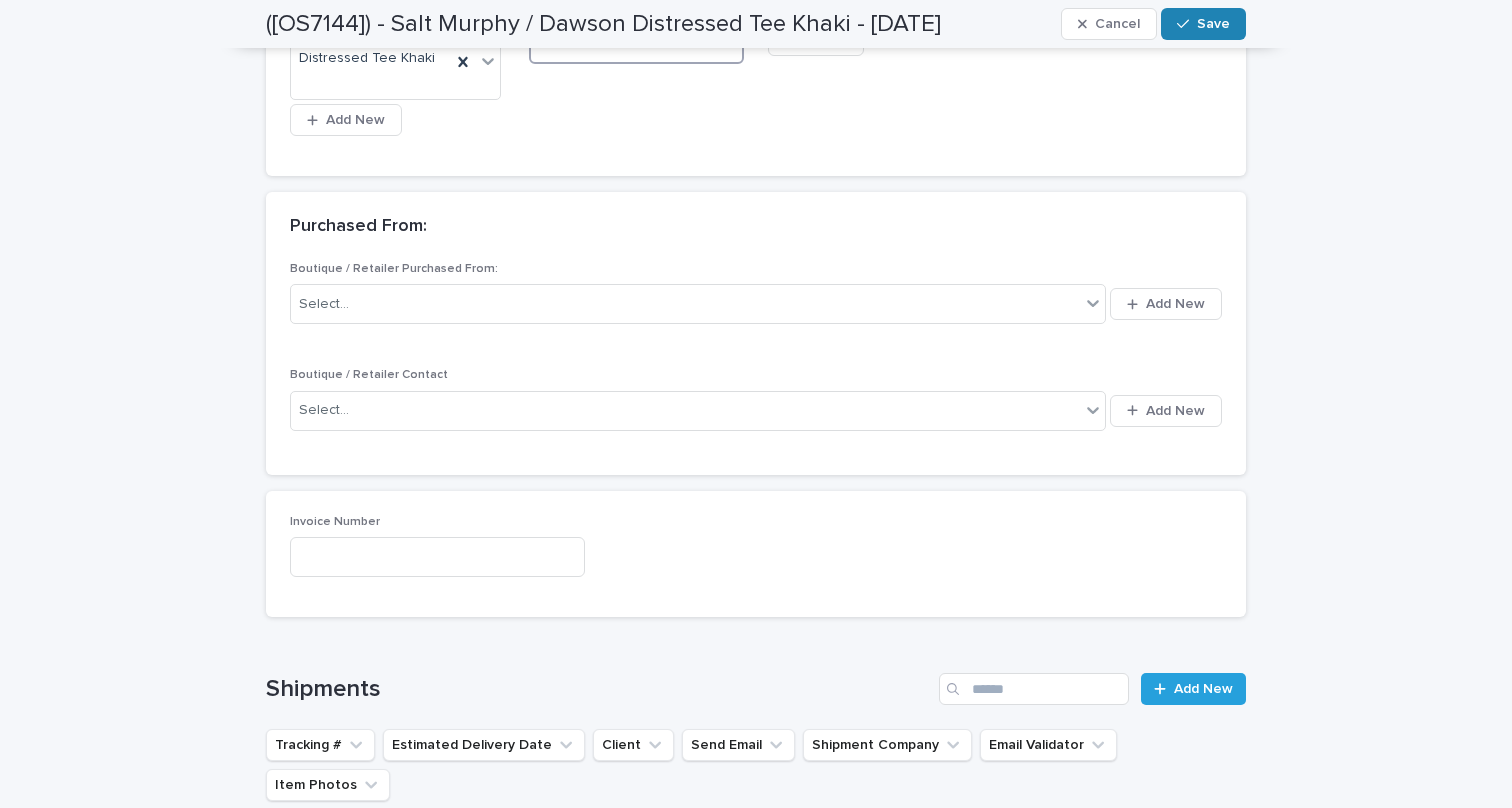 type on "*" 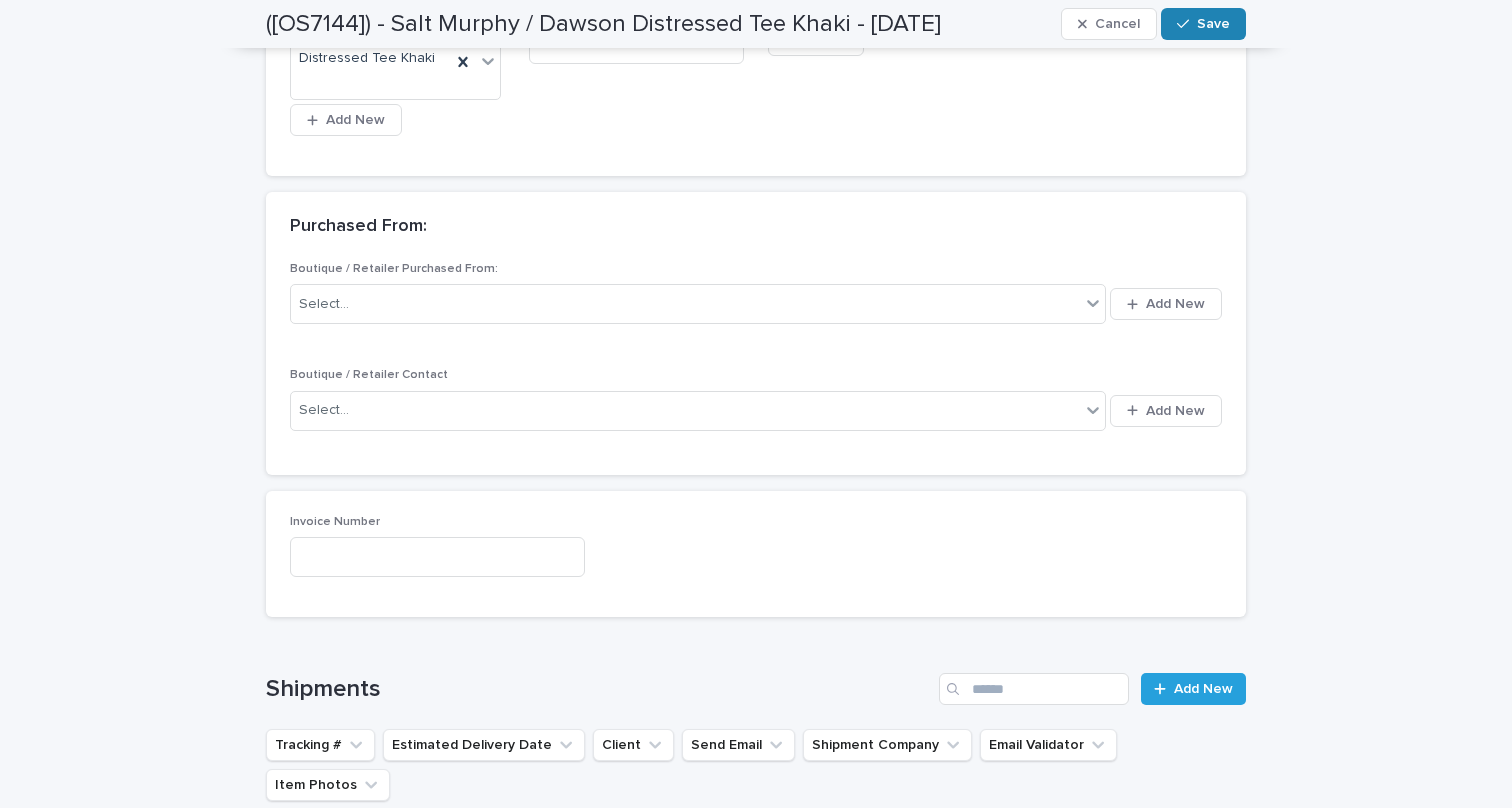 click on "Save" at bounding box center [1213, 24] 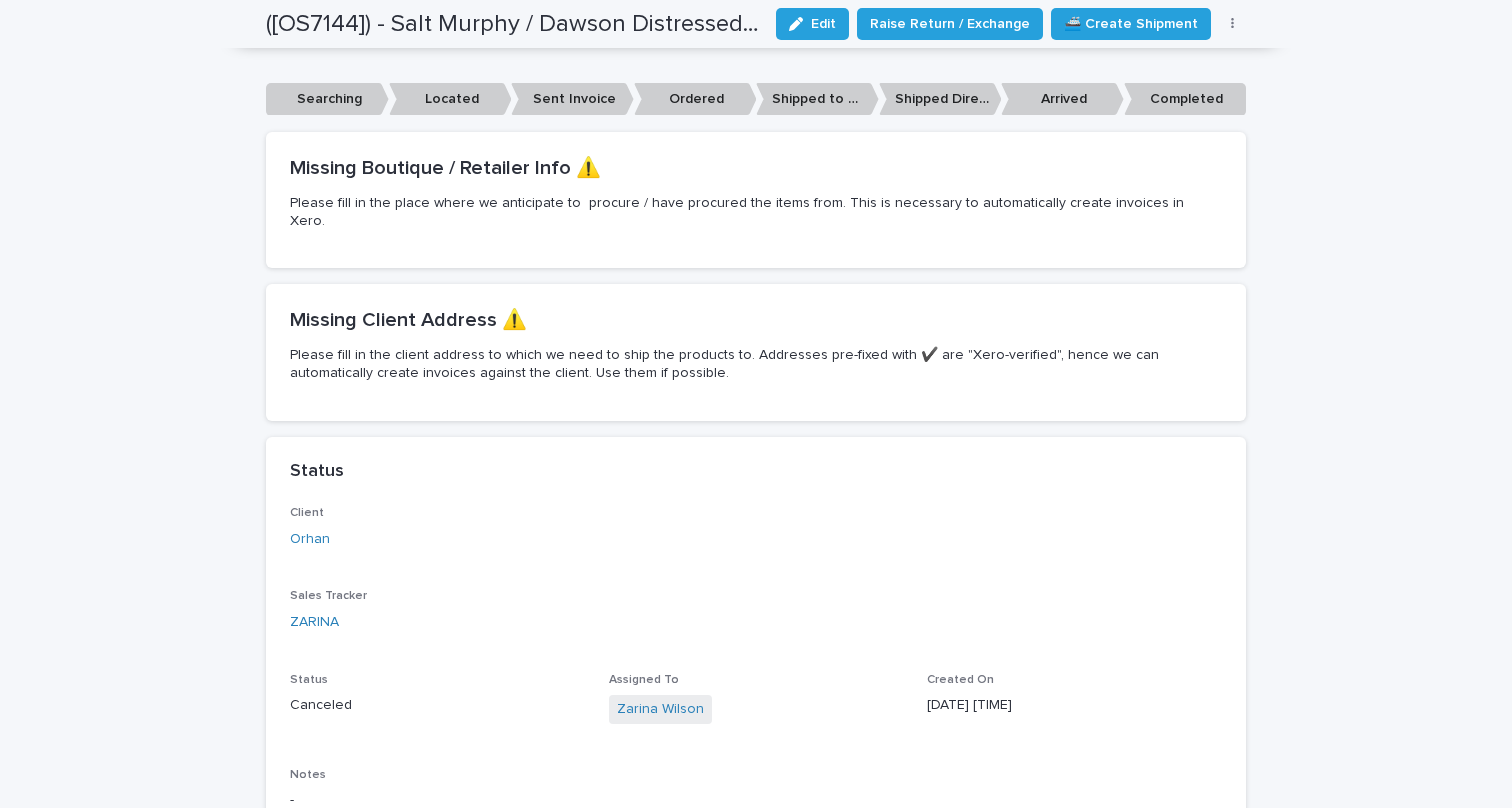 scroll, scrollTop: 0, scrollLeft: 0, axis: both 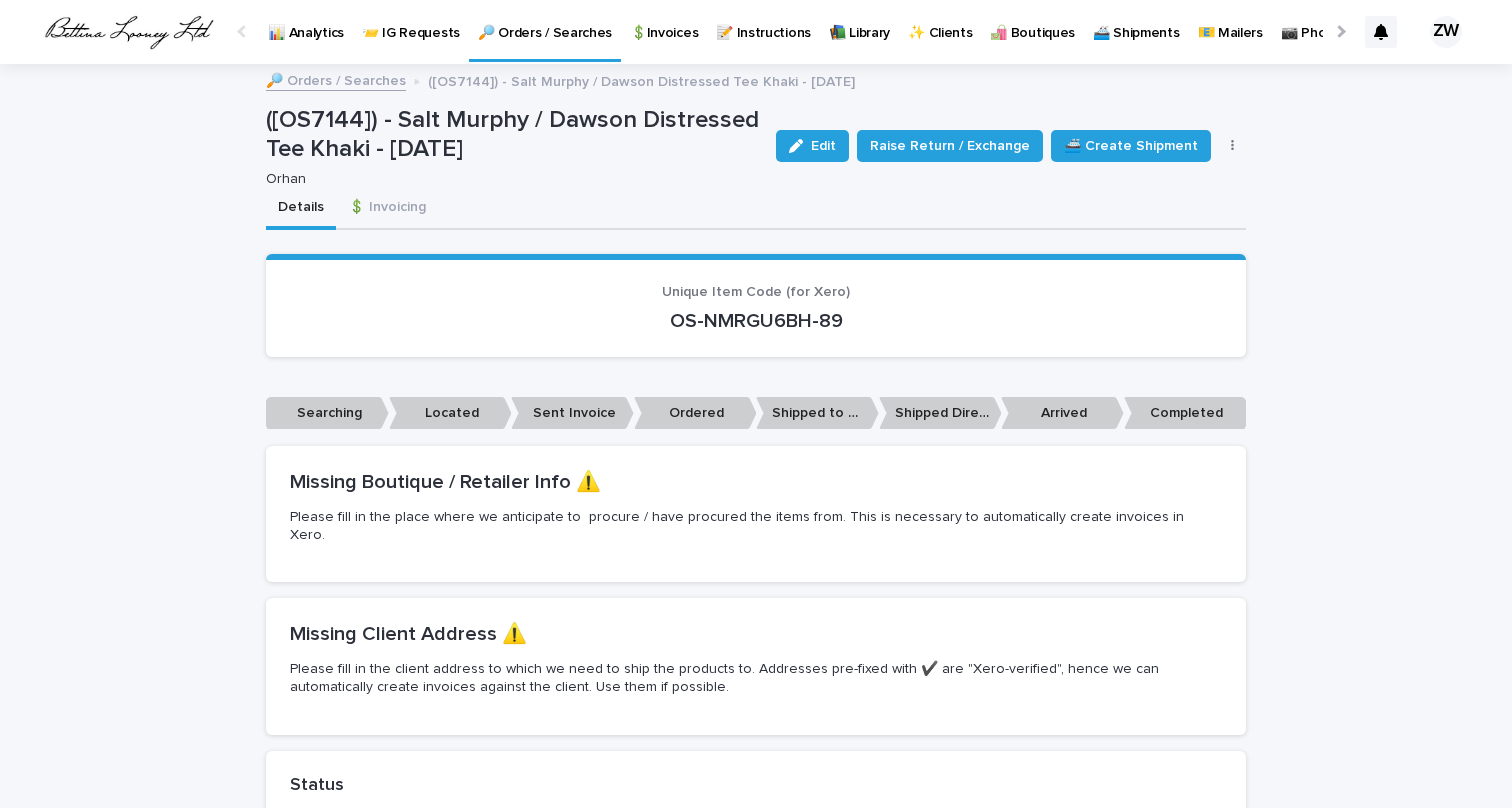 click on "🔎 Orders / Searches" at bounding box center [545, 29] 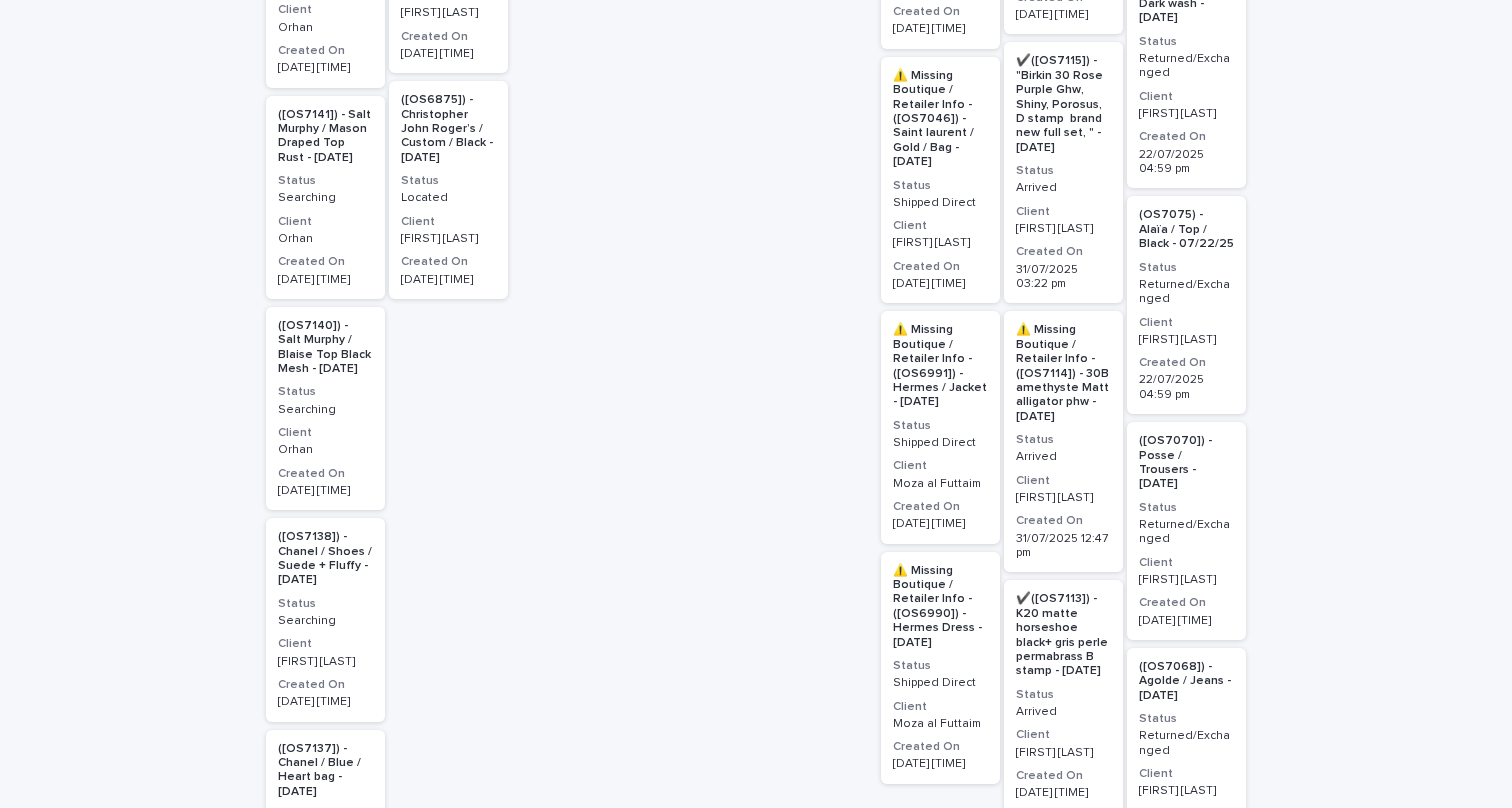 scroll, scrollTop: 1723, scrollLeft: 0, axis: vertical 